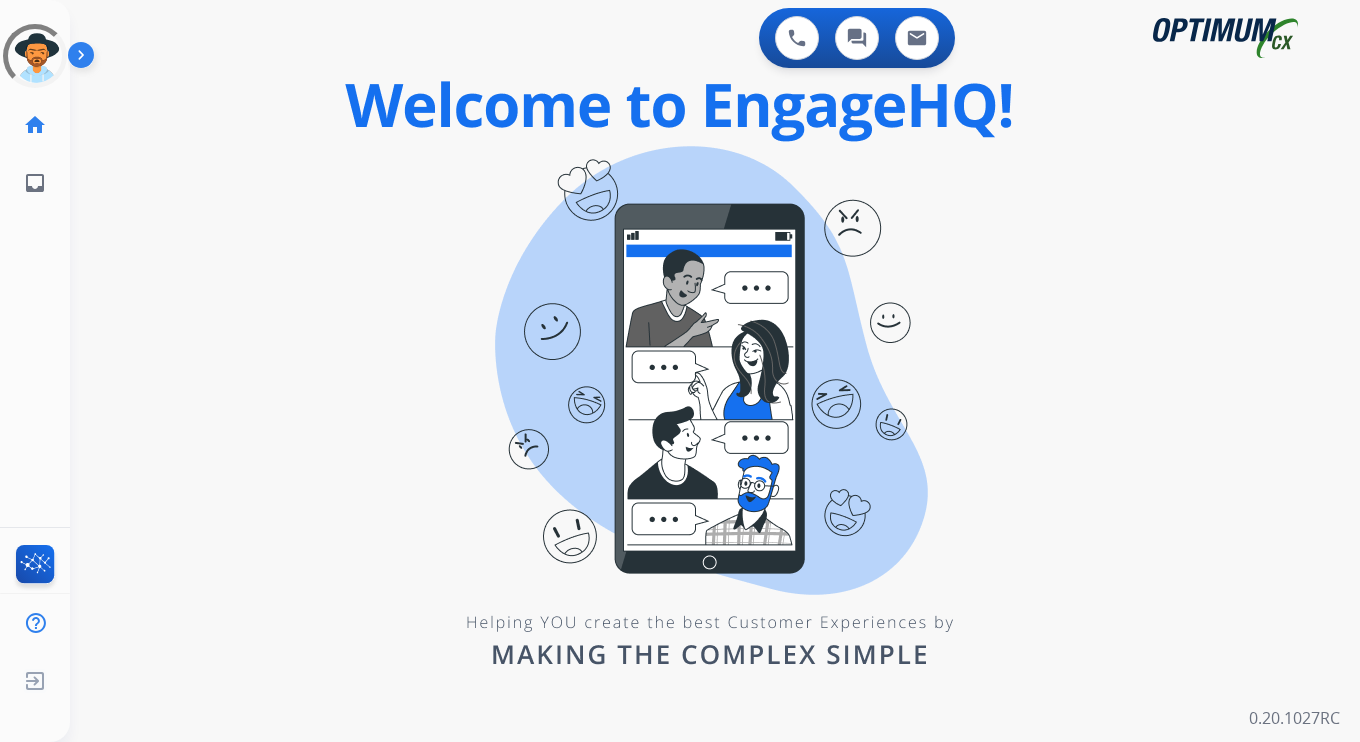 scroll, scrollTop: 0, scrollLeft: 0, axis: both 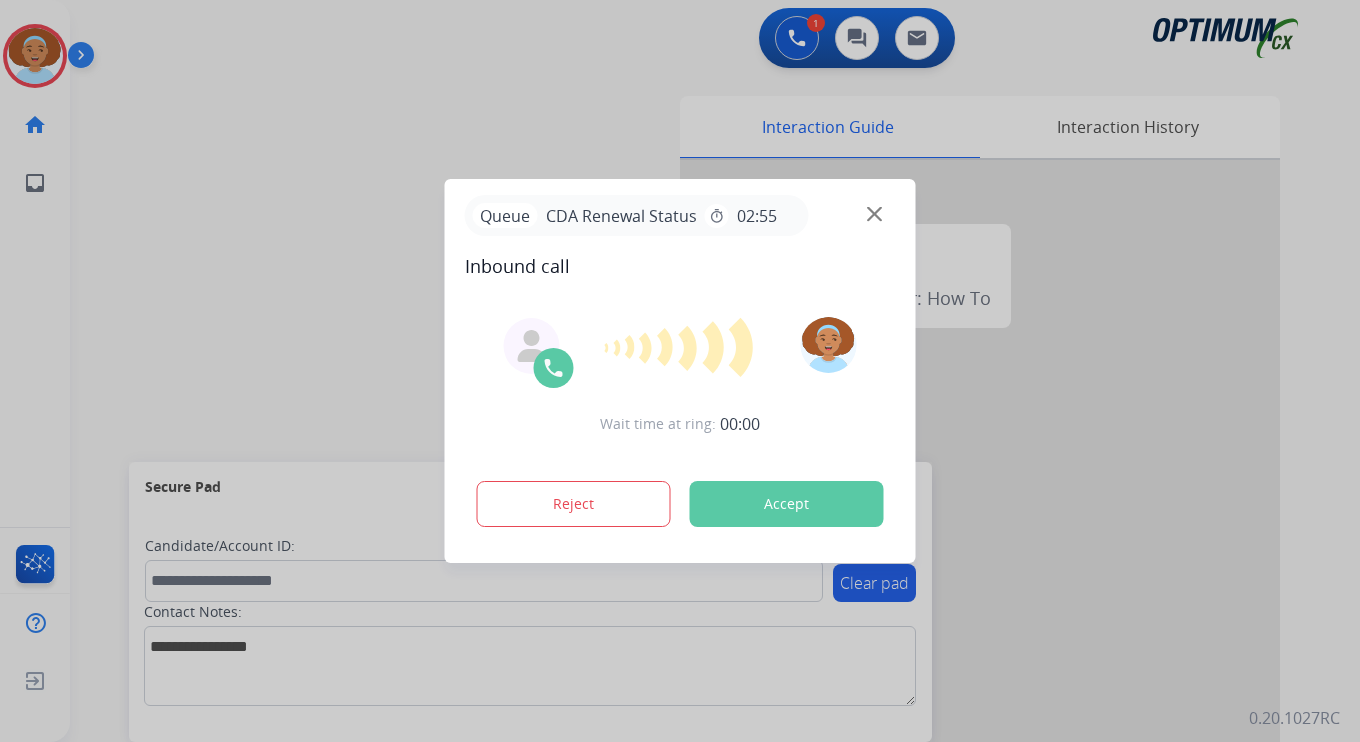 click at bounding box center [680, 371] 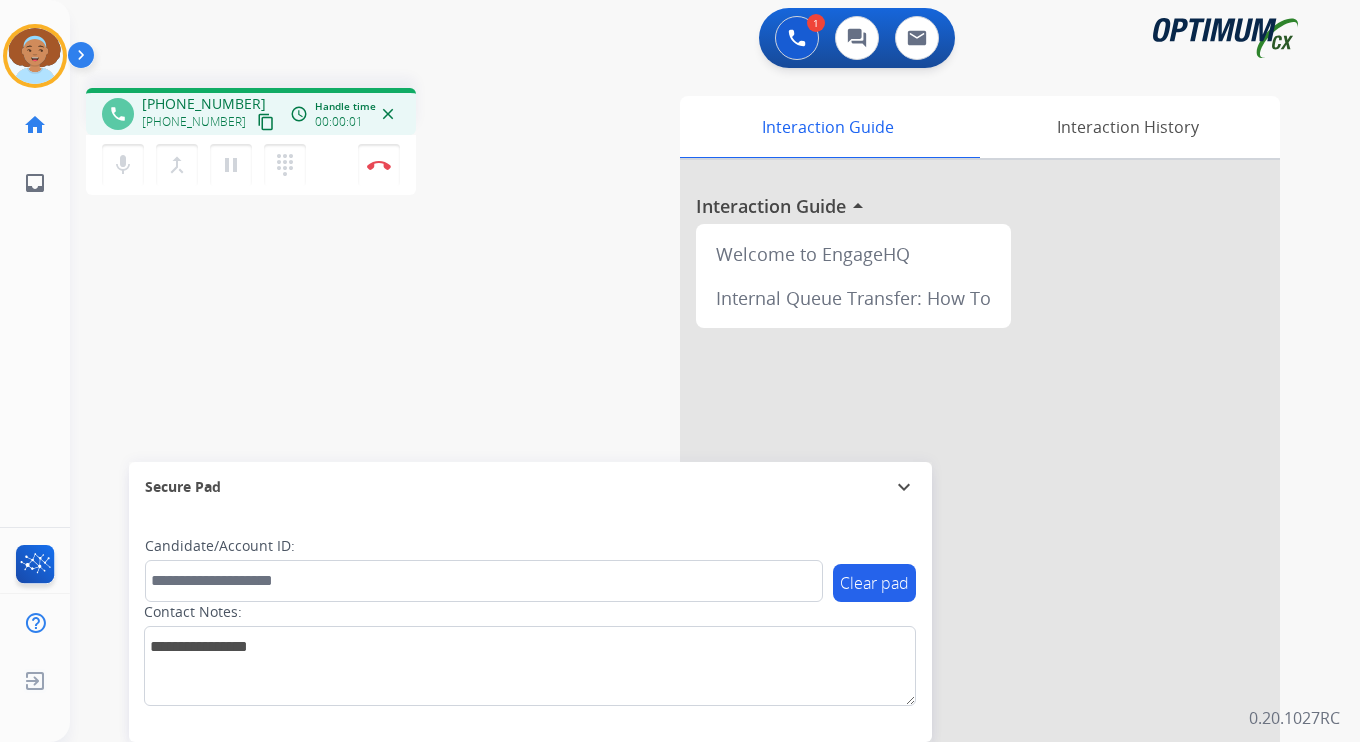 click on "content_copy" at bounding box center [266, 122] 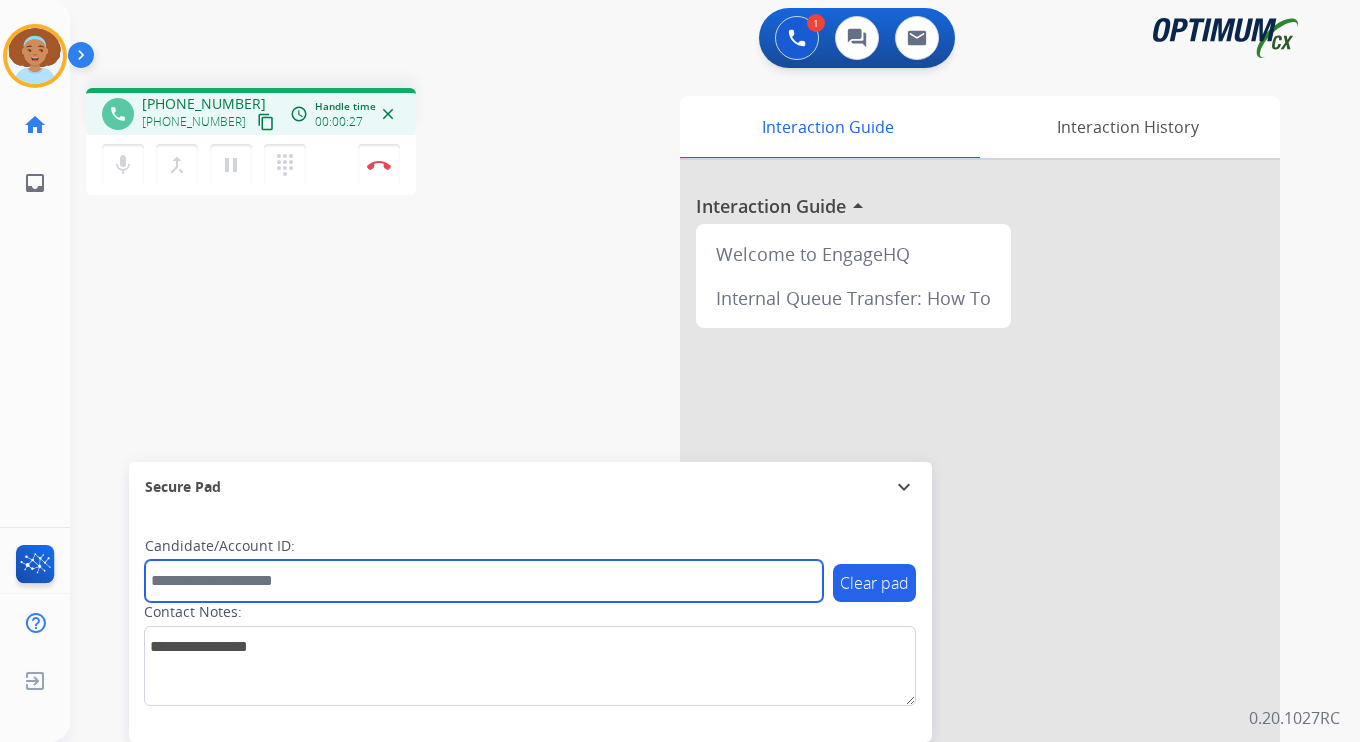 click at bounding box center [484, 581] 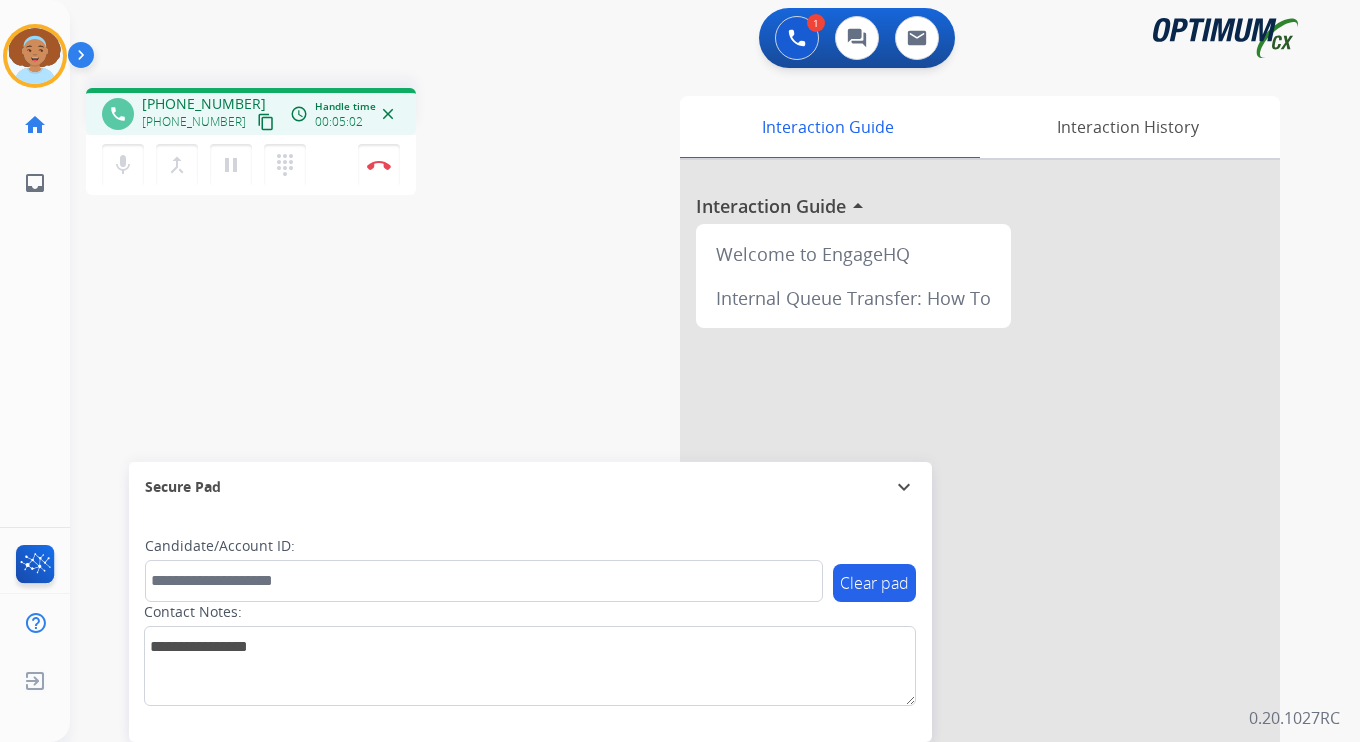 click on "phone [PHONE_NUMBER] [PHONE_NUMBER] content_copy access_time Call metrics Queue   03:02 Hold   00:00 Talk   05:03 Total   08:04 Handle time 00:05:02 close mic Mute merge_type Bridge pause Hold dialpad Dialpad Disconnect swap_horiz Break voice bridge close_fullscreen Connect 3-Way Call merge_type Separate 3-Way Call  Interaction Guide   Interaction History  Interaction Guide arrow_drop_up  Welcome to EngageHQ   Internal Queue Transfer: How To  Secure Pad expand_more Clear pad Candidate/Account ID: Contact Notes:" at bounding box center (691, 489) 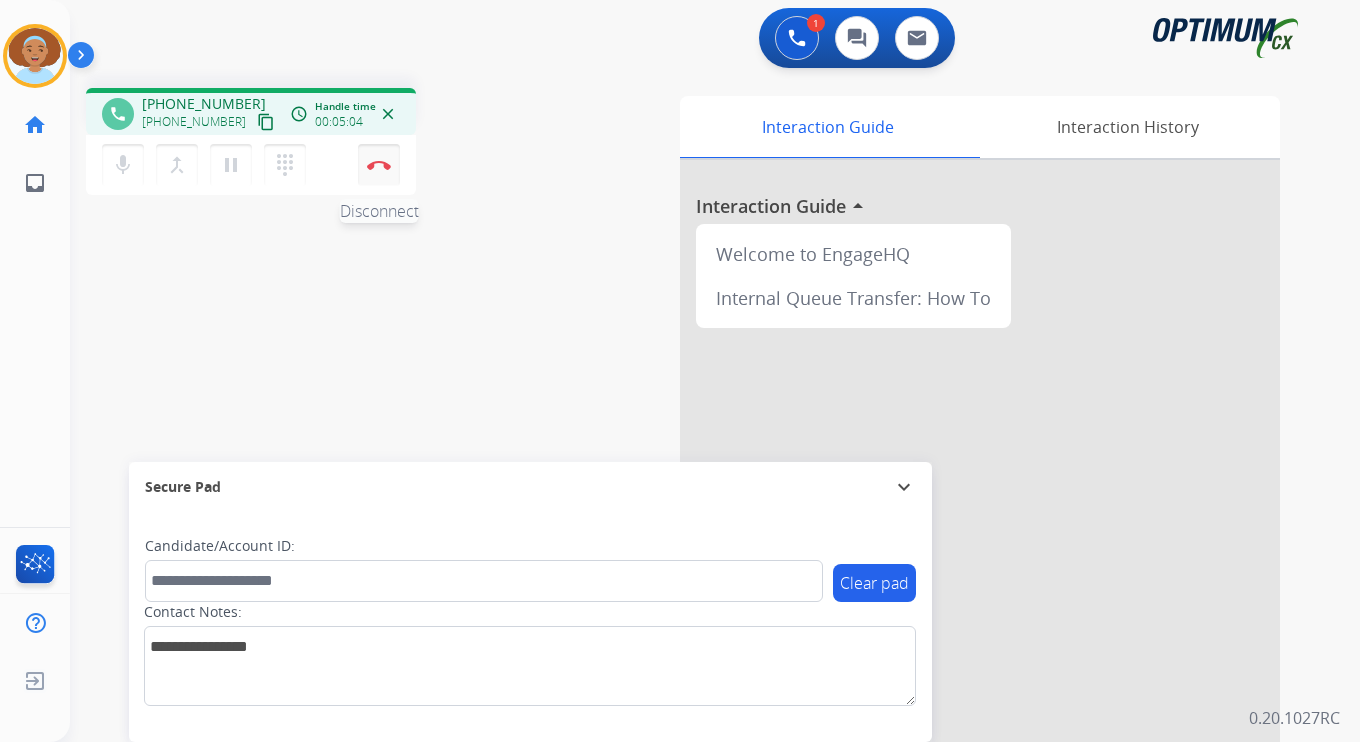 click at bounding box center (379, 165) 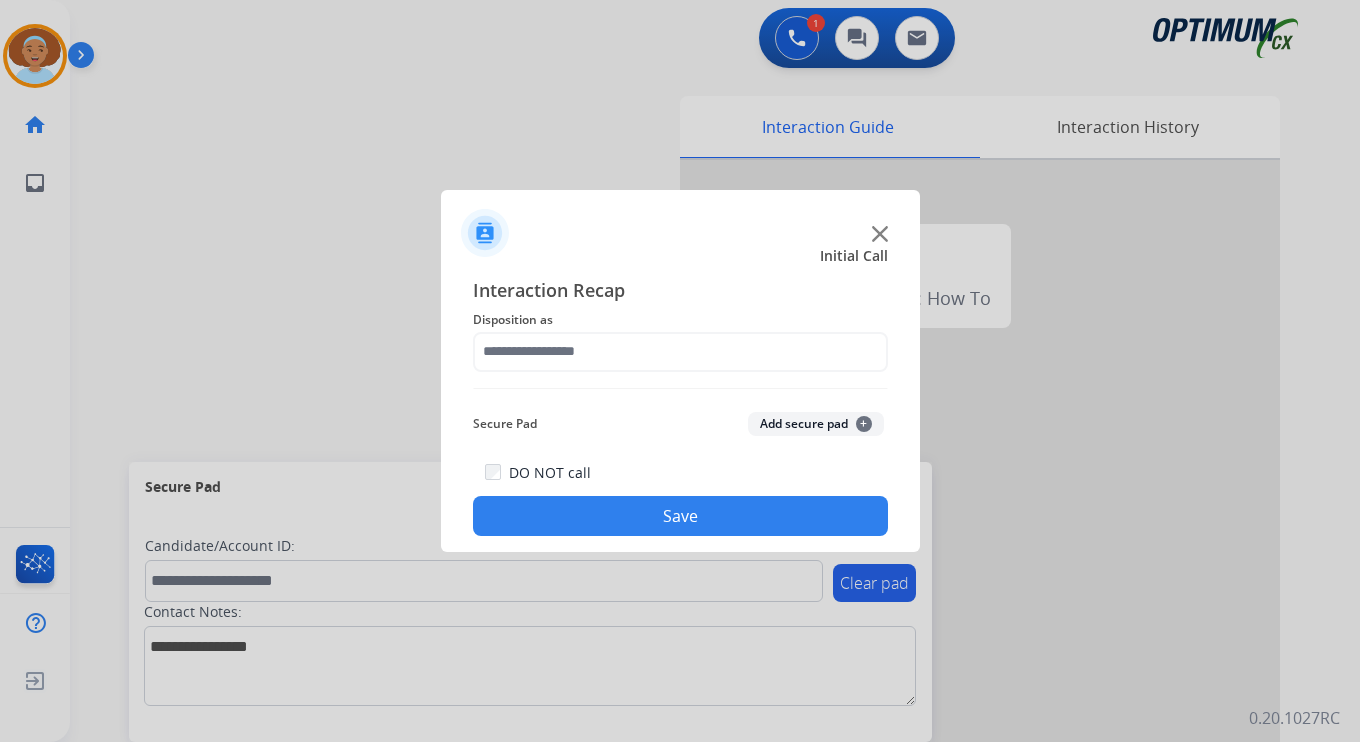 click on "Add secure pad  +" 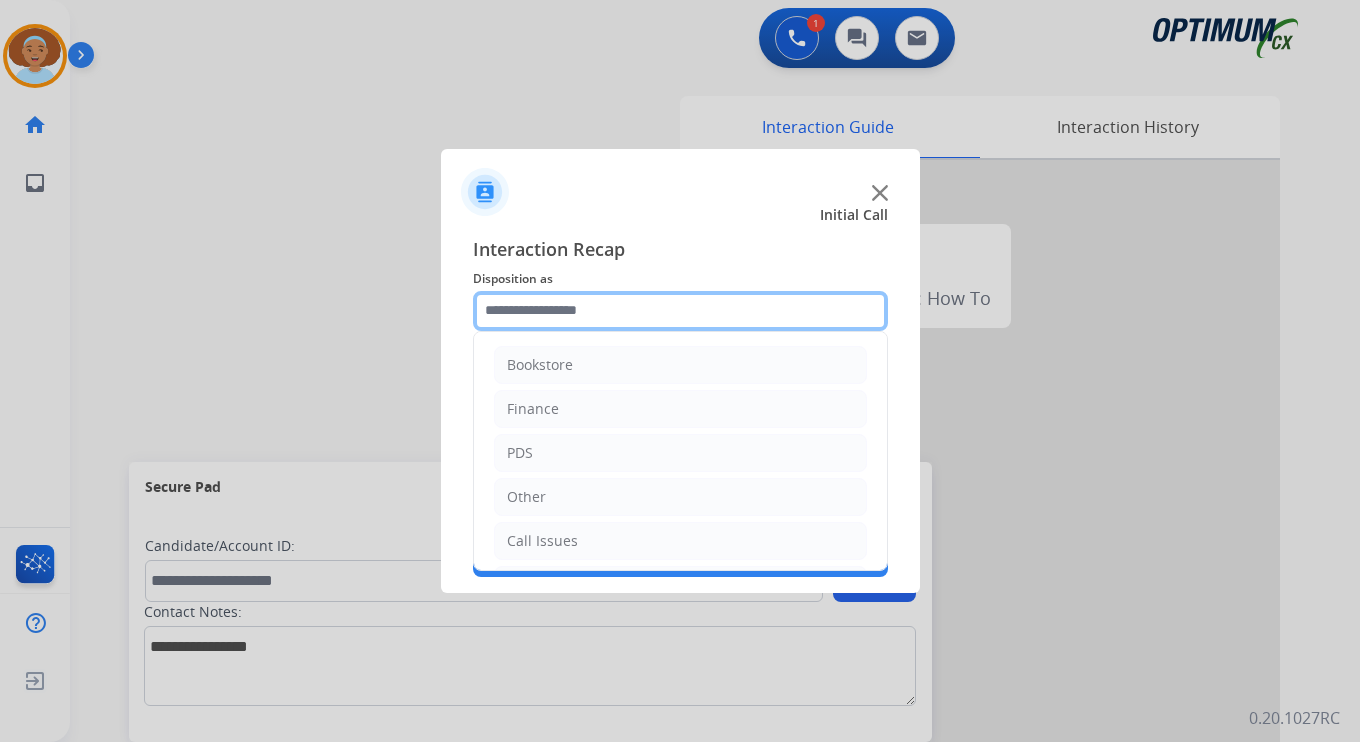 click 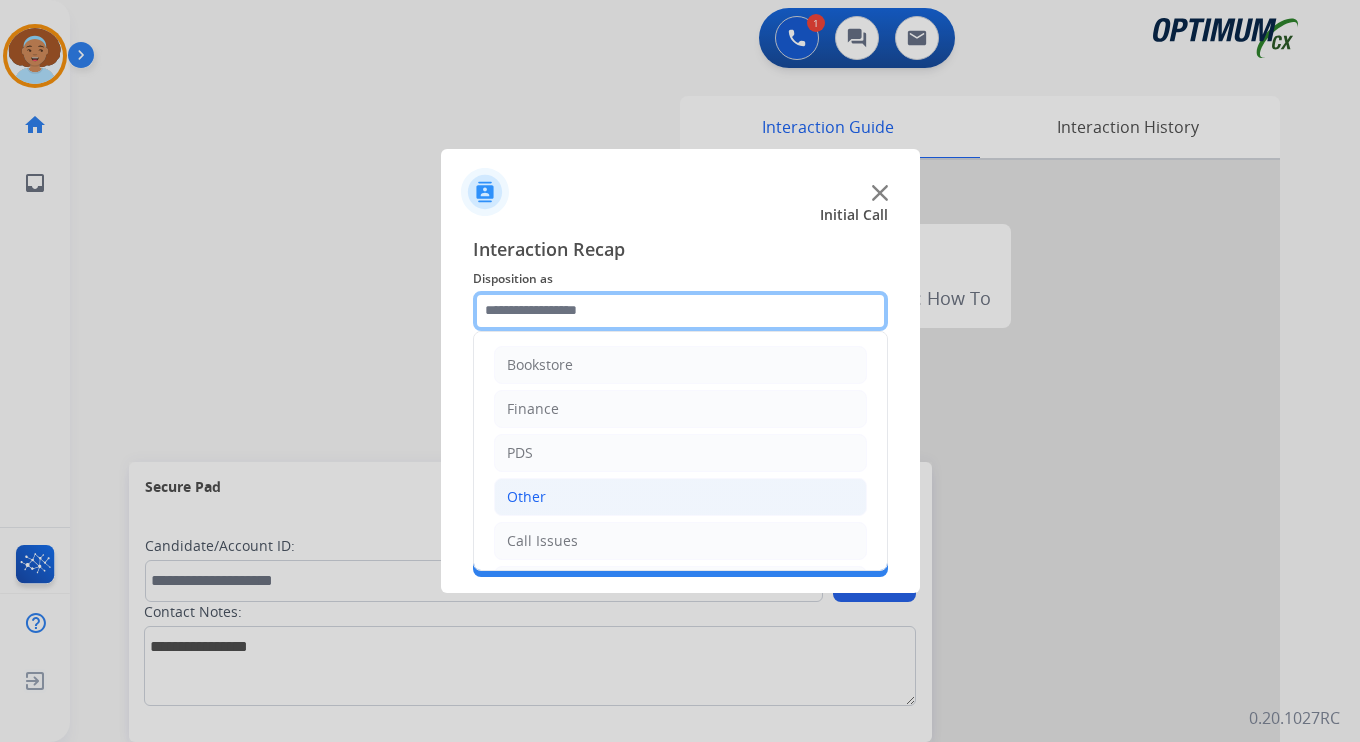 scroll, scrollTop: 136, scrollLeft: 0, axis: vertical 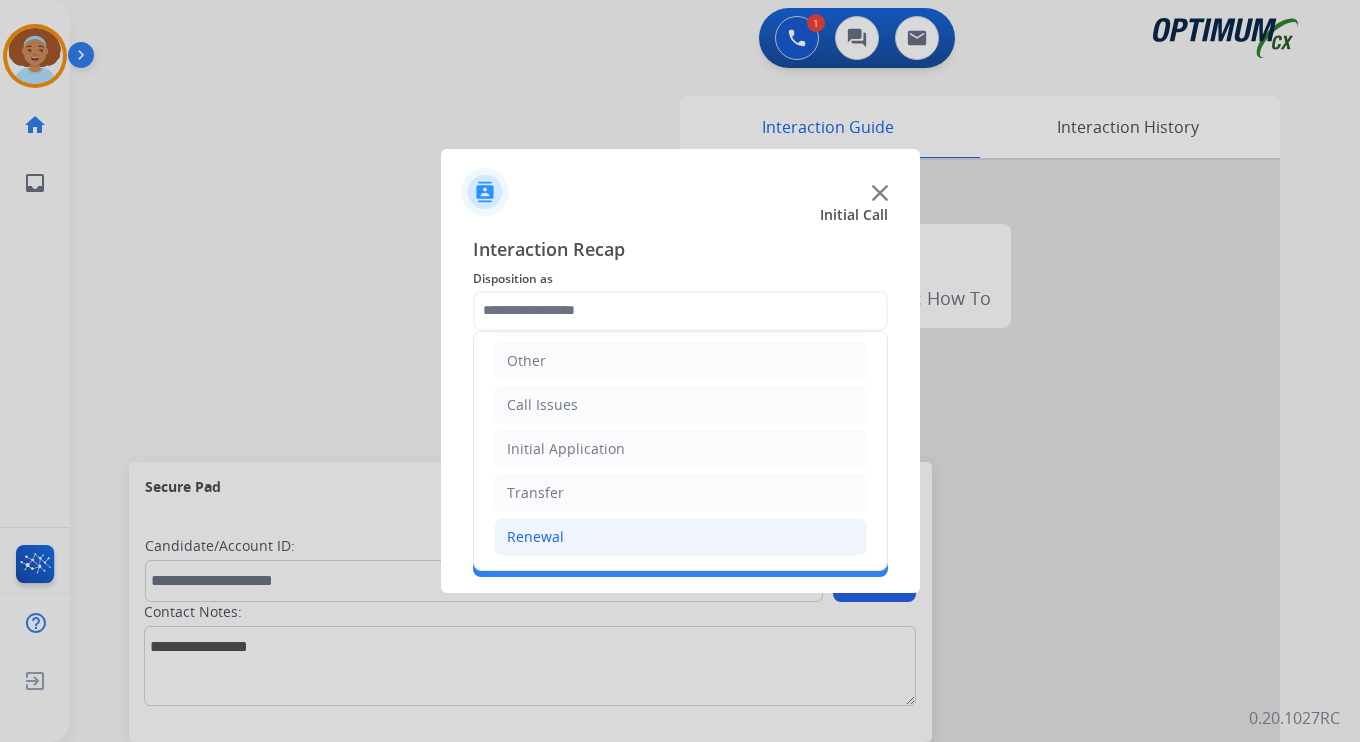 click on "Renewal" 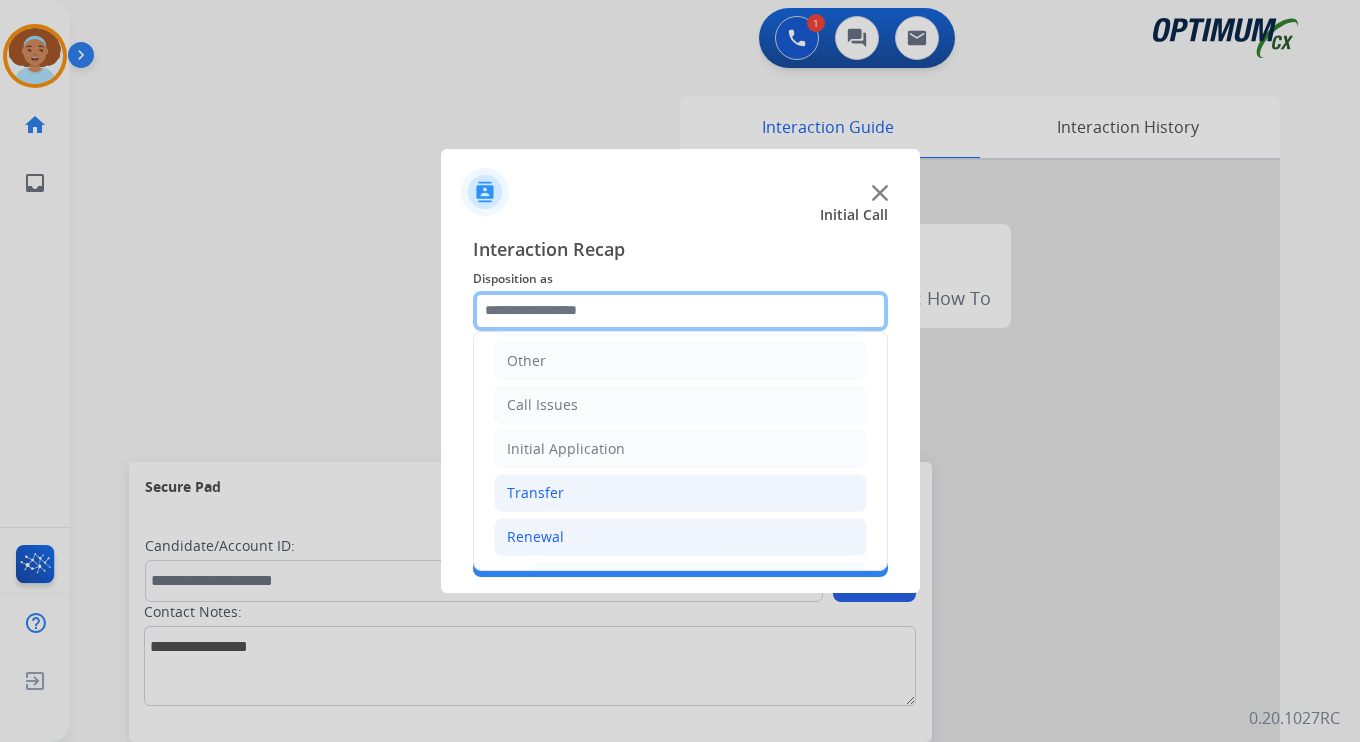 scroll, scrollTop: 469, scrollLeft: 0, axis: vertical 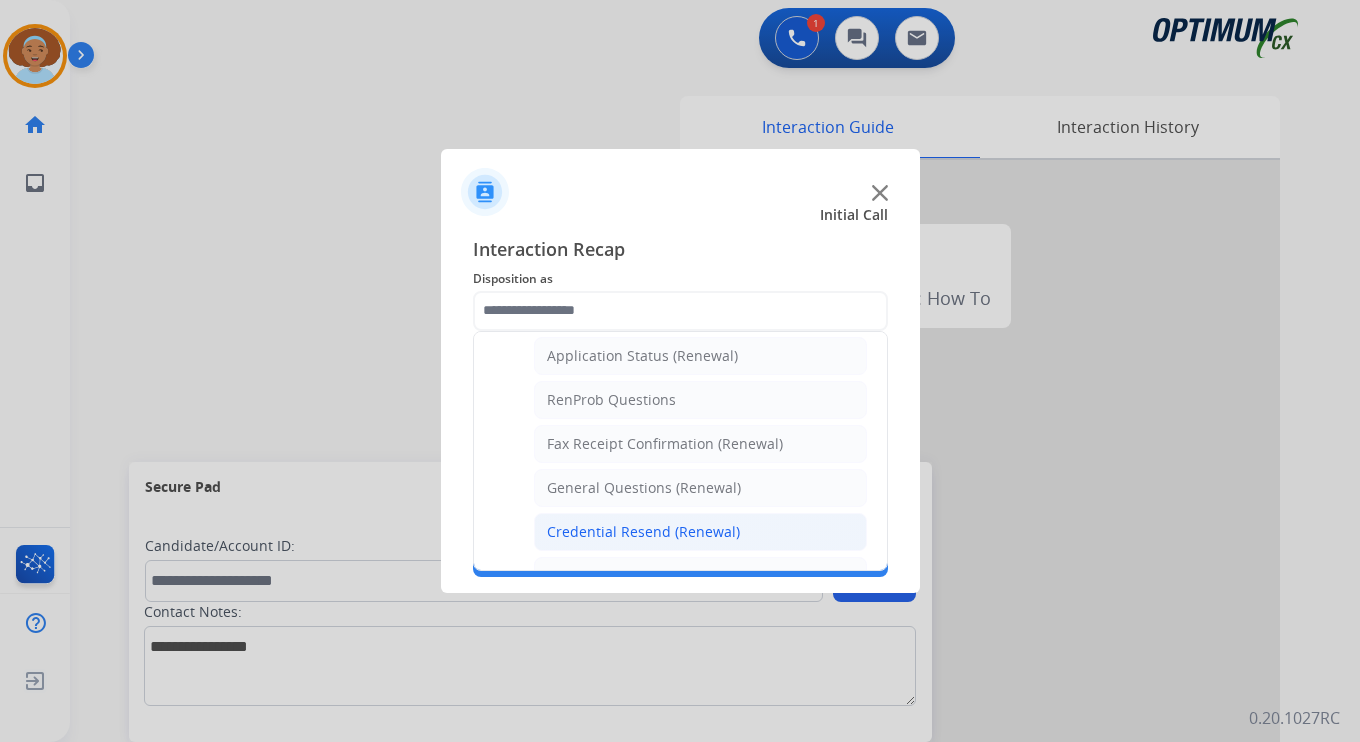 click on "Credential Resend (Renewal)" 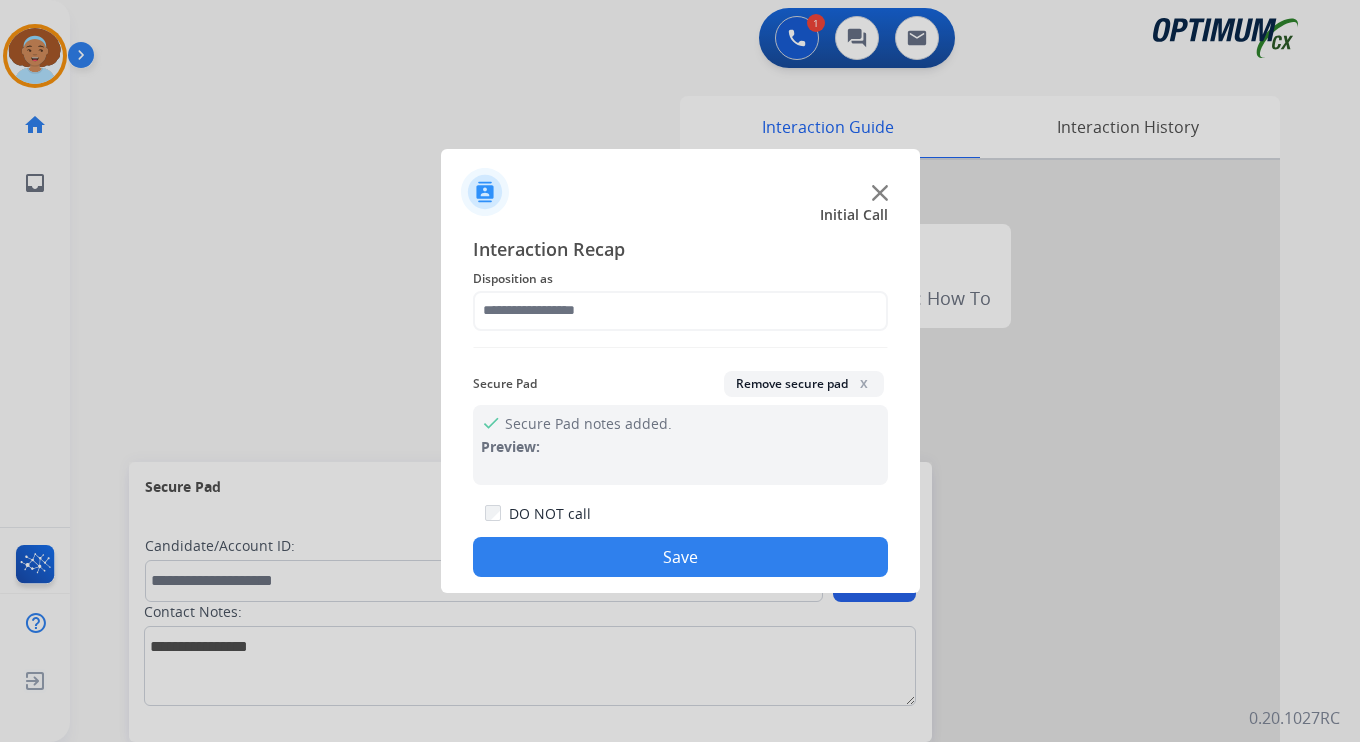 type on "**********" 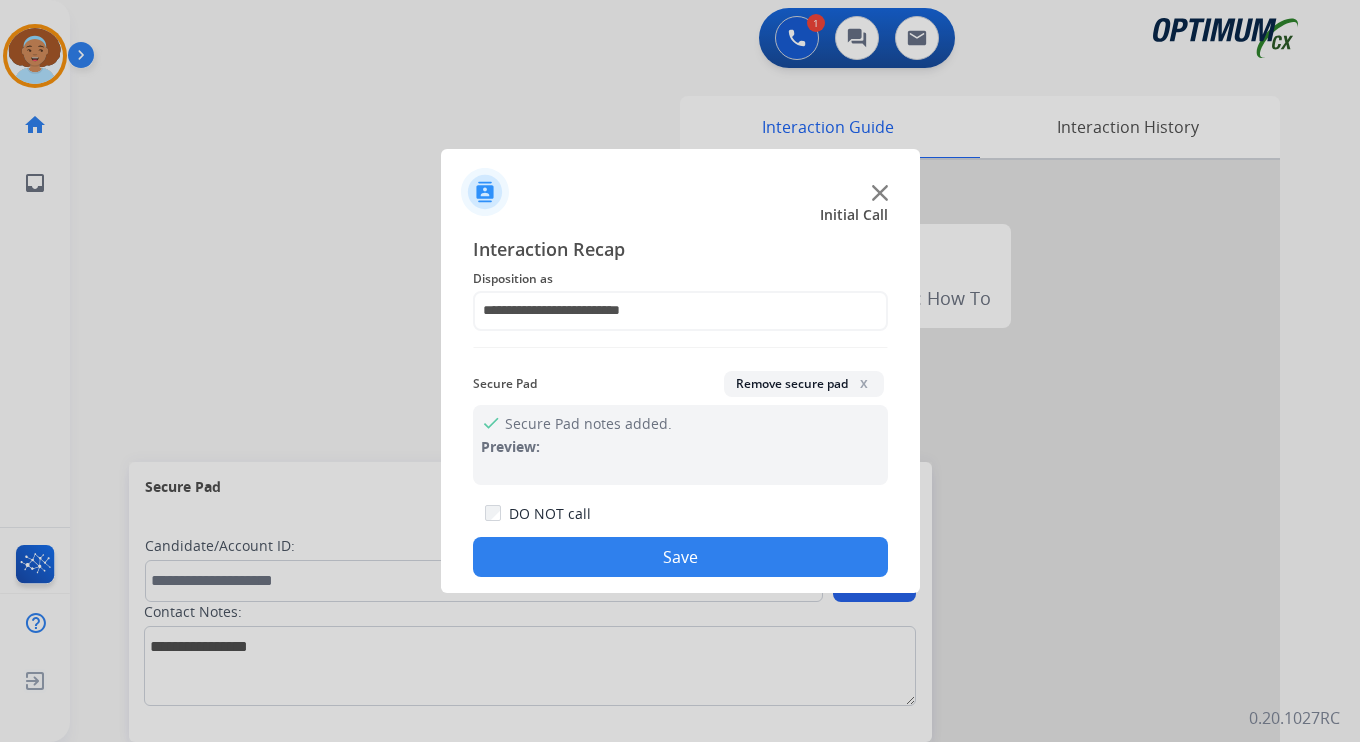 click on "Save" 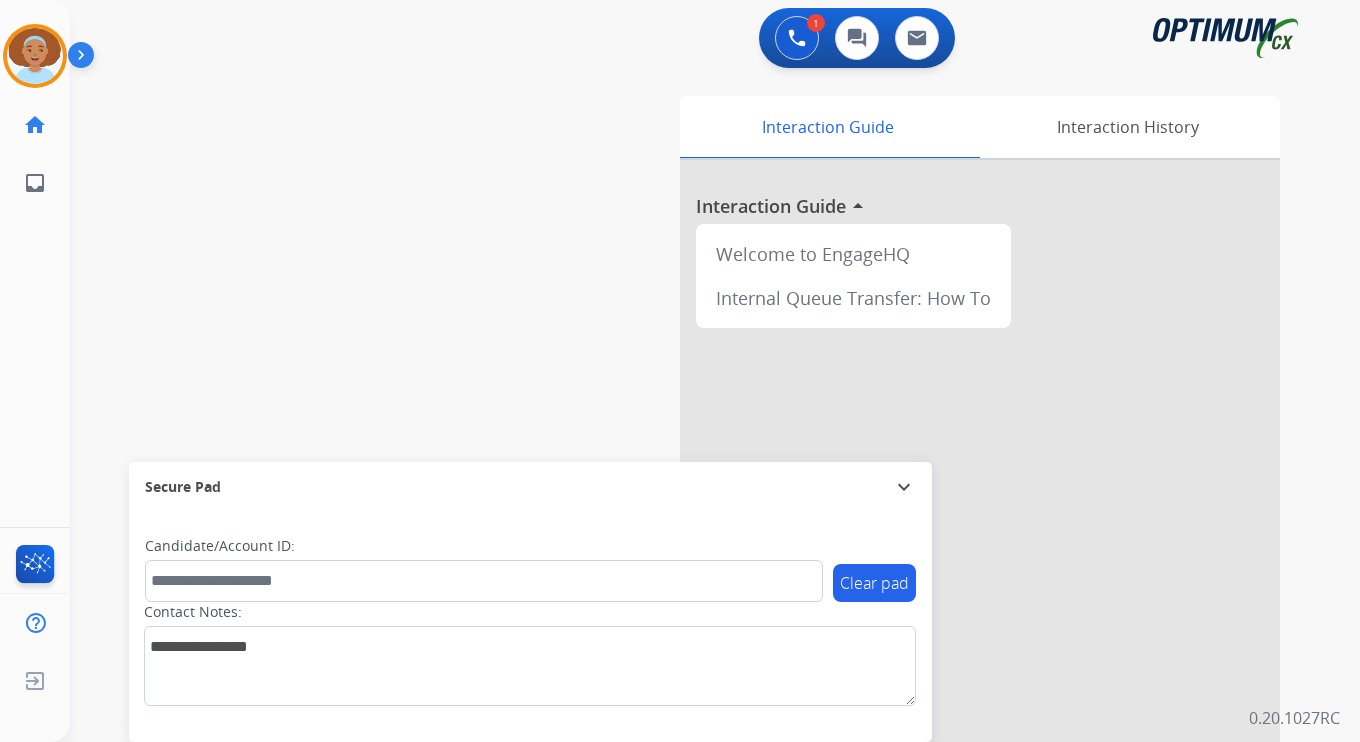 click at bounding box center (85, 59) 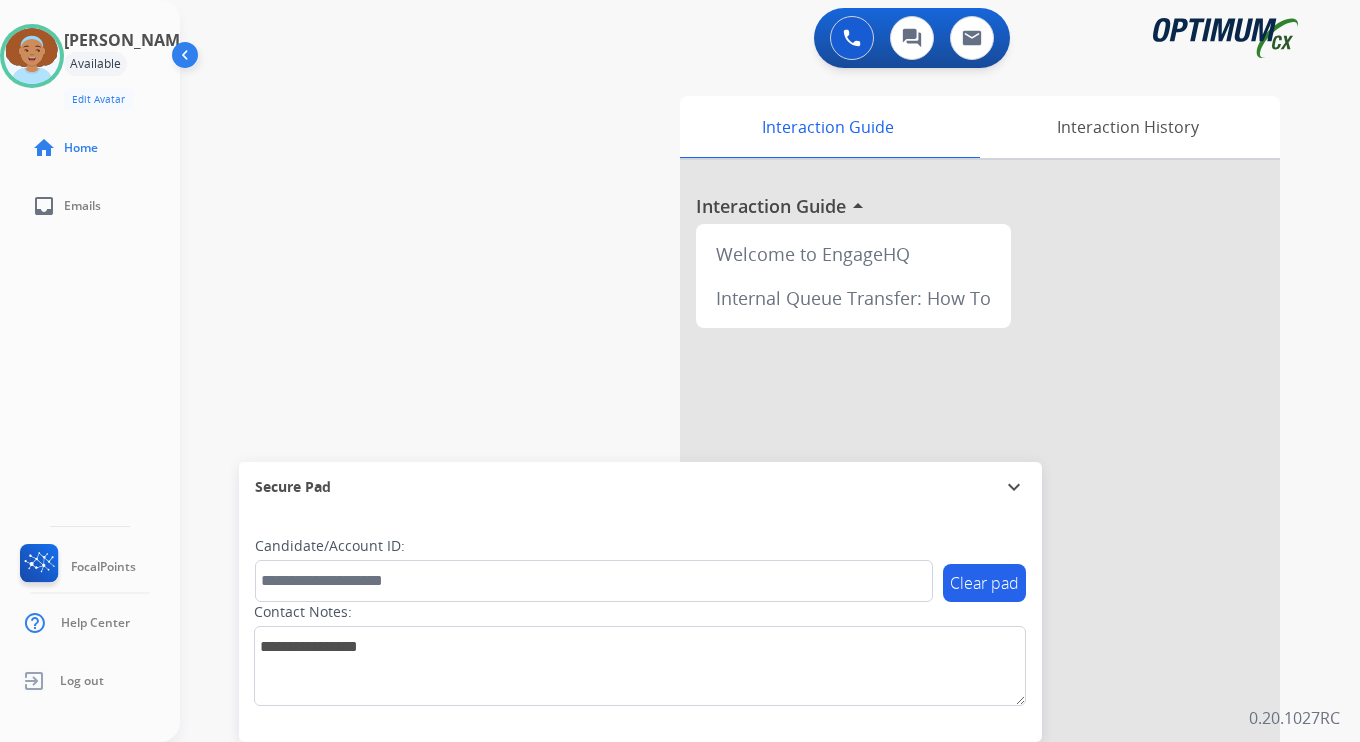 click on "0 Voice Interactions  0  Chat Interactions   0  Email Interactions swap_horiz Break voice bridge close_fullscreen Connect 3-Way Call merge_type Separate 3-Way Call  Interaction Guide   Interaction History  Interaction Guide arrow_drop_up  Welcome to EngageHQ   Internal Queue Transfer: How To  Secure Pad expand_more Clear pad Candidate/Account ID: Contact Notes:                  0.20.1027RC" at bounding box center (770, 371) 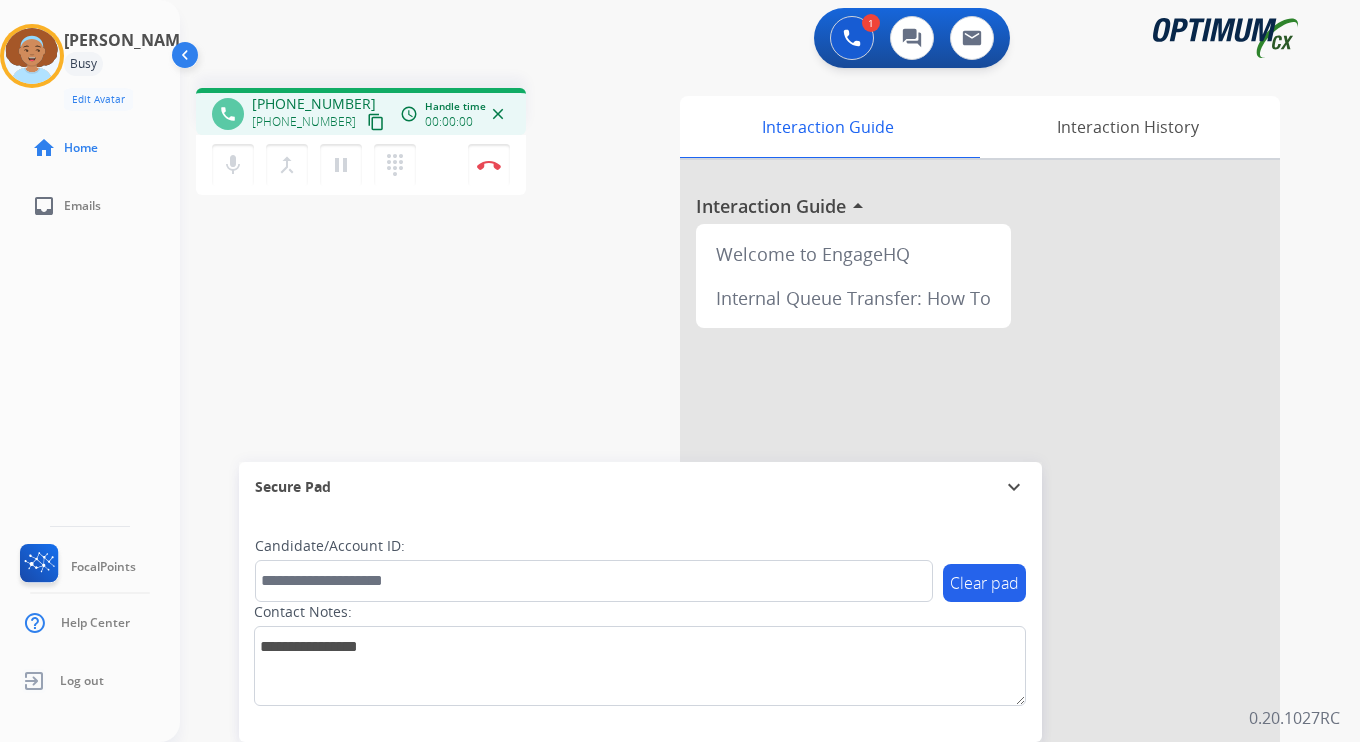 click on "content_copy" at bounding box center [376, 122] 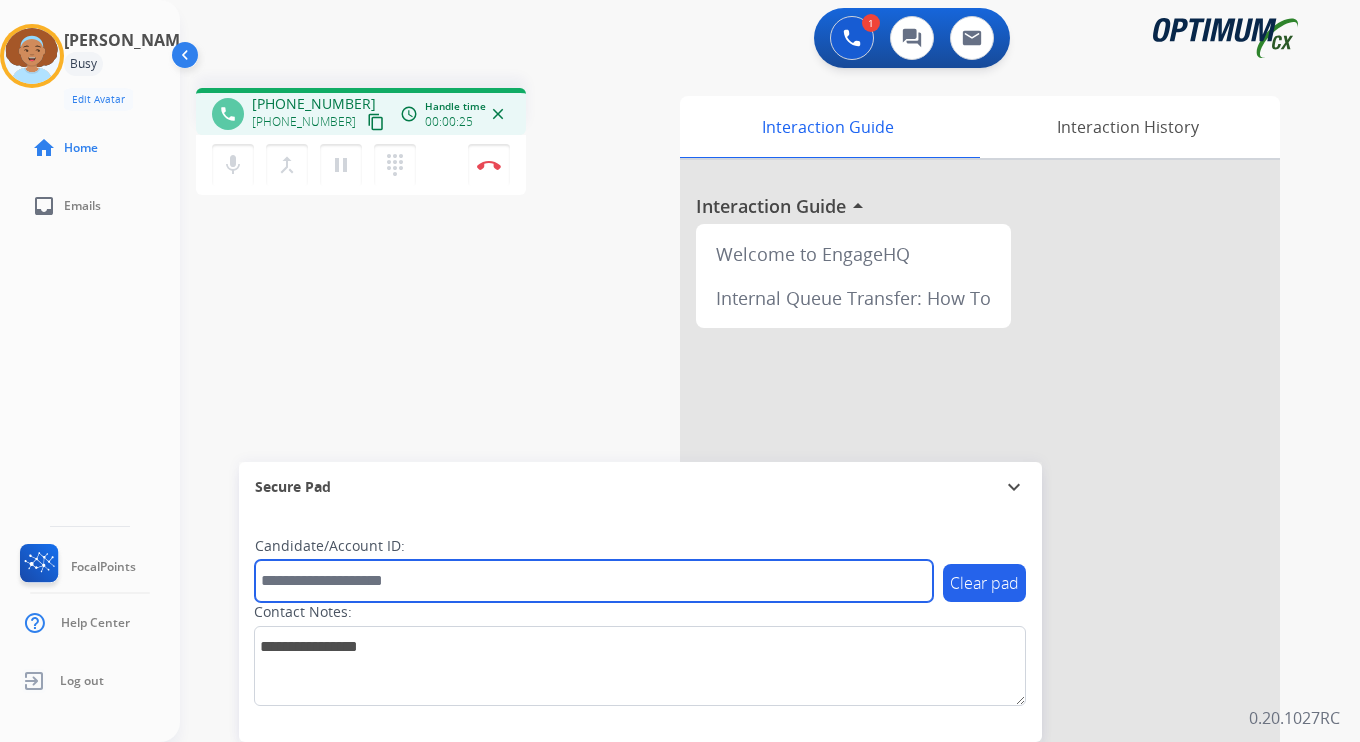 click at bounding box center [594, 581] 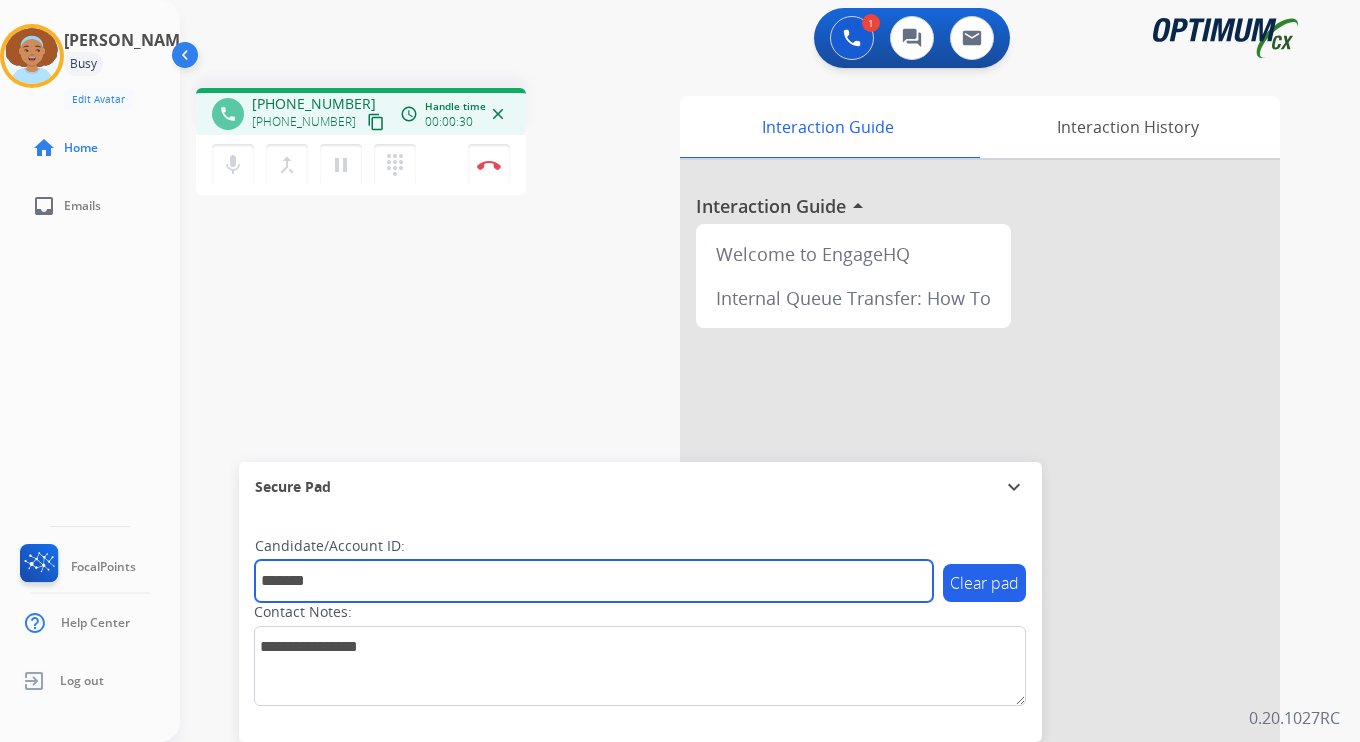 type on "*******" 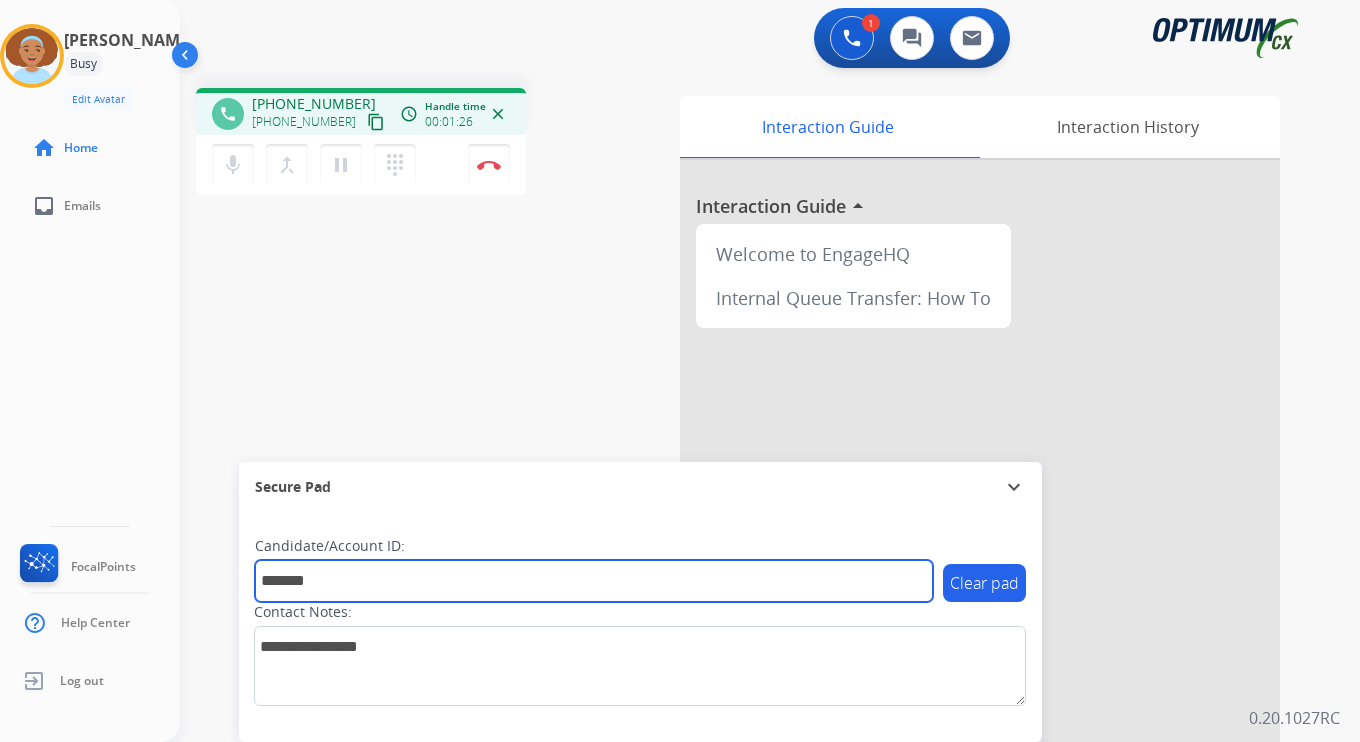 click on "*******" at bounding box center (594, 581) 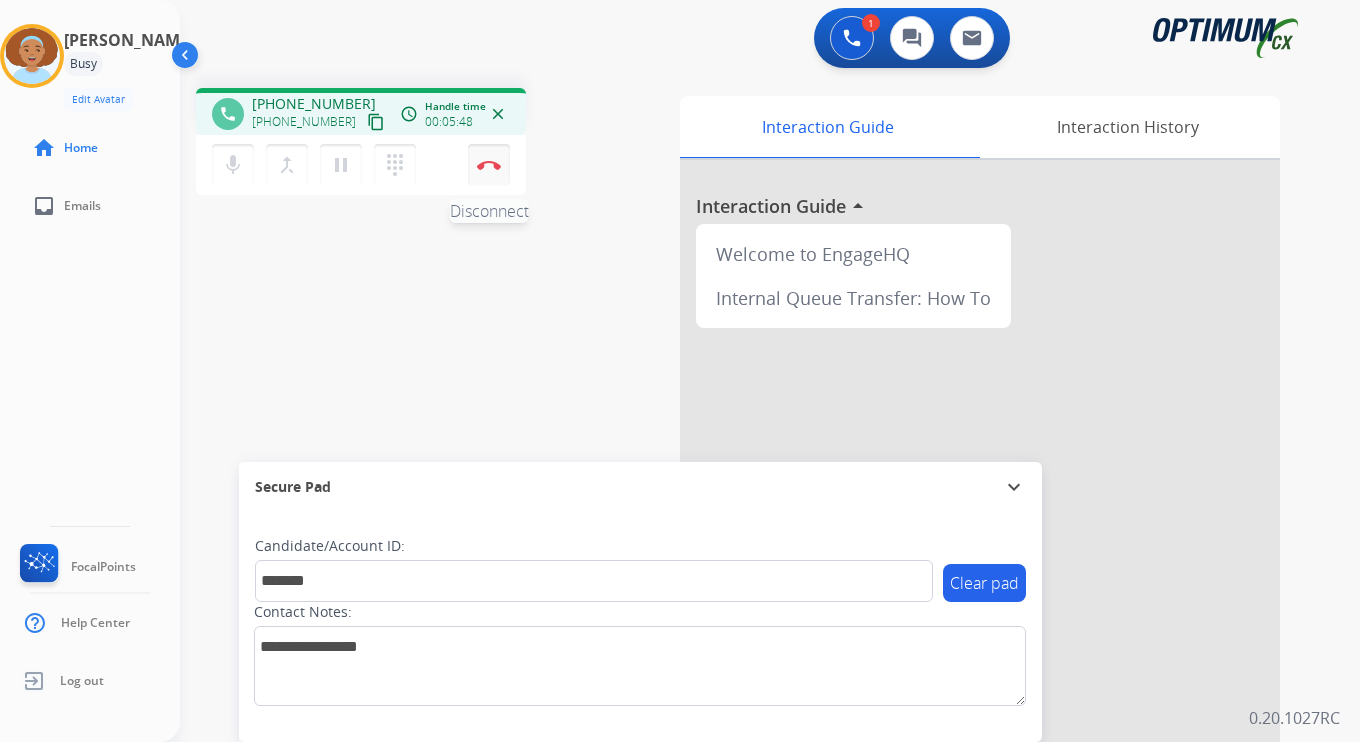 click on "Disconnect" at bounding box center [489, 165] 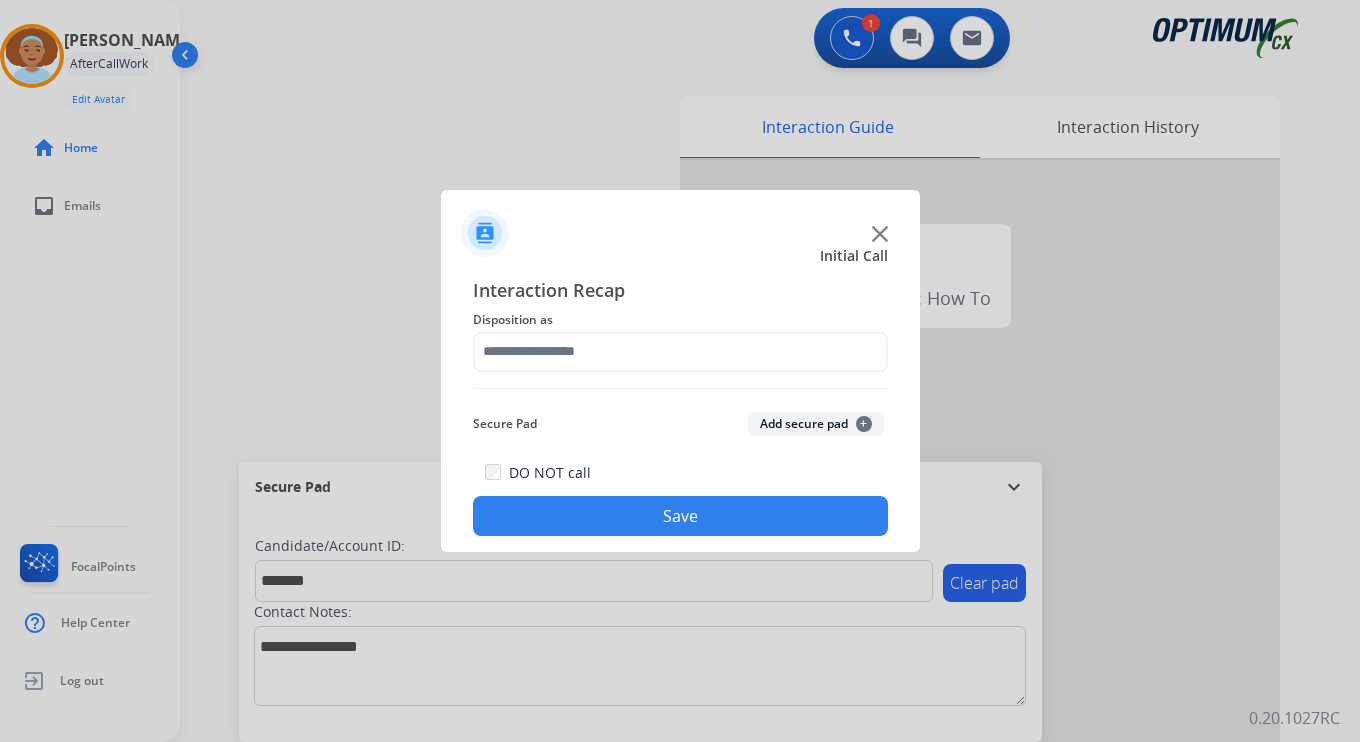 click on "Add secure pad  +" 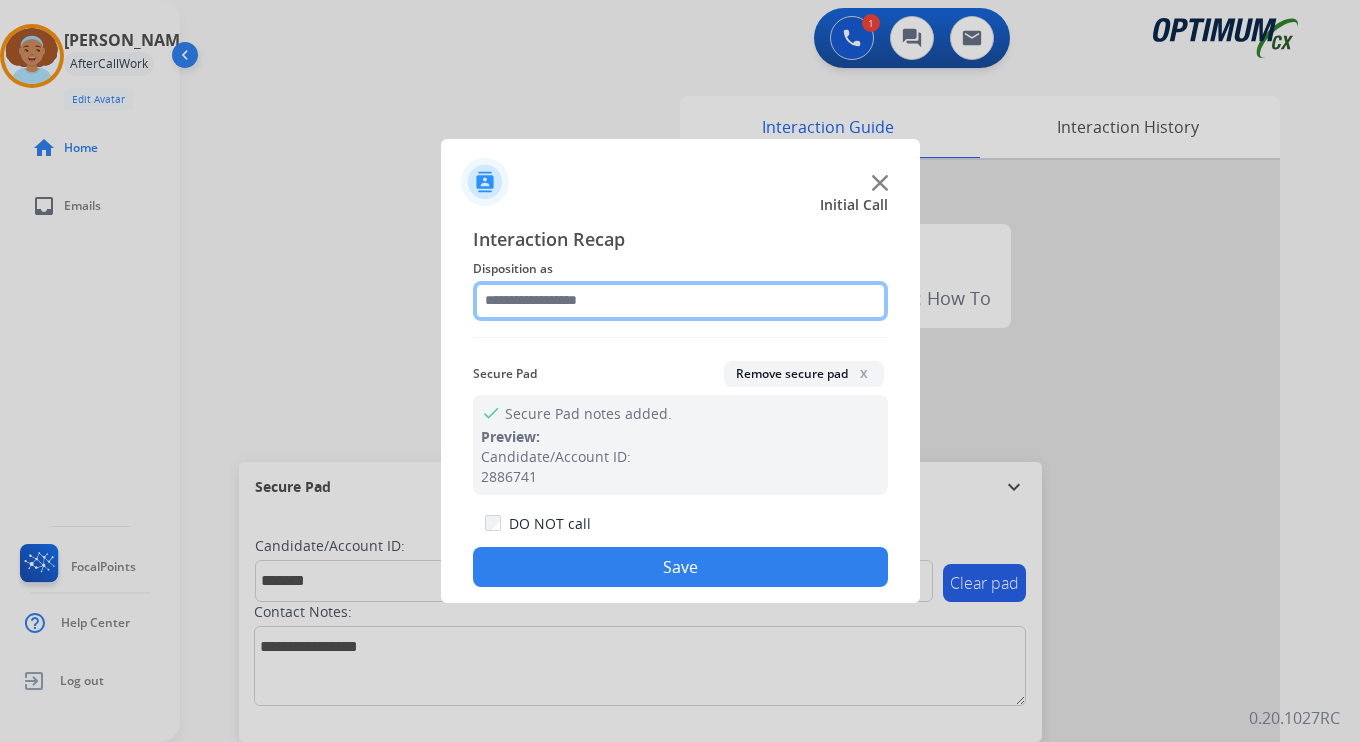 click 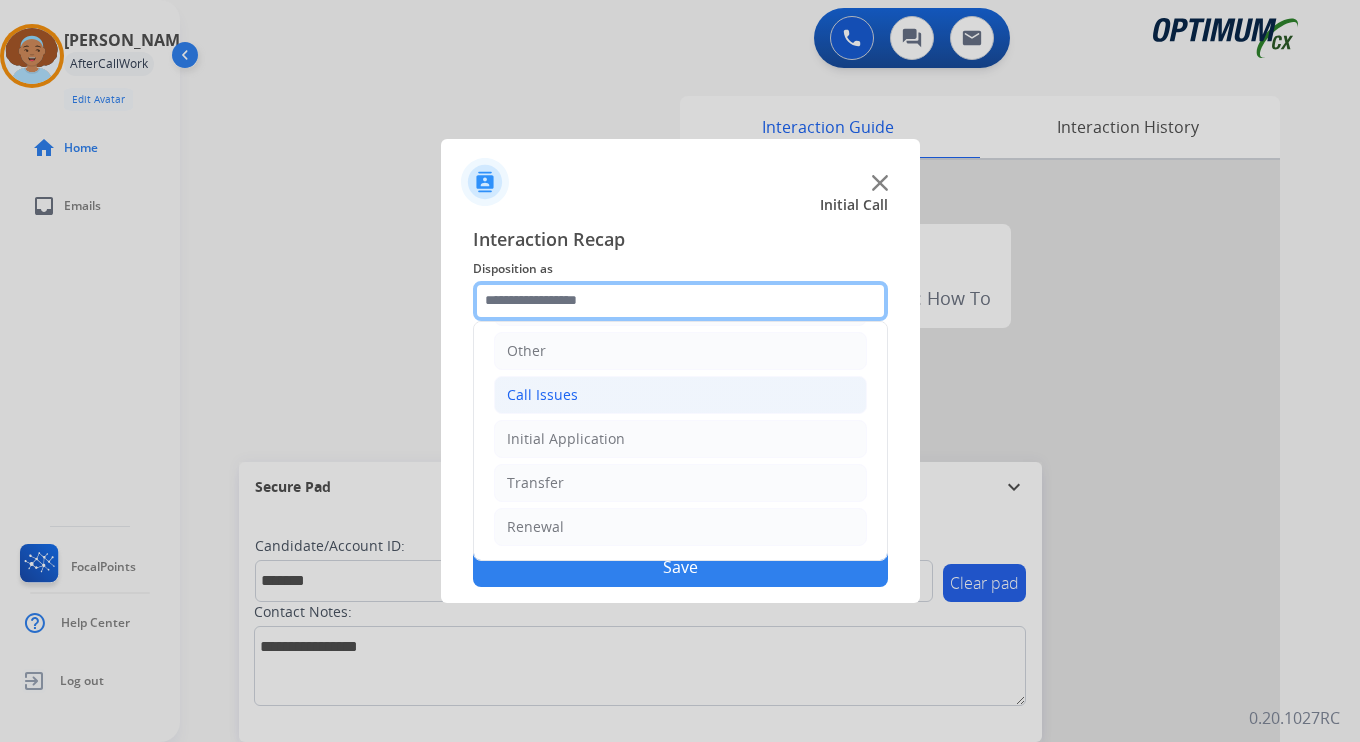 scroll, scrollTop: 0, scrollLeft: 0, axis: both 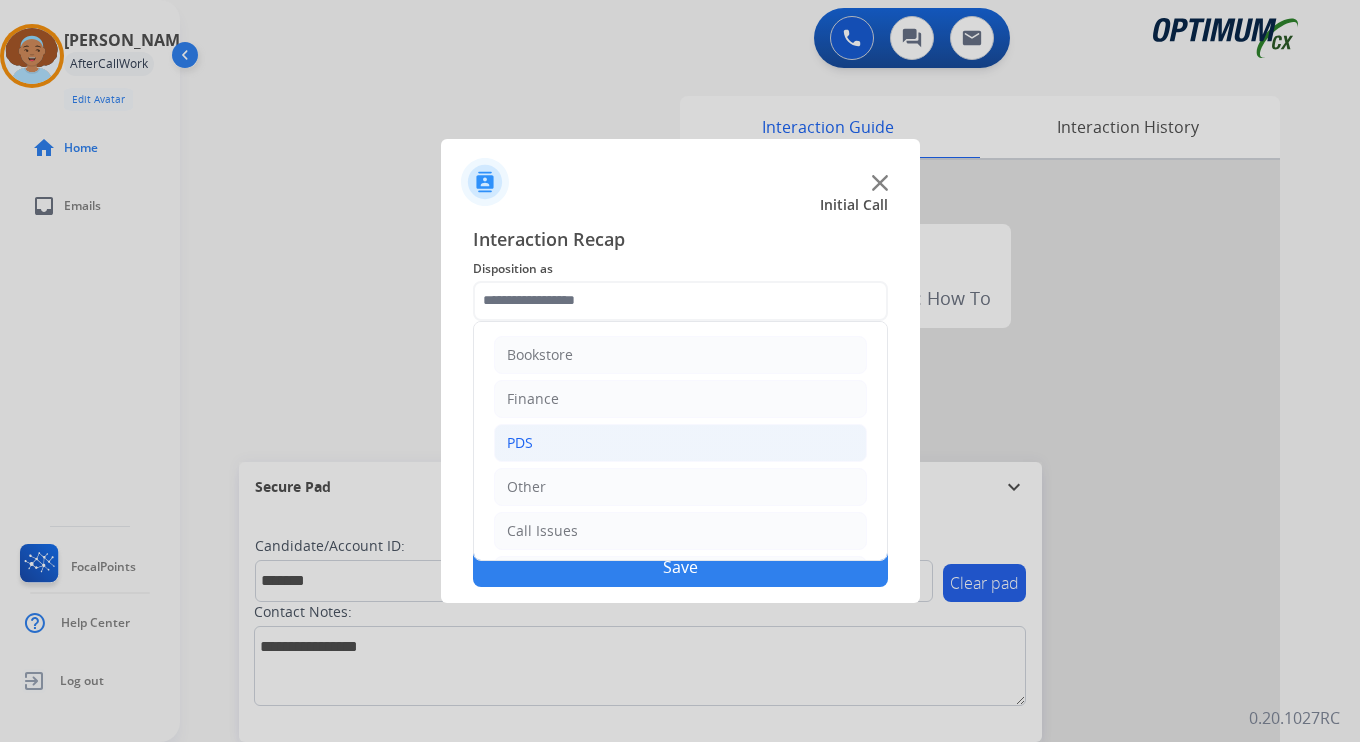 click on "PDS" 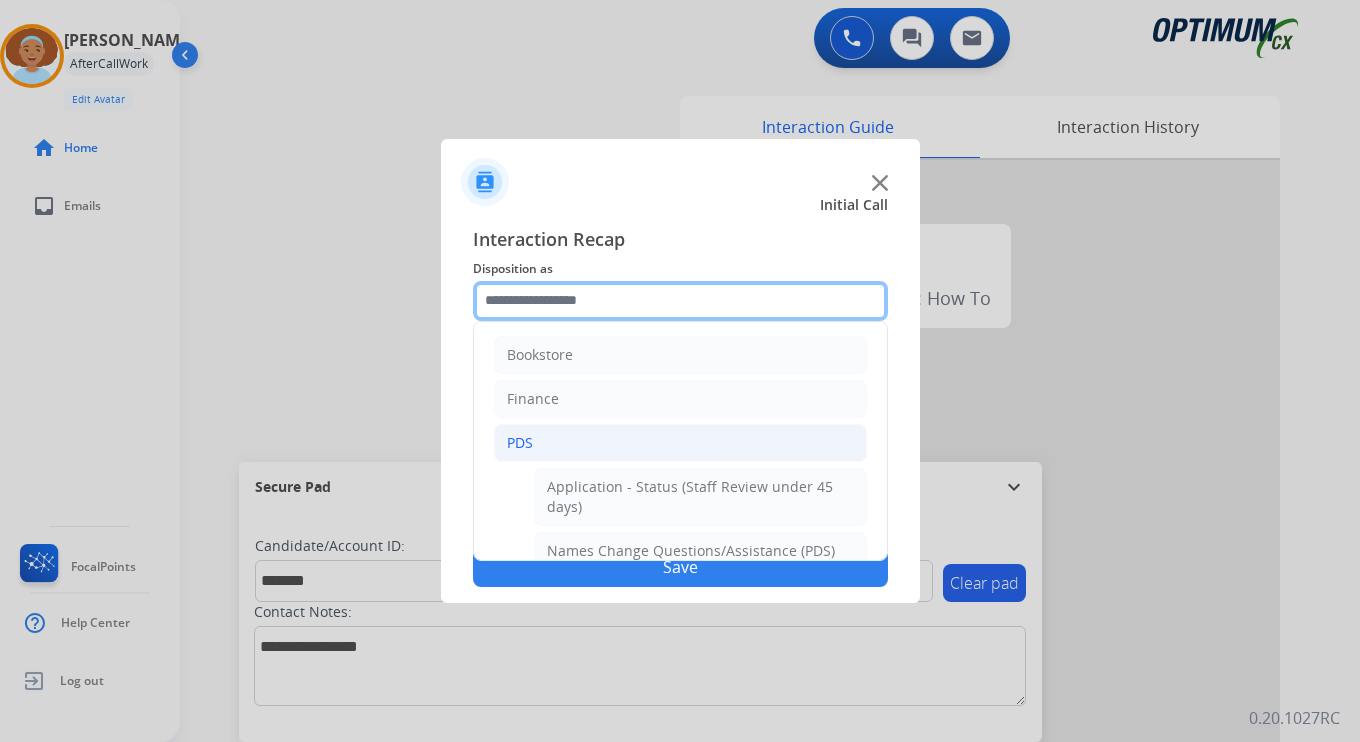 scroll, scrollTop: 333, scrollLeft: 0, axis: vertical 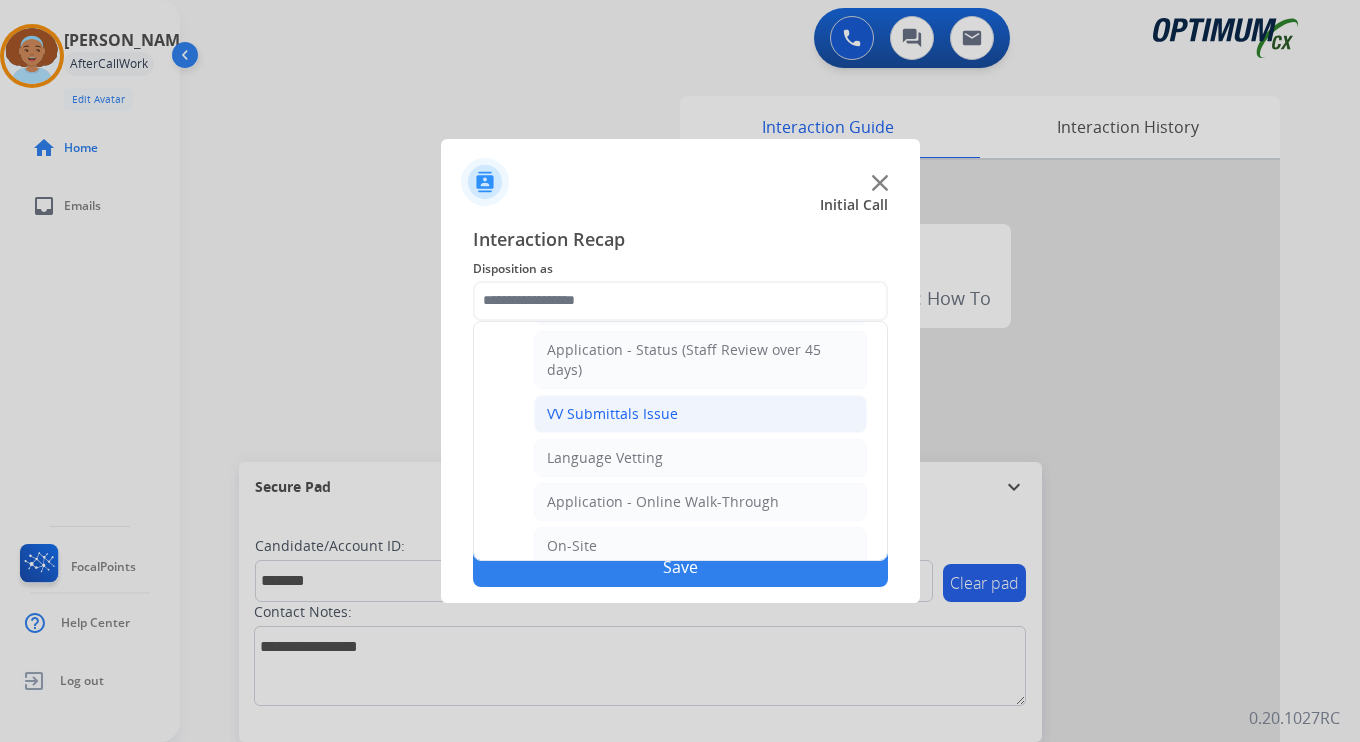 click on "VV Submittals Issue" 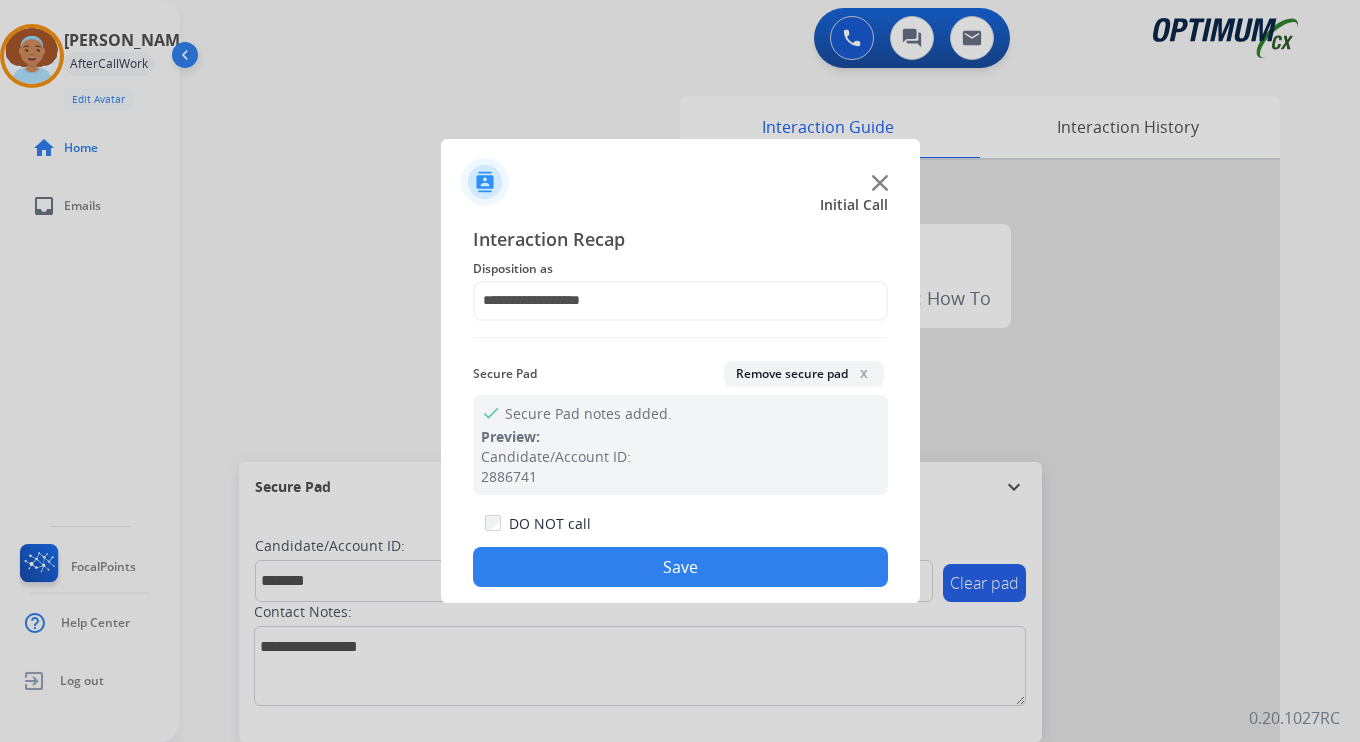 click on "Save" 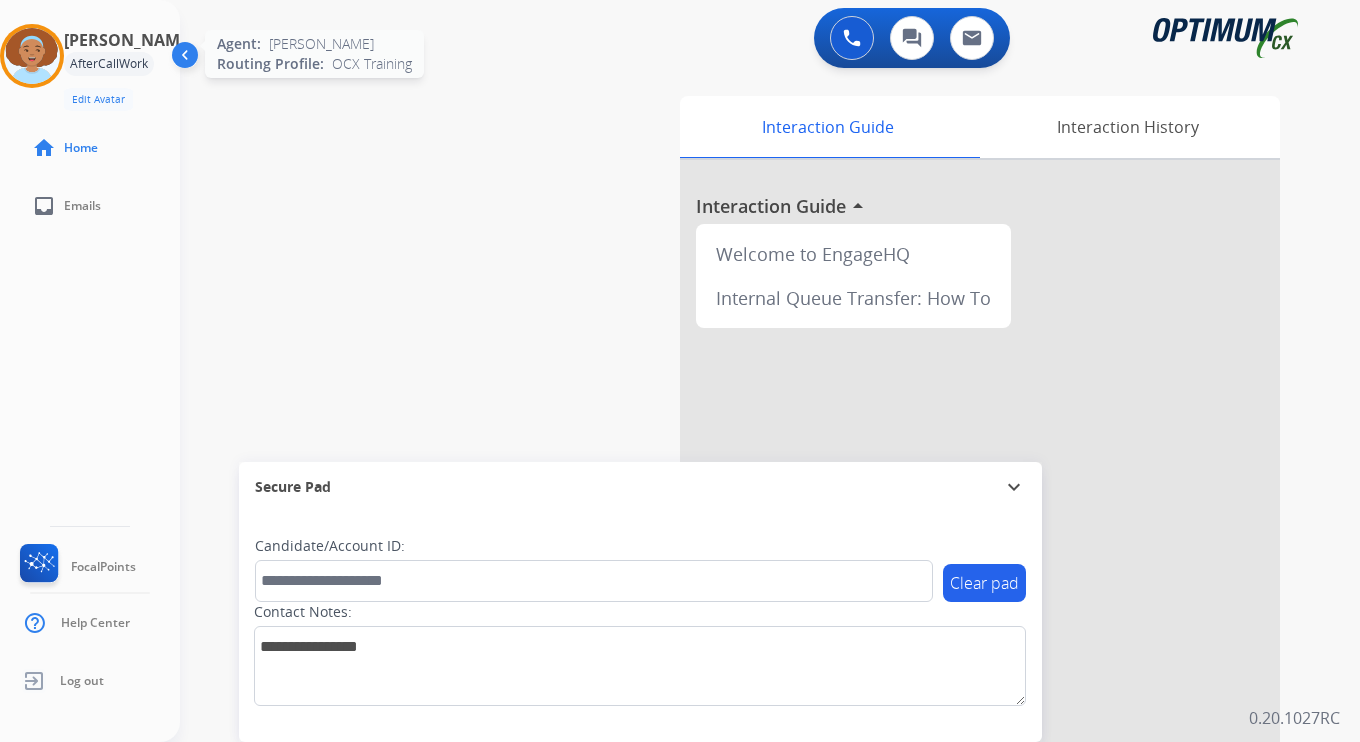 click at bounding box center [32, 56] 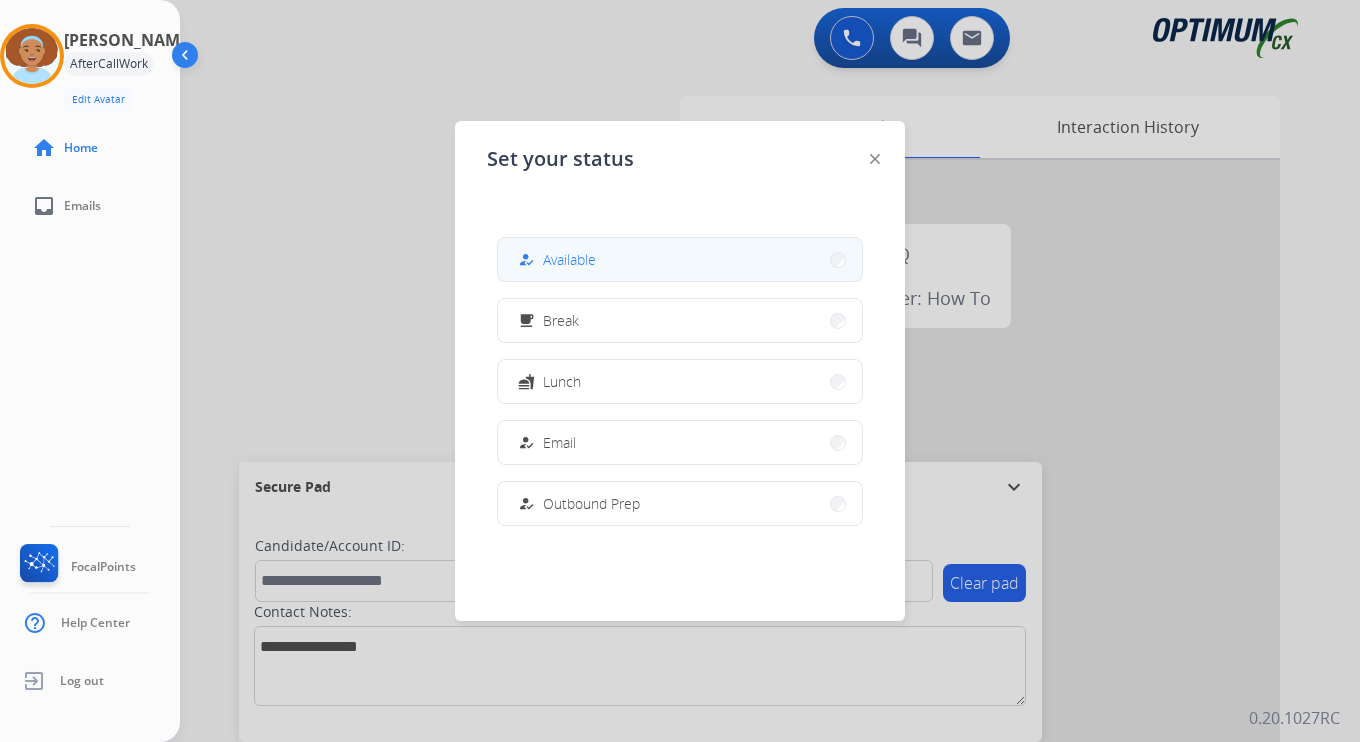 click on "Available" at bounding box center [569, 259] 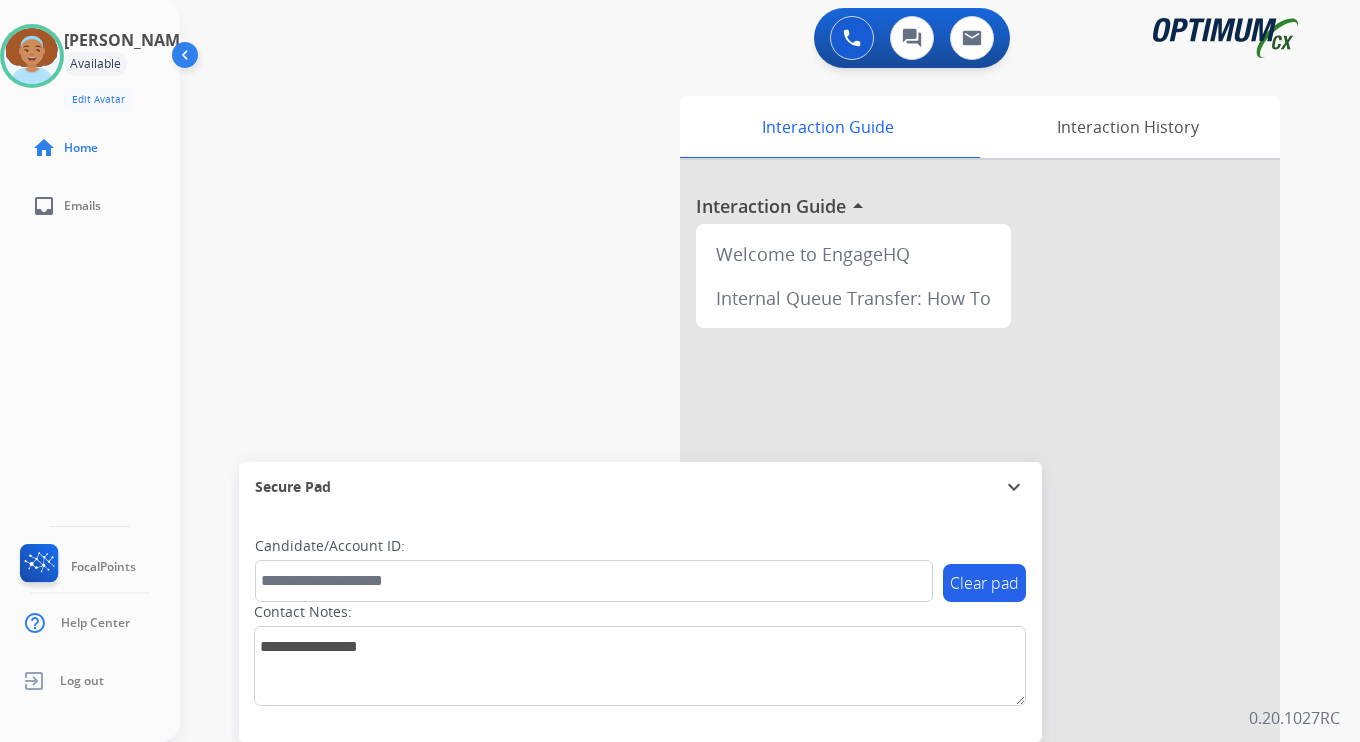 click on "0 Voice Interactions  0  Chat Interactions   0  Email Interactions swap_horiz Break voice bridge close_fullscreen Connect 3-Way Call merge_type Separate 3-Way Call  Interaction Guide   Interaction History  Interaction Guide arrow_drop_up  Welcome to EngageHQ   Internal Queue Transfer: How To  Secure Pad expand_more Clear pad Candidate/Account ID: Contact Notes:                  0.20.1027RC" at bounding box center (770, 371) 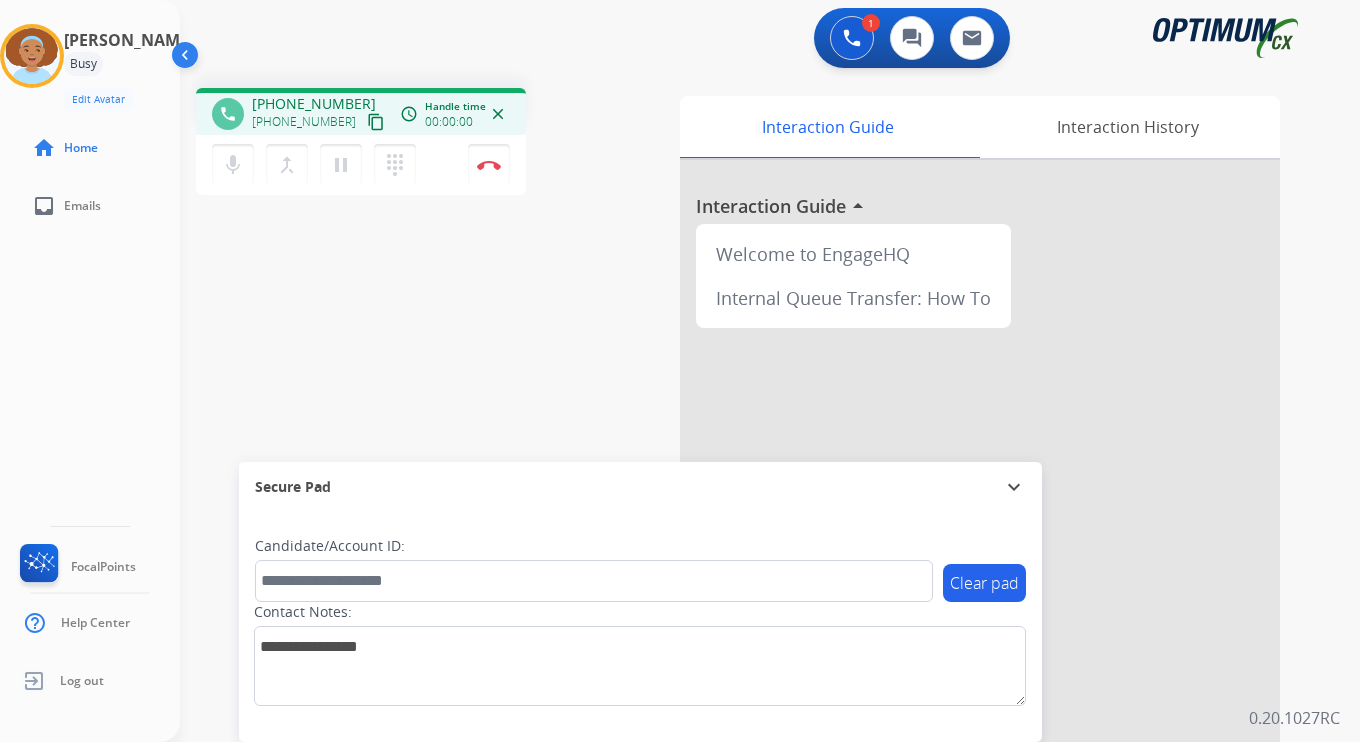 click on "mic Mute merge_type Bridge pause Hold dialpad Dialpad Disconnect" at bounding box center [361, 165] 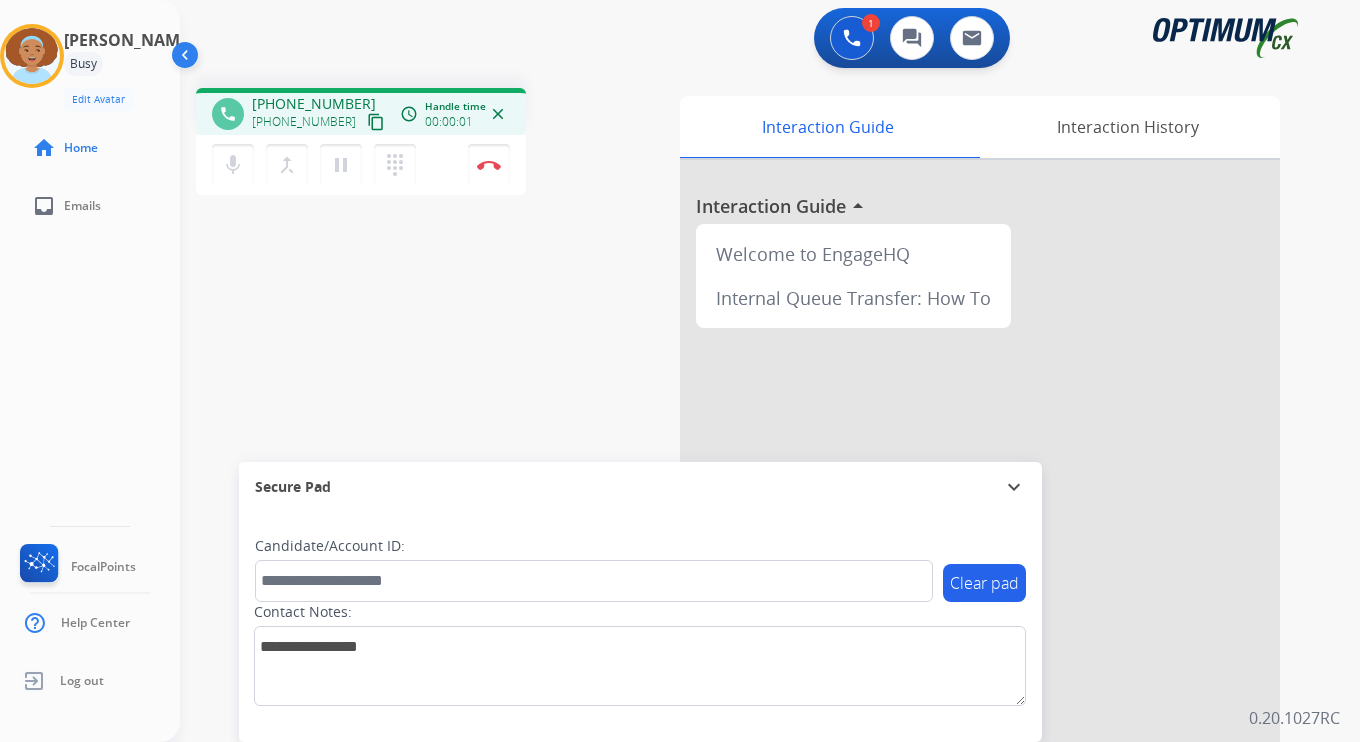 click on "content_copy" at bounding box center [376, 122] 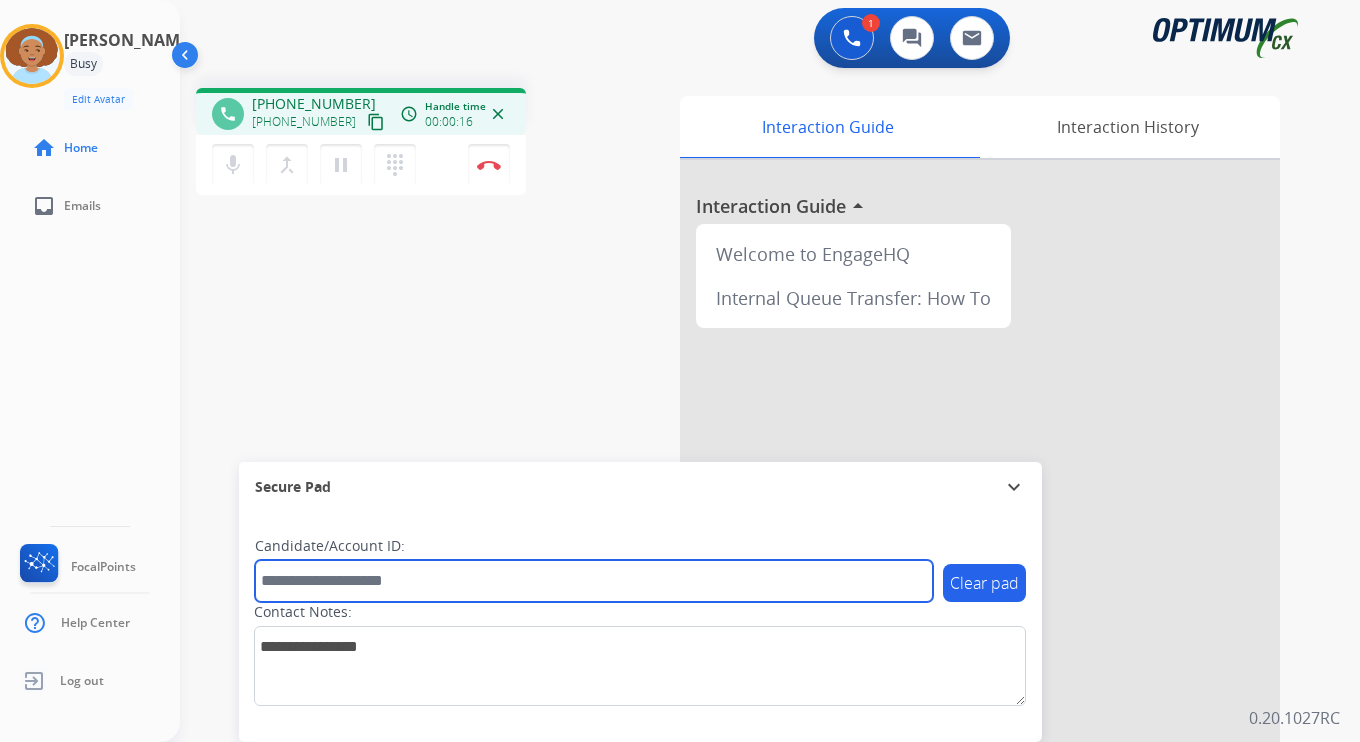 click at bounding box center (594, 581) 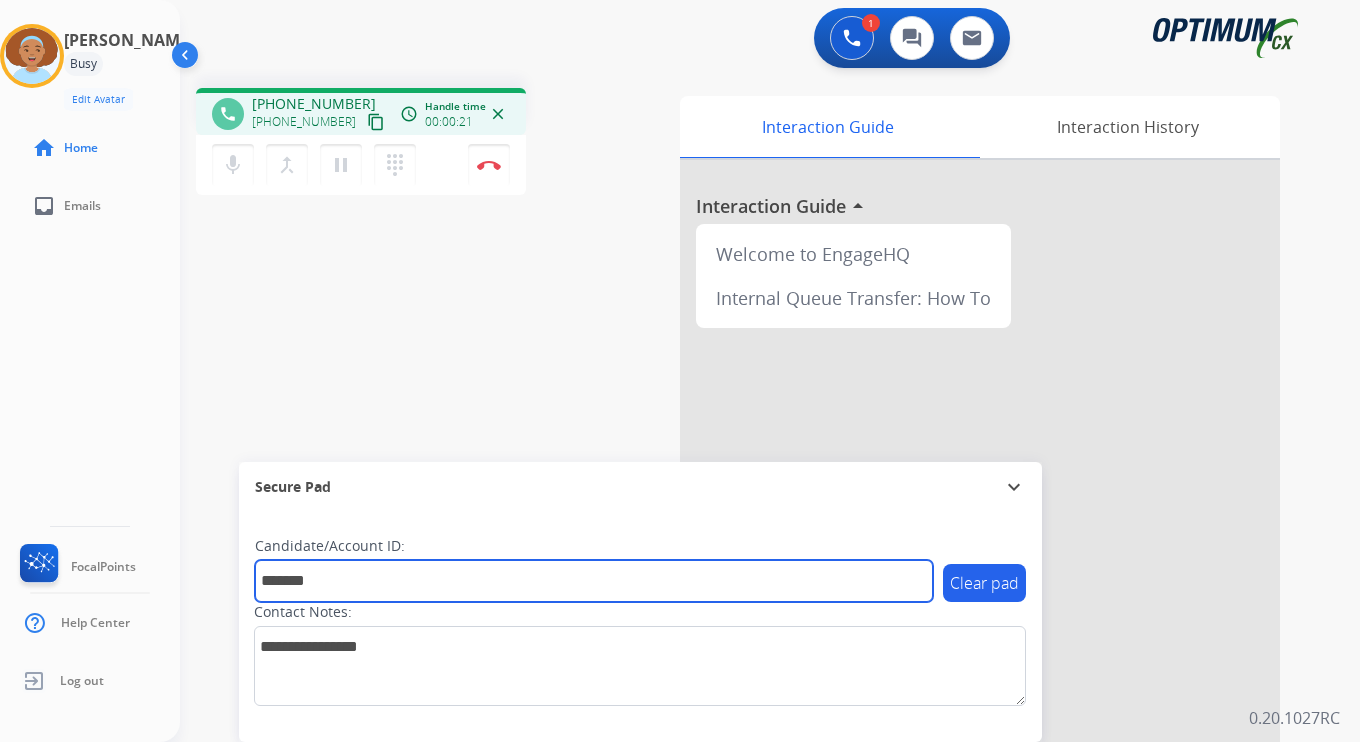 type on "*******" 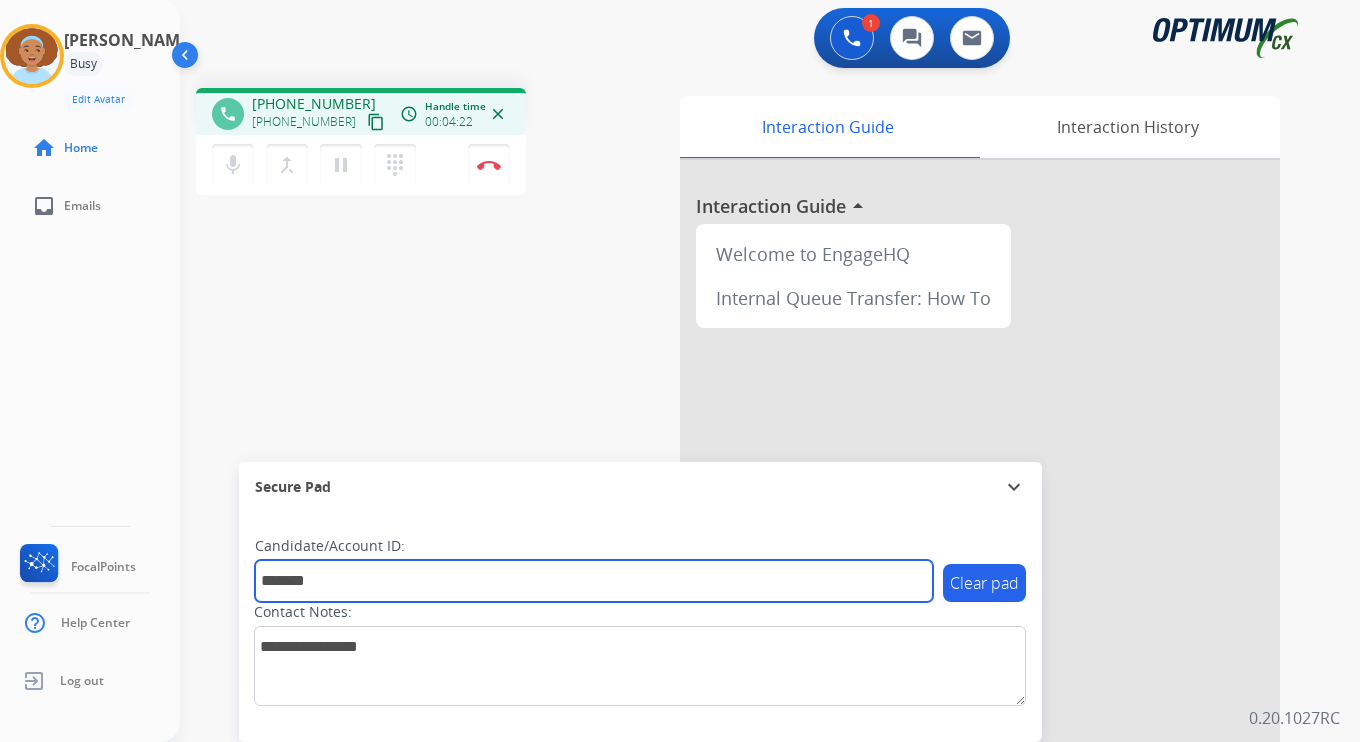 click on "*******" at bounding box center (594, 581) 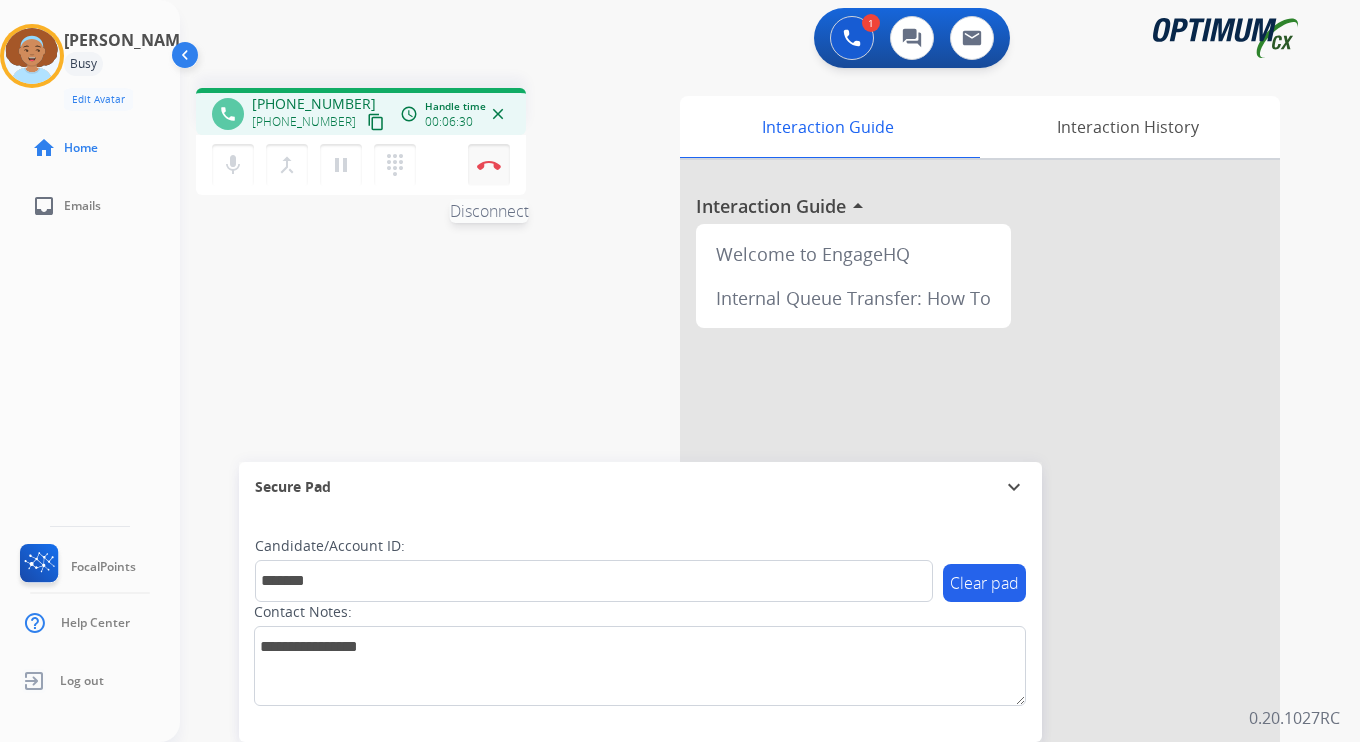 click on "Disconnect" at bounding box center [489, 165] 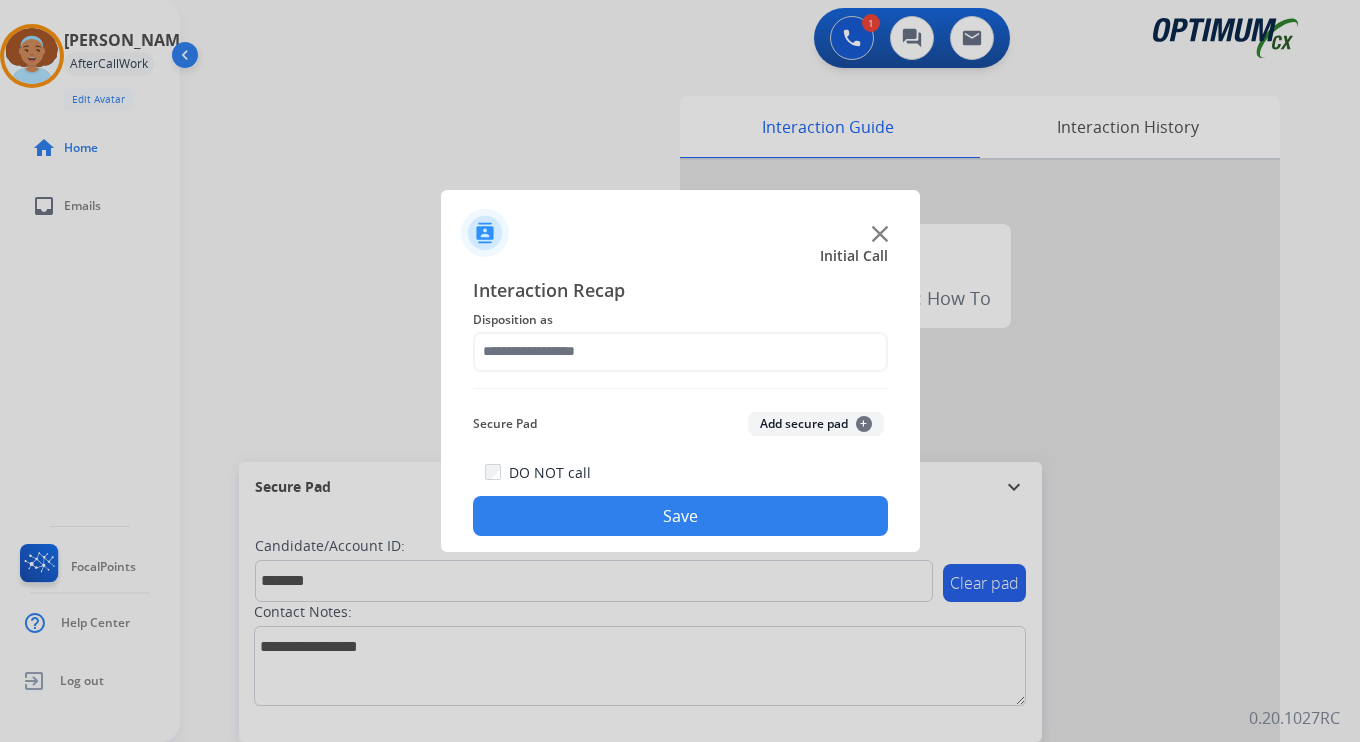 click on "Add secure pad  +" 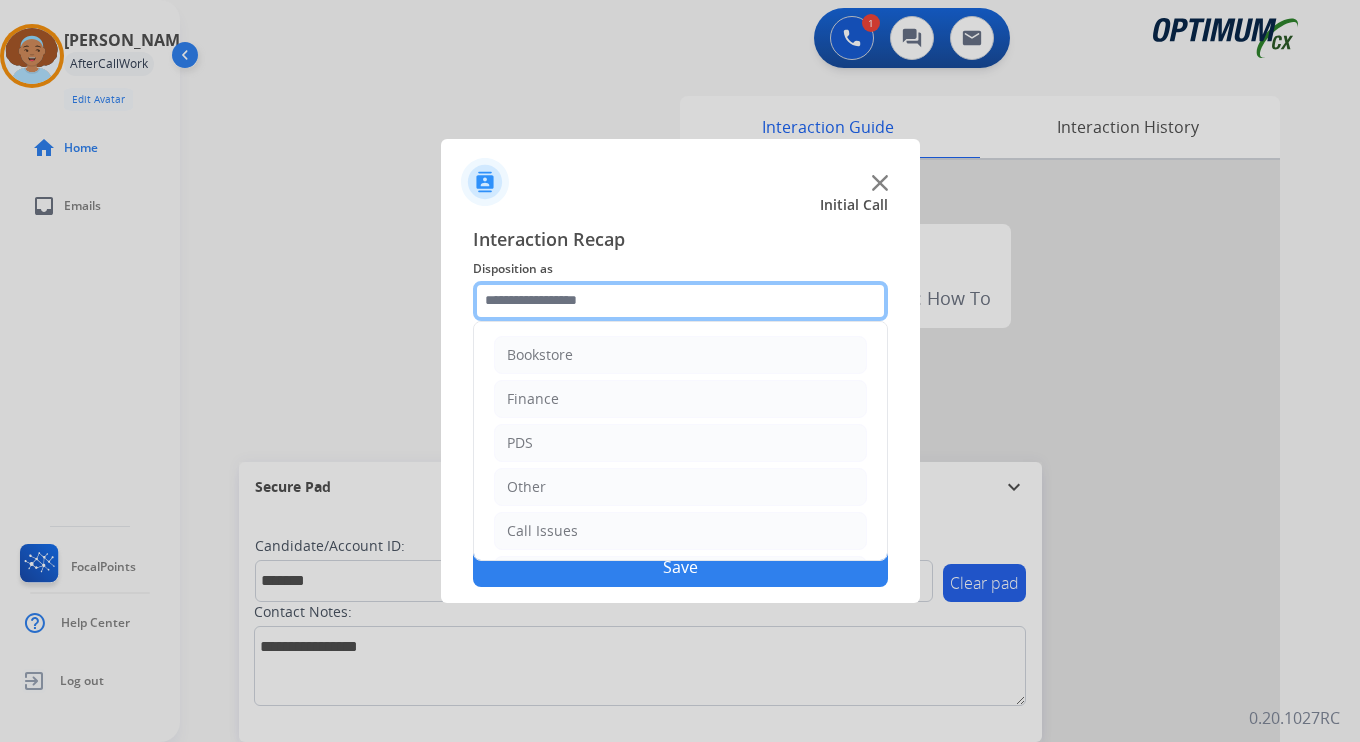 click 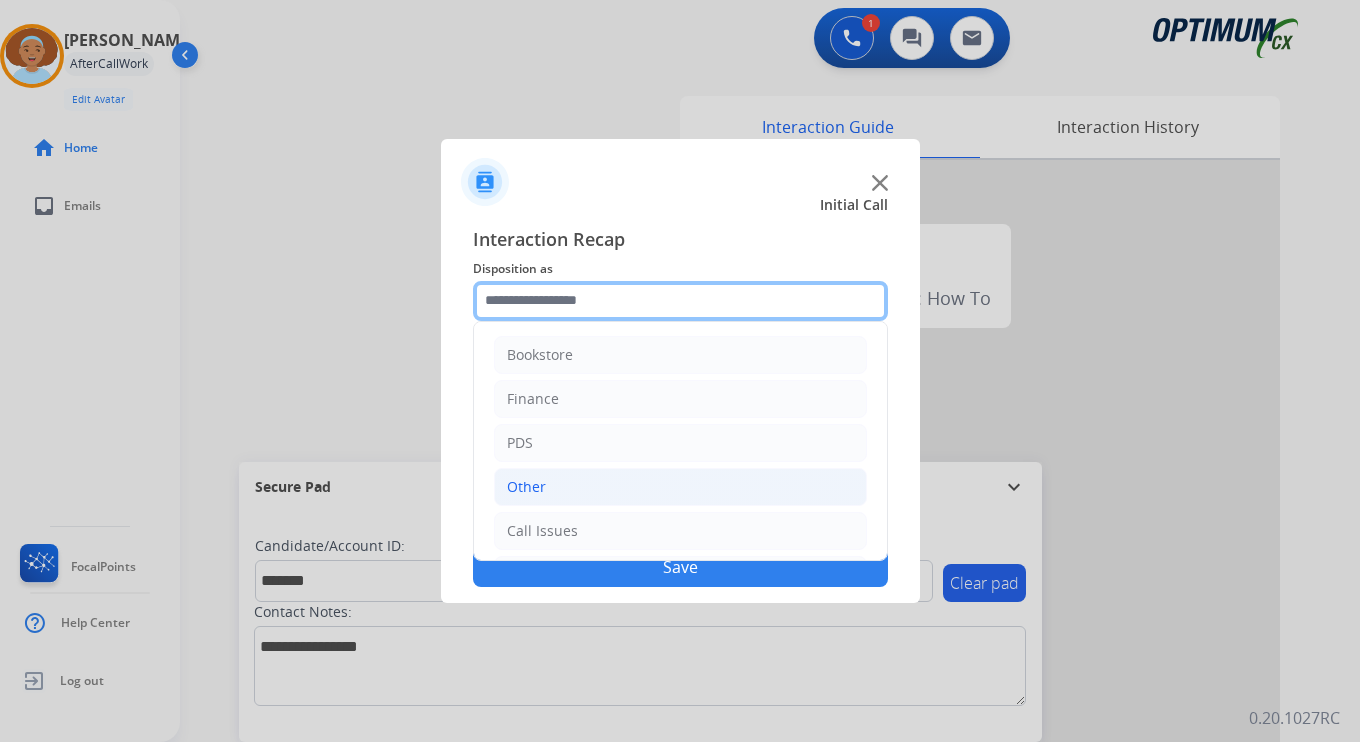 scroll, scrollTop: 136, scrollLeft: 0, axis: vertical 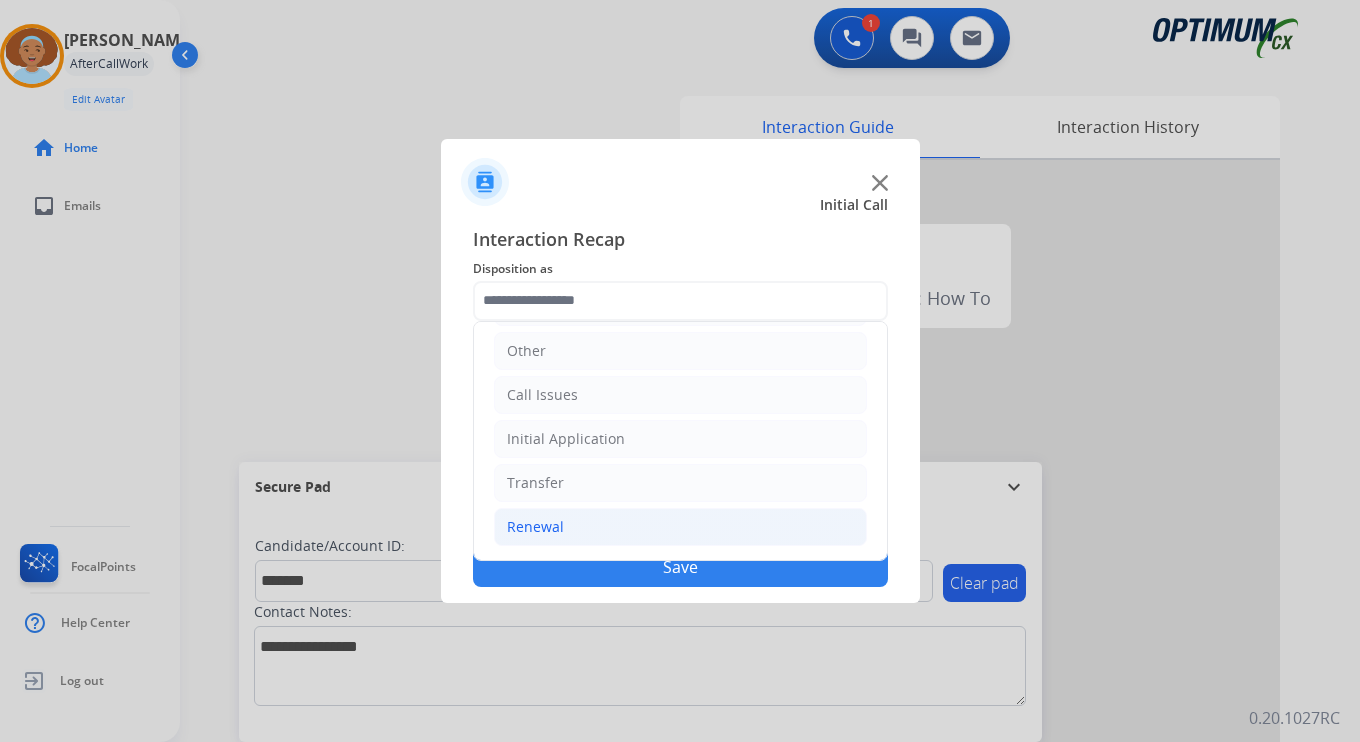 click on "Renewal" 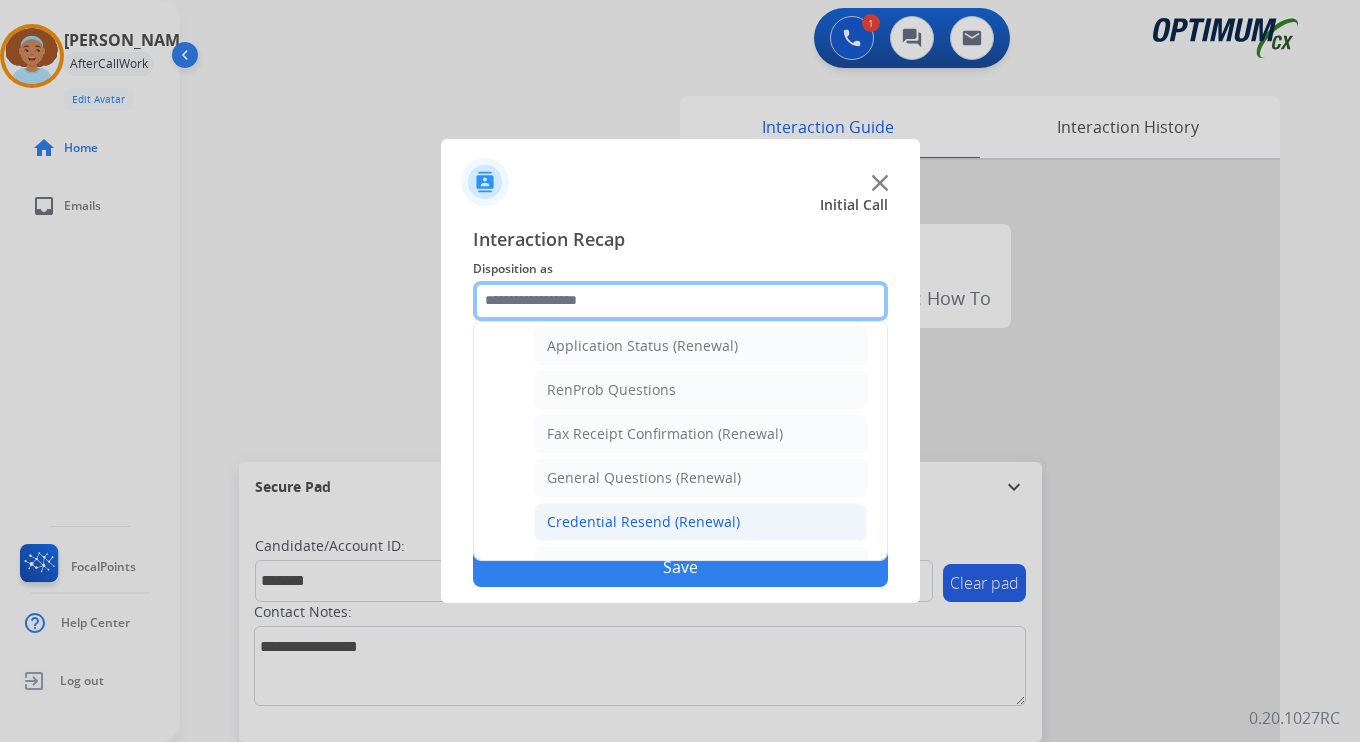 scroll, scrollTop: 772, scrollLeft: 0, axis: vertical 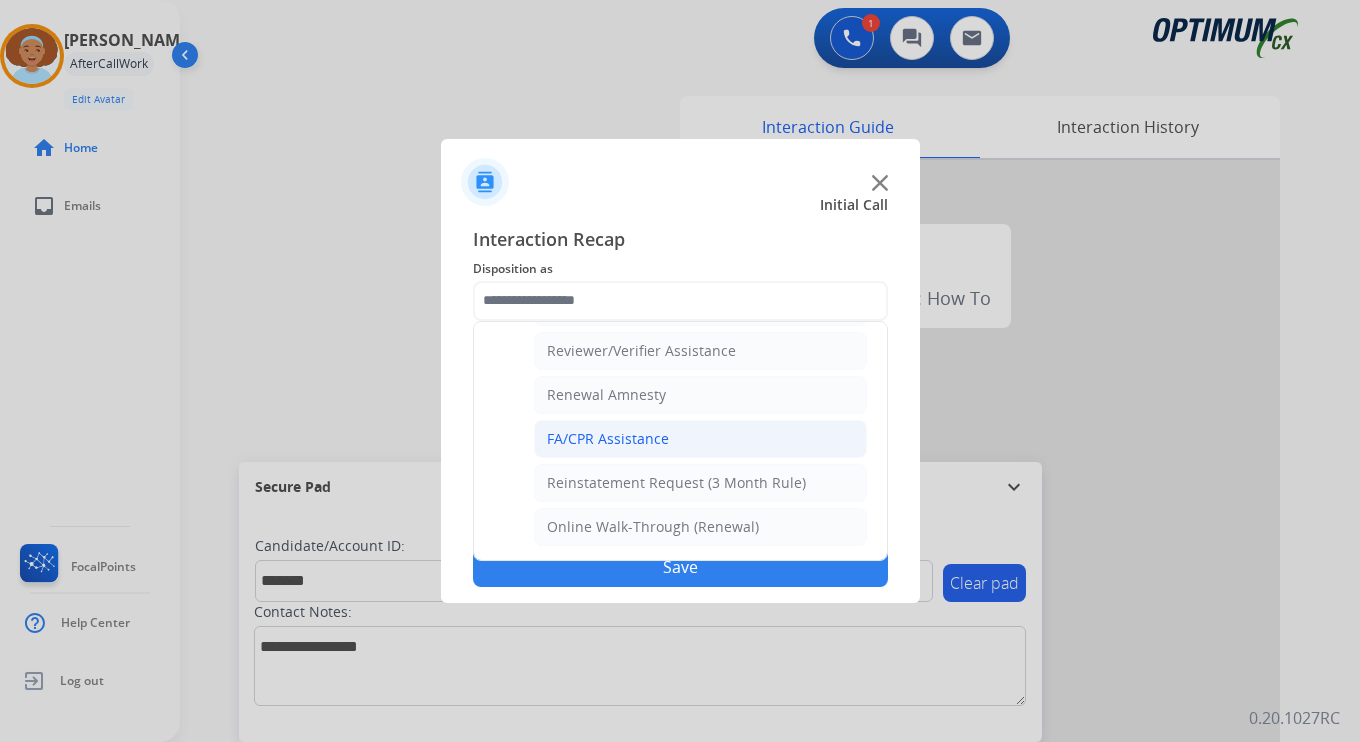 click on "FA/CPR Assistance" 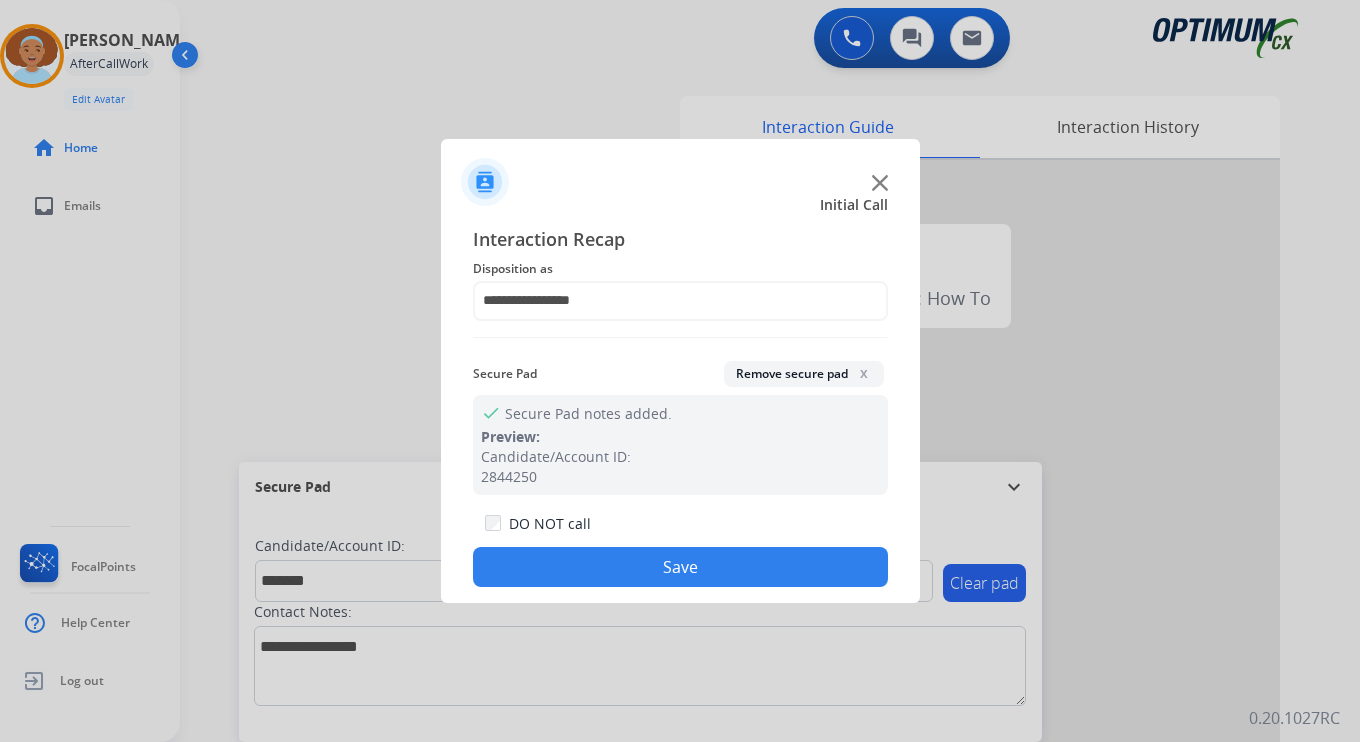 click on "Save" 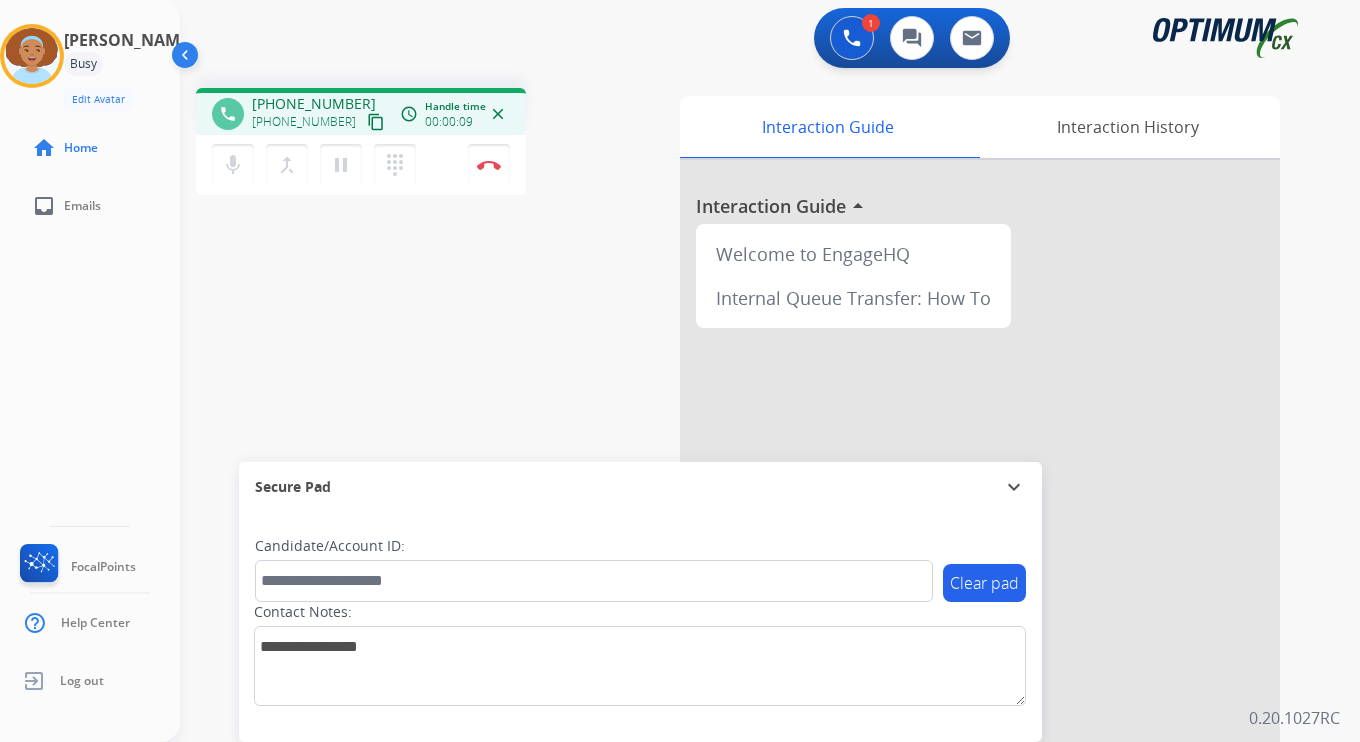 click on "mic Mute merge_type Bridge pause Hold dialpad Dialpad Disconnect" at bounding box center [361, 165] 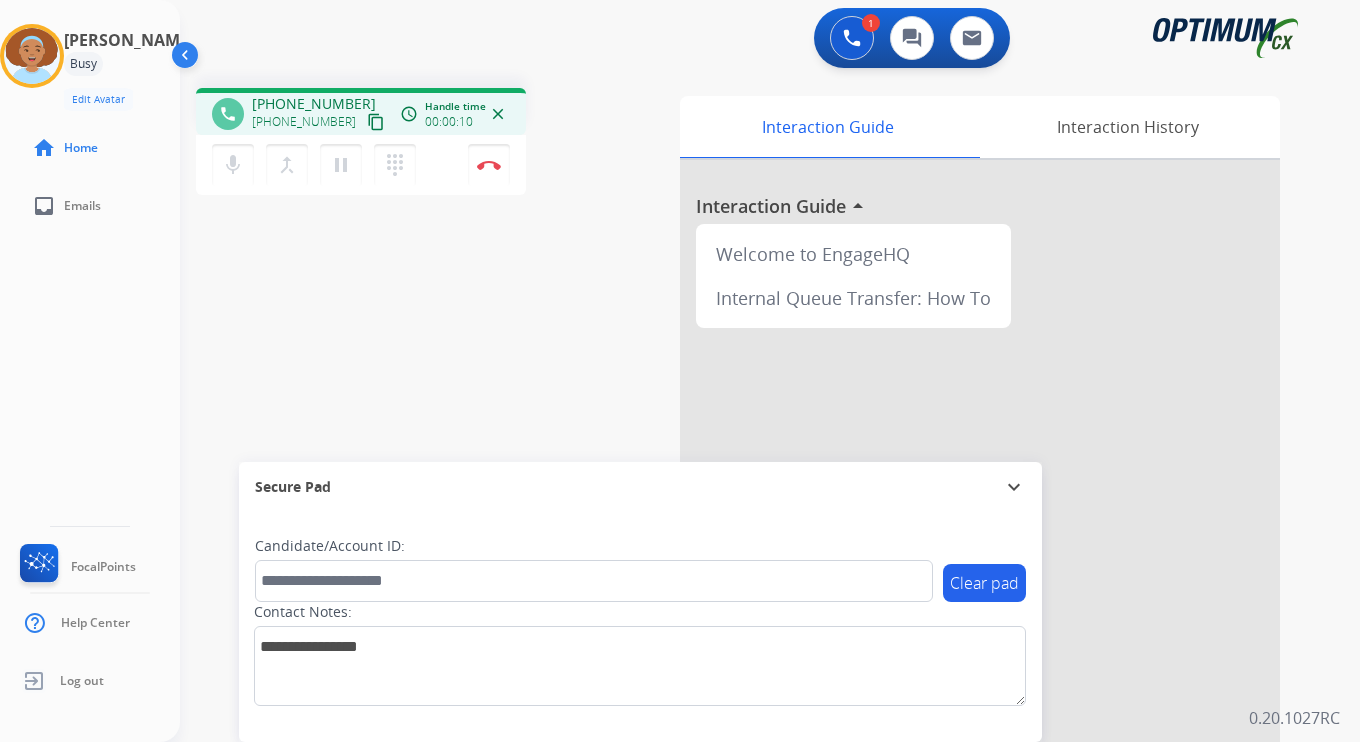 click on "content_copy" at bounding box center [376, 122] 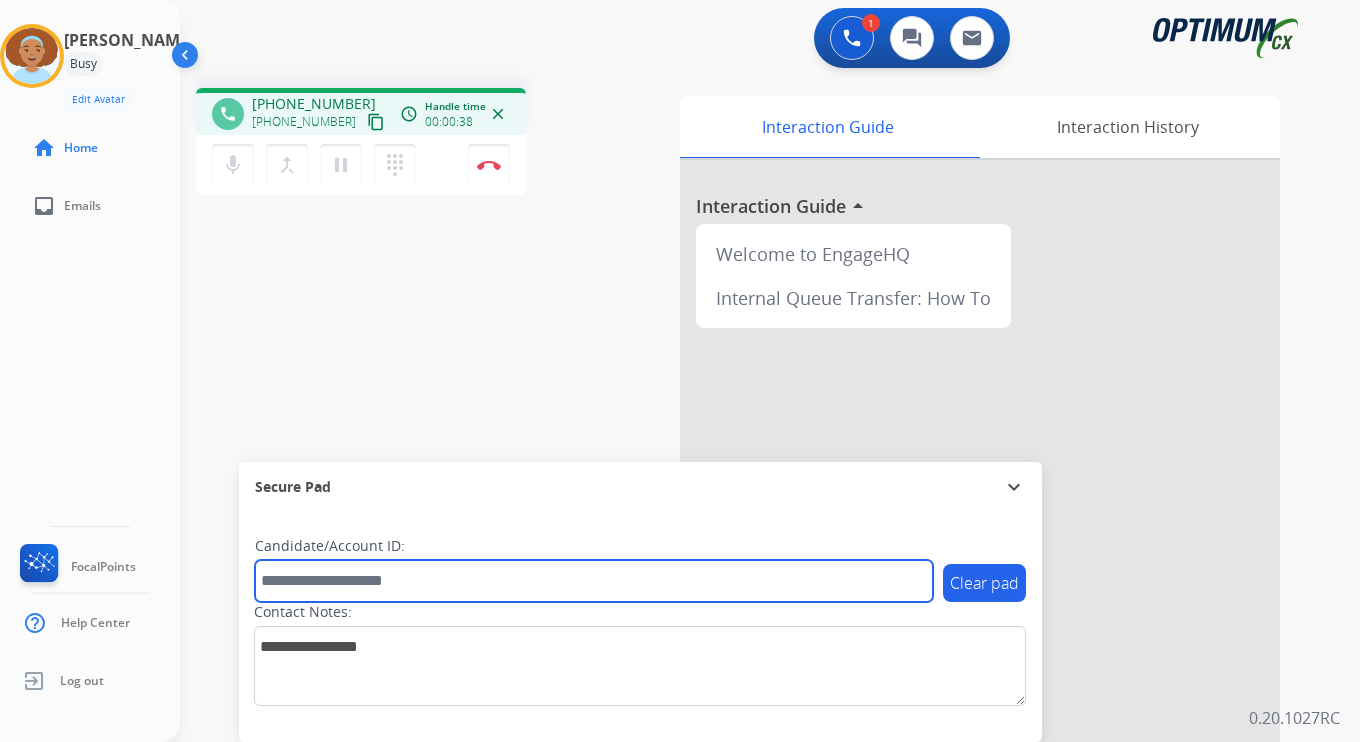 click at bounding box center [594, 581] 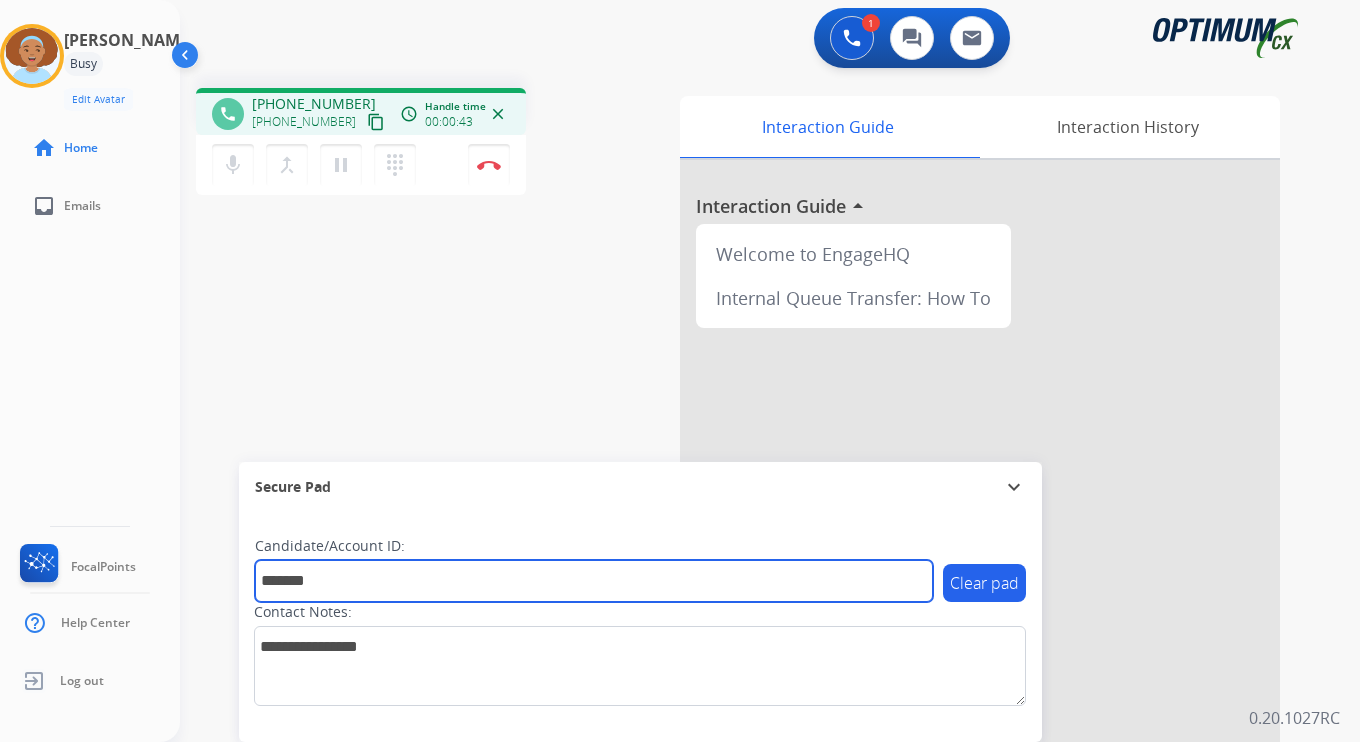 type on "*******" 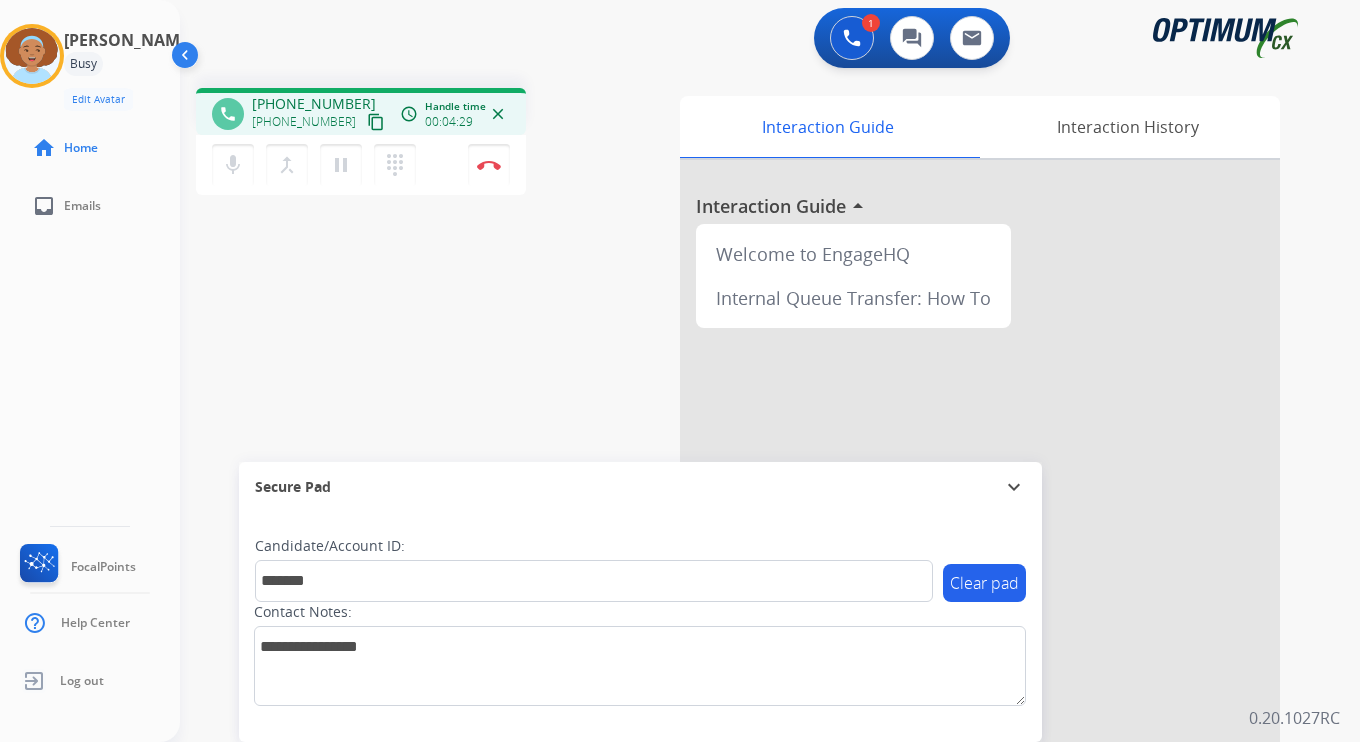 click on "phone [PHONE_NUMBER] [PHONE_NUMBER] content_copy access_time Call metrics Queue   00:07 Hold   00:00 Talk   04:23 Total   04:29 Handle time 00:04:29 close mic Mute merge_type Bridge pause Hold dialpad Dialpad Disconnect swap_horiz Break voice bridge close_fullscreen Connect 3-Way Call merge_type Separate 3-Way Call  Interaction Guide   Interaction History  Interaction Guide arrow_drop_up  Welcome to EngageHQ   Internal Queue Transfer: How To  Secure Pad expand_more Clear pad Candidate/Account ID: ******* Contact Notes:" at bounding box center [746, 489] 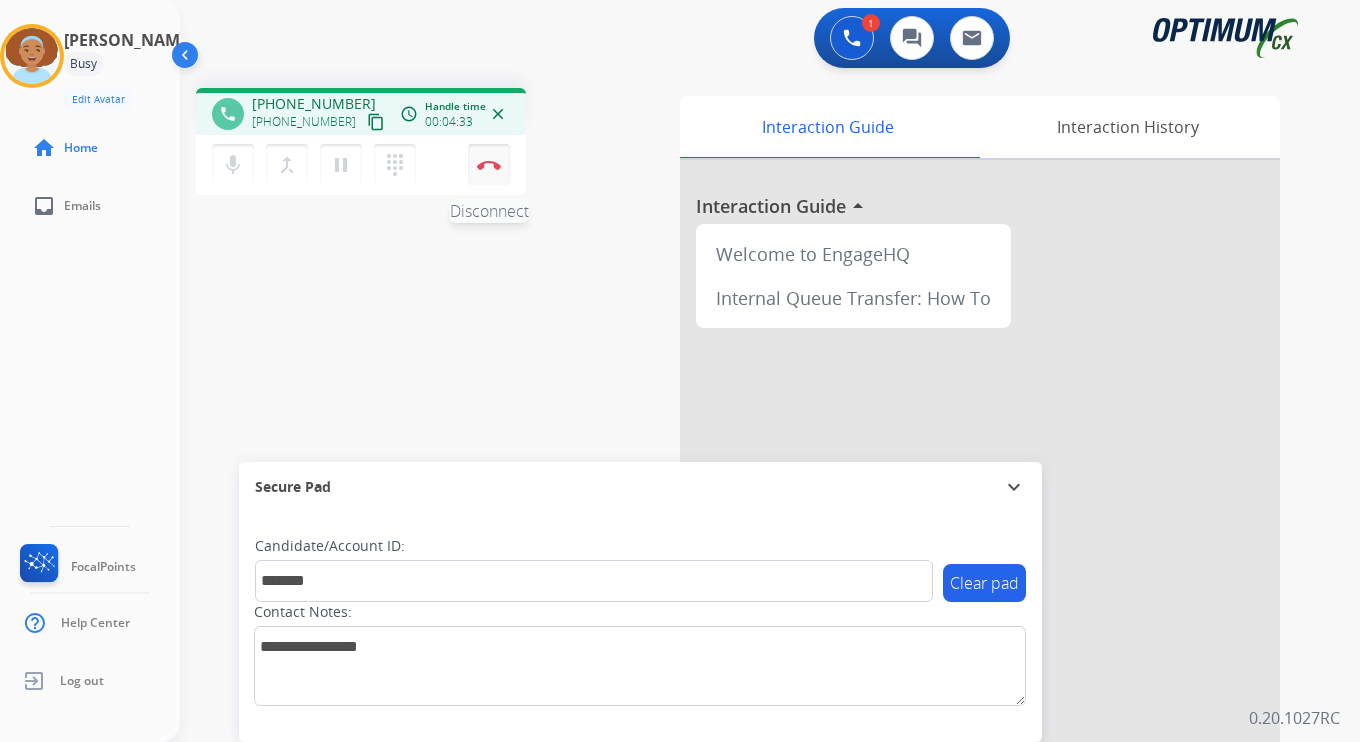 click at bounding box center (489, 165) 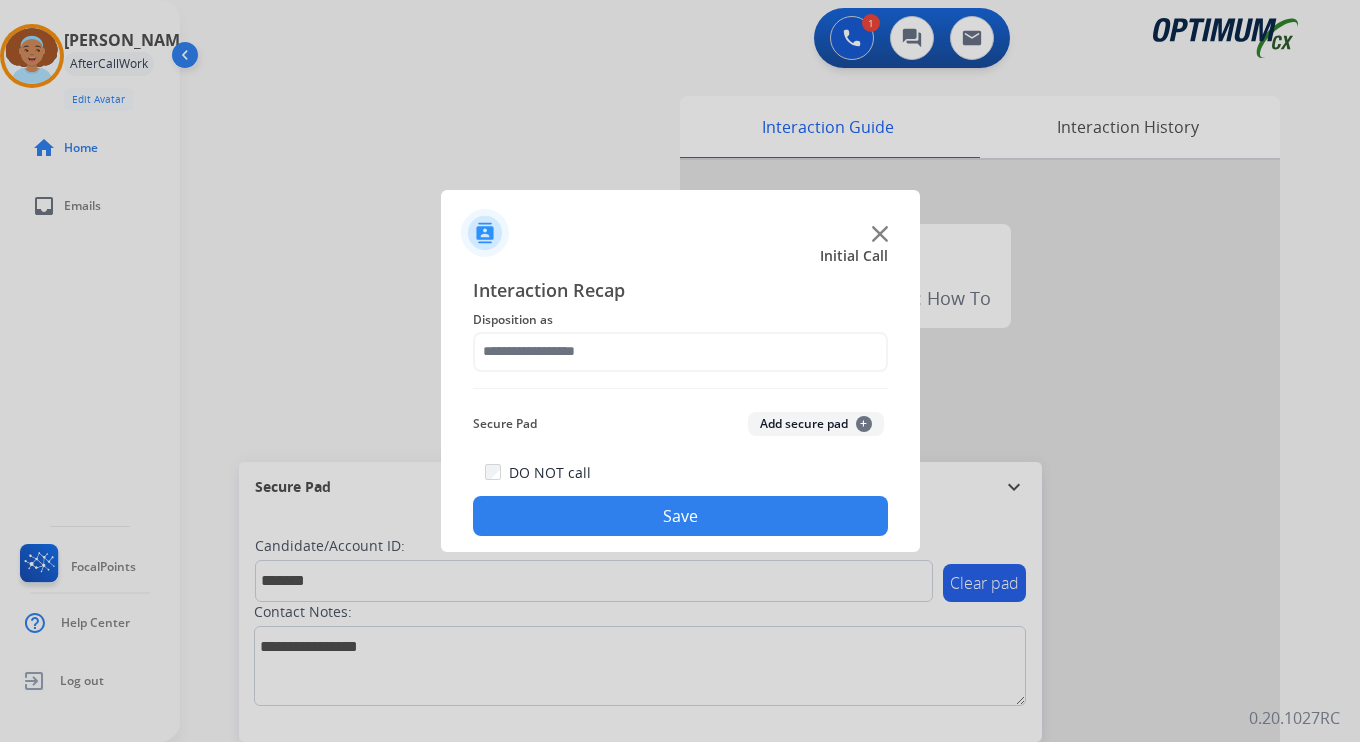click on "Secure Pad  Add secure pad  +" 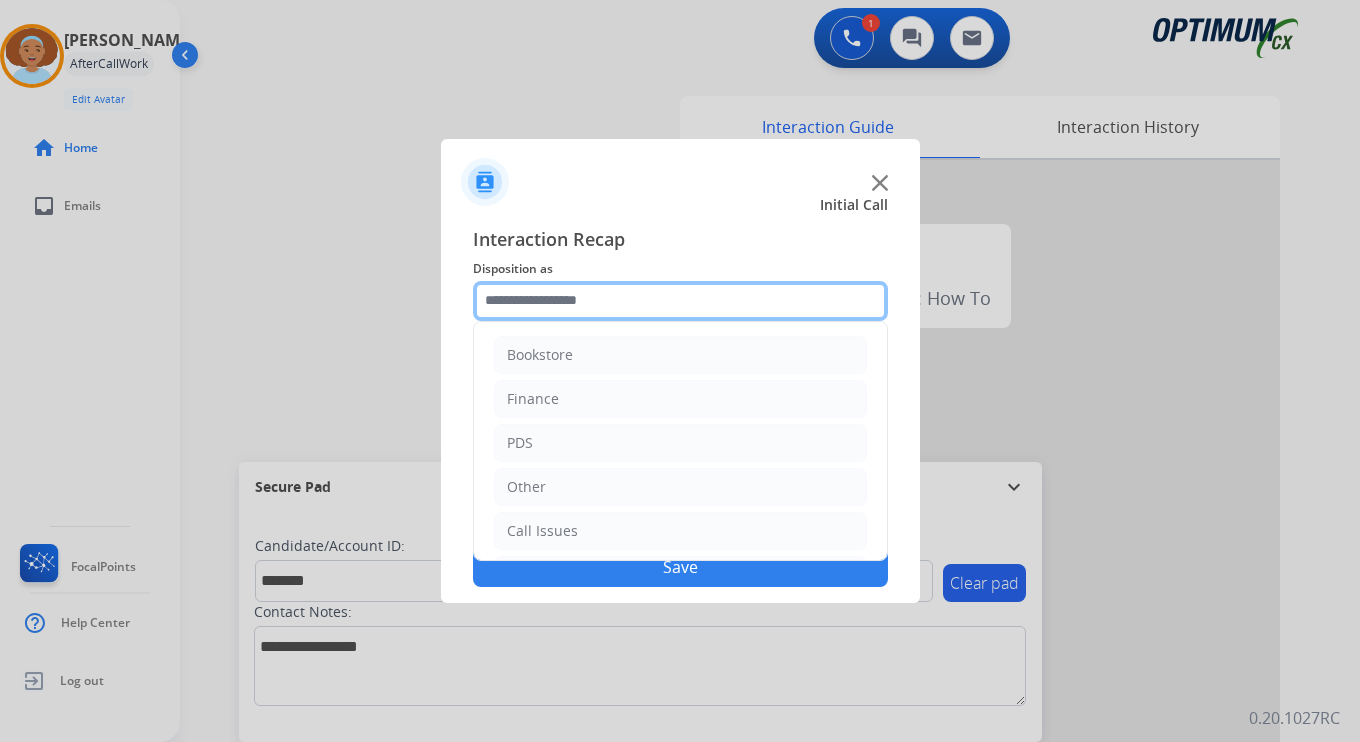 click 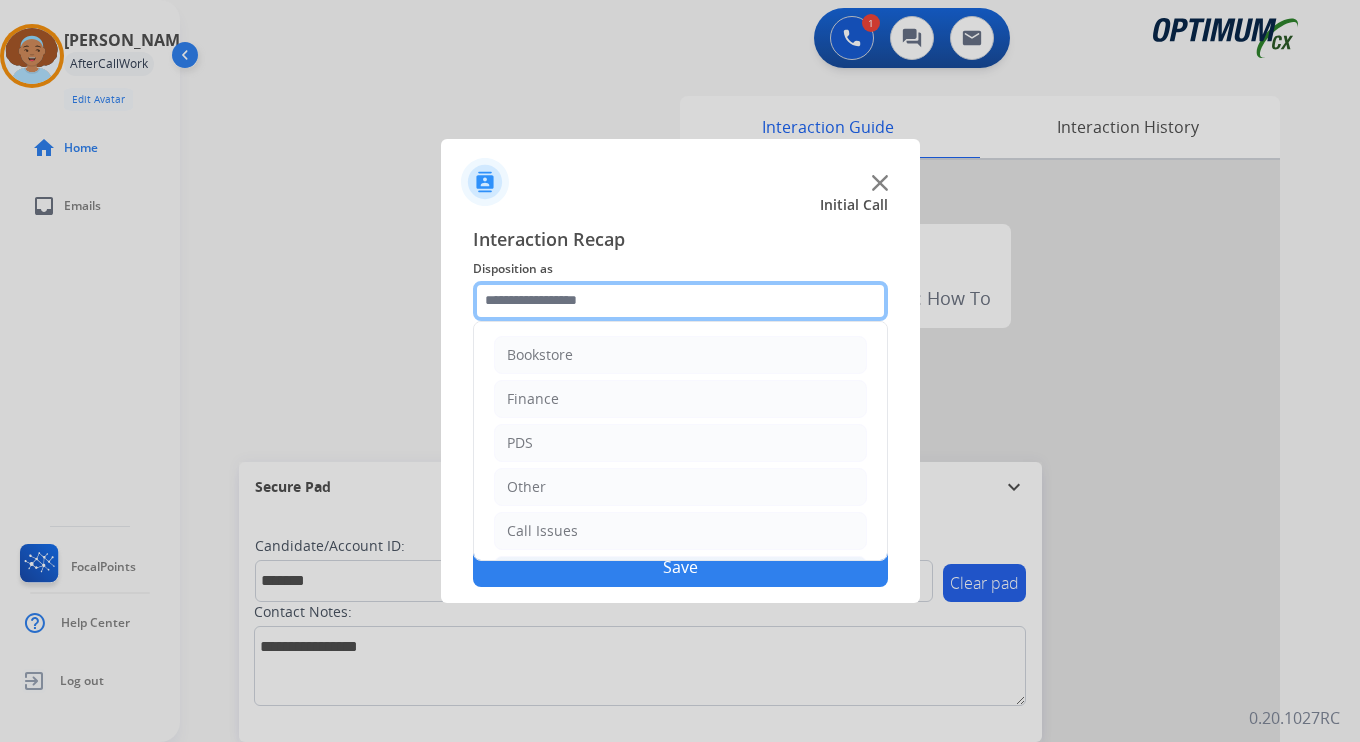 scroll, scrollTop: 136, scrollLeft: 0, axis: vertical 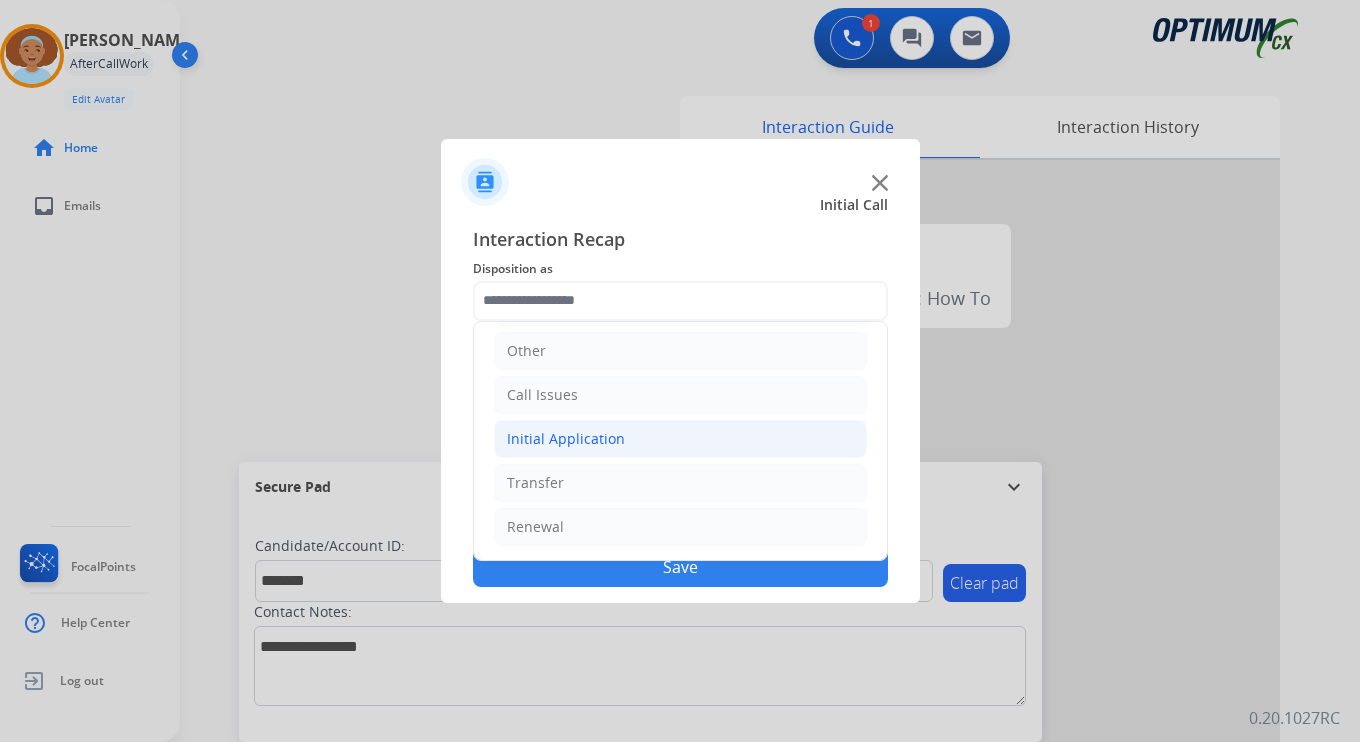 click on "Initial Application" 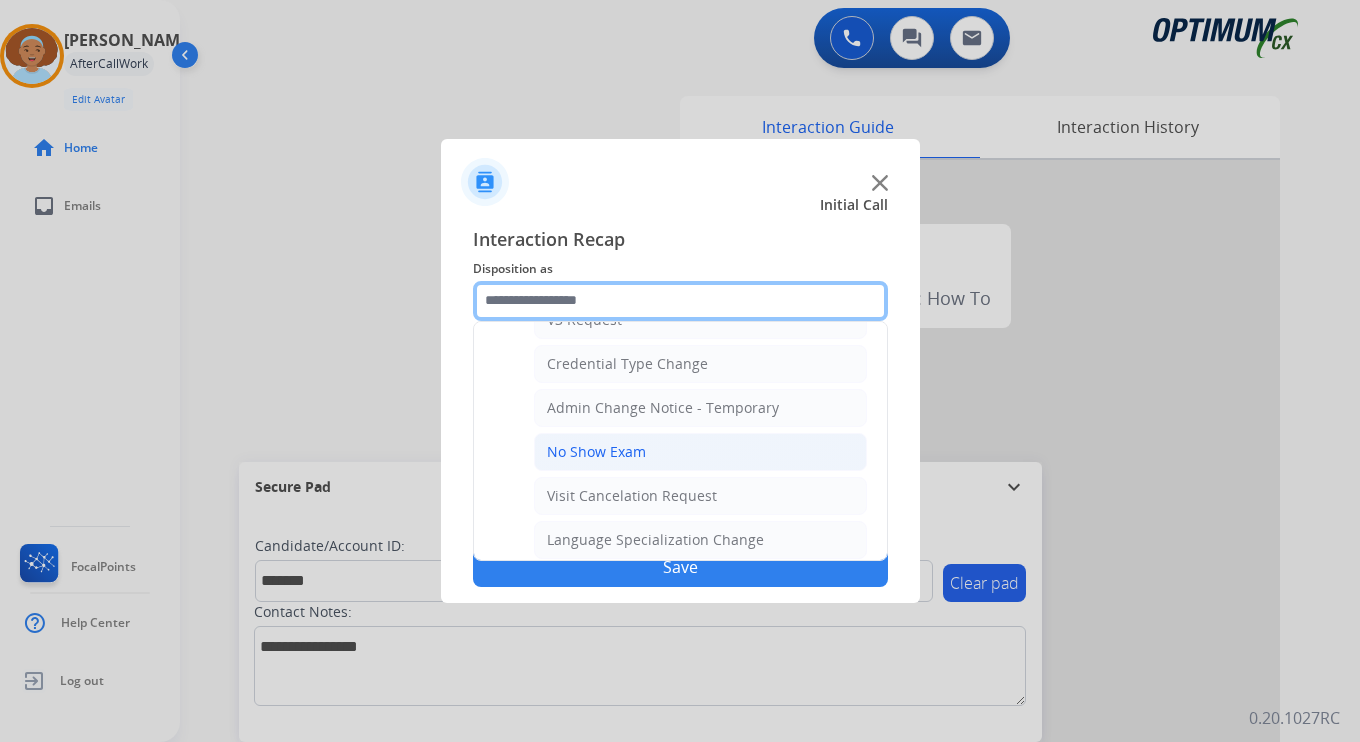 scroll, scrollTop: 1136, scrollLeft: 0, axis: vertical 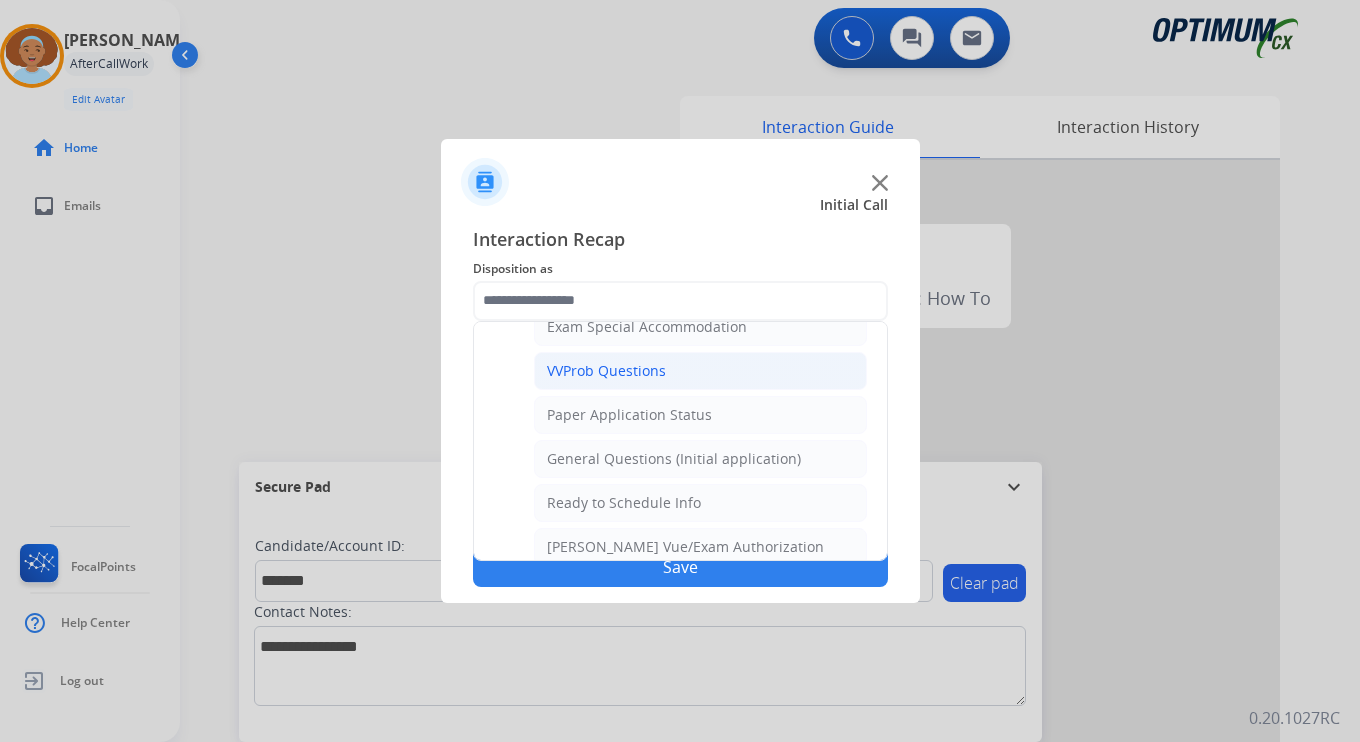 click on "VVProb Questions" 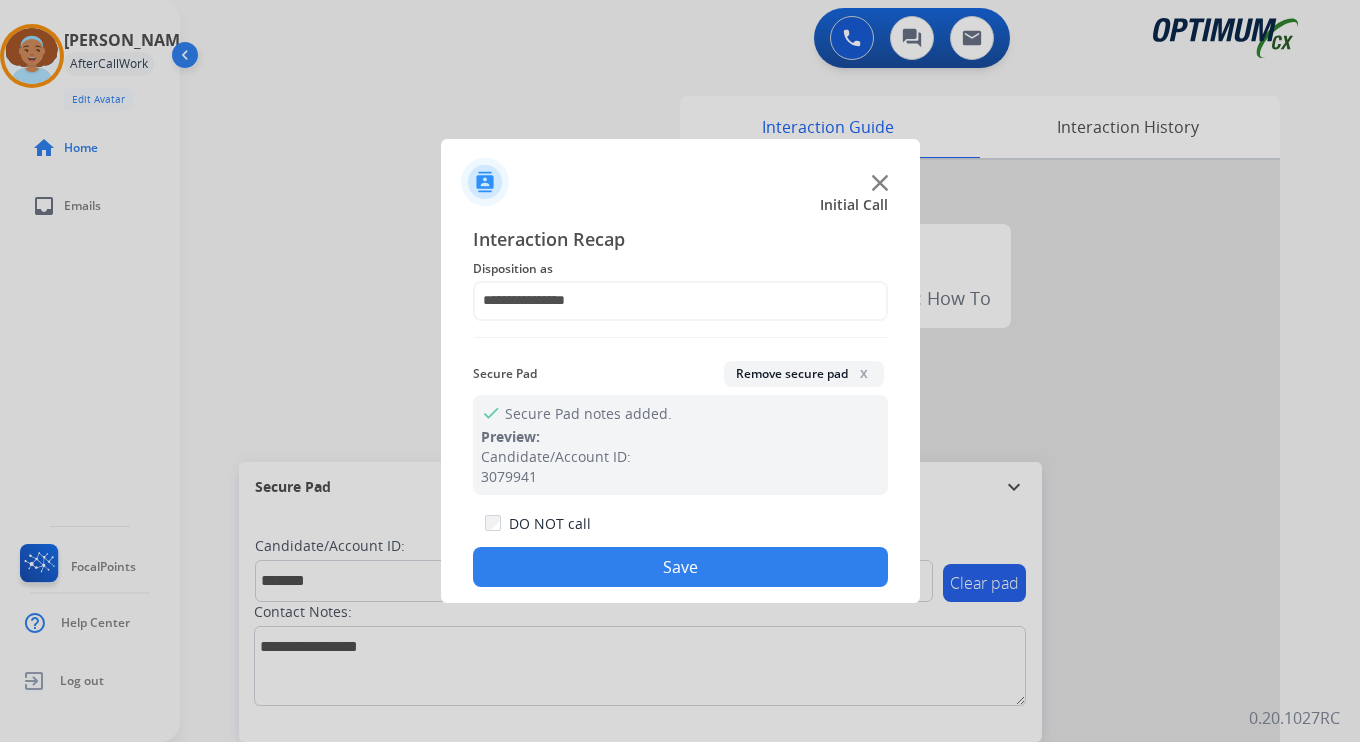 click on "Save" 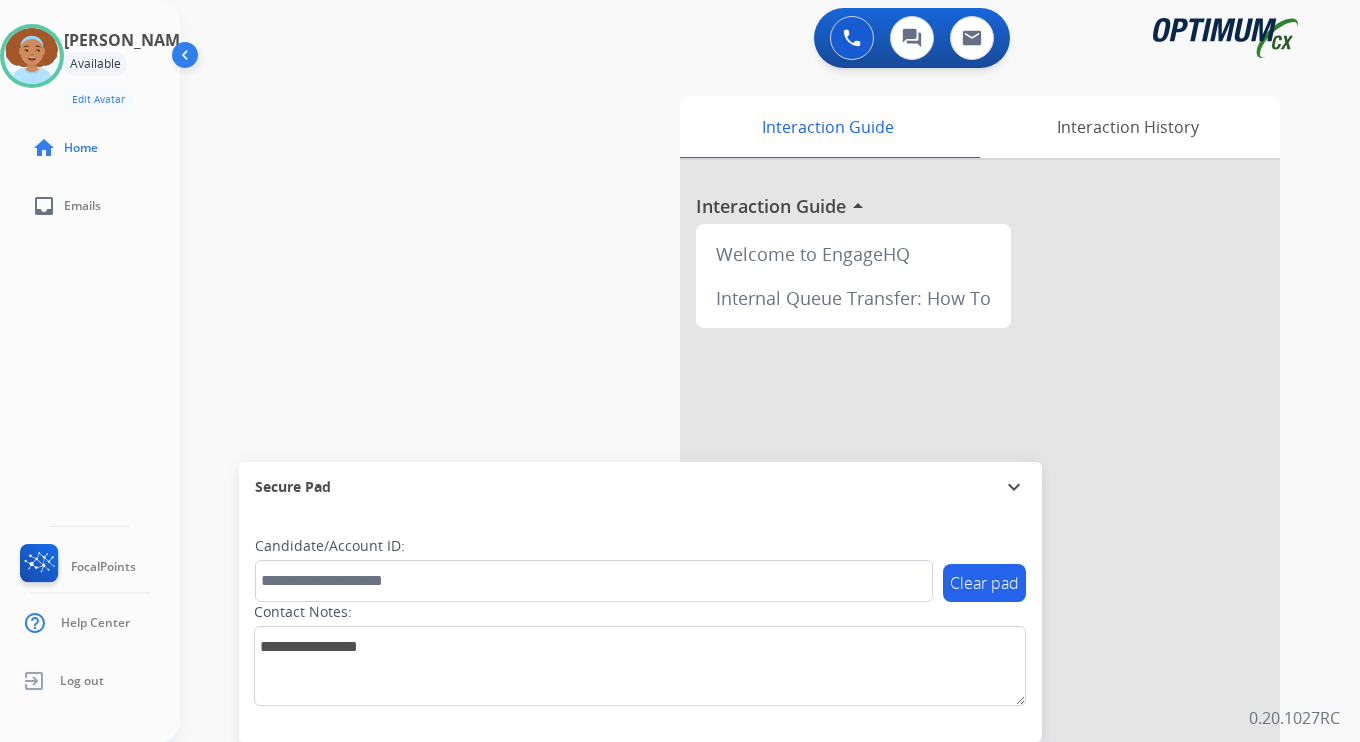 click on "Clear pad Candidate/Account ID: Contact Notes:" at bounding box center (640, 627) 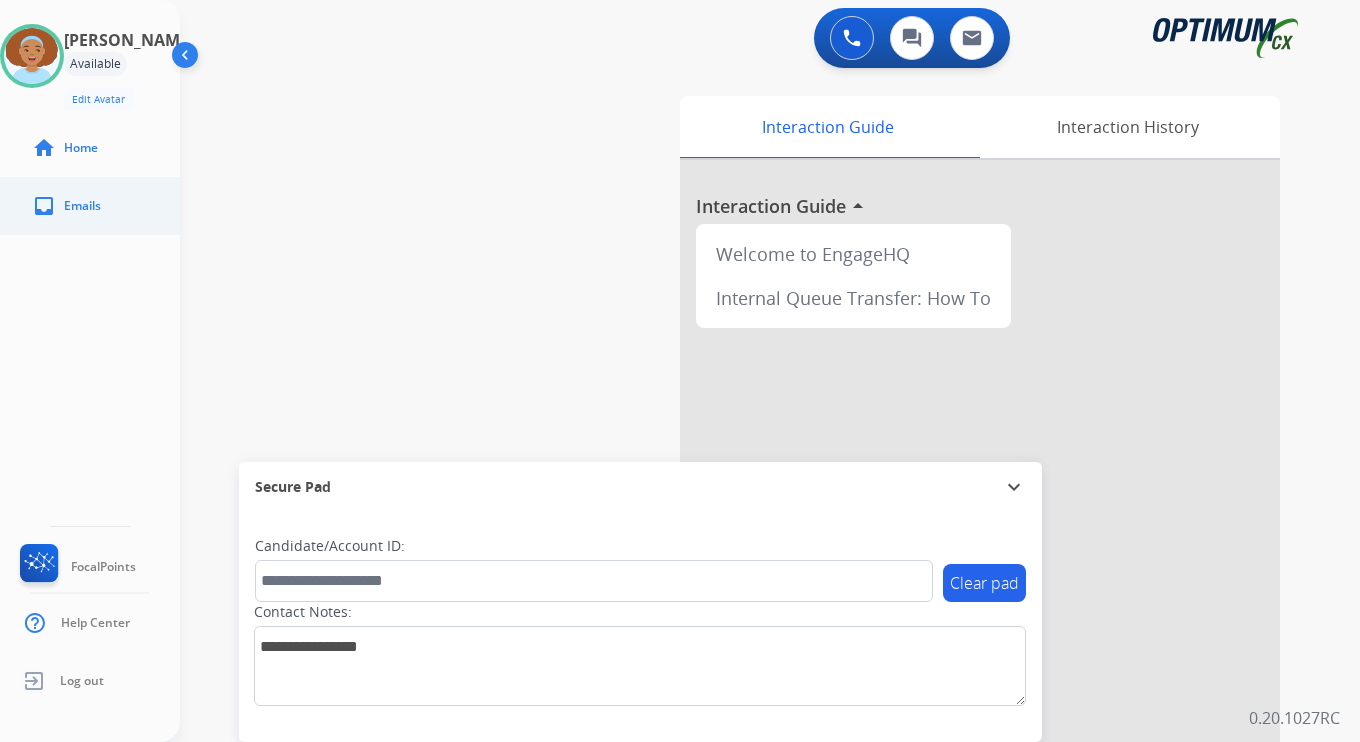 click on "inbox  Emails" 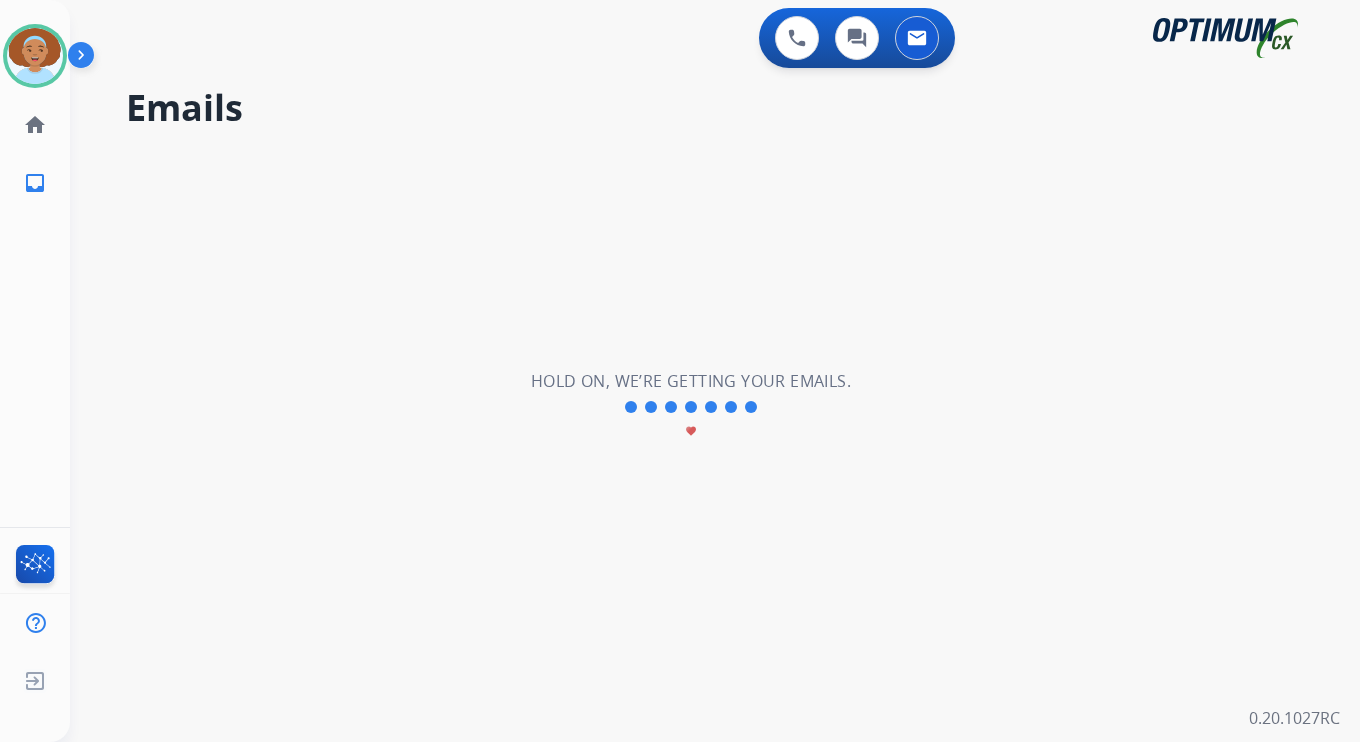 click at bounding box center (85, 59) 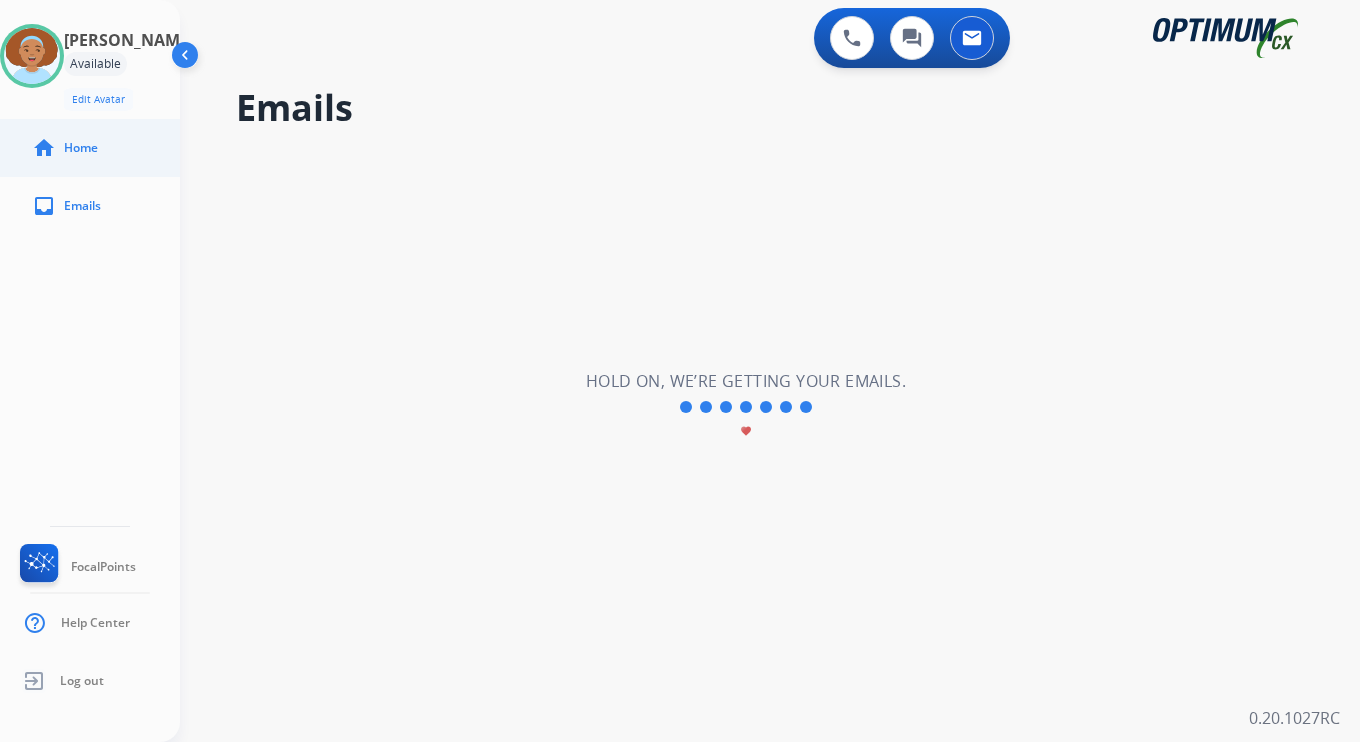 click on "home  Home" 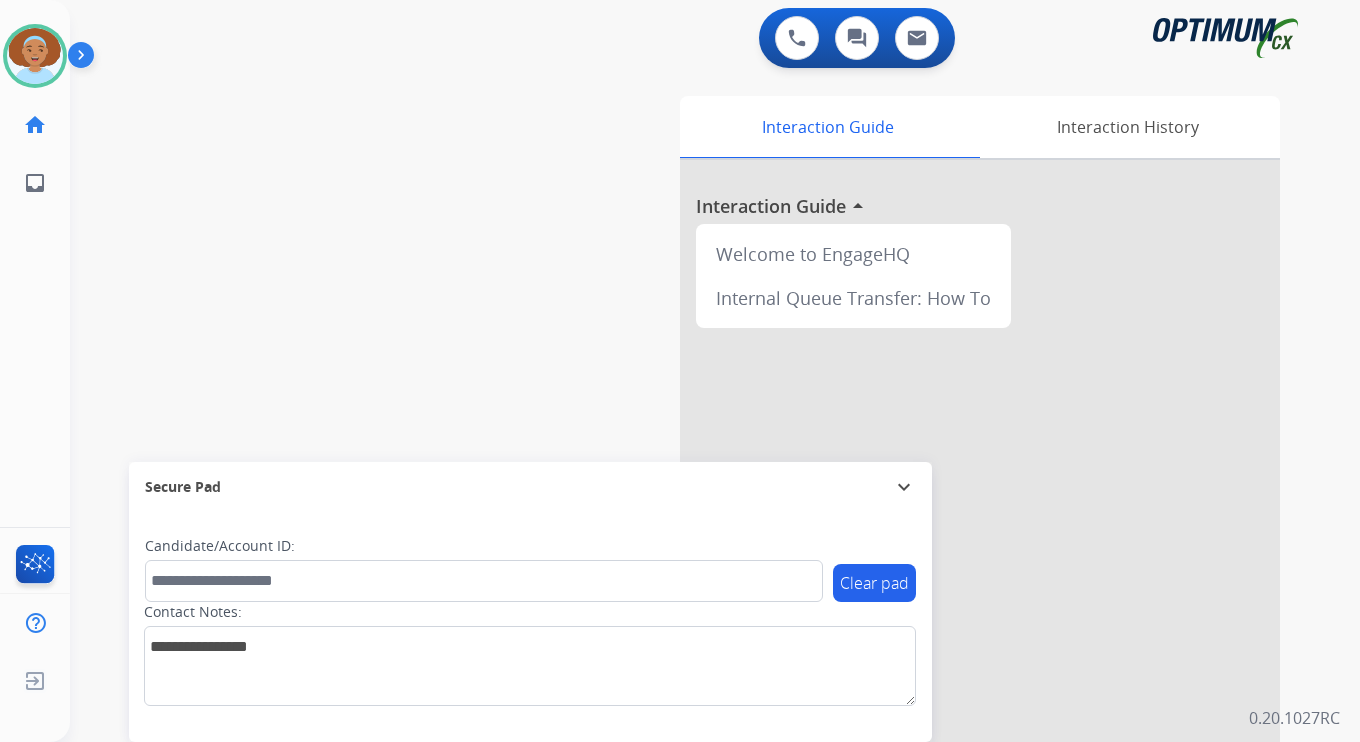 drag, startPoint x: 90, startPoint y: 42, endPoint x: 93, endPoint y: 61, distance: 19.235384 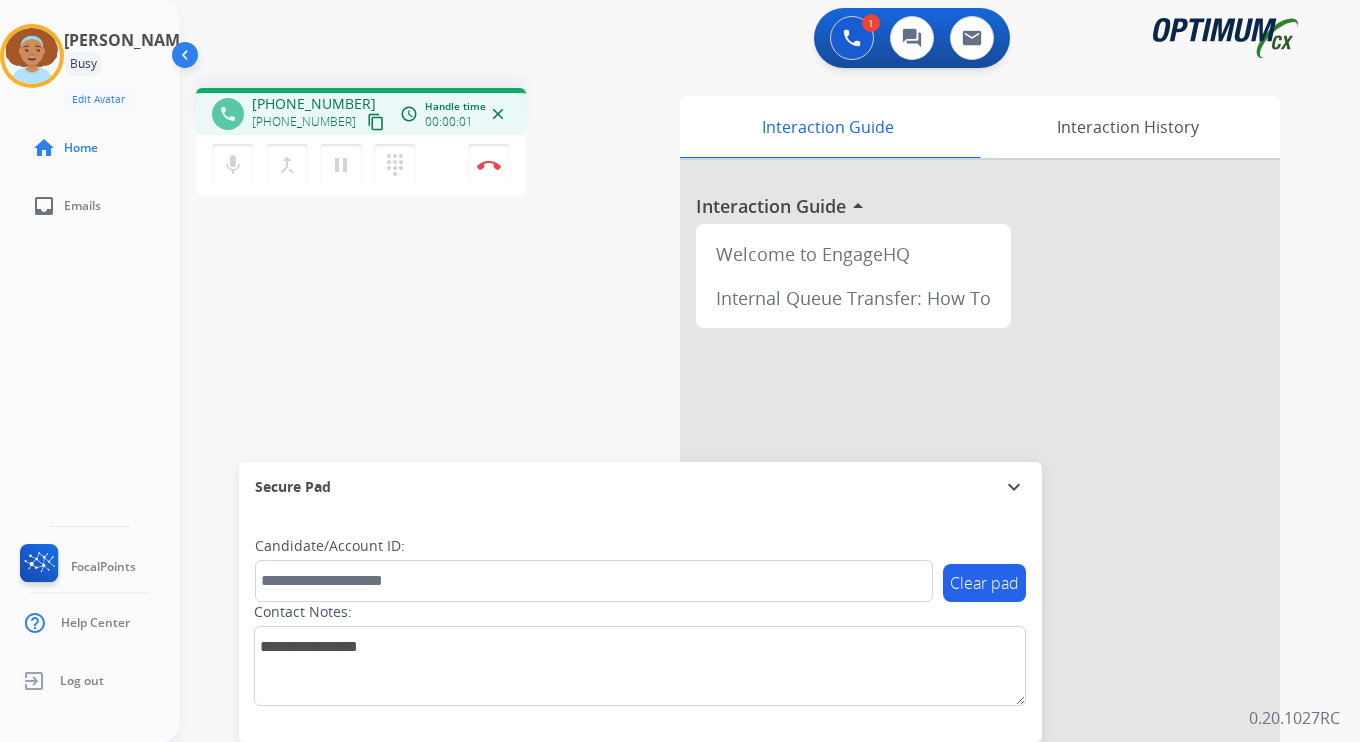 click on "content_copy" at bounding box center [376, 122] 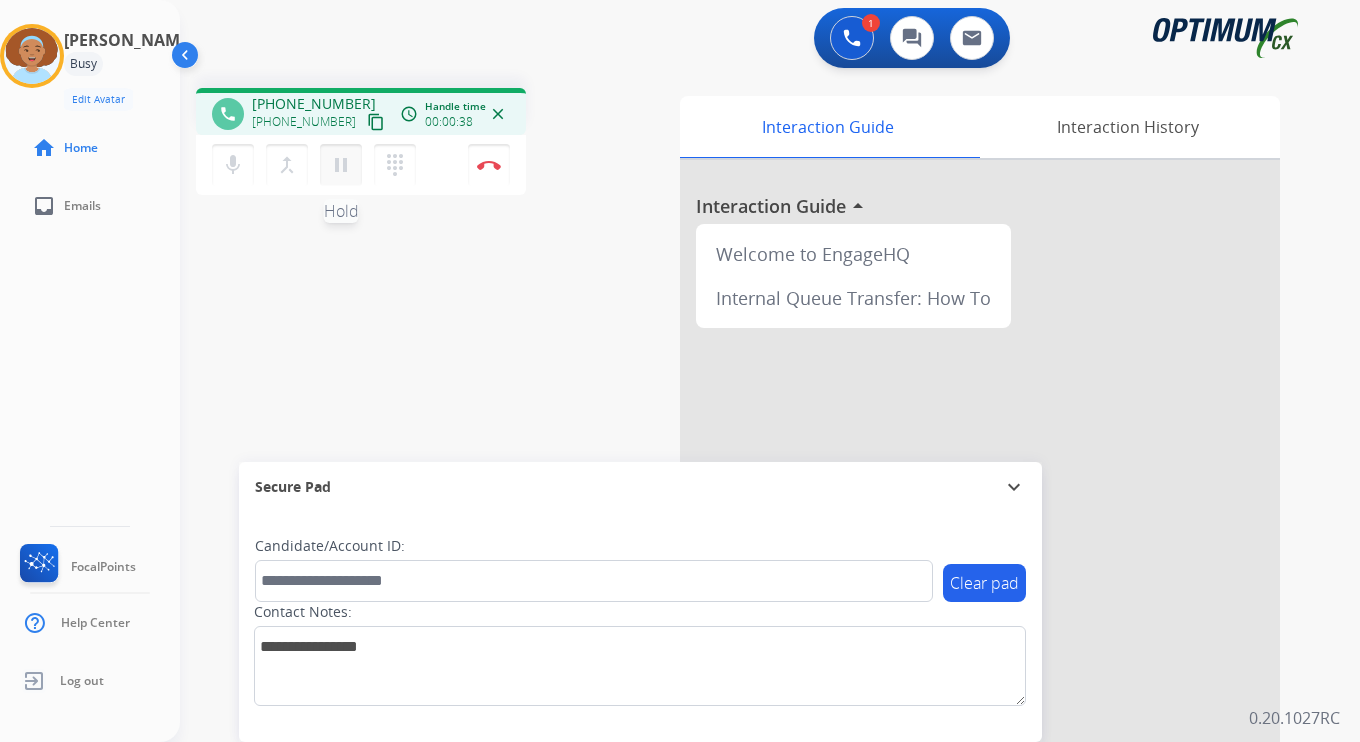 click on "pause" at bounding box center [341, 165] 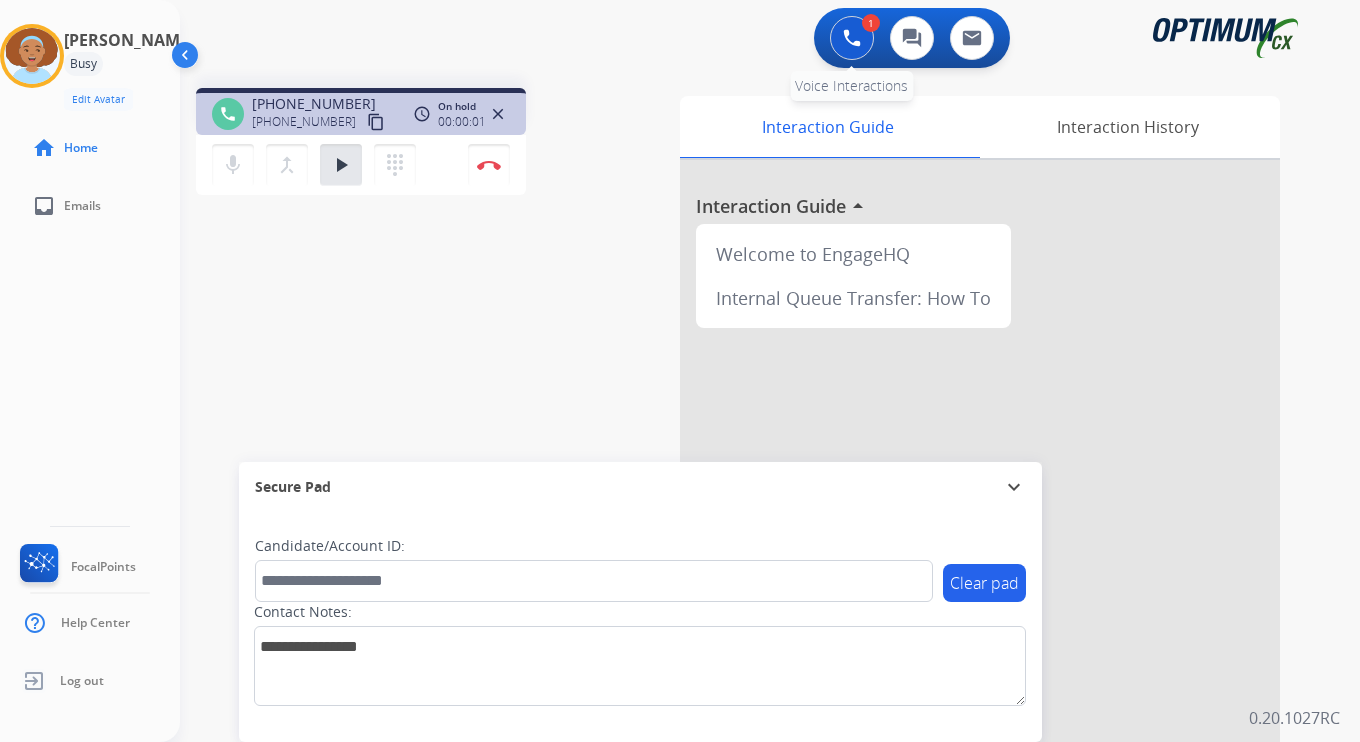 click at bounding box center (852, 38) 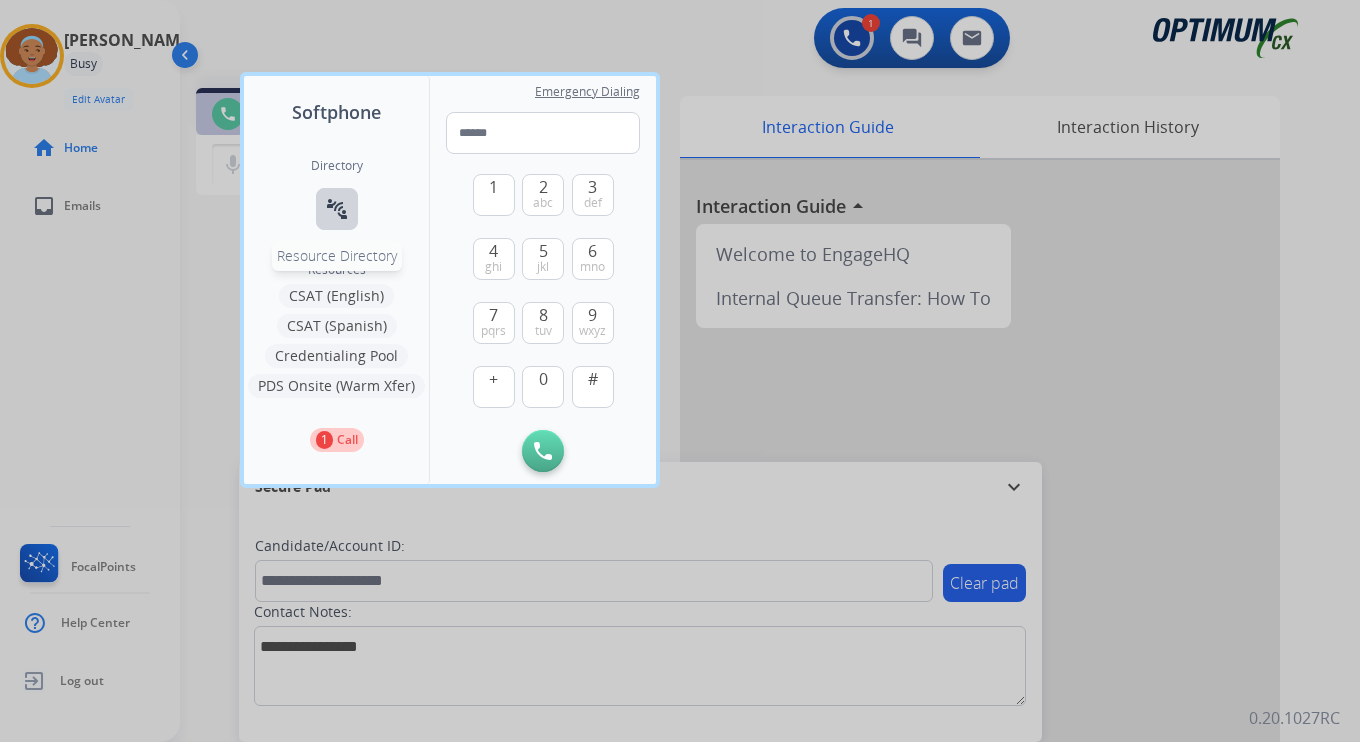click on "connect_without_contact" at bounding box center (337, 209) 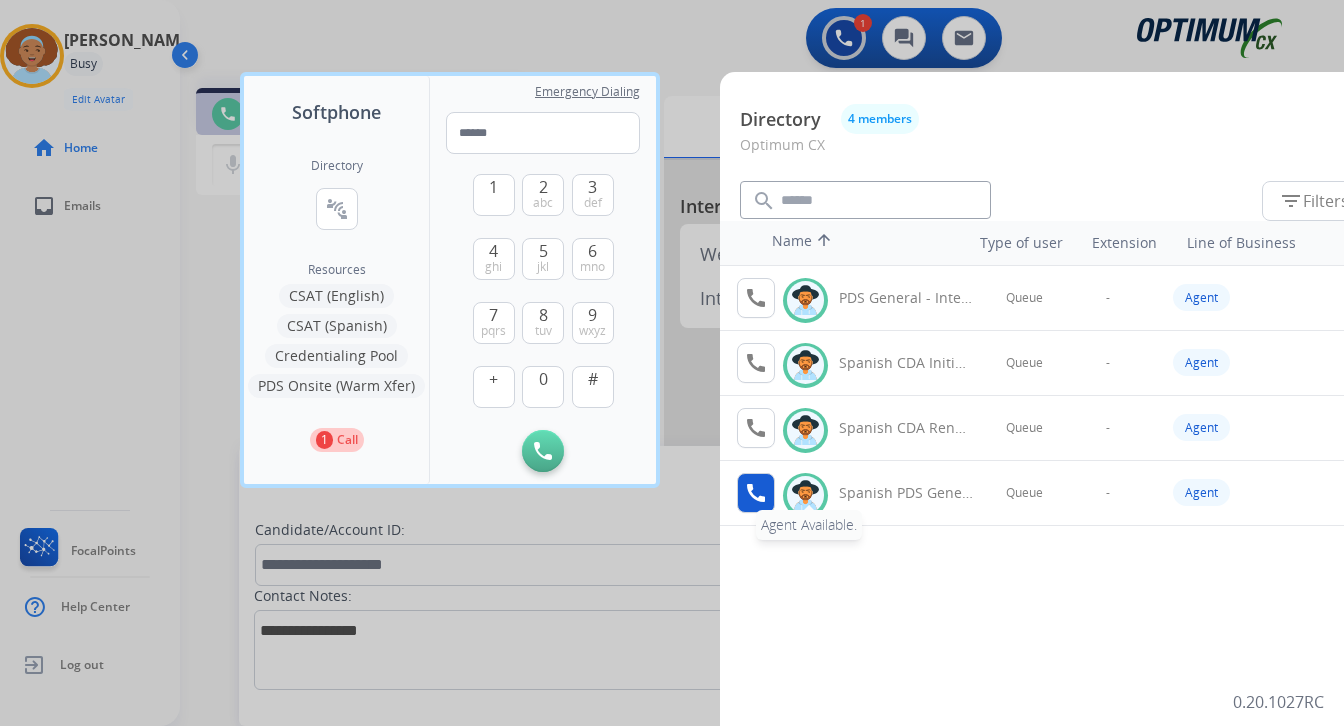 click on "call" at bounding box center (756, 493) 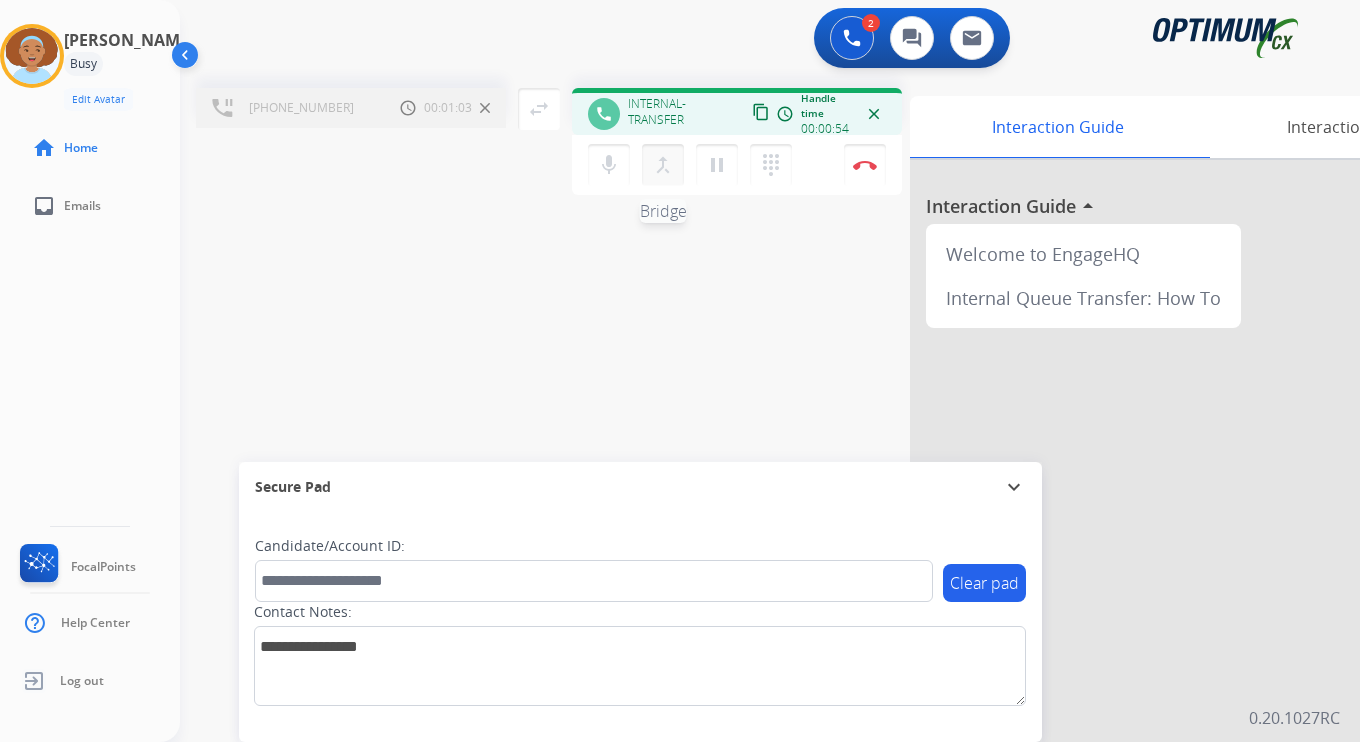 click on "merge_type Bridge" at bounding box center [663, 165] 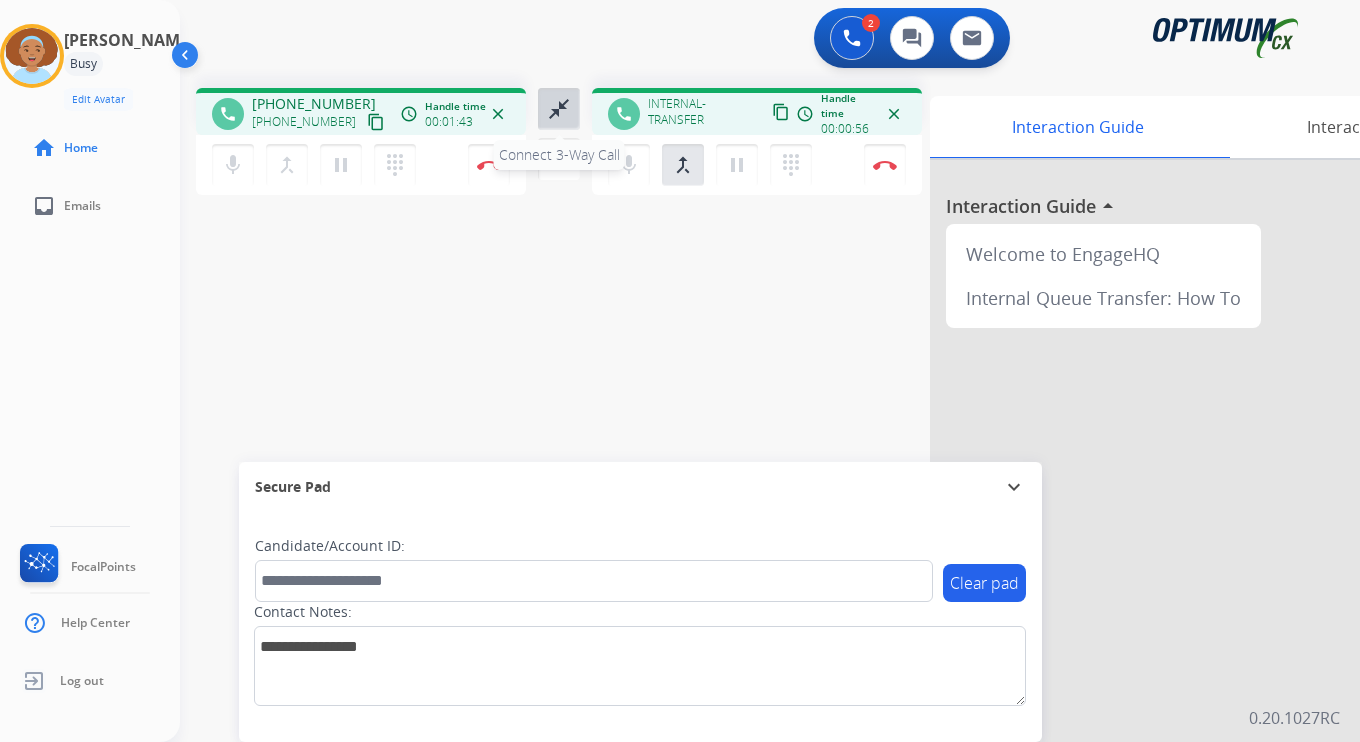 click on "close_fullscreen Connect 3-Way Call" at bounding box center [559, 109] 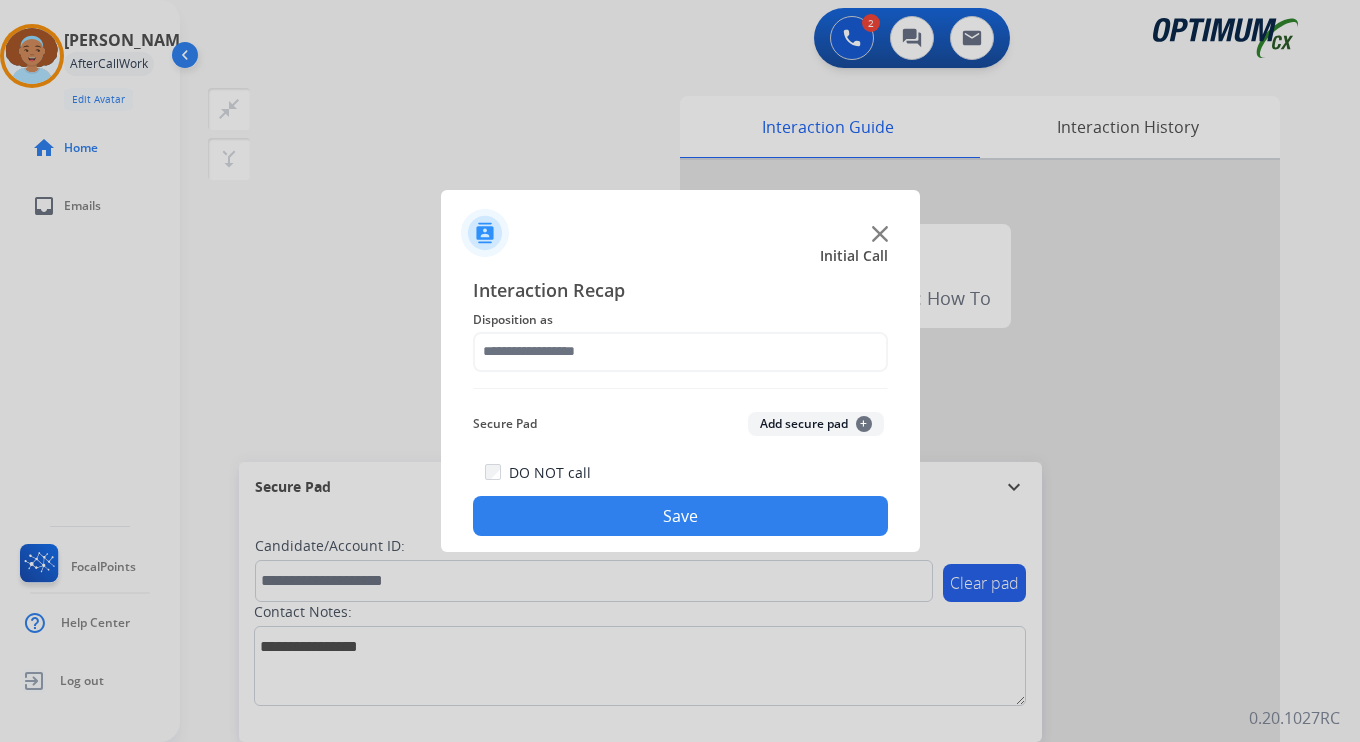 click on "+" 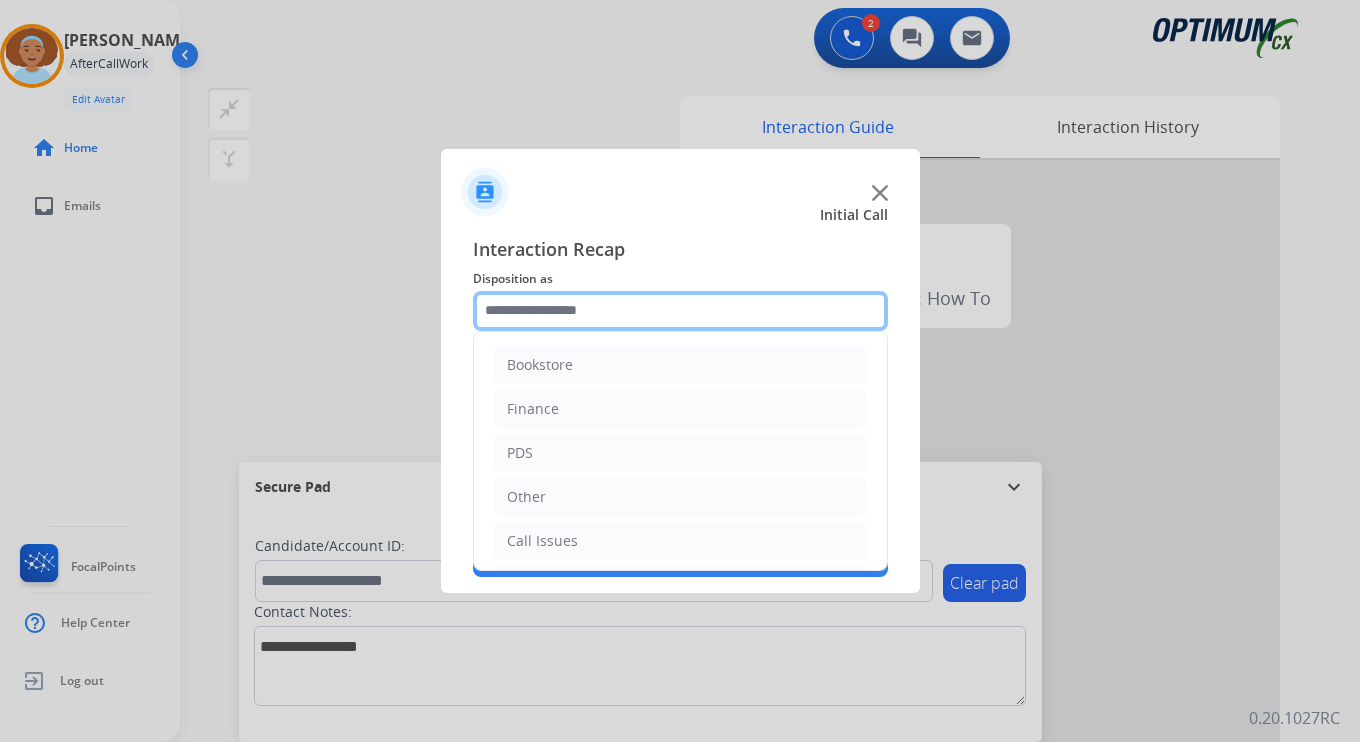 click 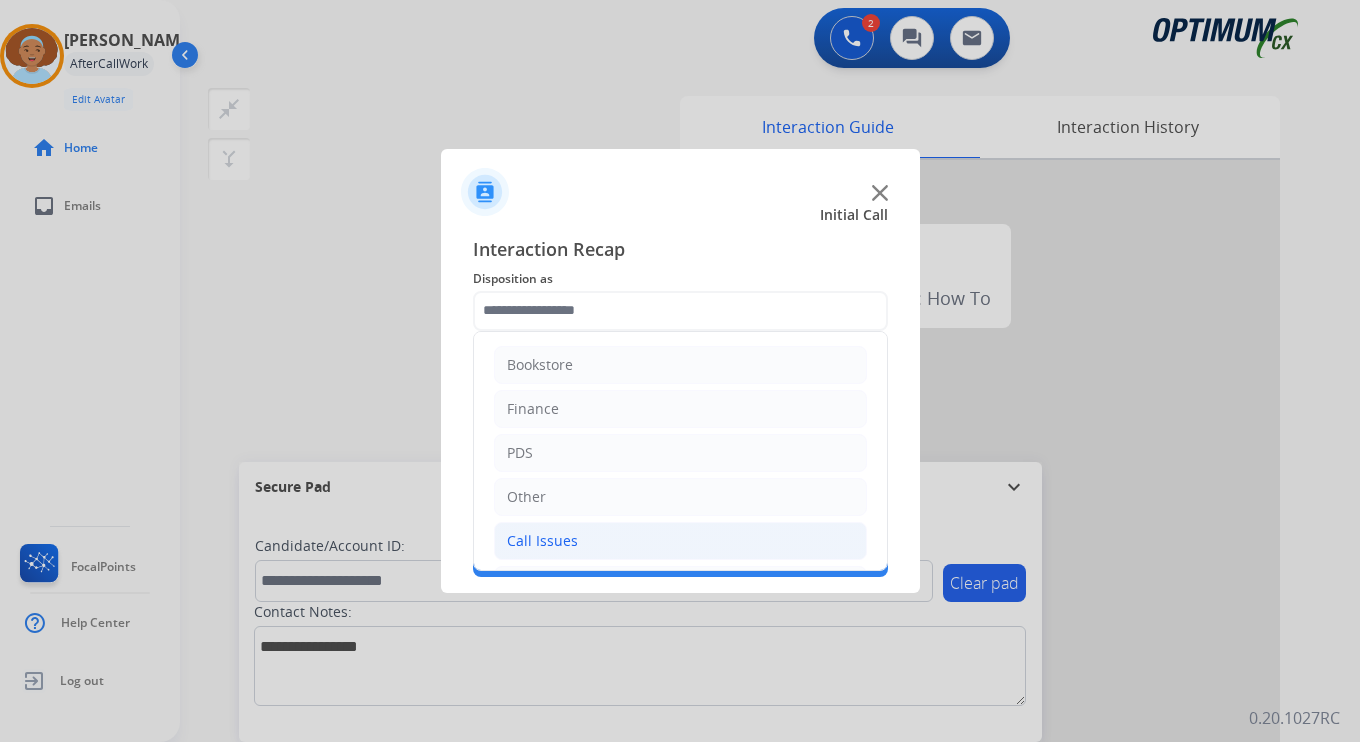 click on "Call Issues" 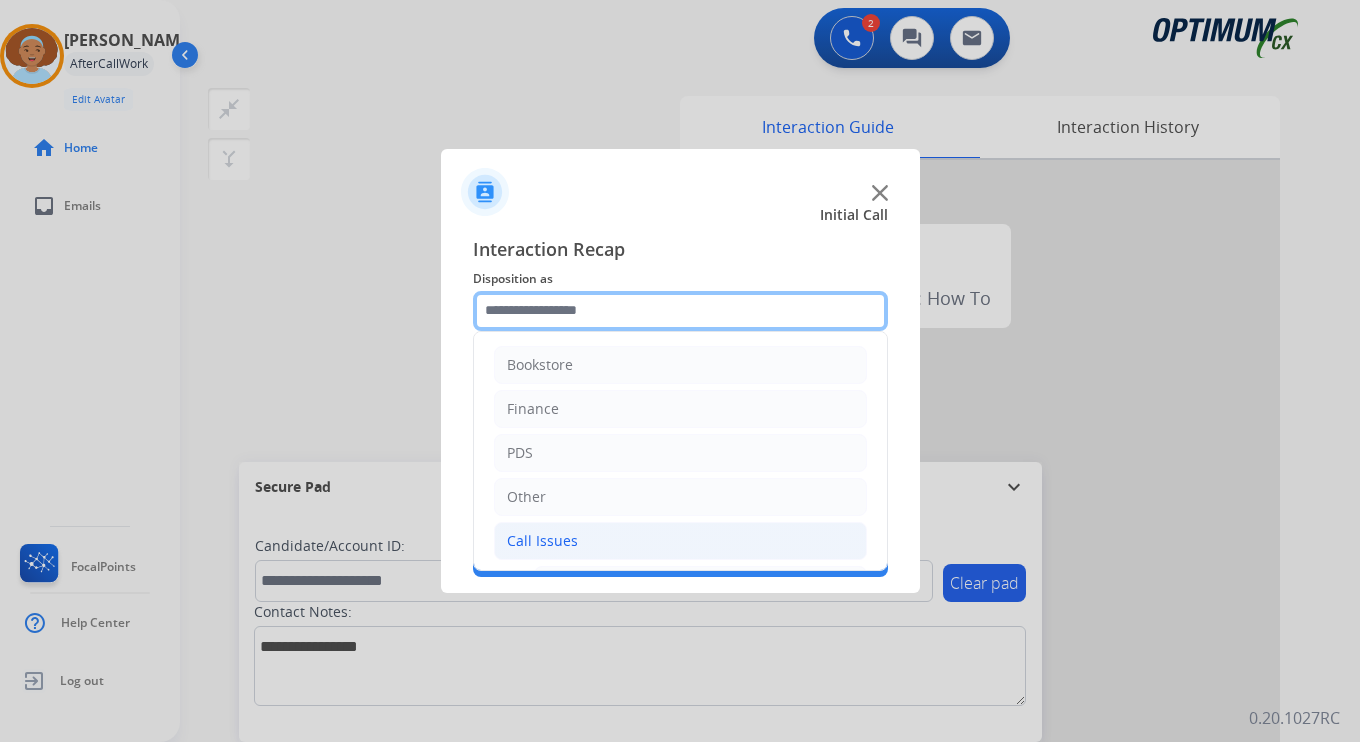 scroll, scrollTop: 333, scrollLeft: 0, axis: vertical 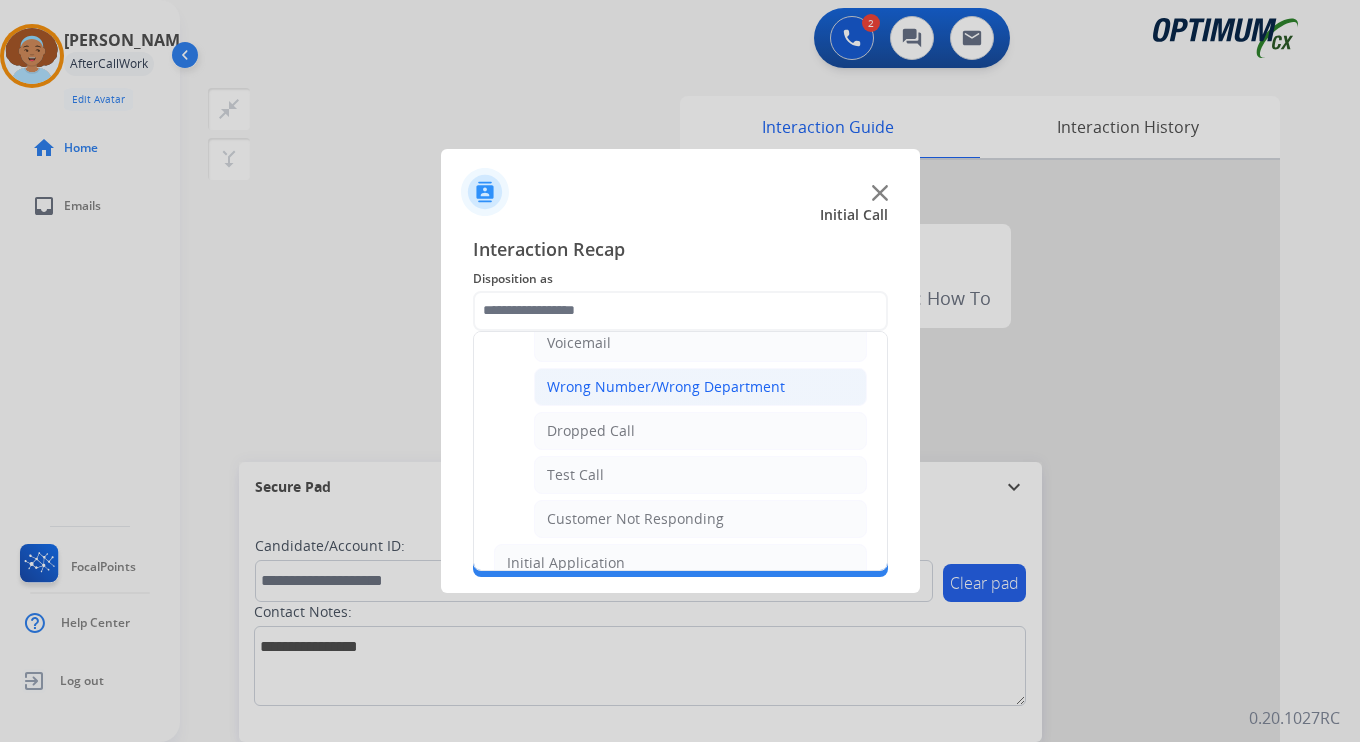 click on "Wrong Number/Wrong Department" 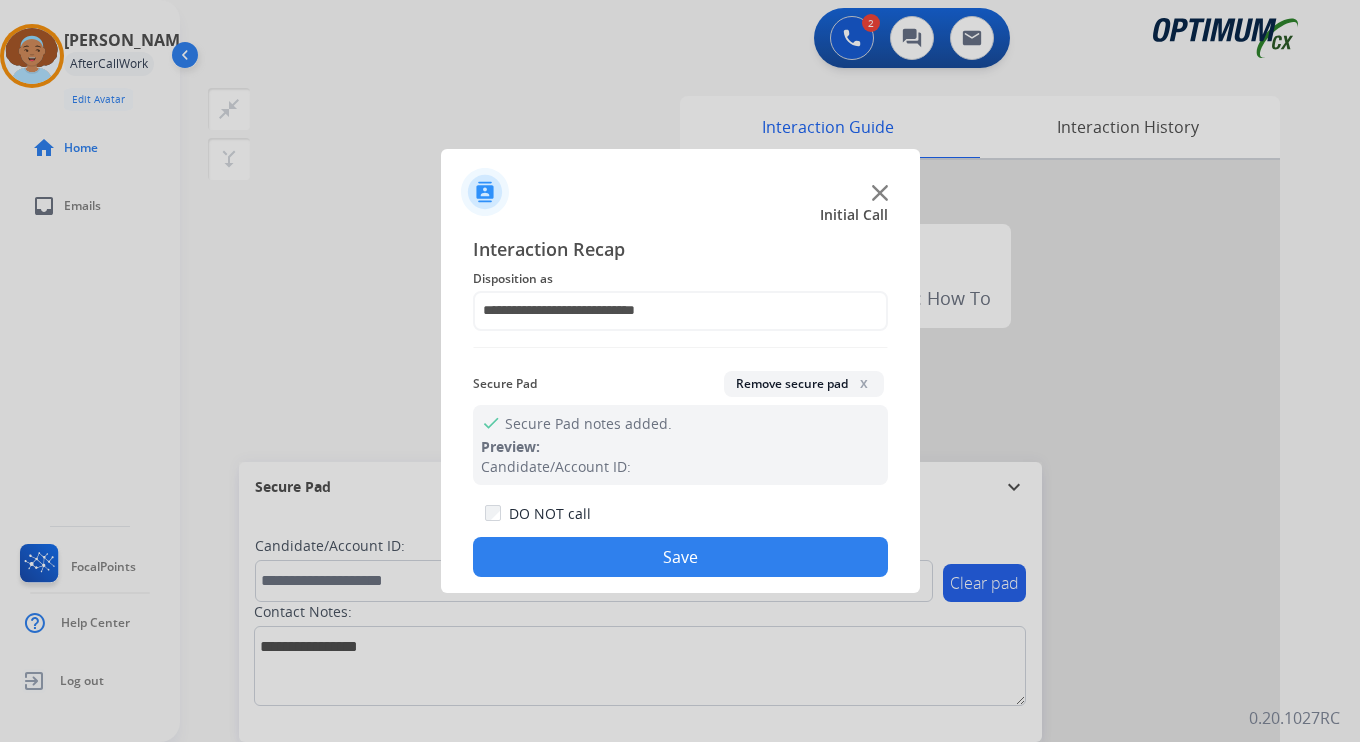 click on "Save" 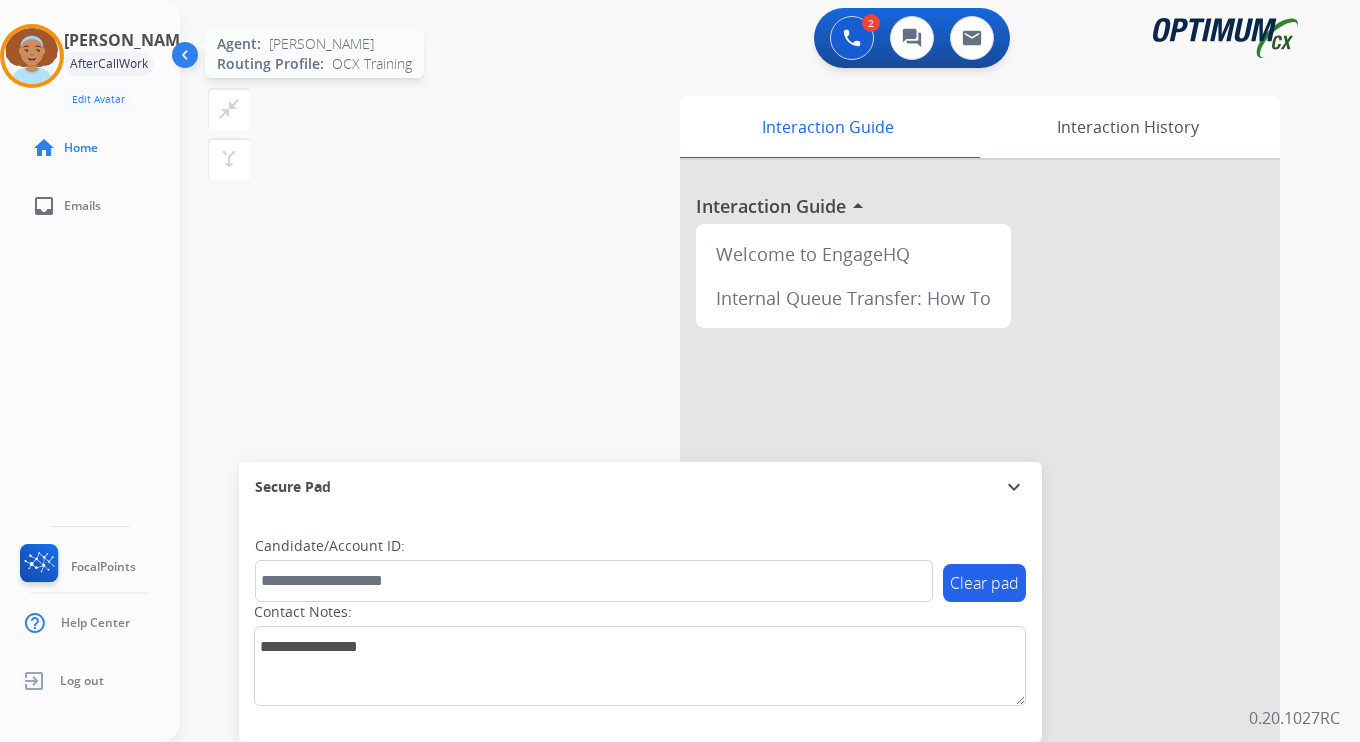 click at bounding box center [32, 56] 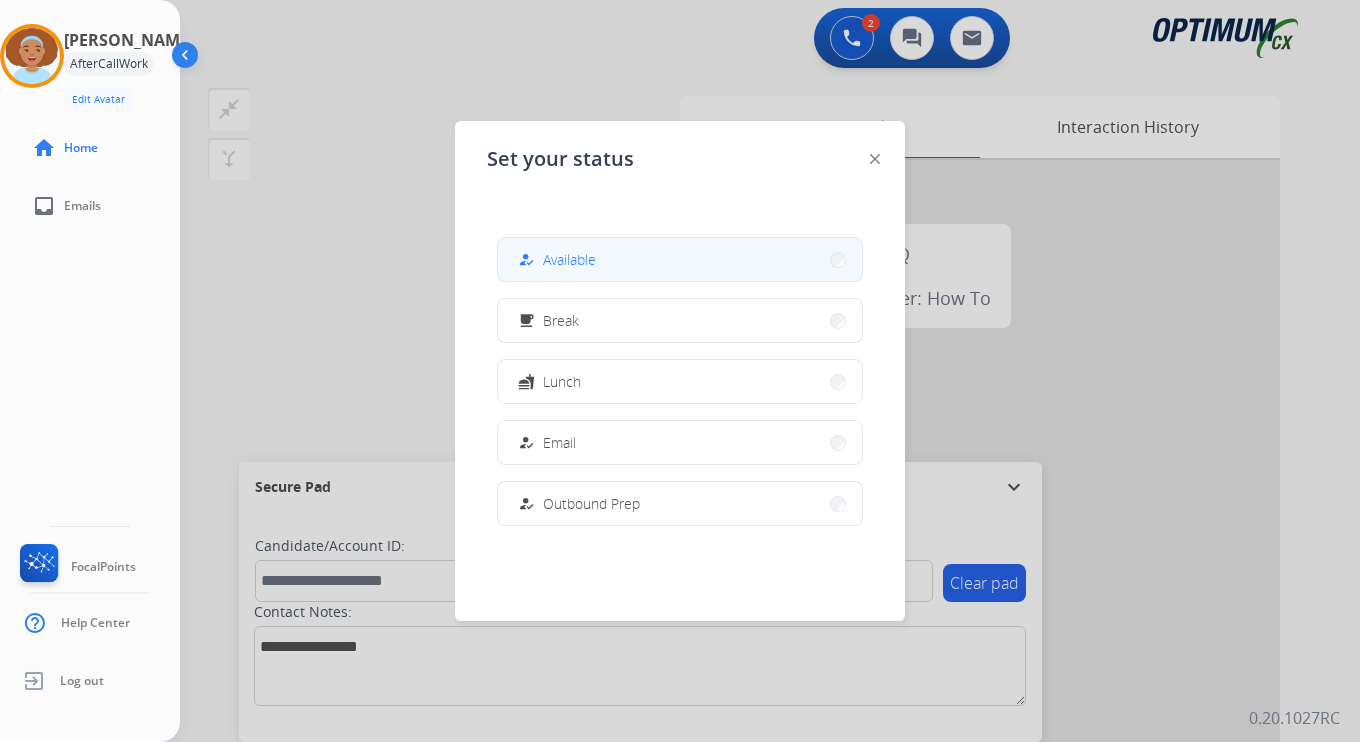 click on "Available" at bounding box center [569, 259] 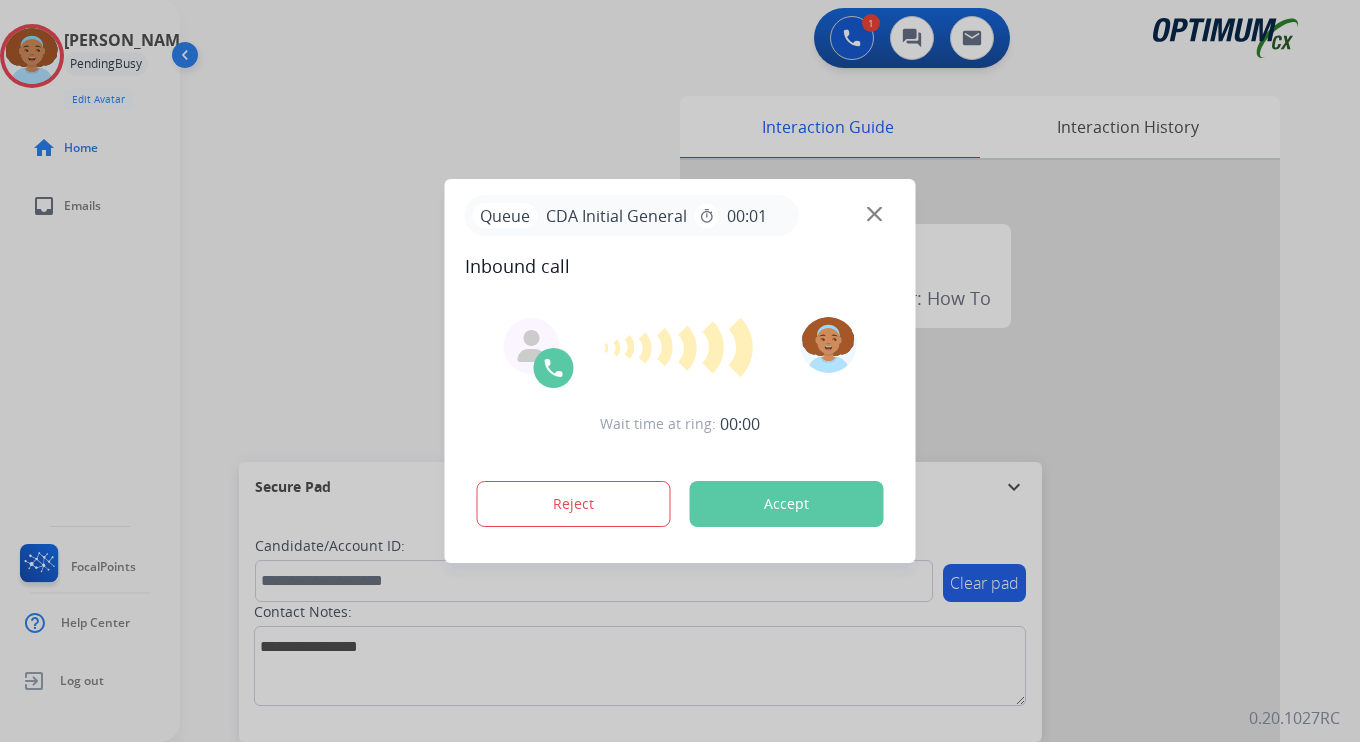 click at bounding box center [680, 371] 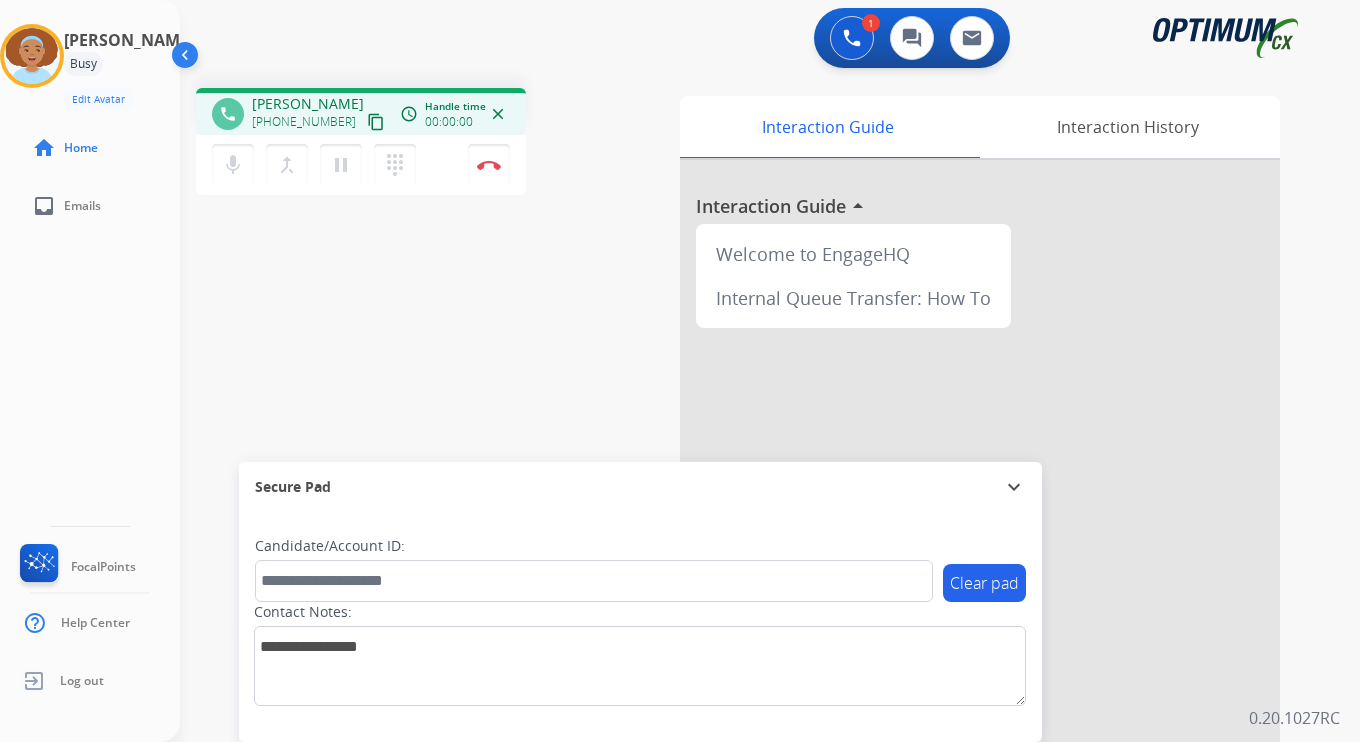 click on "content_copy" at bounding box center [376, 122] 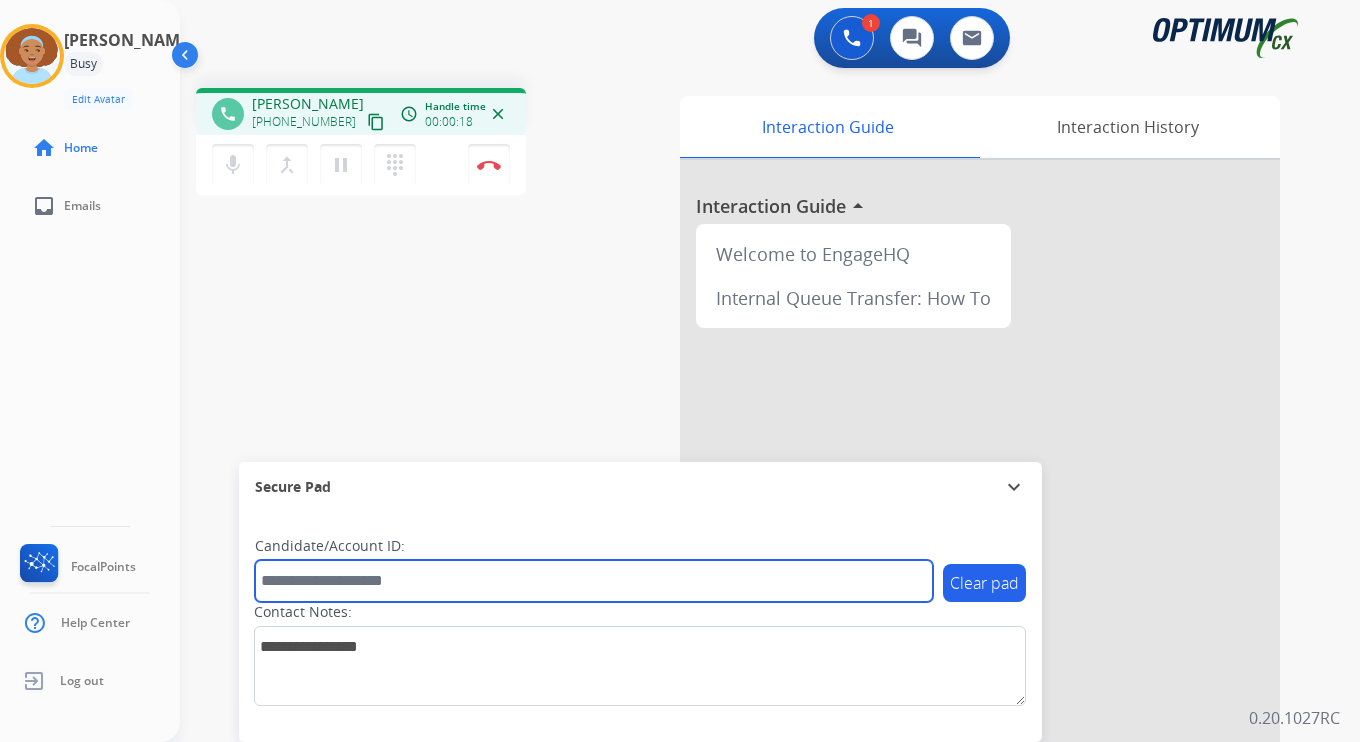 click at bounding box center (594, 581) 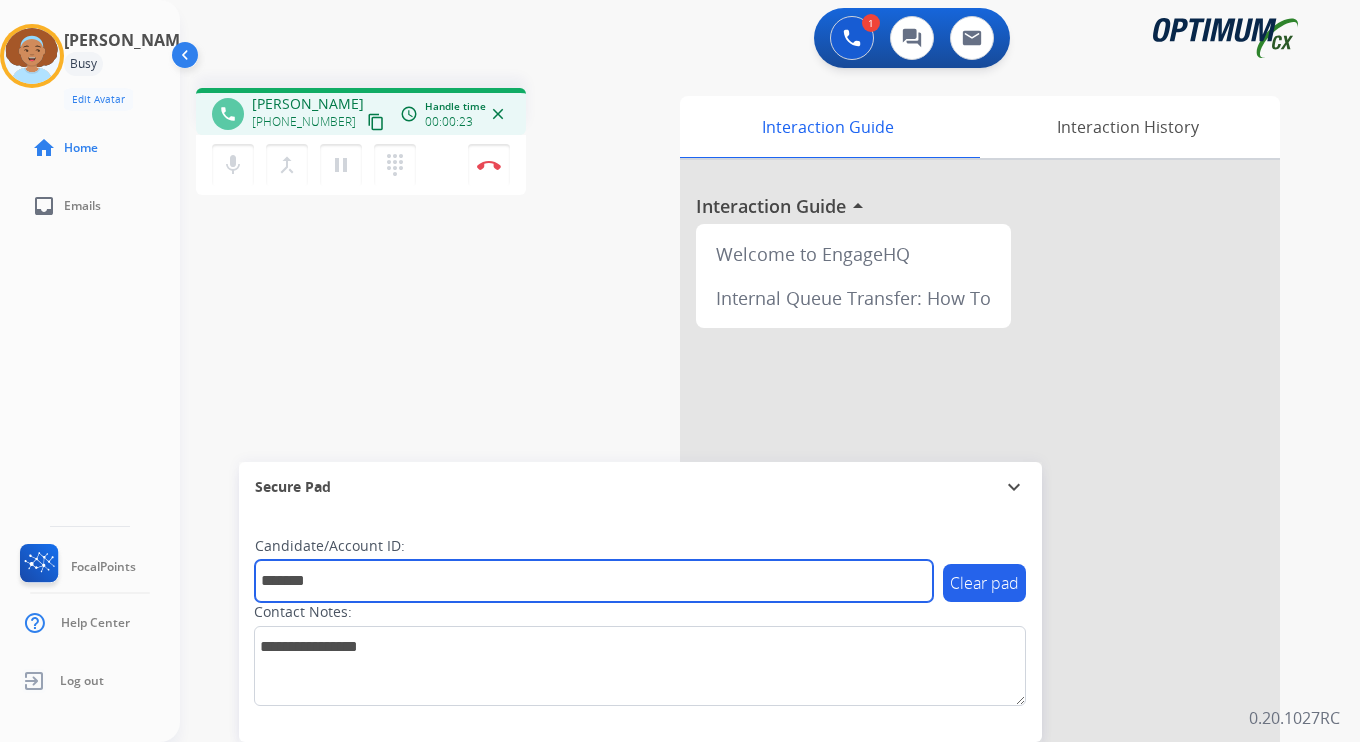 type on "*******" 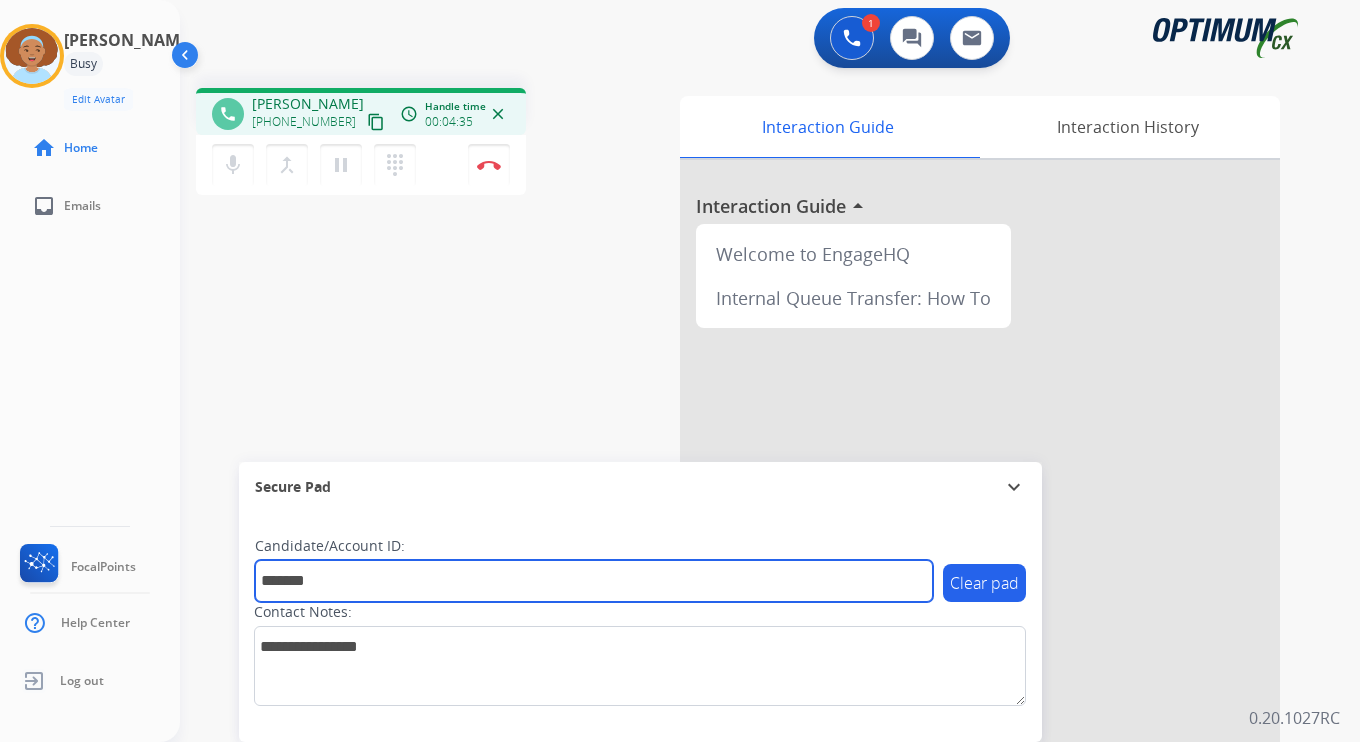 click on "*******" at bounding box center (594, 581) 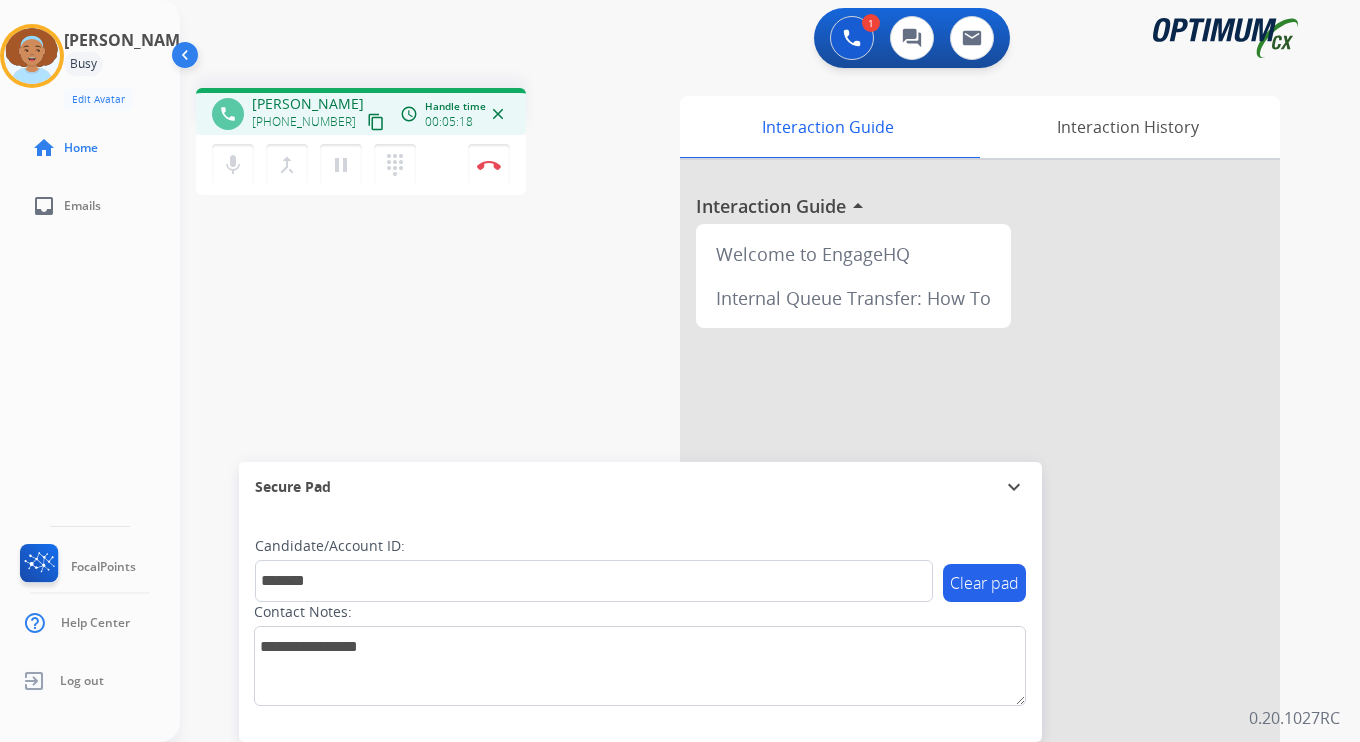 click on "phone [PERSON_NAME] [PHONE_NUMBER] content_copy access_time Call metrics Queue   00:08 Hold   00:00 Talk   05:19 Total   05:26 Handle time 00:05:18 close mic Mute merge_type Bridge pause Hold dialpad Dialpad Disconnect swap_horiz Break voice bridge close_fullscreen Connect 3-Way Call merge_type Separate 3-Way Call  Interaction Guide   Interaction History  Interaction Guide arrow_drop_up  Welcome to EngageHQ   Internal Queue Transfer: How To  Secure Pad expand_more Clear pad Candidate/Account ID: ******* Contact Notes:" at bounding box center (746, 489) 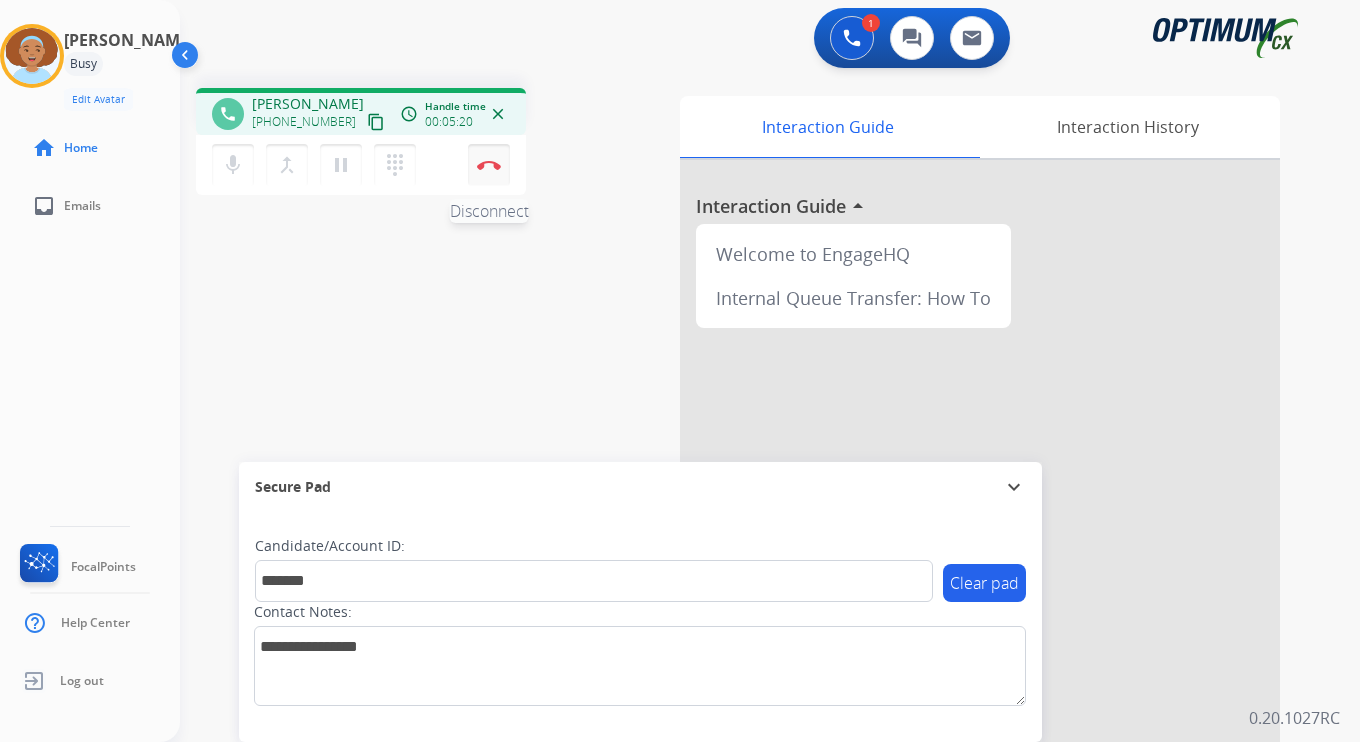 click on "Disconnect" at bounding box center [489, 165] 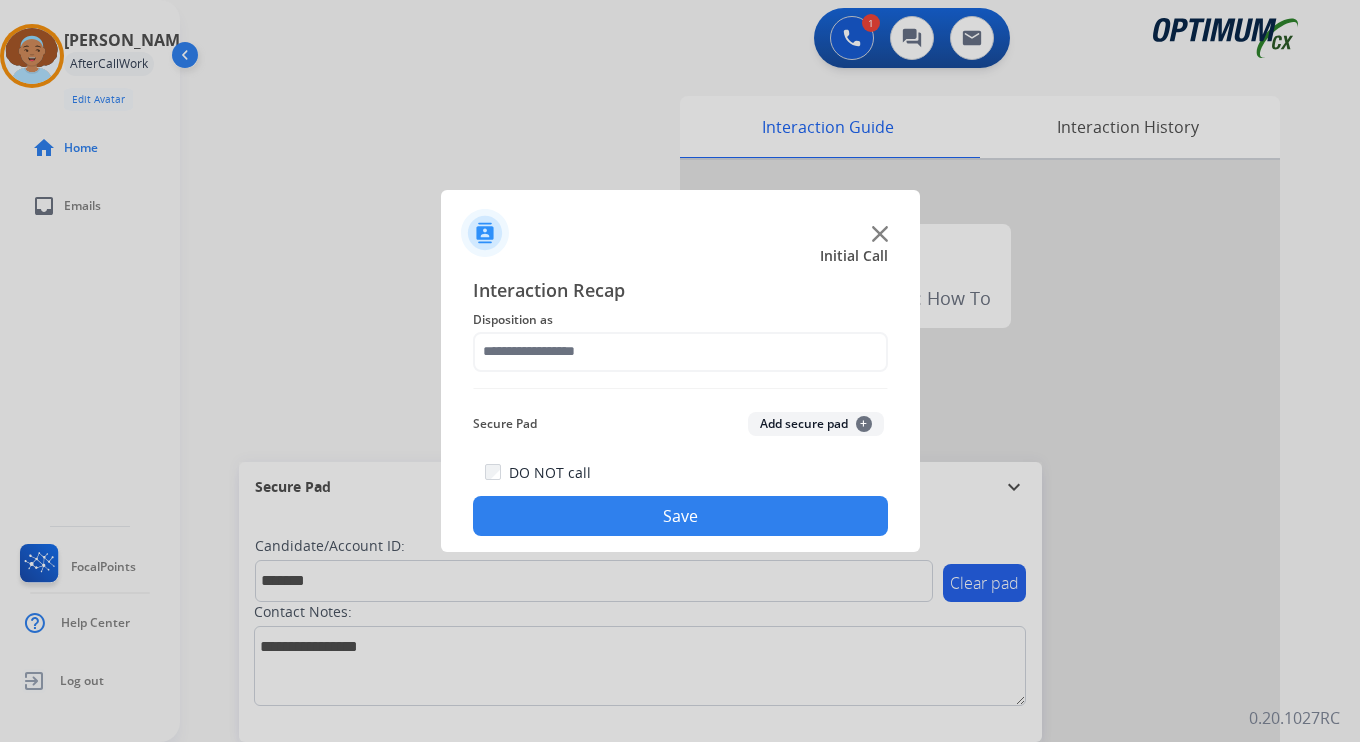 drag, startPoint x: 830, startPoint y: 438, endPoint x: 820, endPoint y: 432, distance: 11.661903 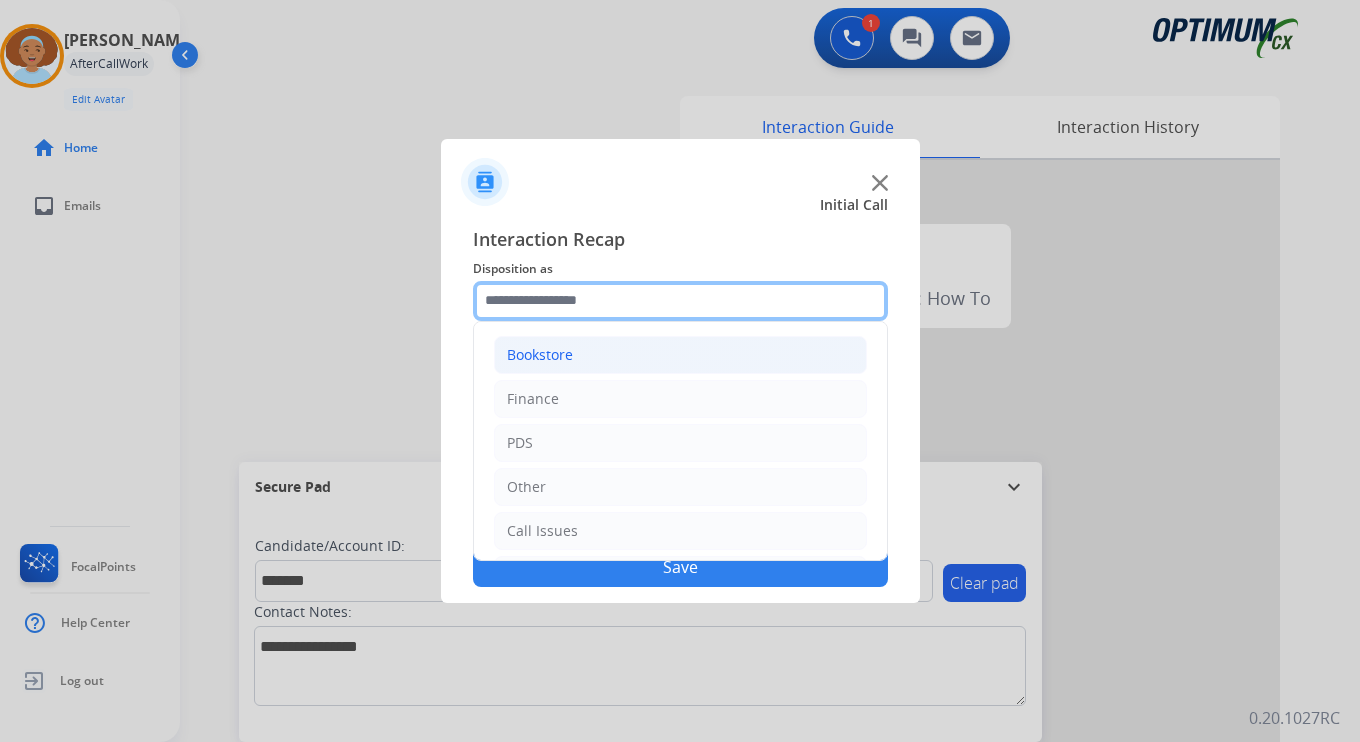 drag, startPoint x: 516, startPoint y: 297, endPoint x: 534, endPoint y: 337, distance: 43.863426 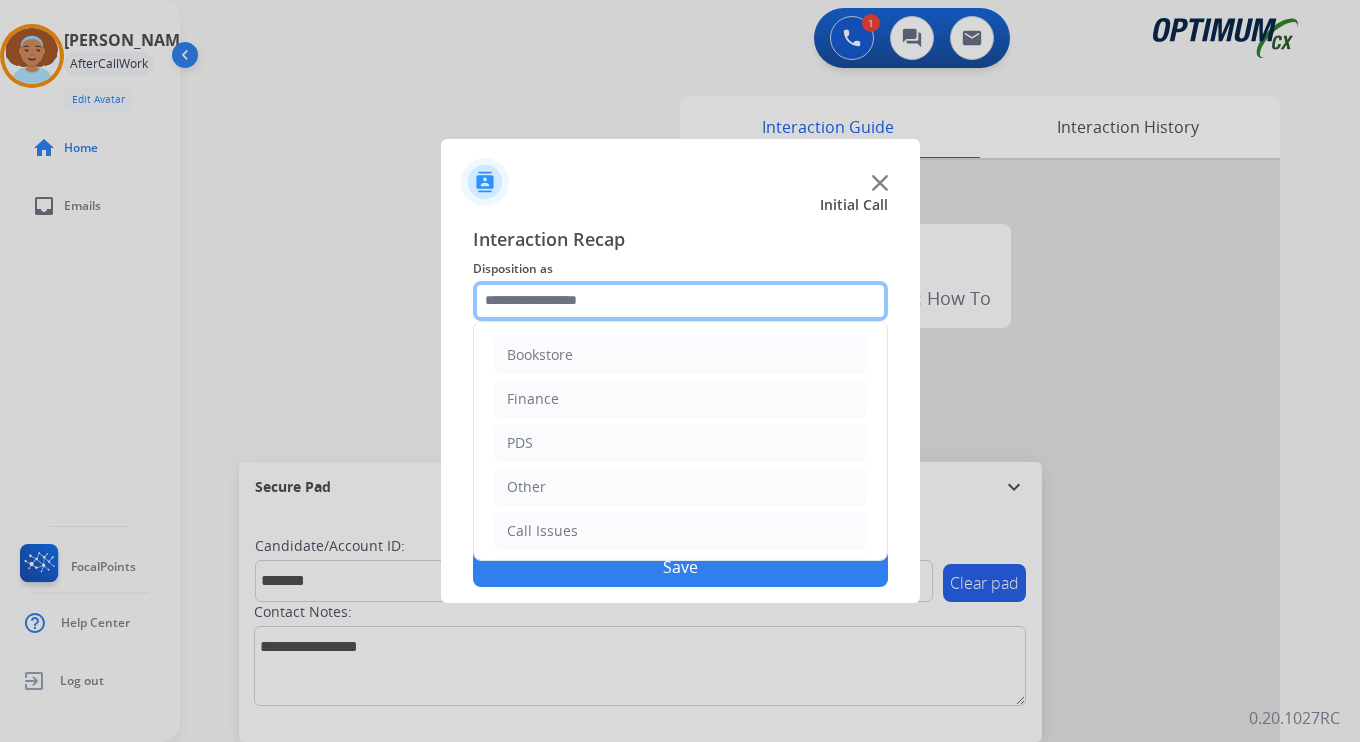 scroll, scrollTop: 136, scrollLeft: 0, axis: vertical 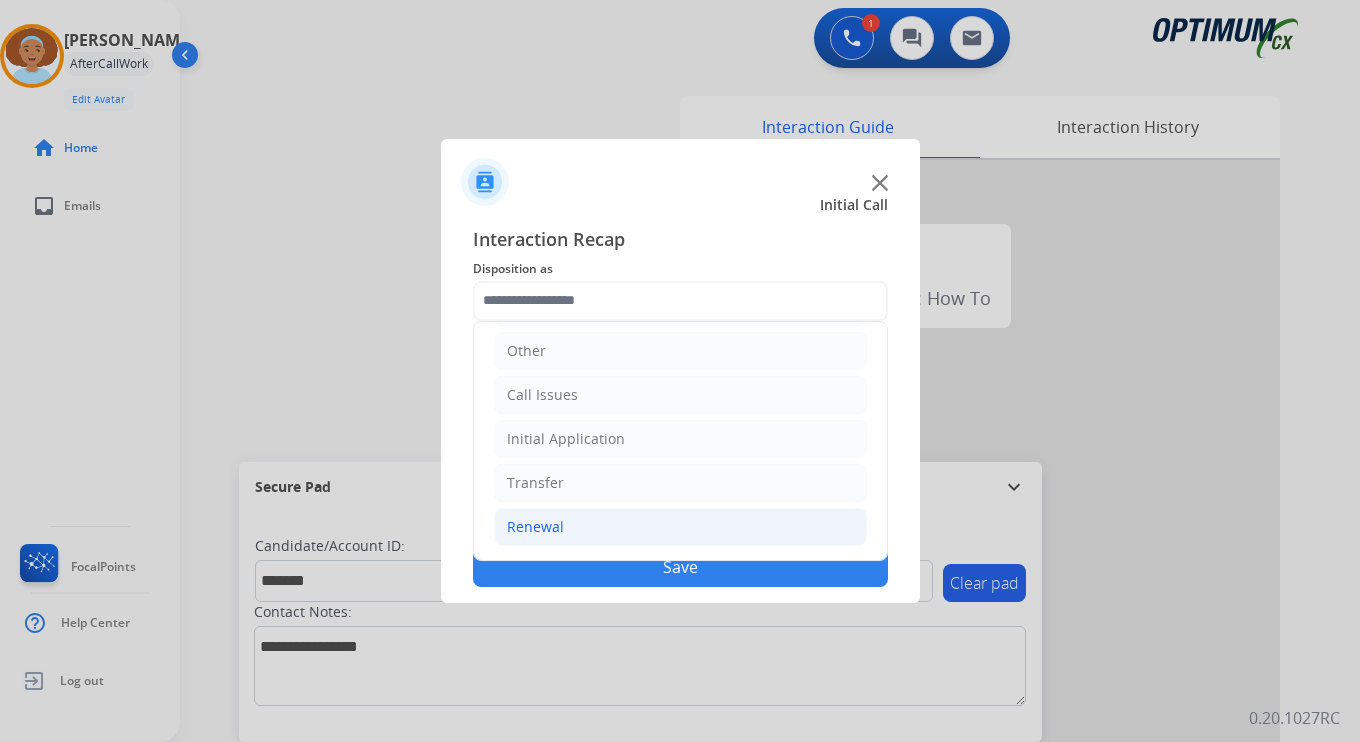 click on "Renewal" 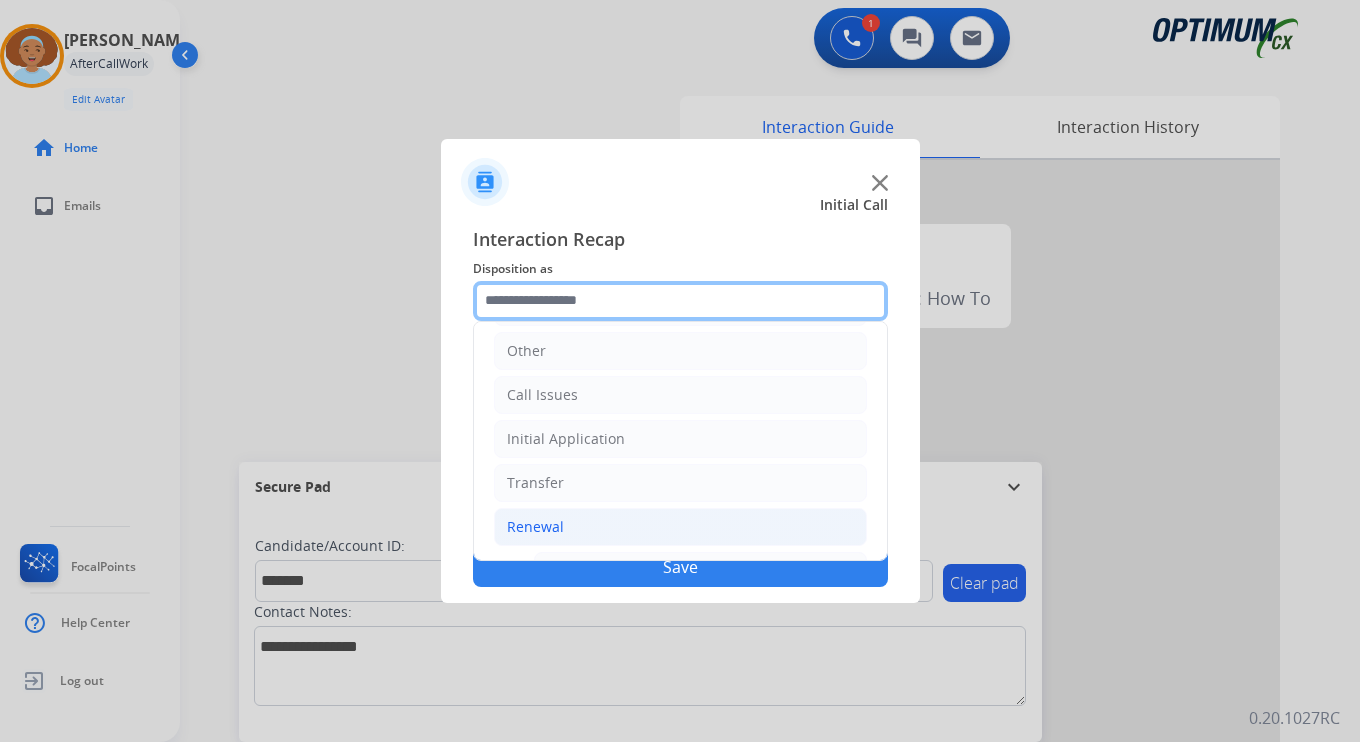 scroll, scrollTop: 469, scrollLeft: 0, axis: vertical 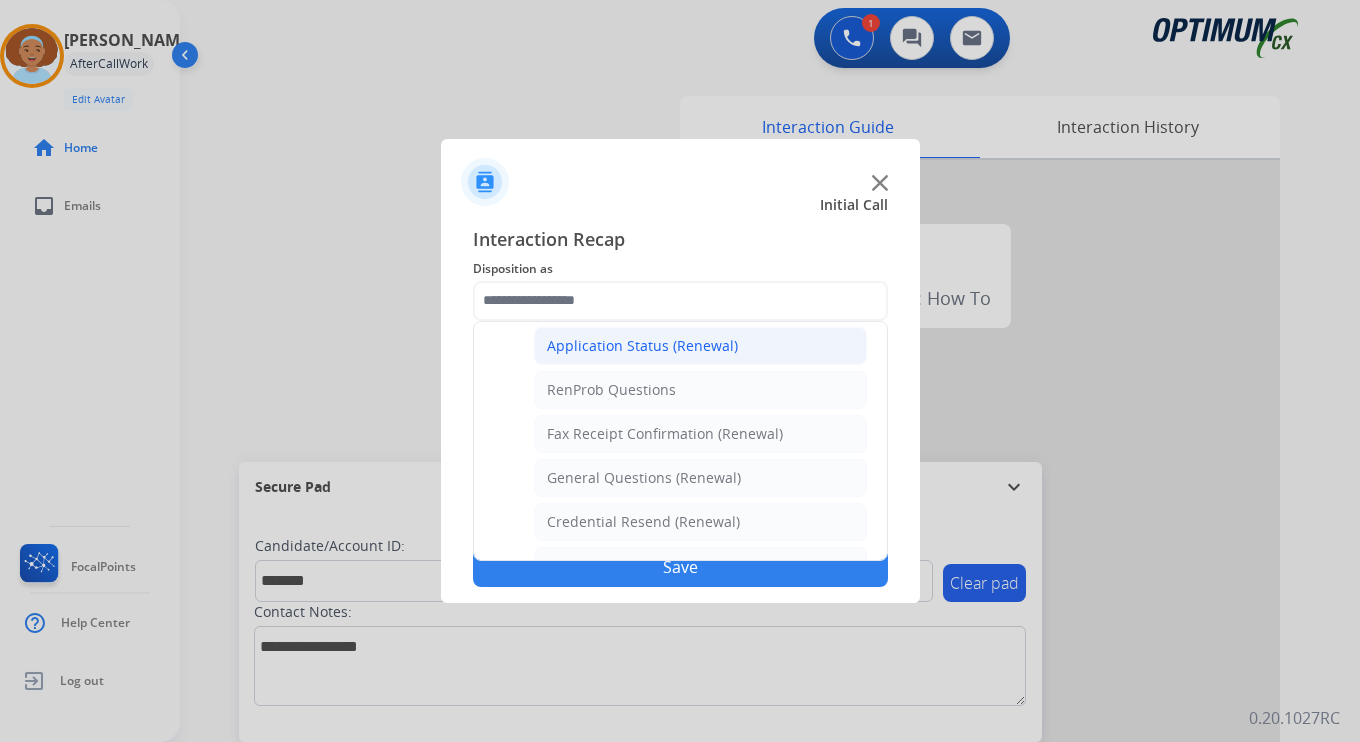 click on "Application Status (Renewal)" 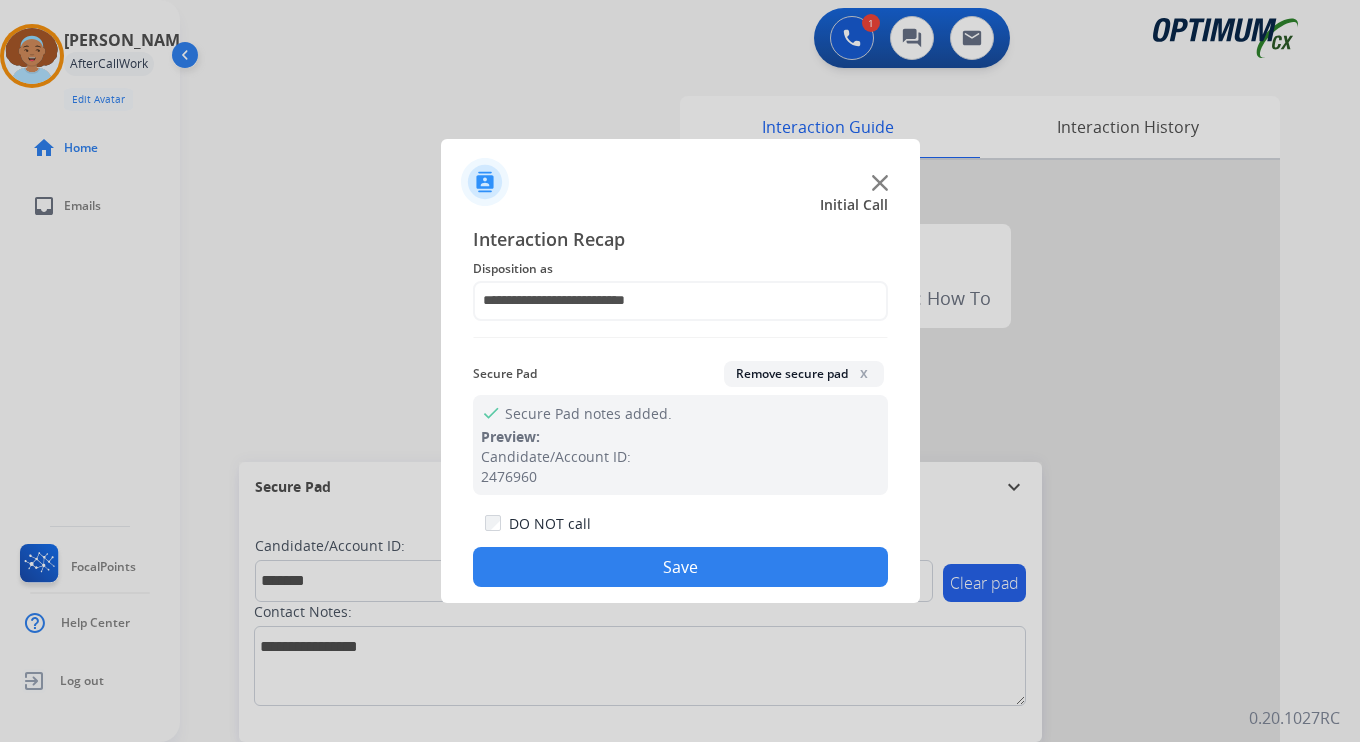 click on "Save" 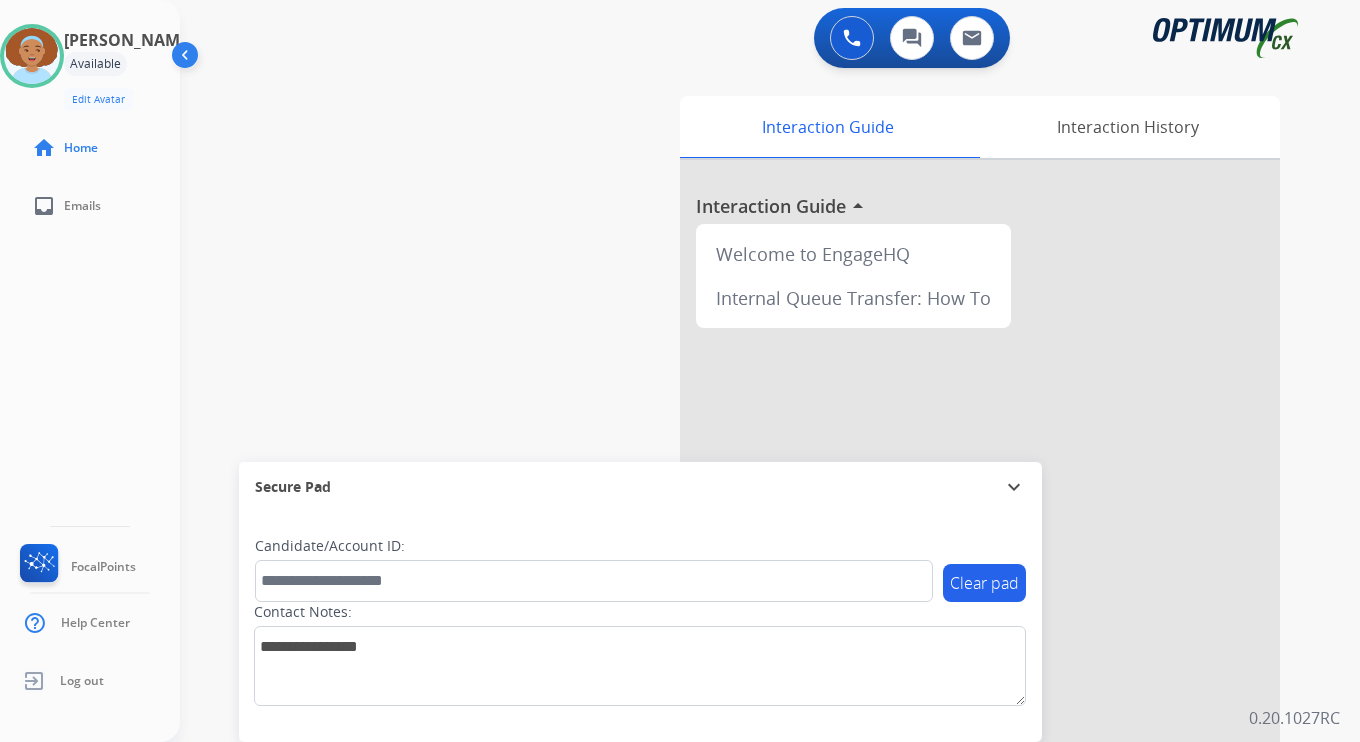 drag, startPoint x: 1314, startPoint y: 694, endPoint x: 1273, endPoint y: 697, distance: 41.109608 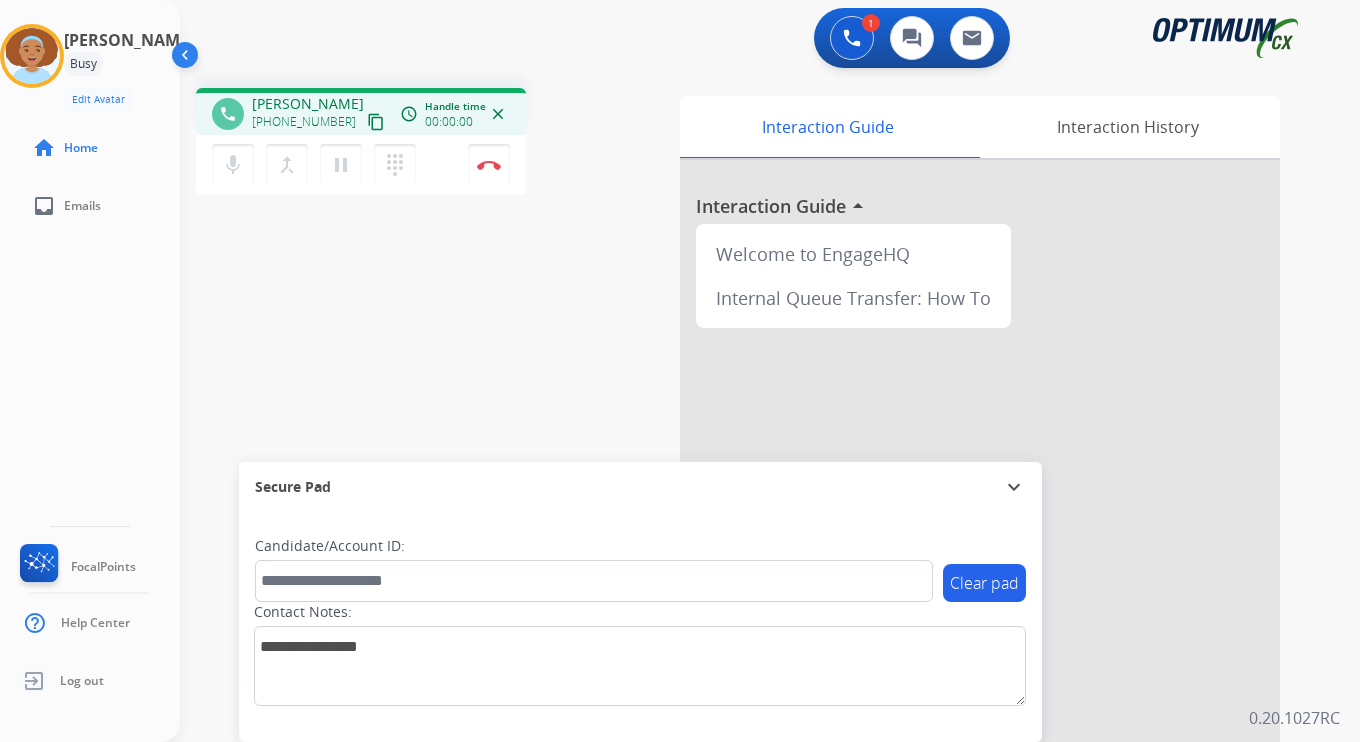 click on "content_copy" at bounding box center [376, 122] 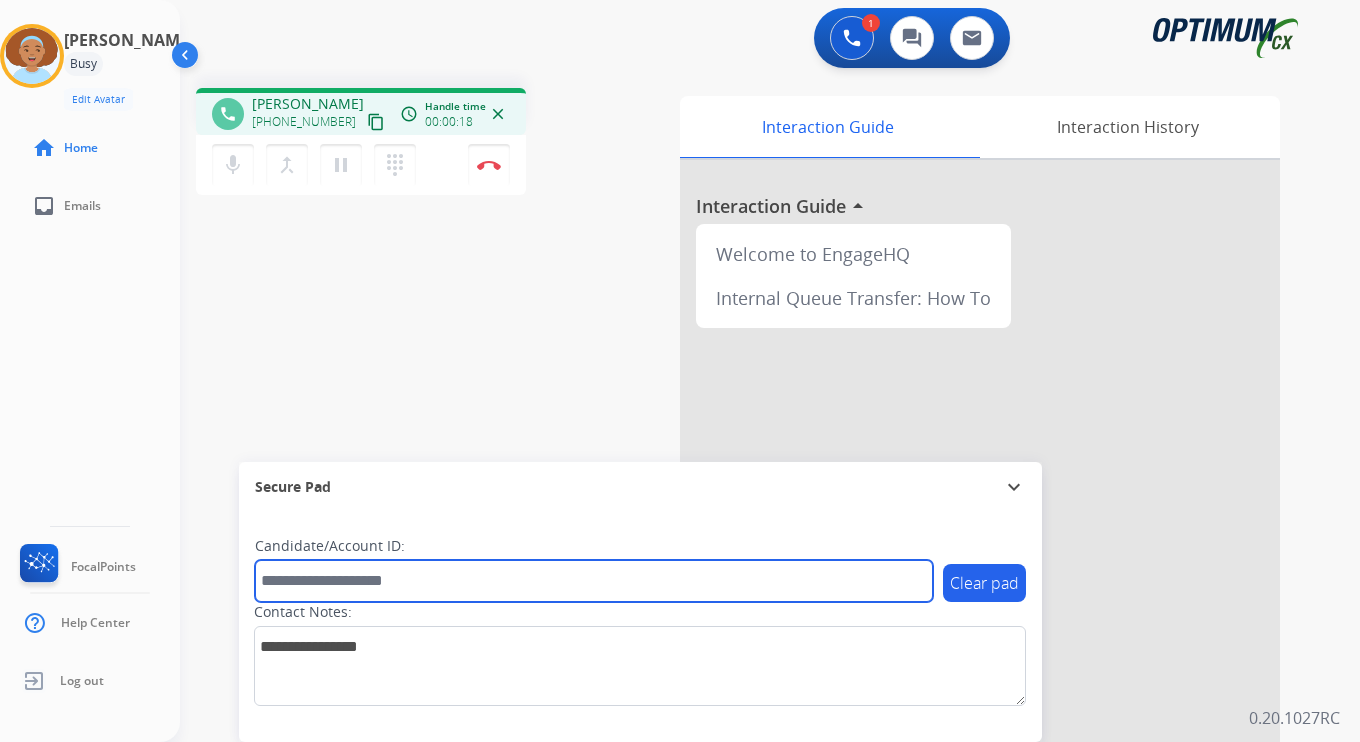 click at bounding box center [594, 581] 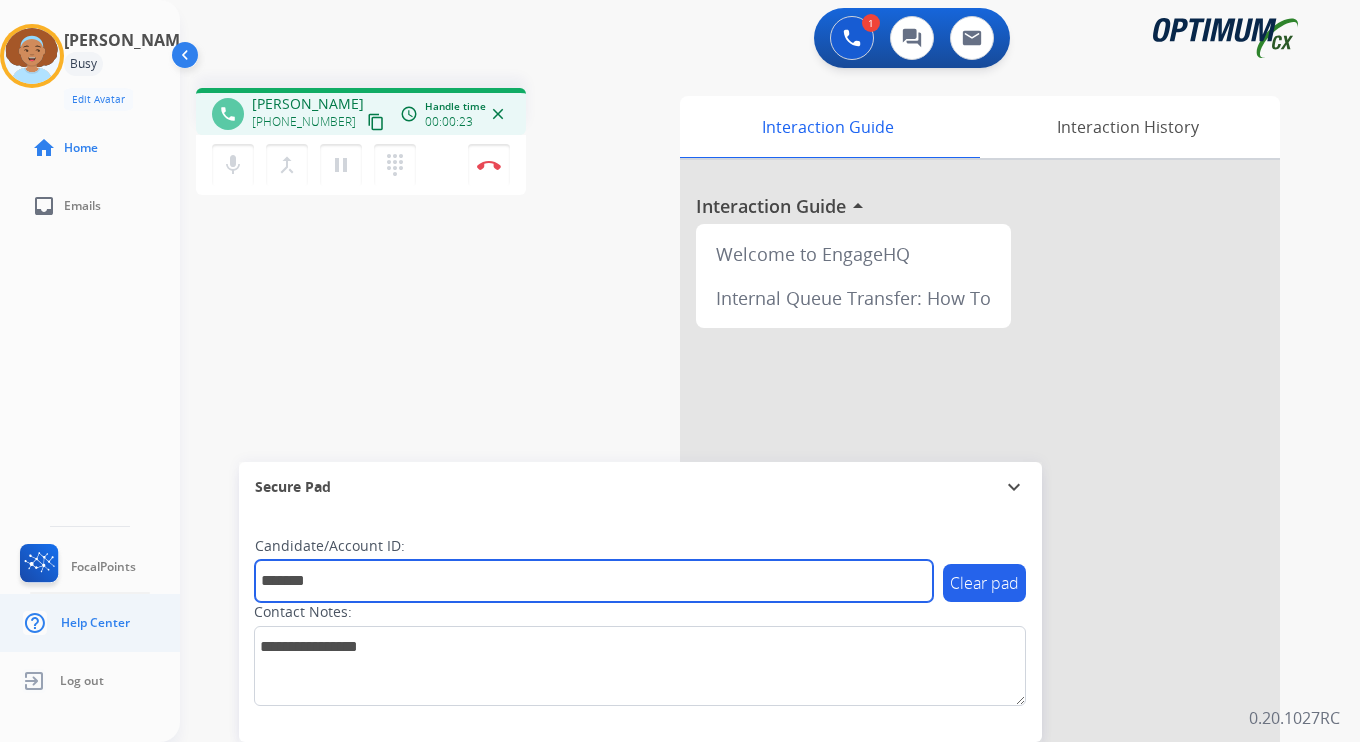 type on "*******" 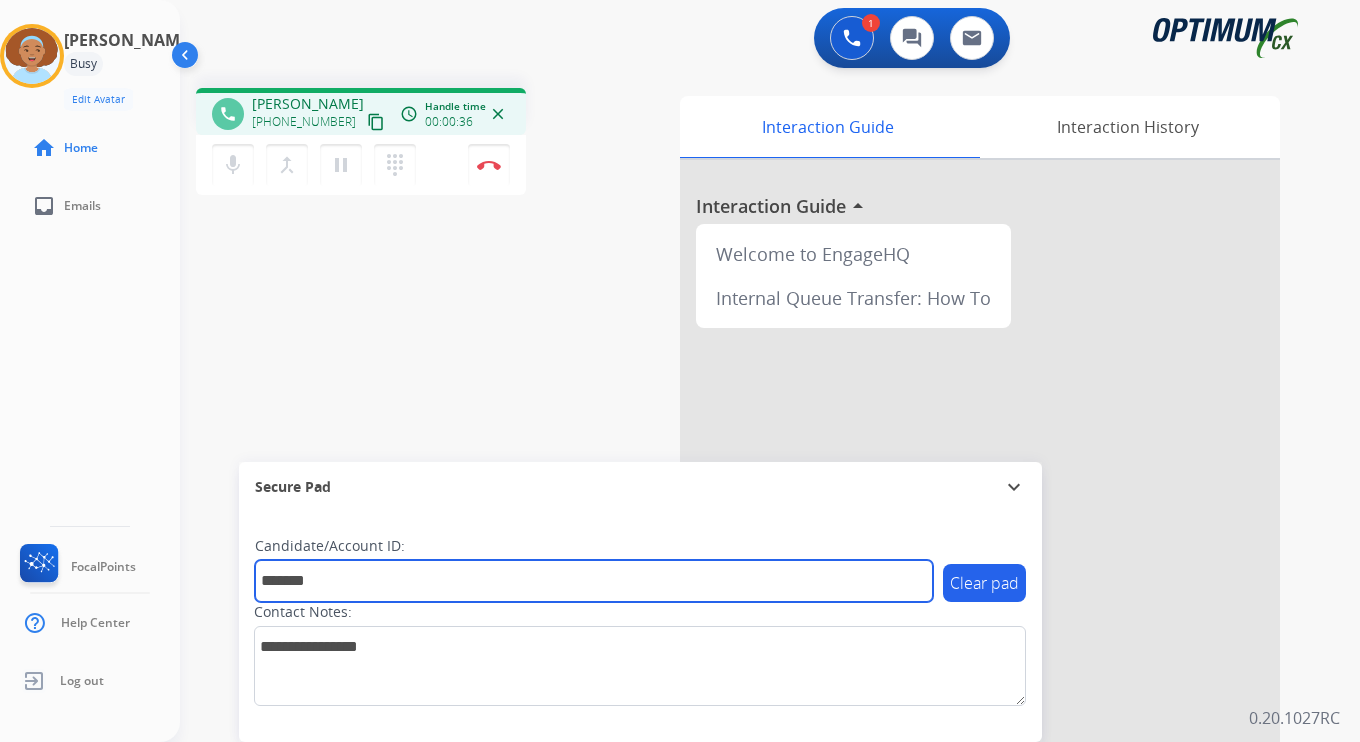 click on "*******" at bounding box center [594, 581] 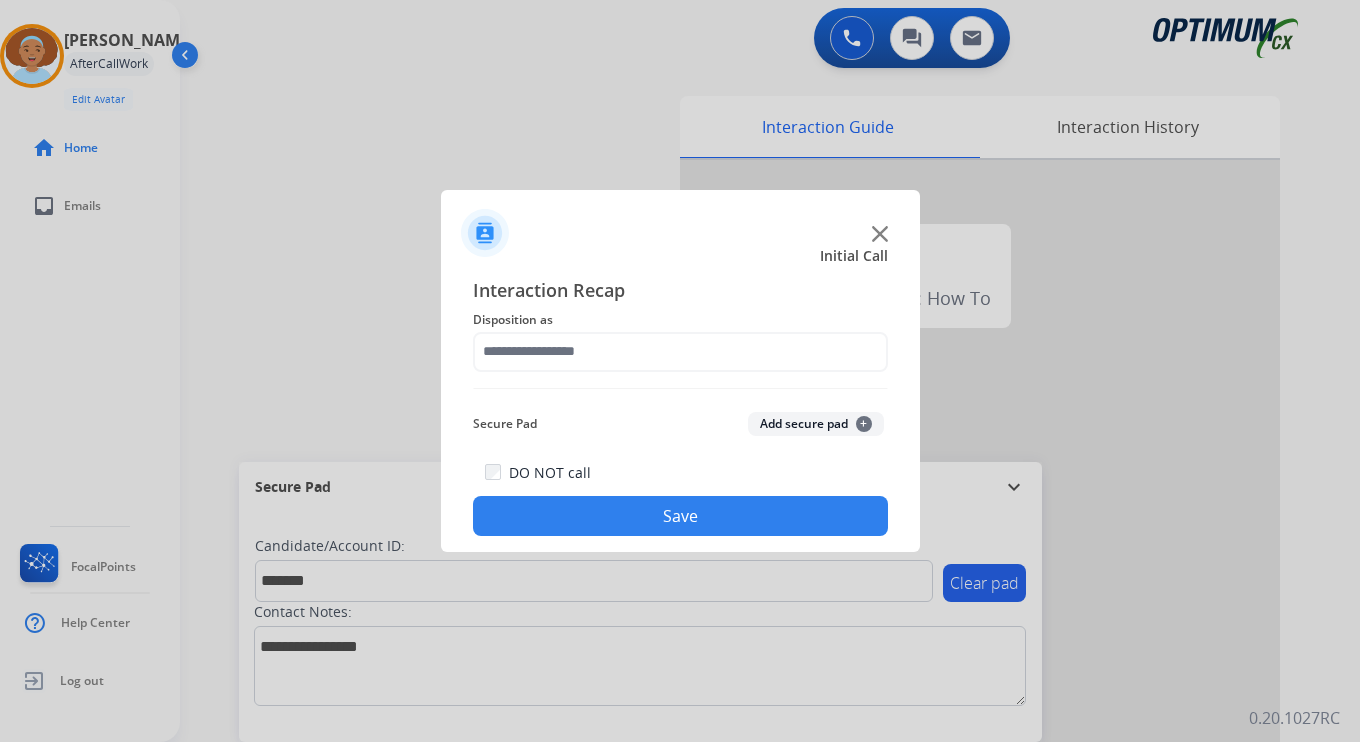 click on "Secure Pad  Add secure pad  +" 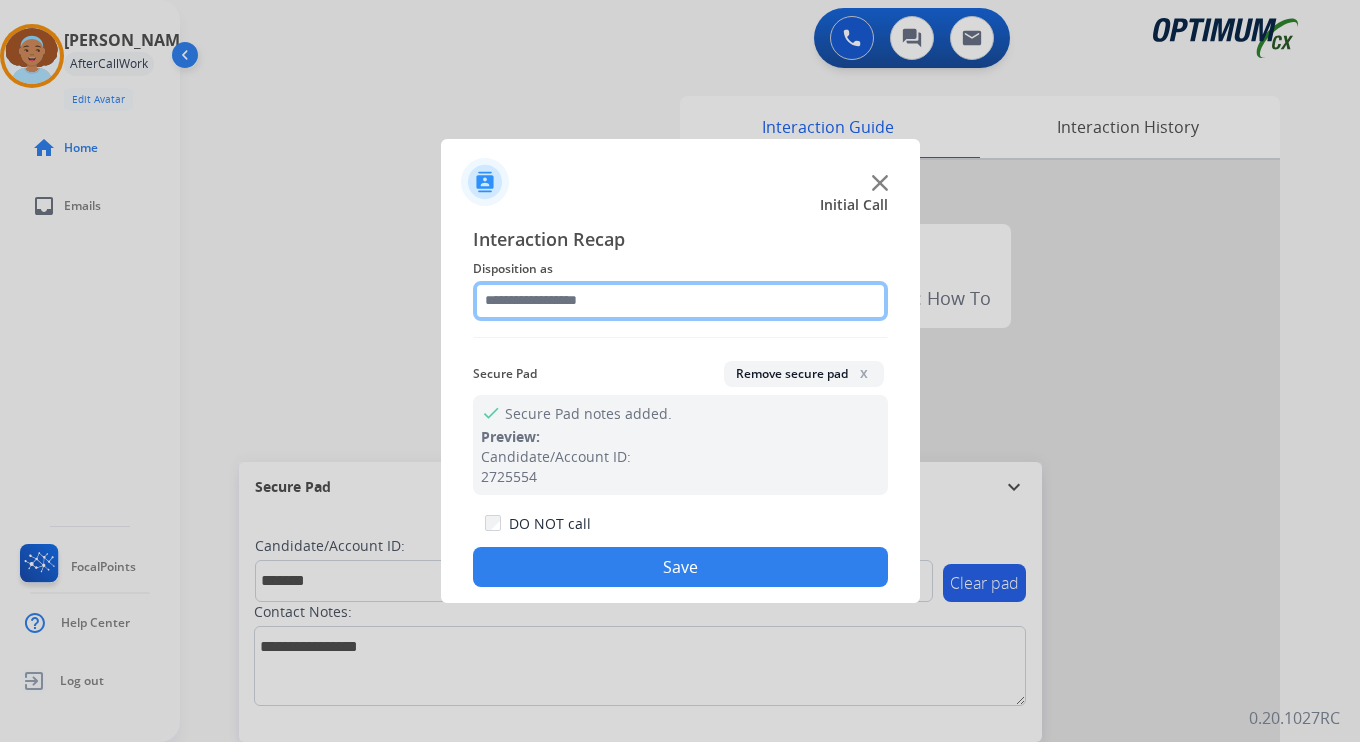 click 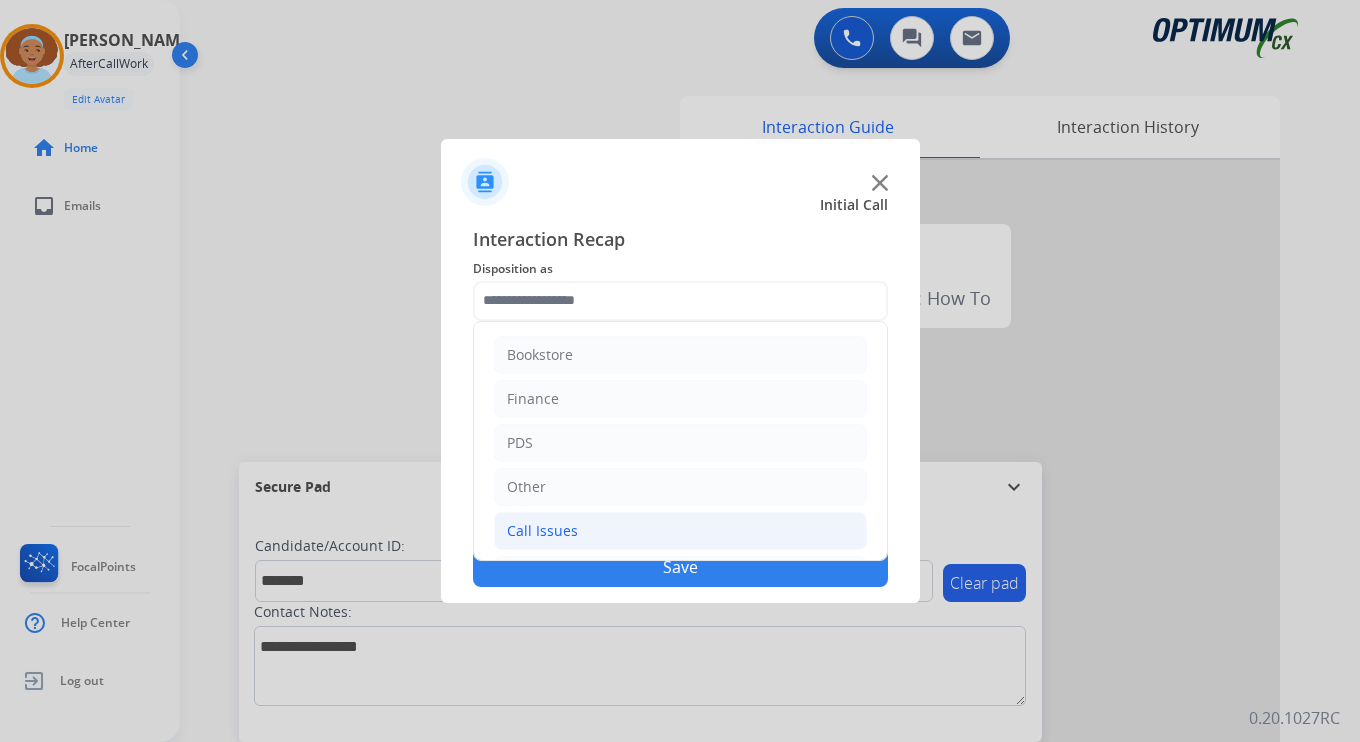 click on "Call Issues" 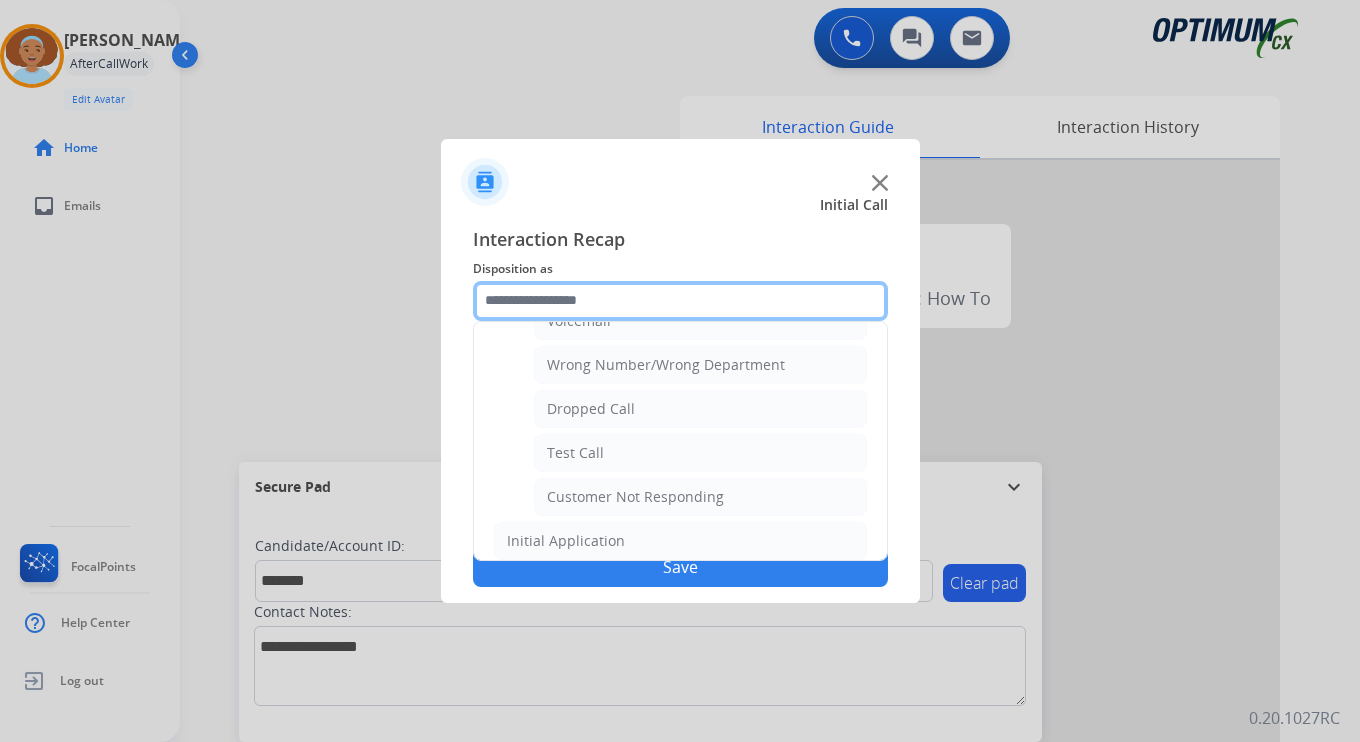 scroll, scrollTop: 259, scrollLeft: 0, axis: vertical 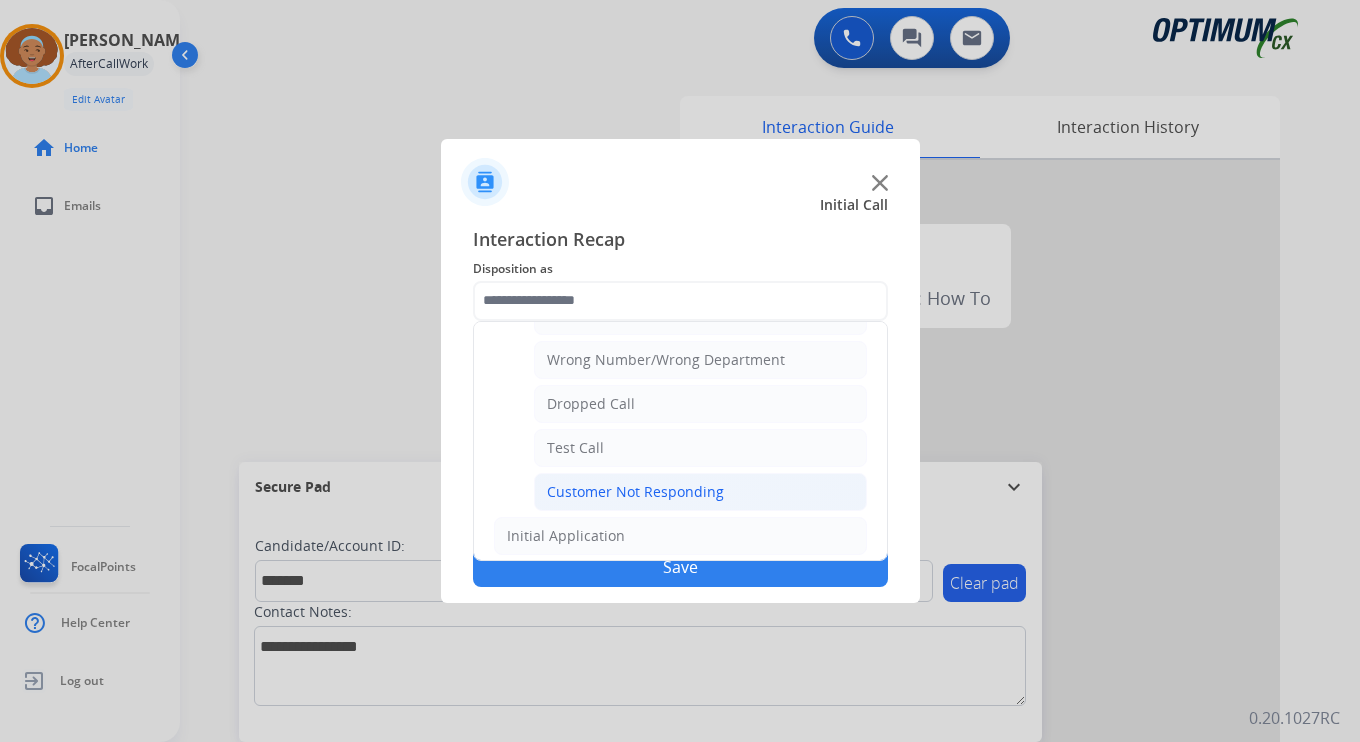 click on "Customer Not Responding" 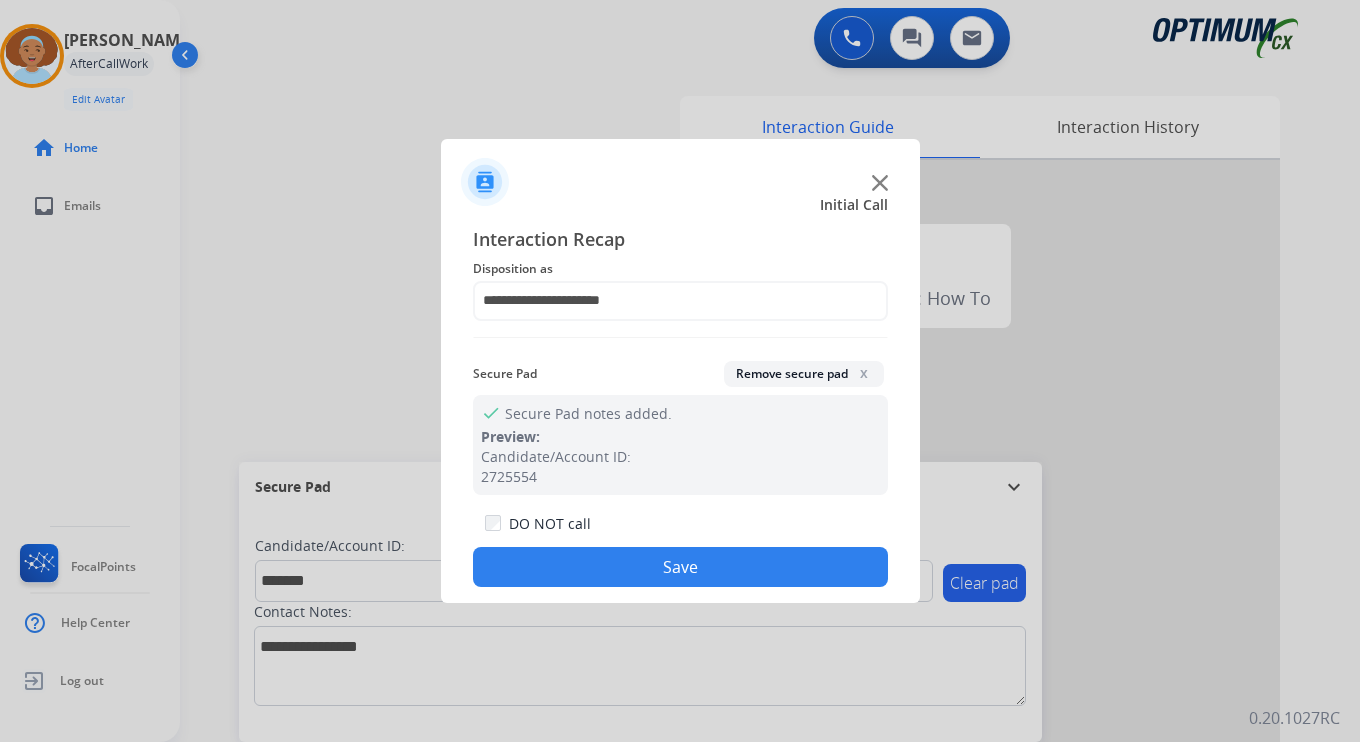 click on "Save" 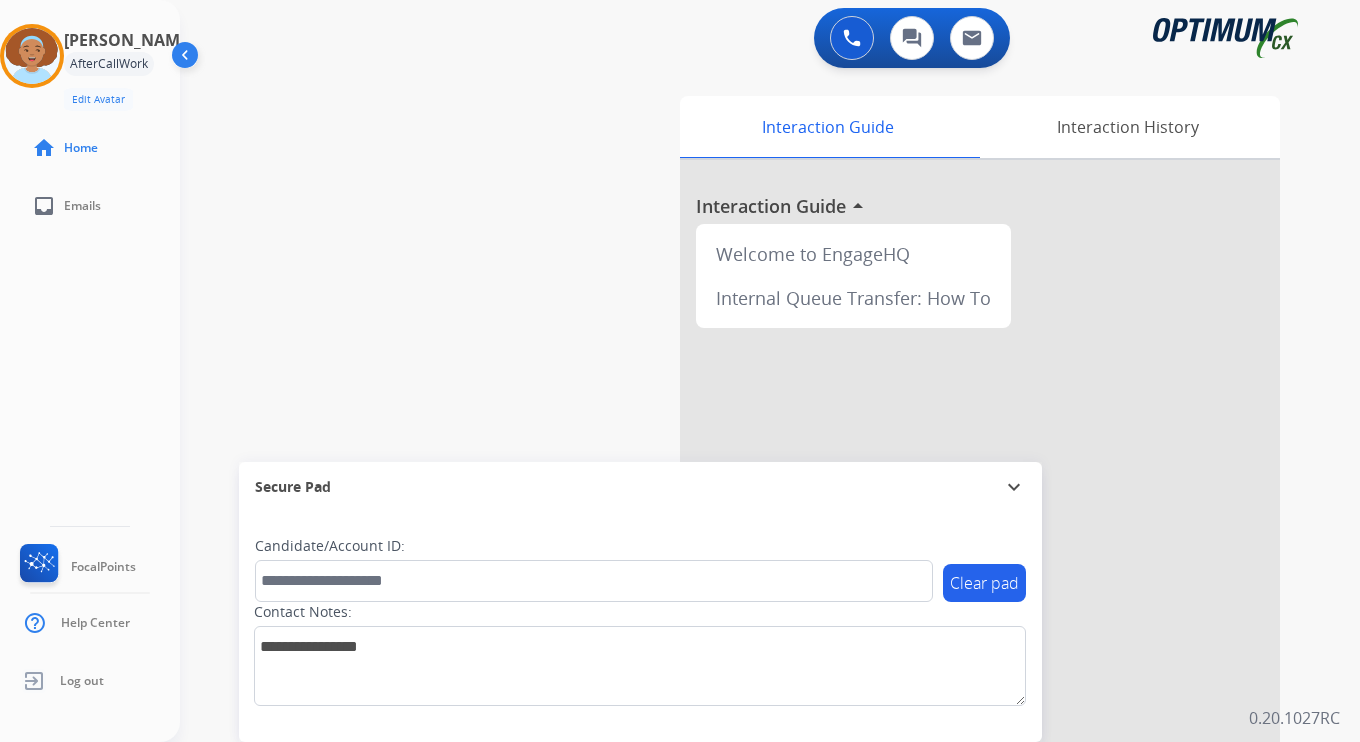 click on "0 Voice Interactions  0  Chat Interactions   0  Email Interactions swap_horiz Break voice bridge close_fullscreen Connect 3-Way Call merge_type Separate 3-Way Call  Interaction Guide   Interaction History  Interaction Guide arrow_drop_up  Welcome to EngageHQ   Internal Queue Transfer: How To  Secure Pad expand_more Clear pad Candidate/Account ID: Contact Notes:                  0.20.1027RC" at bounding box center (770, 371) 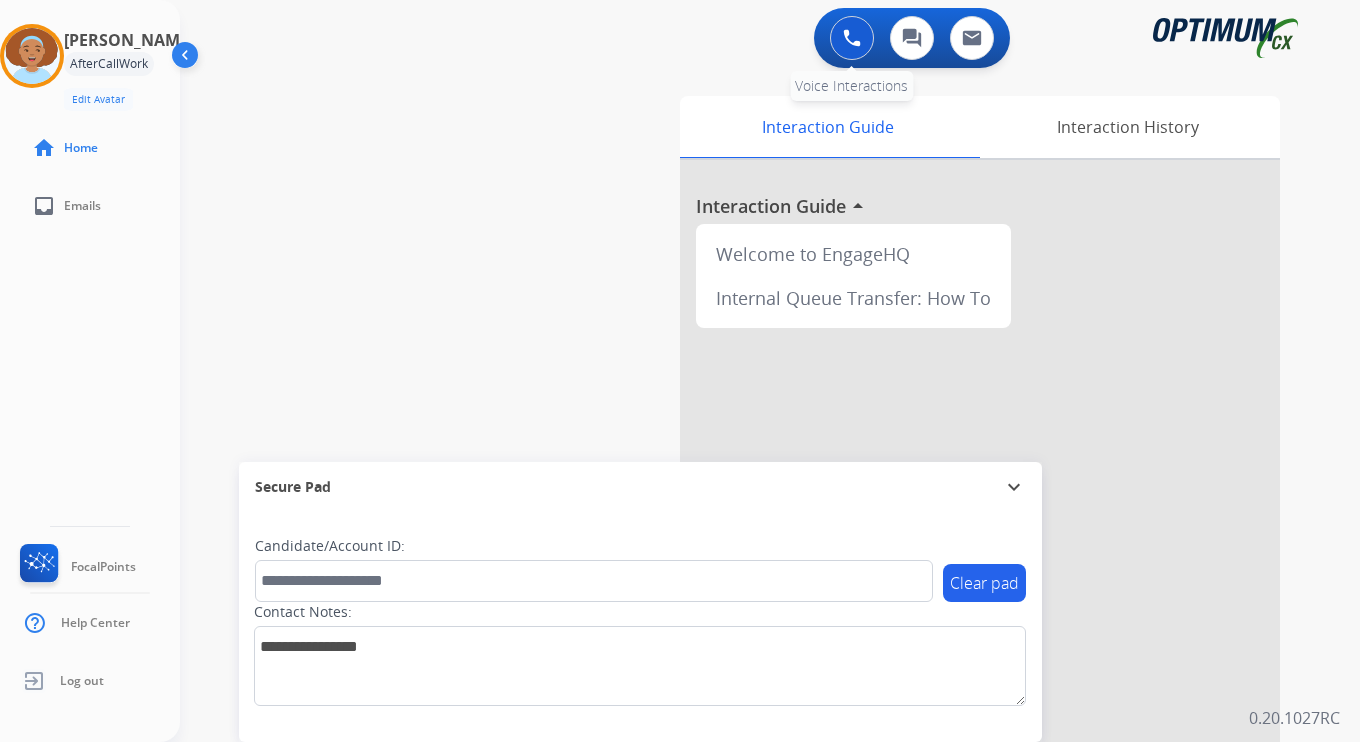 click at bounding box center (852, 38) 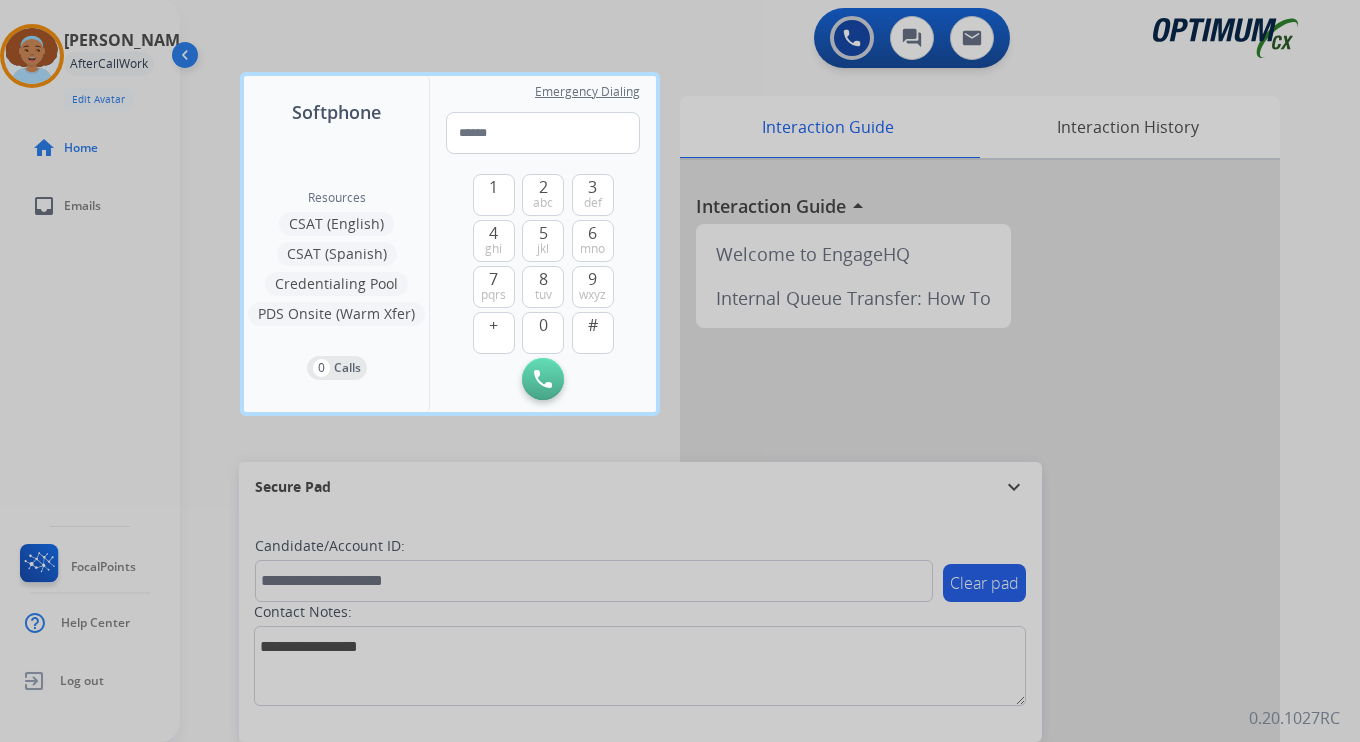 click at bounding box center (680, 371) 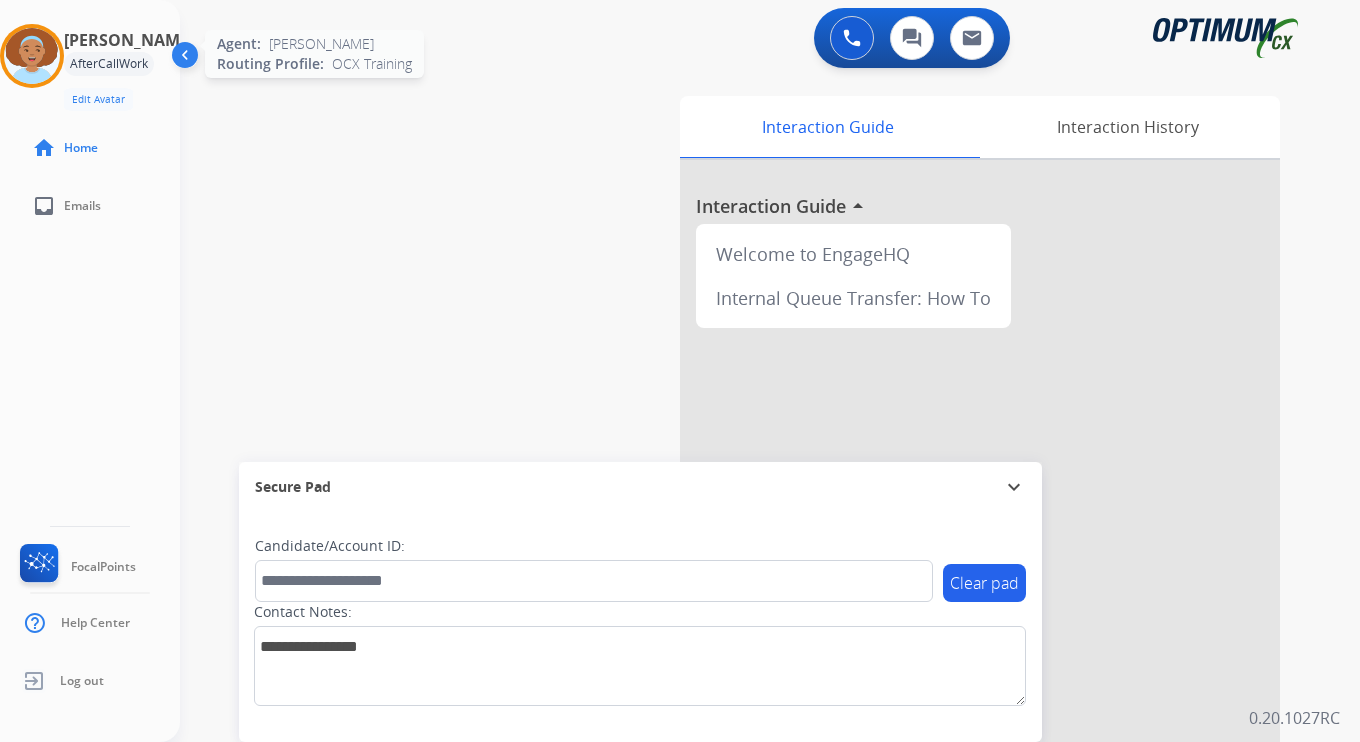 click at bounding box center [32, 56] 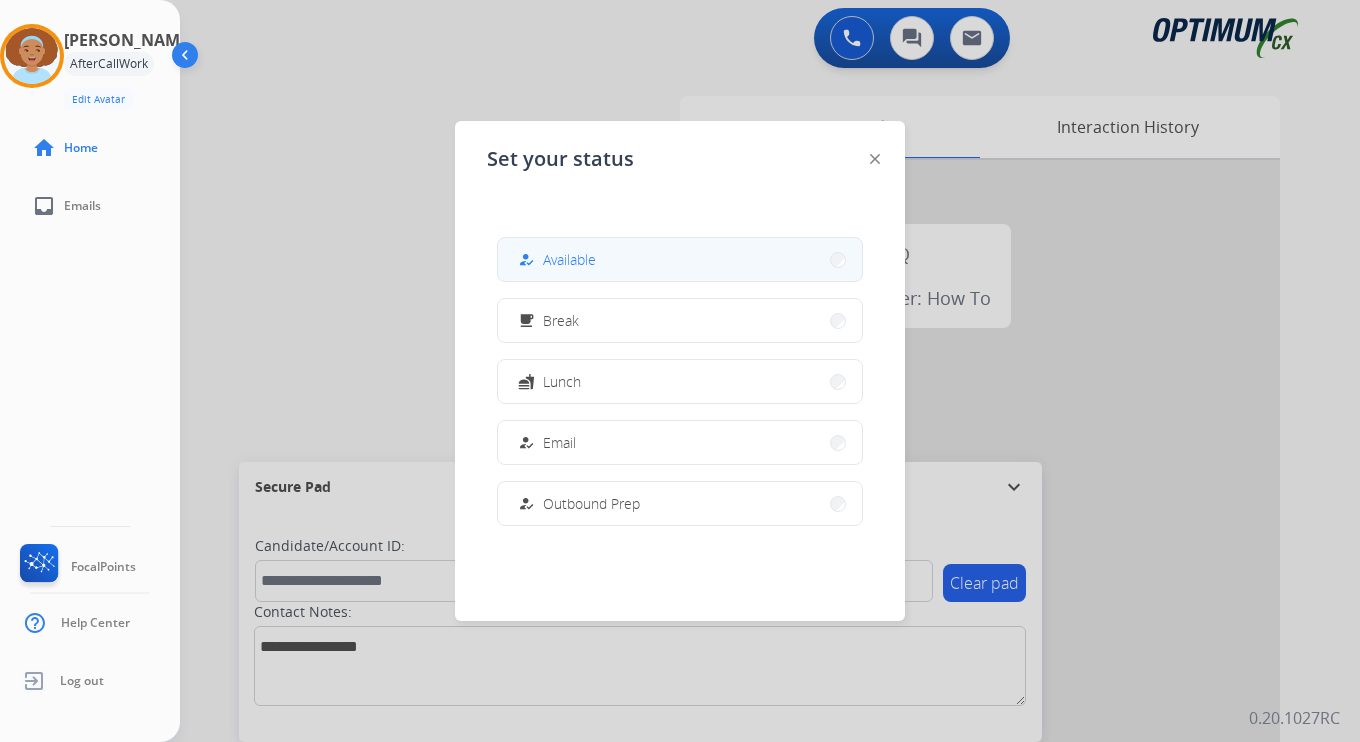 click on "how_to_reg Available" at bounding box center (680, 259) 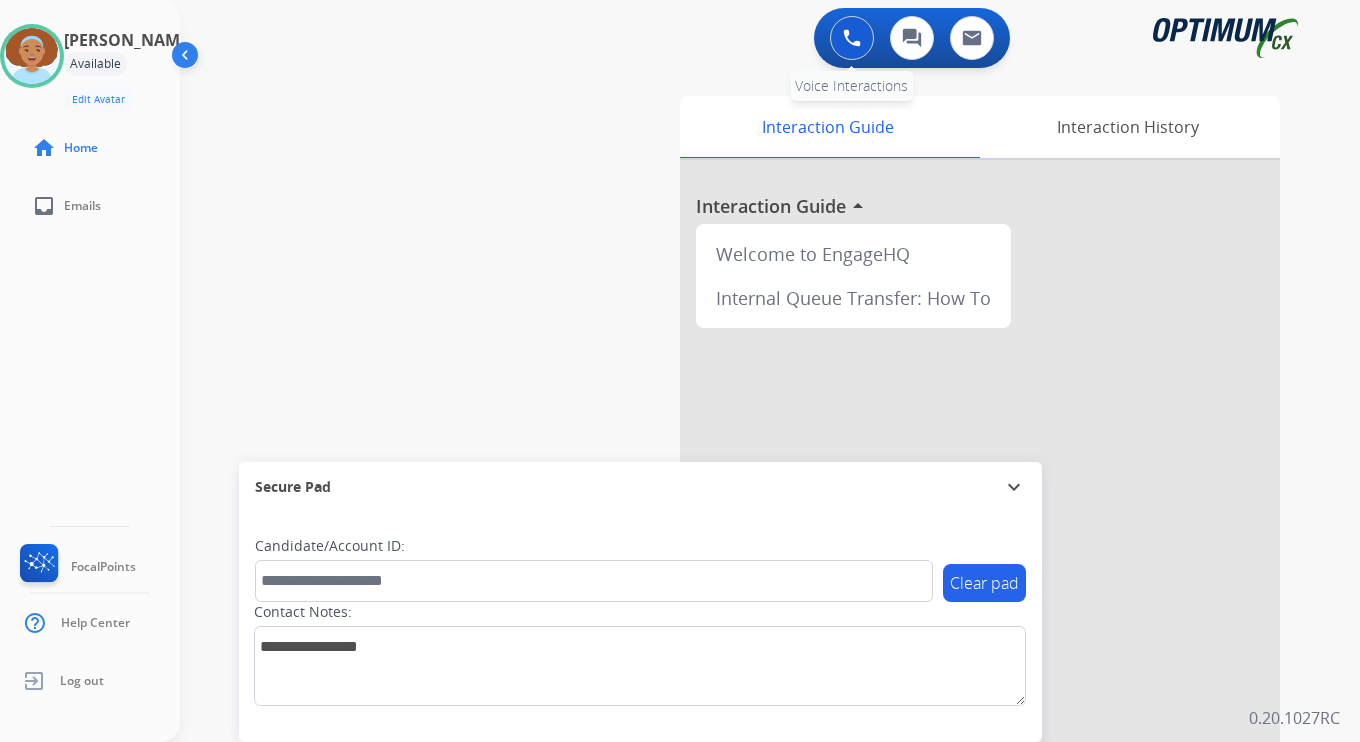click at bounding box center [852, 38] 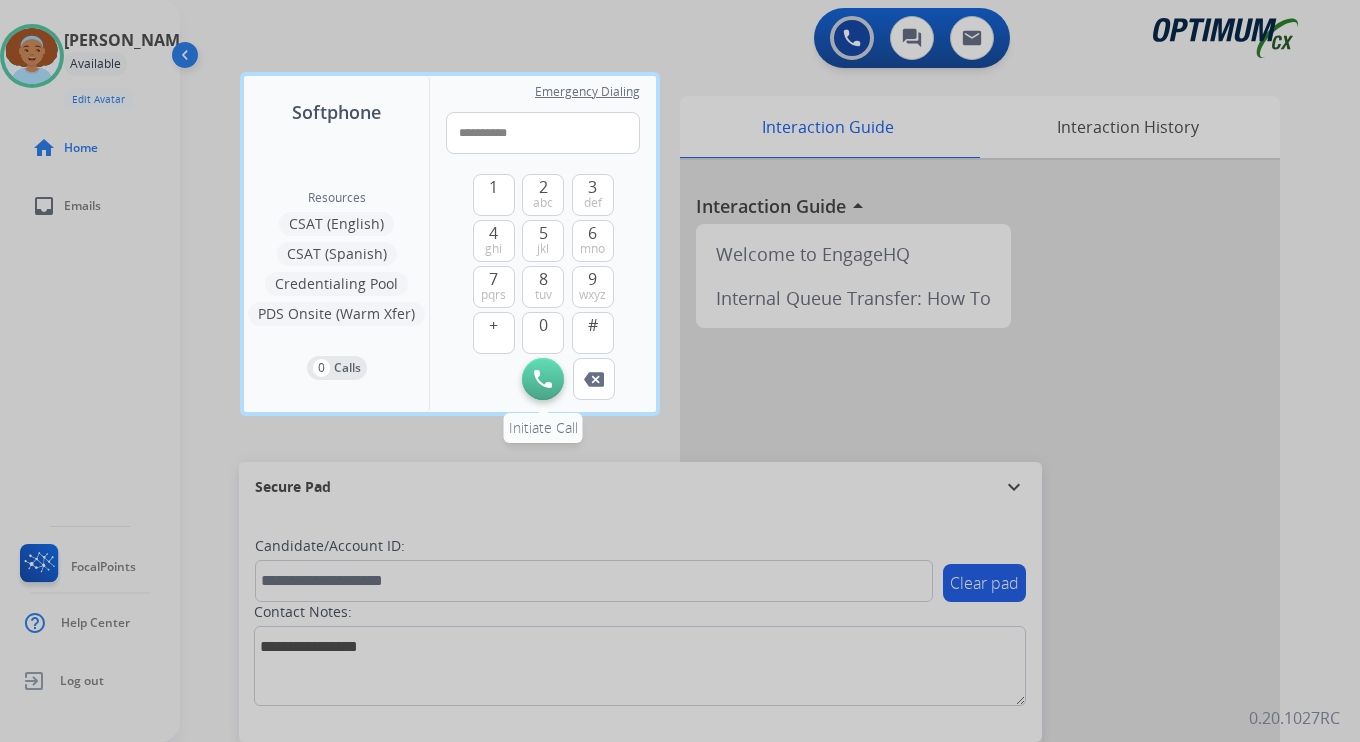 type on "**********" 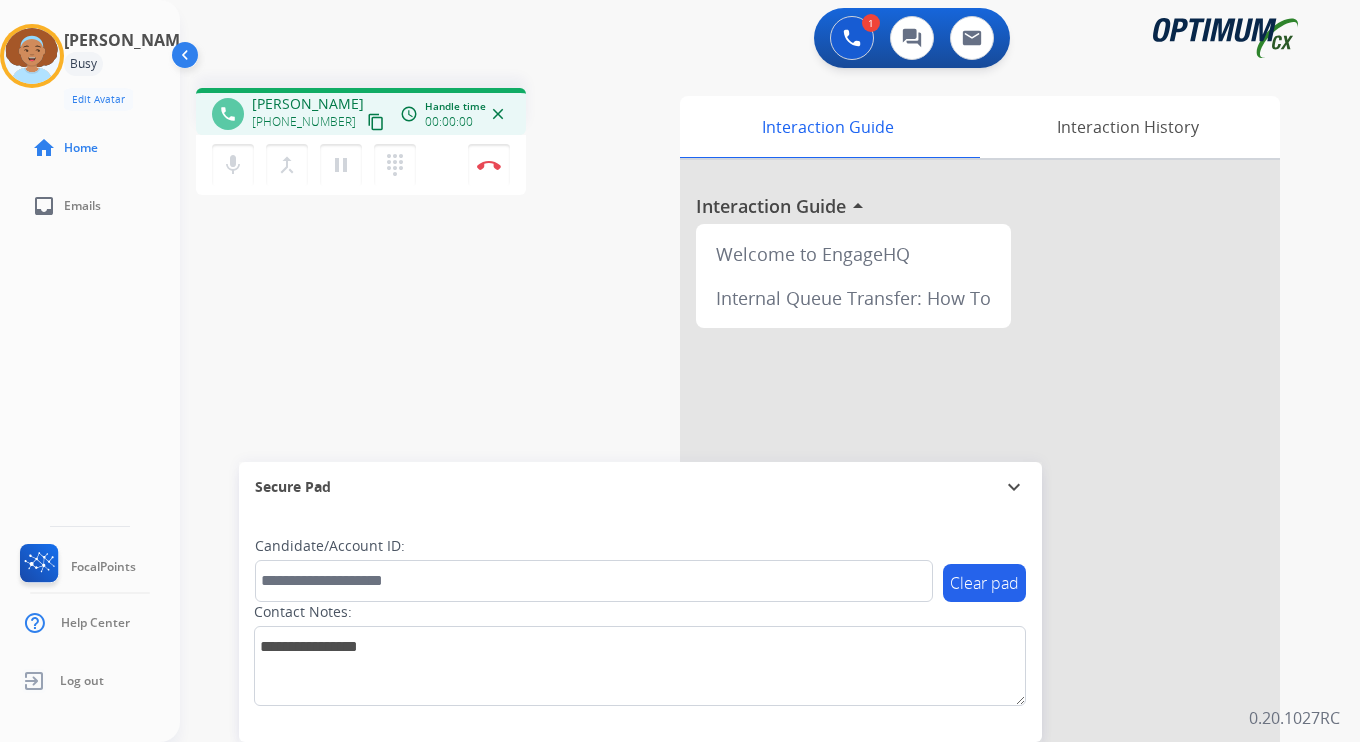 click on "1 Voice Interactions  0  Chat Interactions   0  Email Interactions phone [PERSON_NAME] [PHONE_NUMBER] content_copy access_time Call metrics Queue   00:06 Hold   00:00 Talk   00:00:00 Total   00:00:00 Handle time 00:00:00 close mic Mute merge_type Bridge pause Hold dialpad Dialpad Disconnect swap_horiz Break voice bridge close_fullscreen Connect 3-Way Call merge_type Separate 3-Way Call  Interaction Guide   Interaction History  Interaction Guide arrow_drop_up  Welcome to EngageHQ   Internal Queue Transfer: How To  Secure Pad expand_more Clear pad Candidate/Account ID: Contact Notes:                  0.20.1027RC" at bounding box center [770, 371] 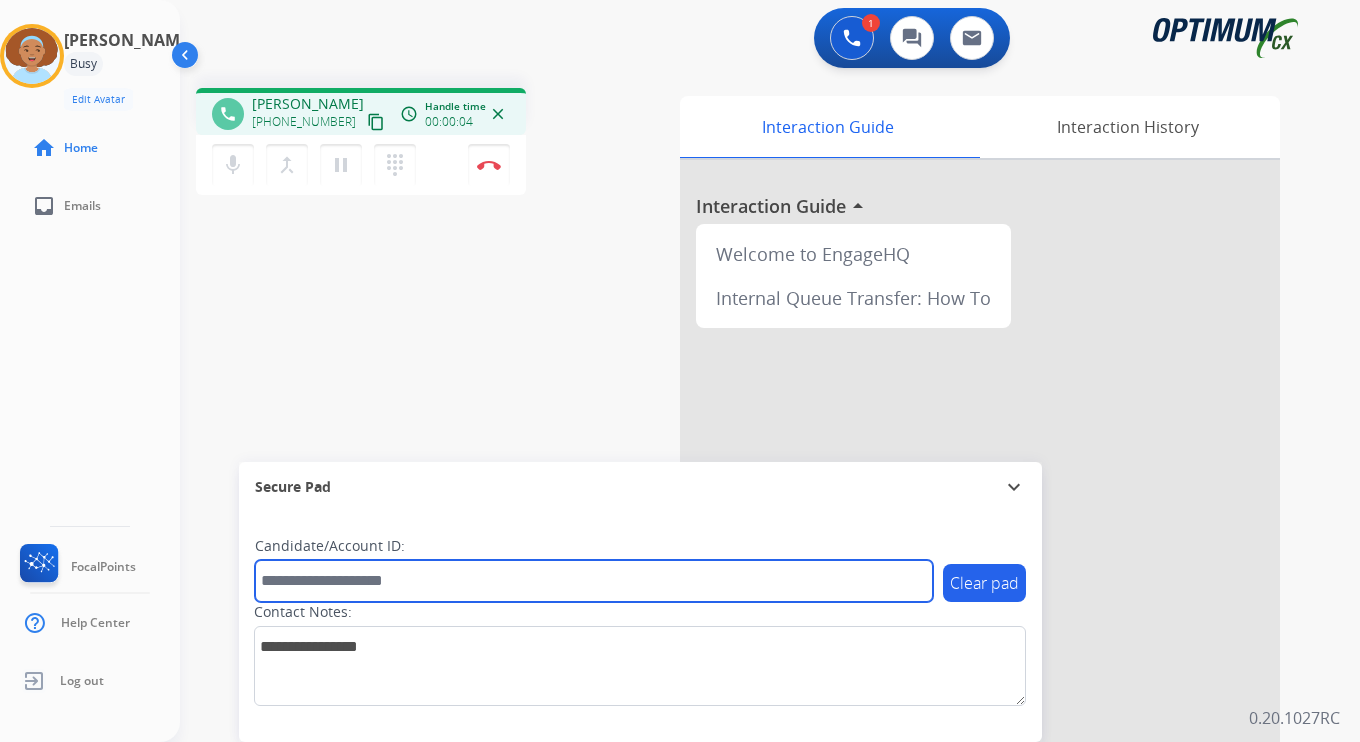 click at bounding box center [594, 581] 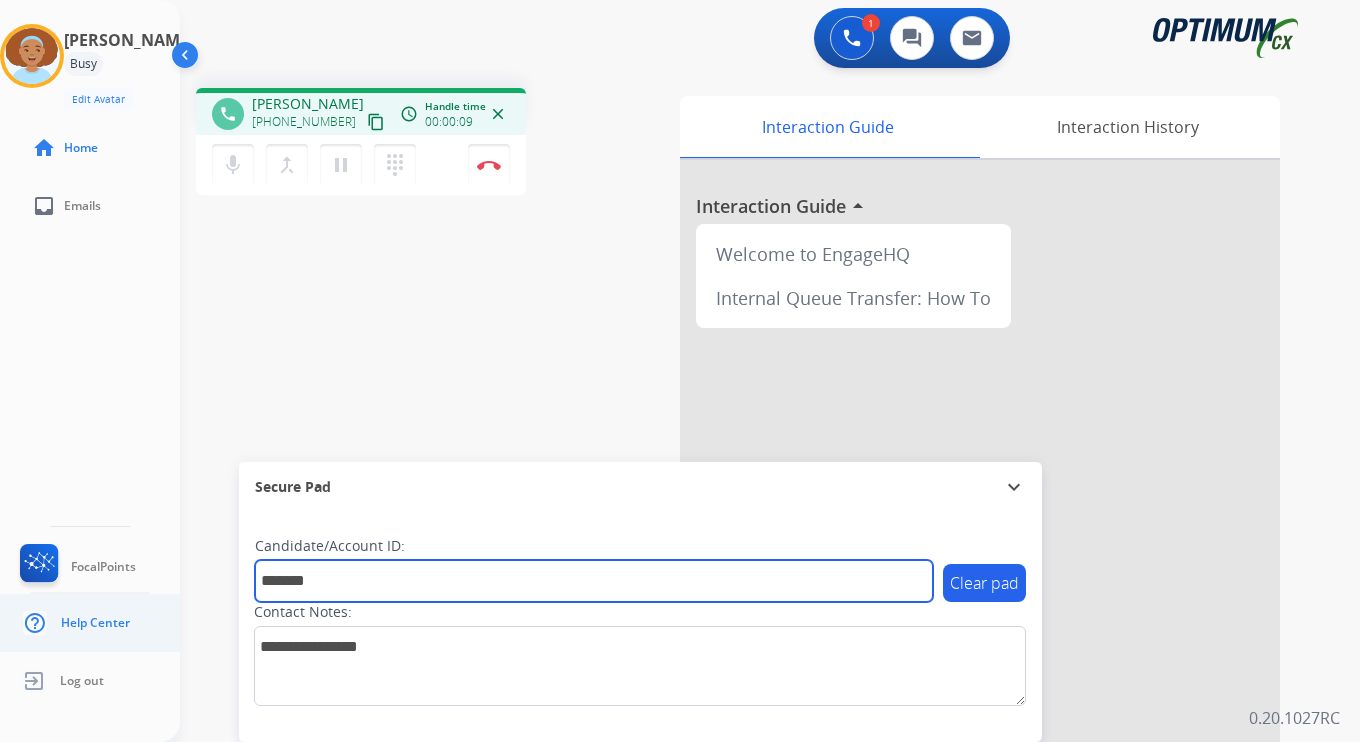 type on "*******" 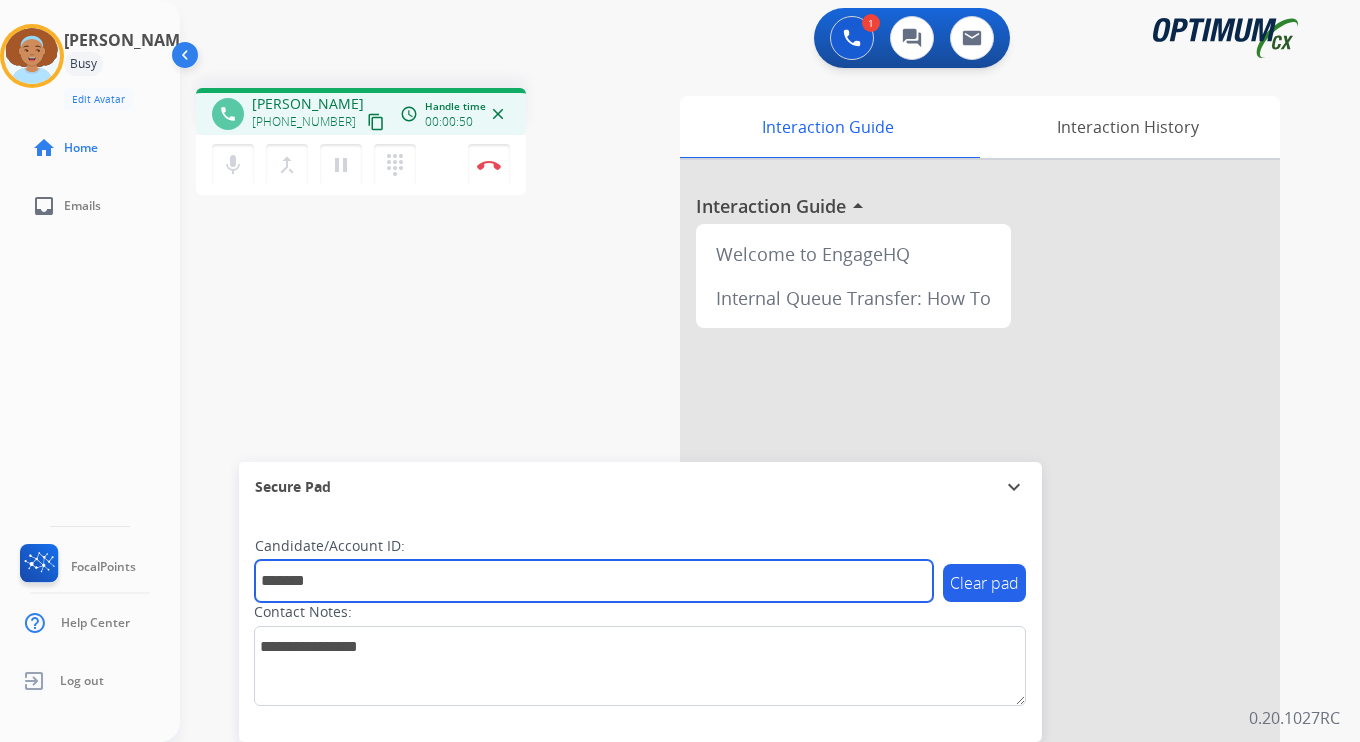 click on "*******" at bounding box center (594, 581) 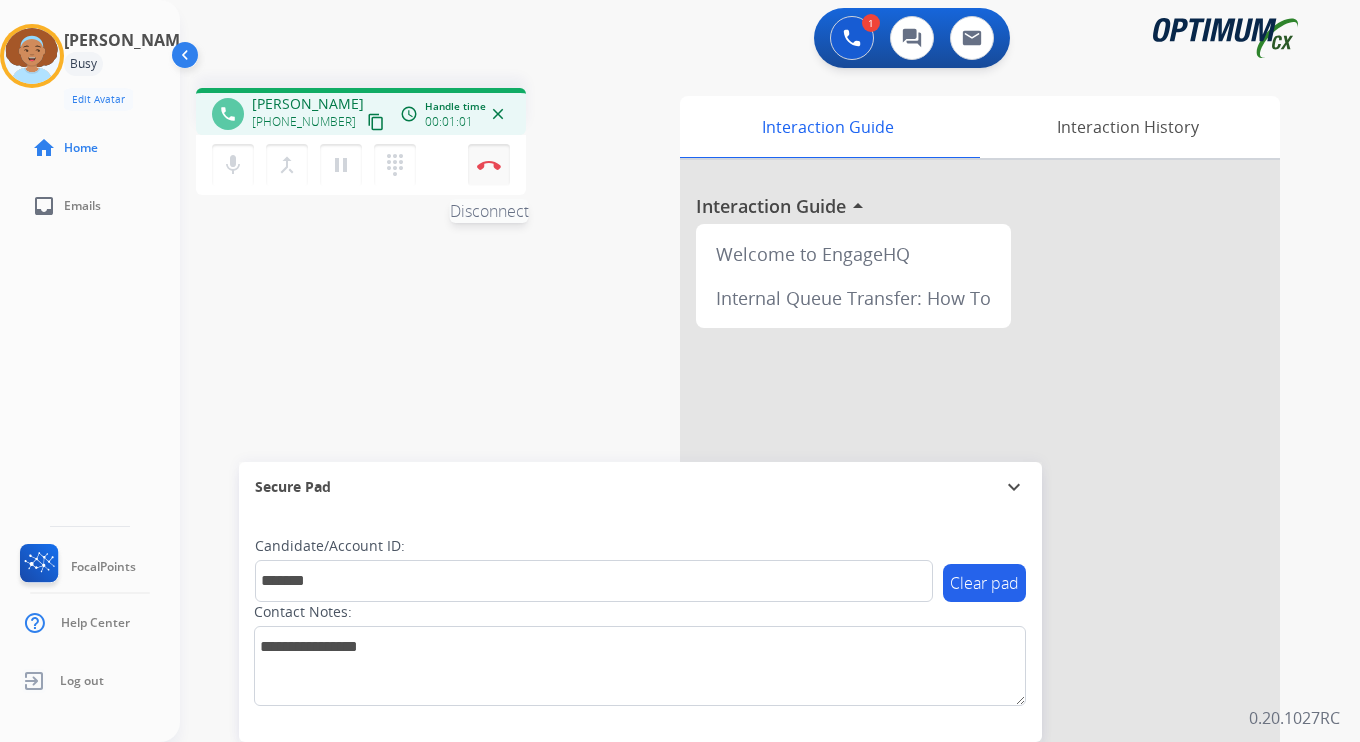 click at bounding box center [489, 165] 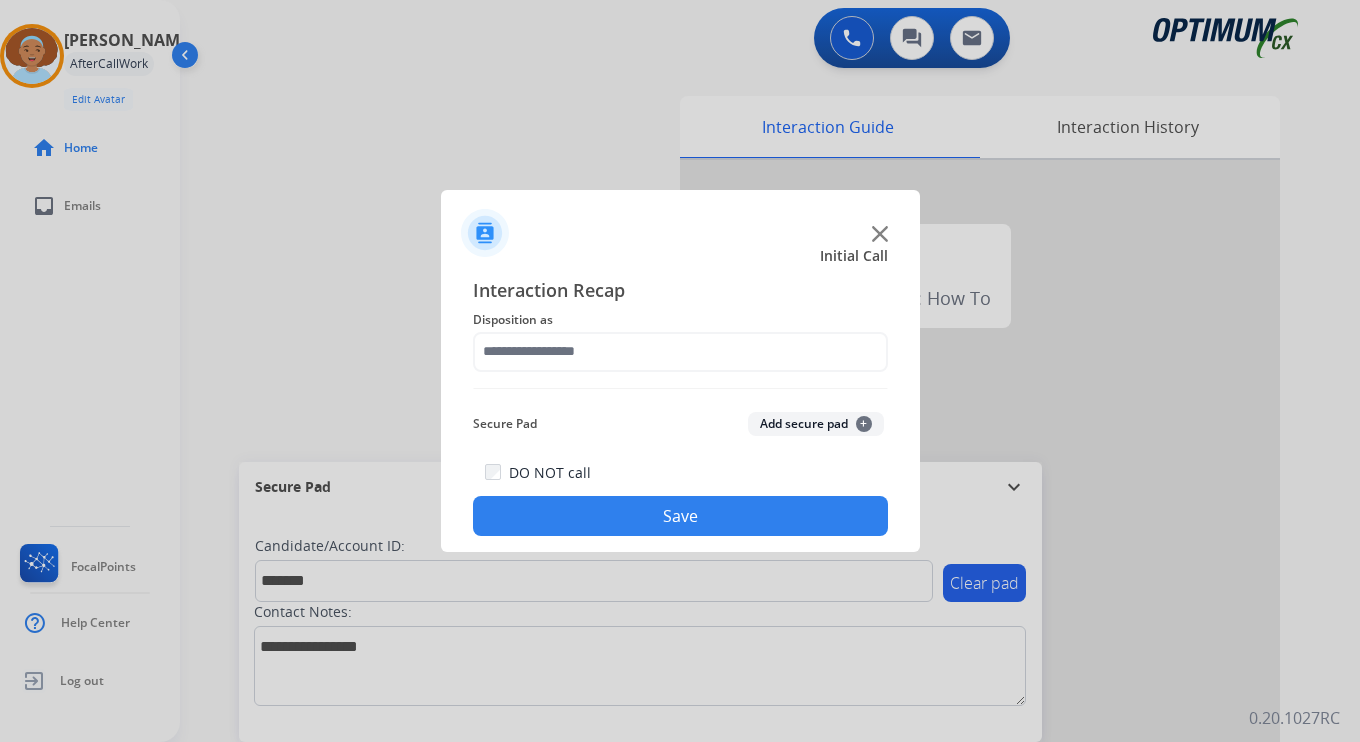 click on "Secure Pad  Add secure pad  +" 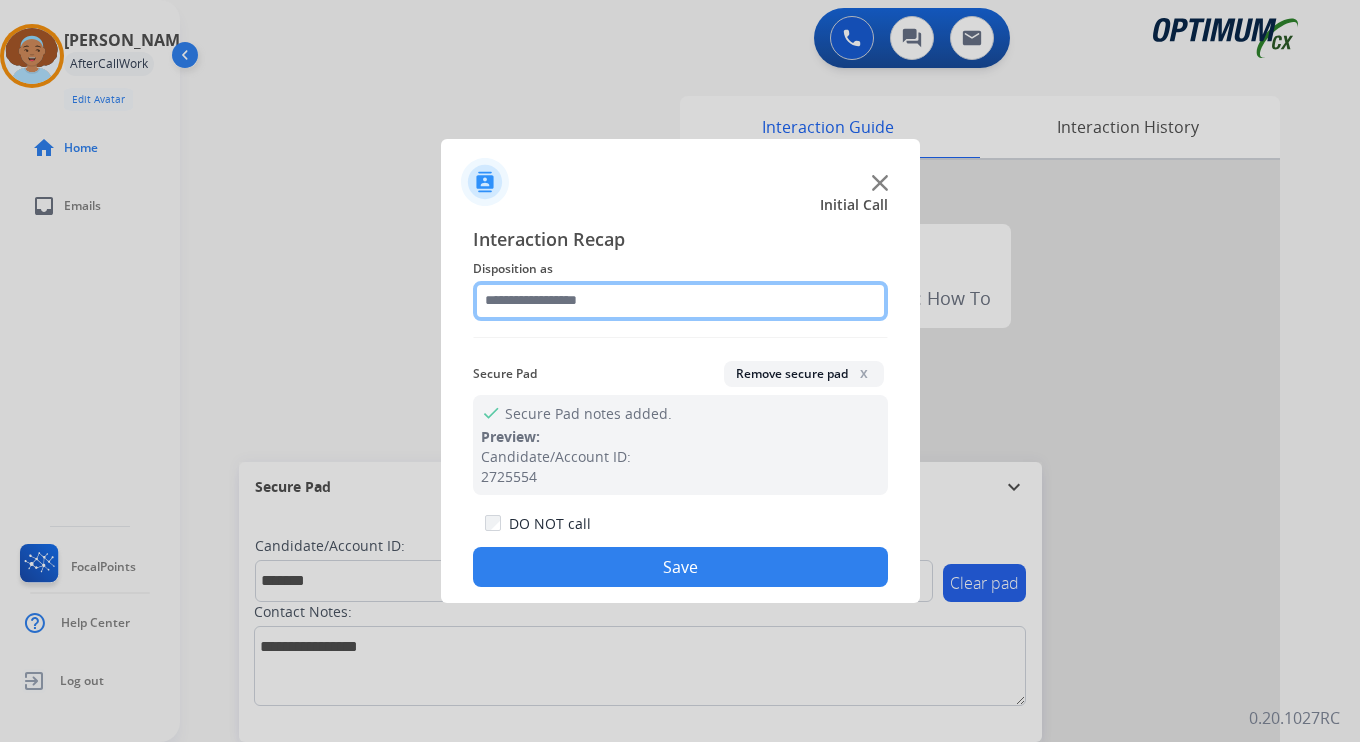 click 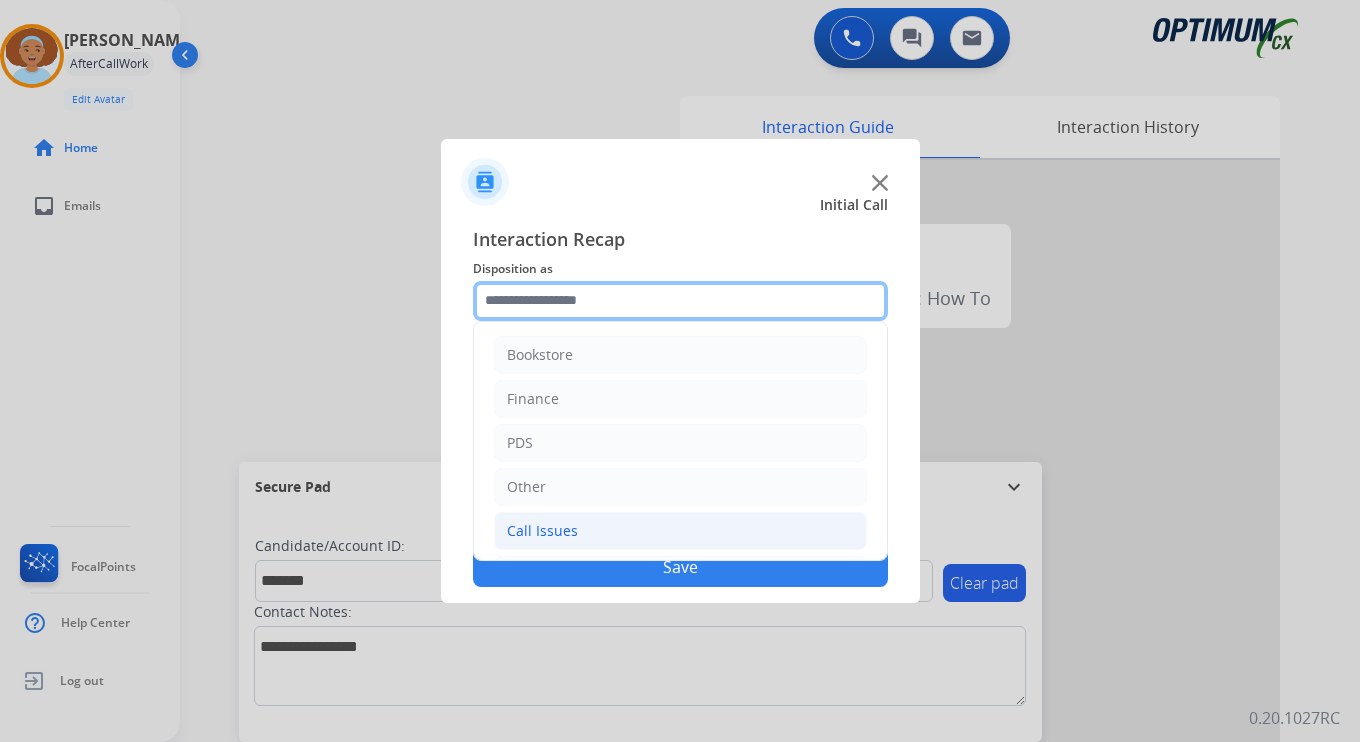 scroll, scrollTop: 136, scrollLeft: 0, axis: vertical 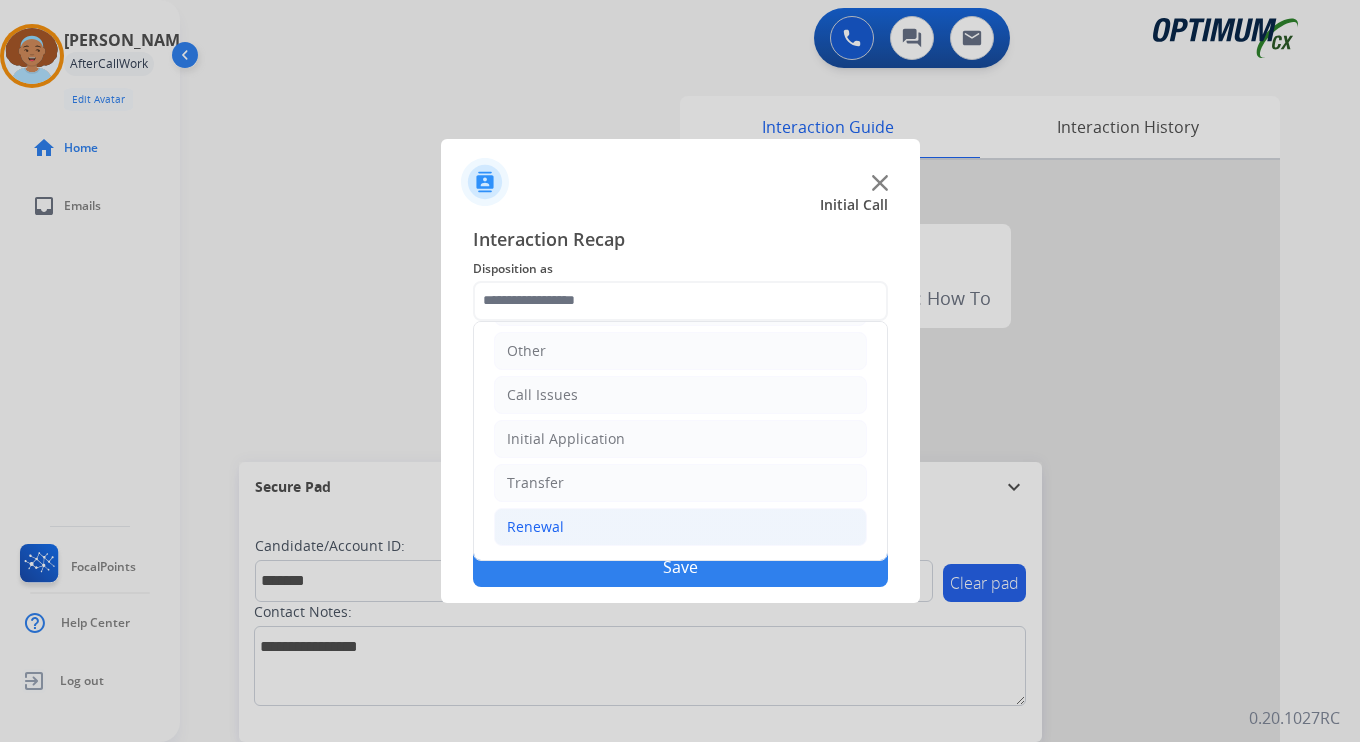 click on "Renewal" 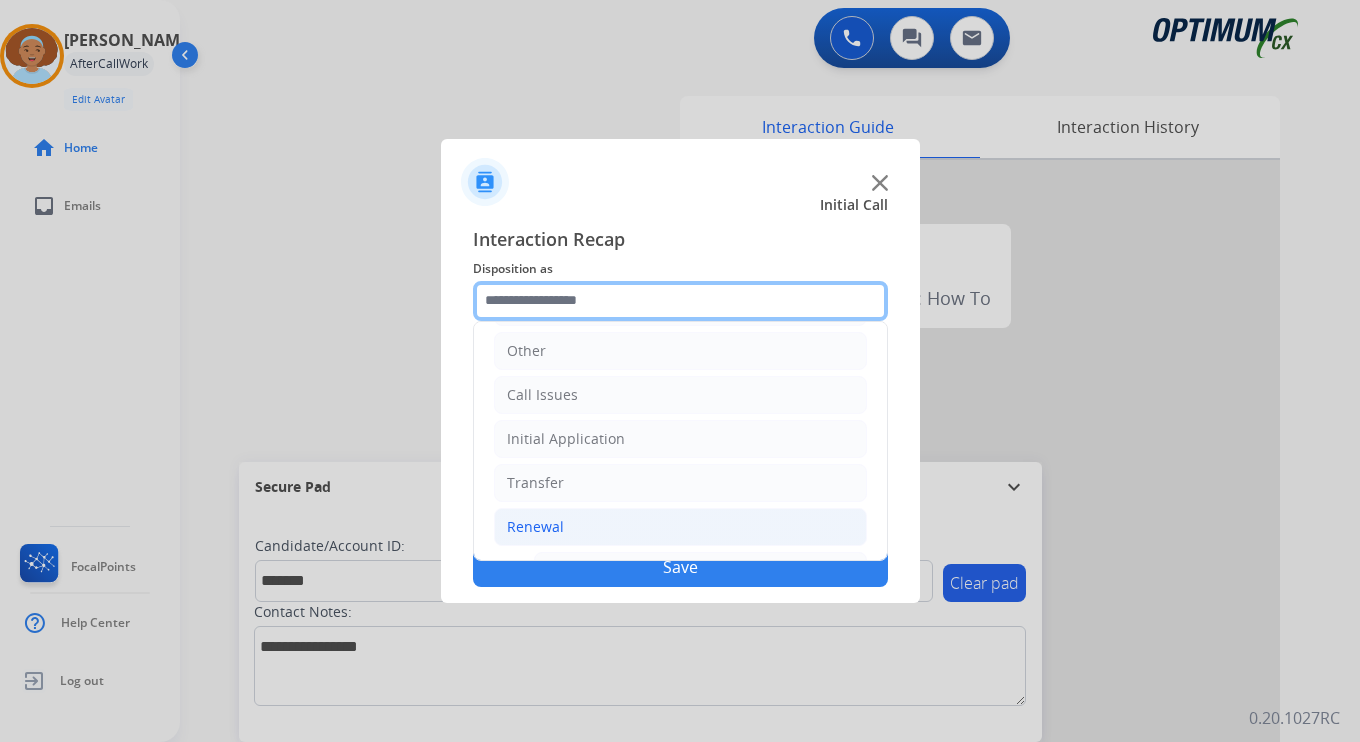 scroll, scrollTop: 469, scrollLeft: 0, axis: vertical 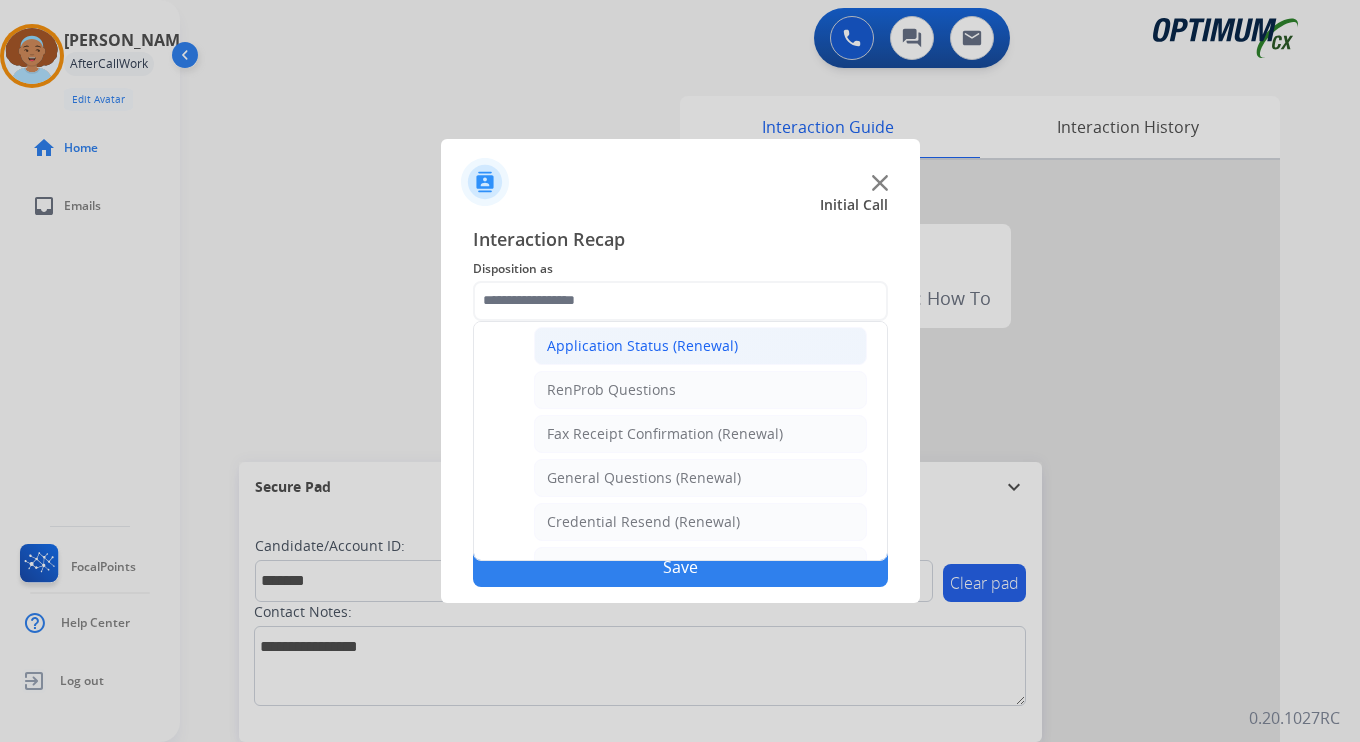 click on "Application Status (Renewal)" 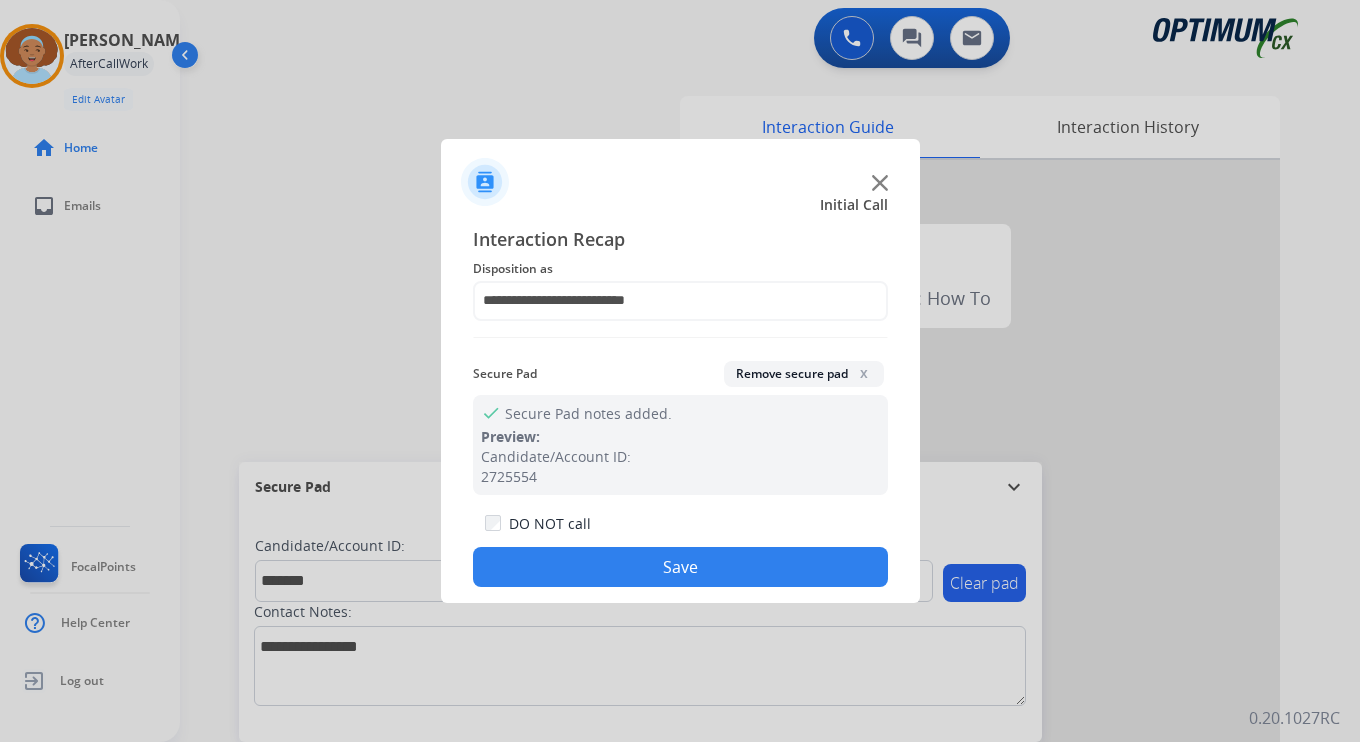 click on "Save" 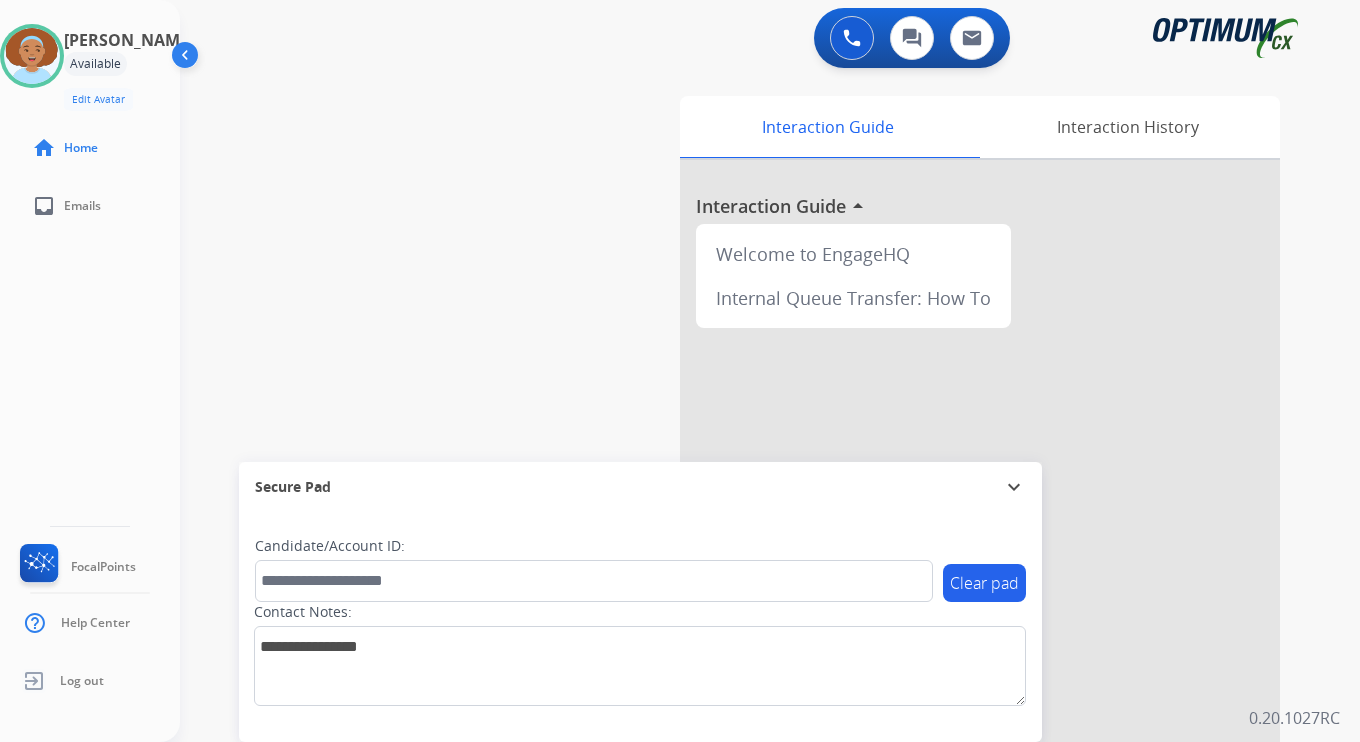 click on "0 Voice Interactions  0  Chat Interactions   0  Email Interactions swap_horiz Break voice bridge close_fullscreen Connect 3-Way Call merge_type Separate 3-Way Call  Interaction Guide   Interaction History  Interaction Guide arrow_drop_up  Welcome to EngageHQ   Internal Queue Transfer: How To  Secure Pad expand_more Clear pad Candidate/Account ID: Contact Notes:                  0.20.1027RC" at bounding box center [770, 371] 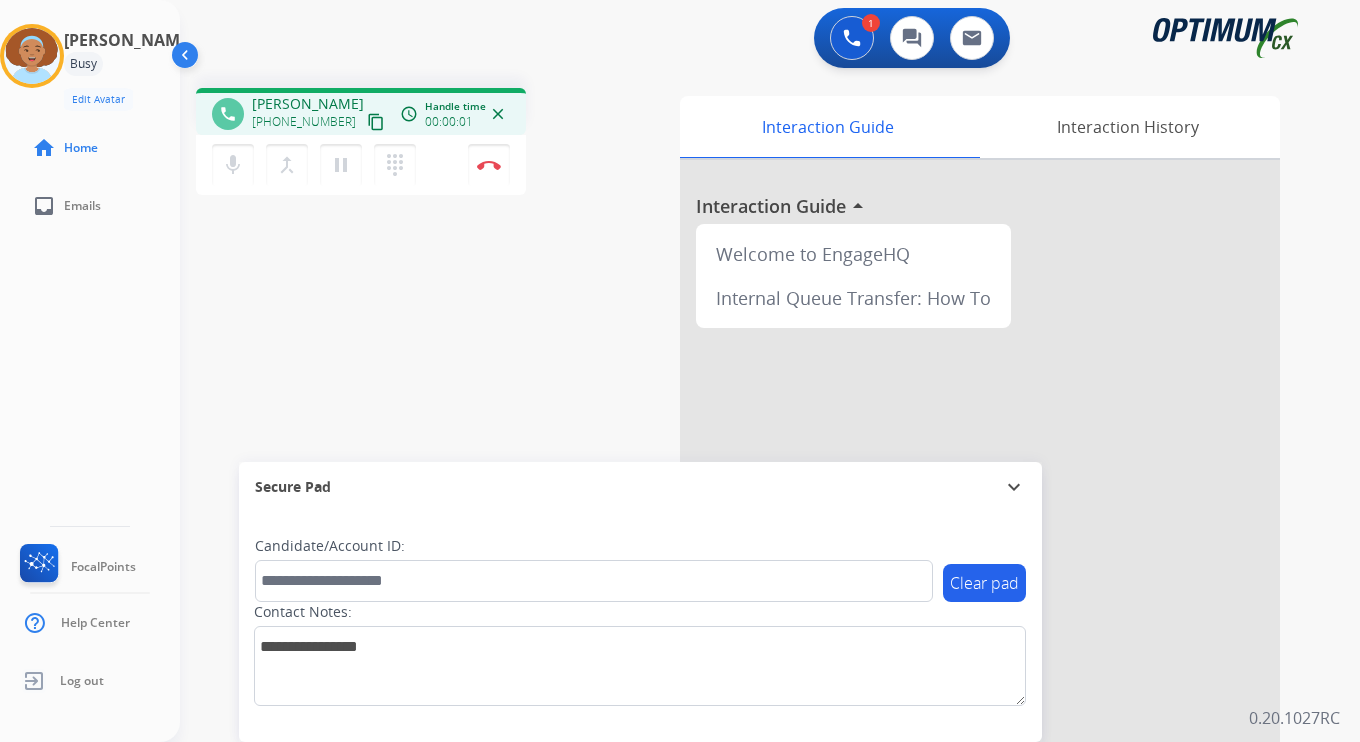 click on "content_copy" at bounding box center [376, 122] 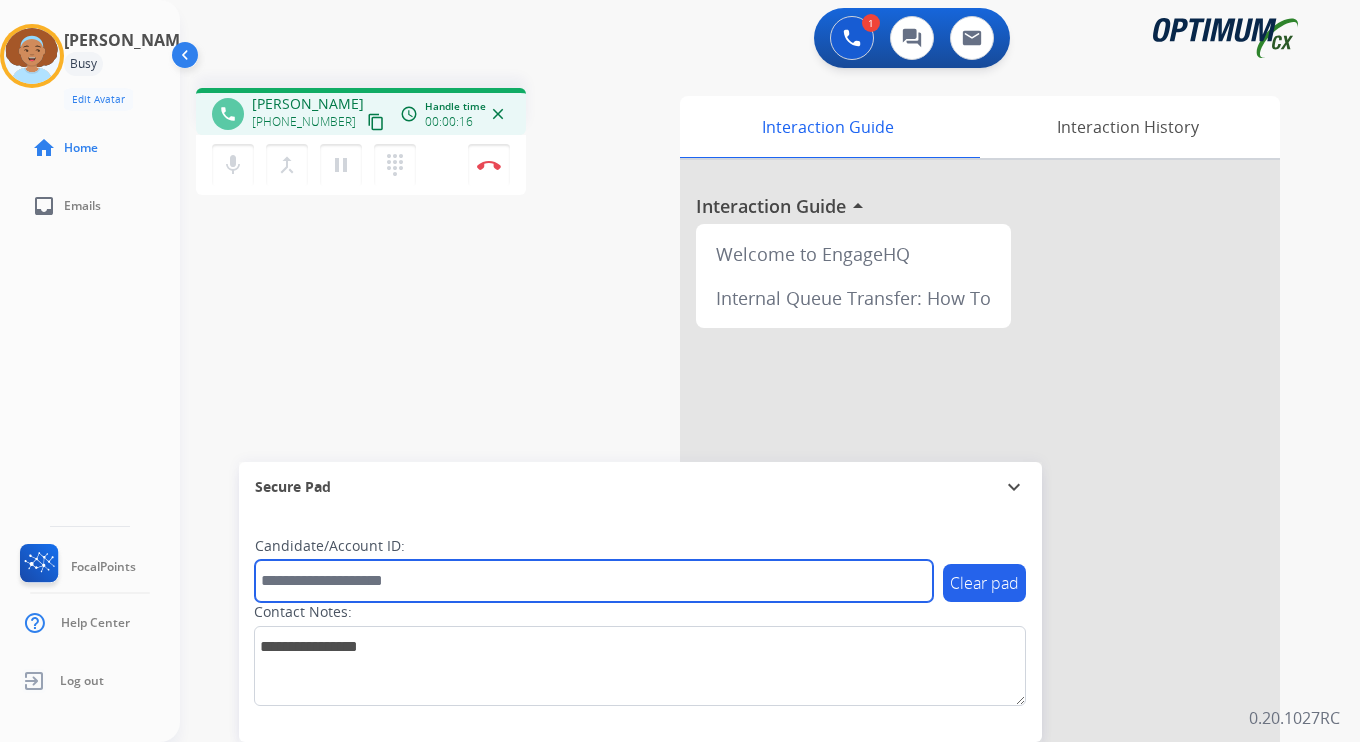click at bounding box center (594, 581) 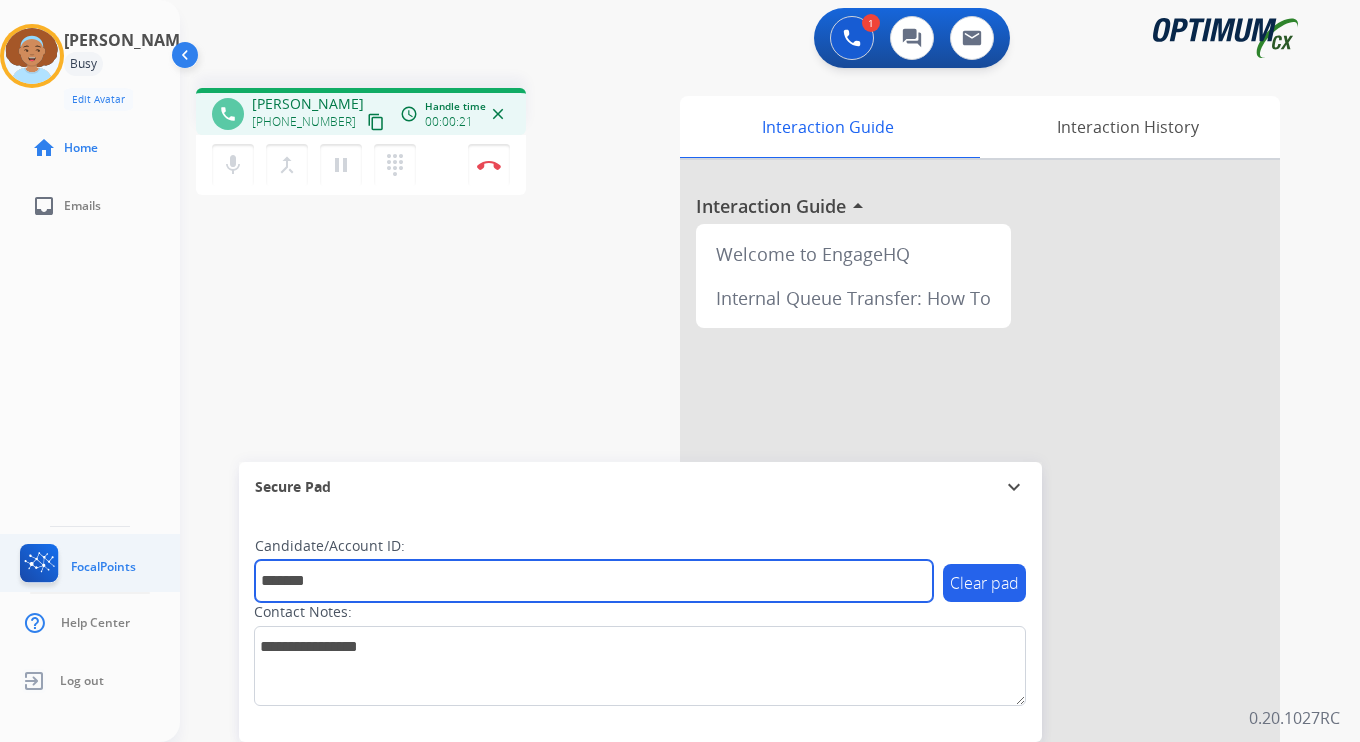 type on "*******" 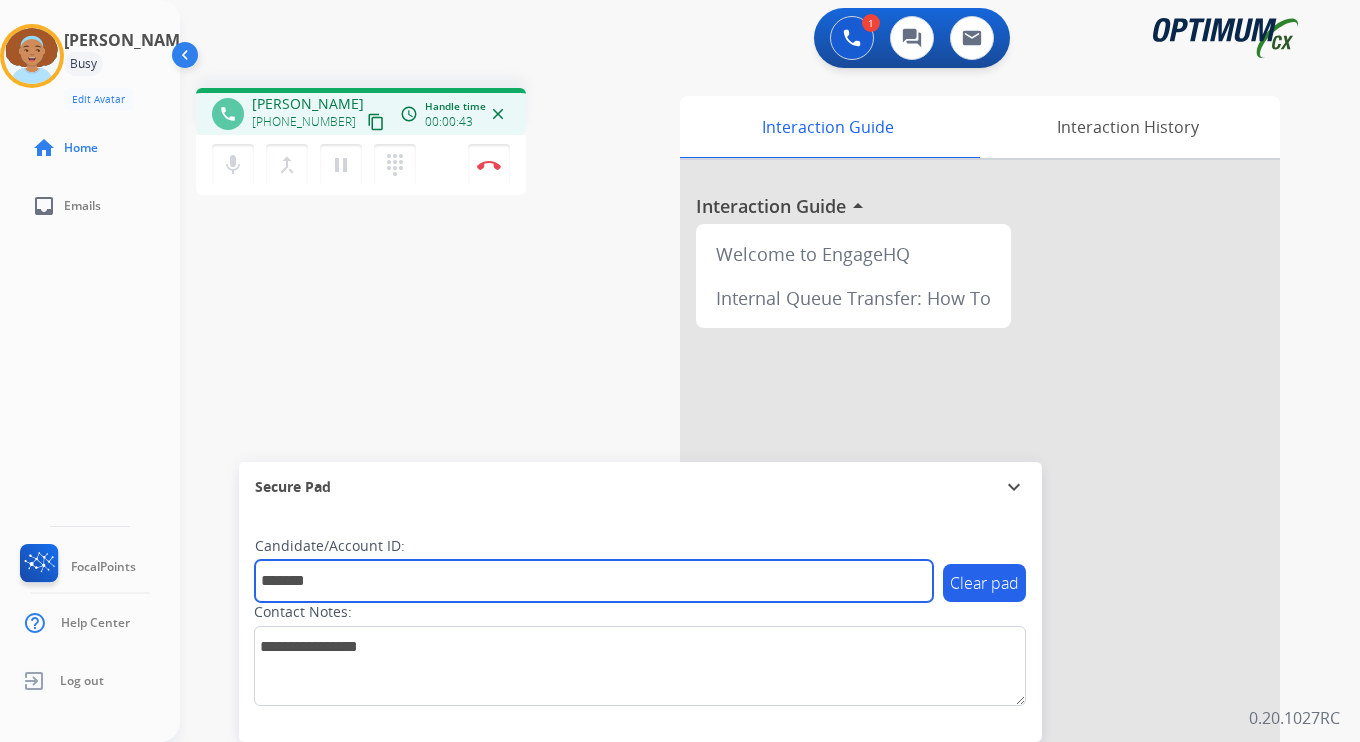 click on "*******" at bounding box center [594, 581] 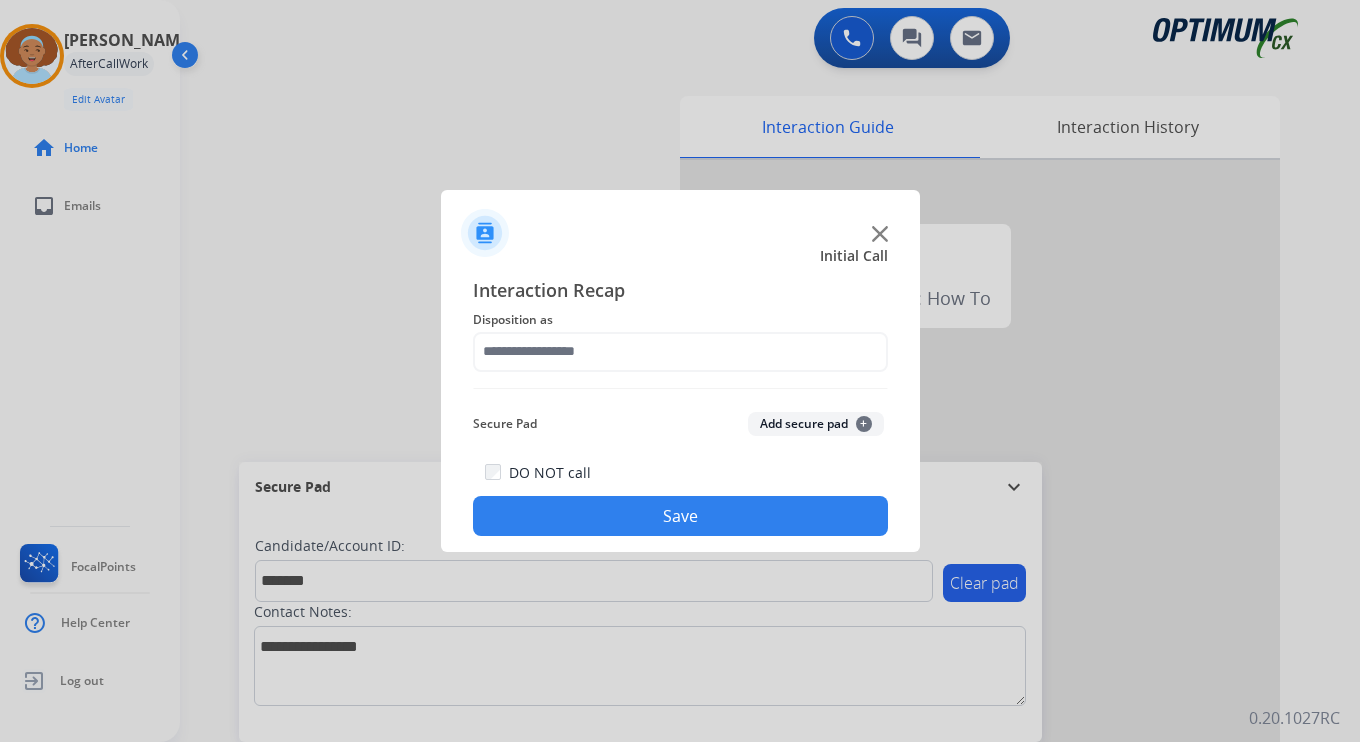 click at bounding box center [680, 371] 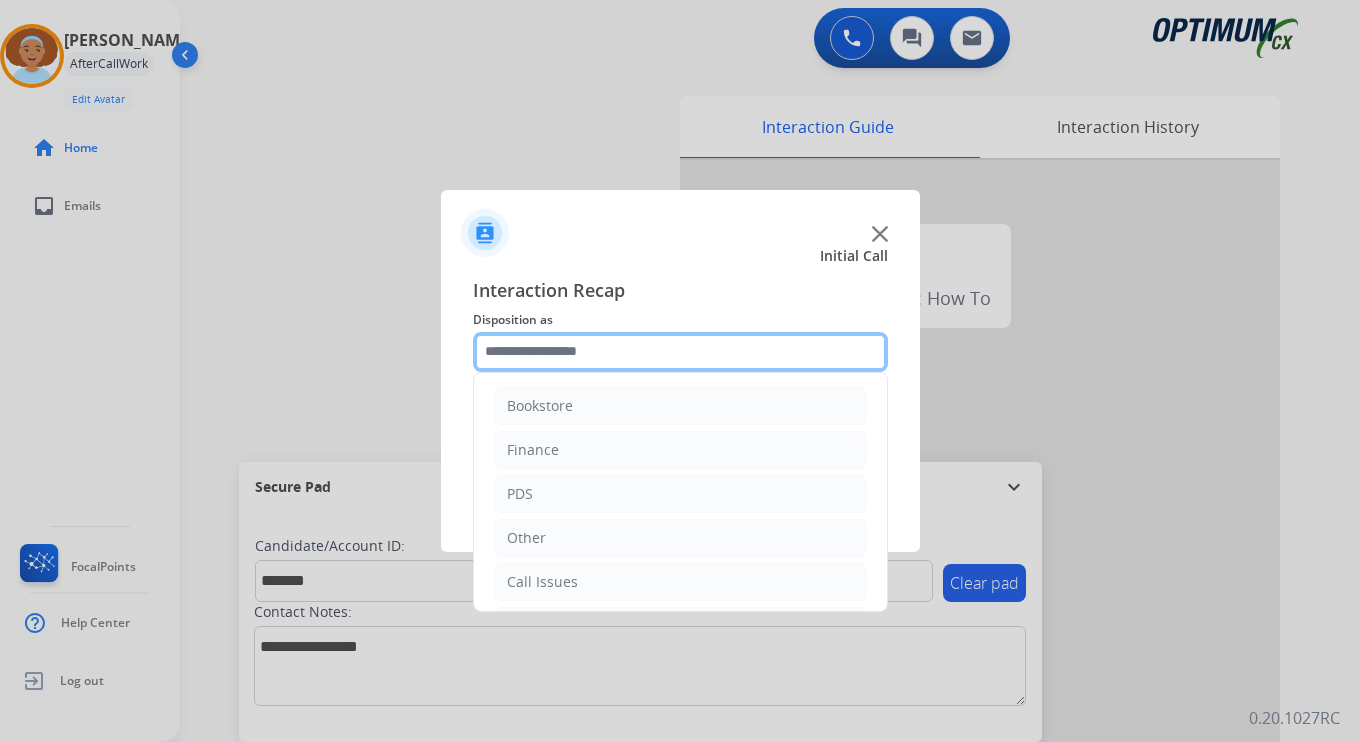click 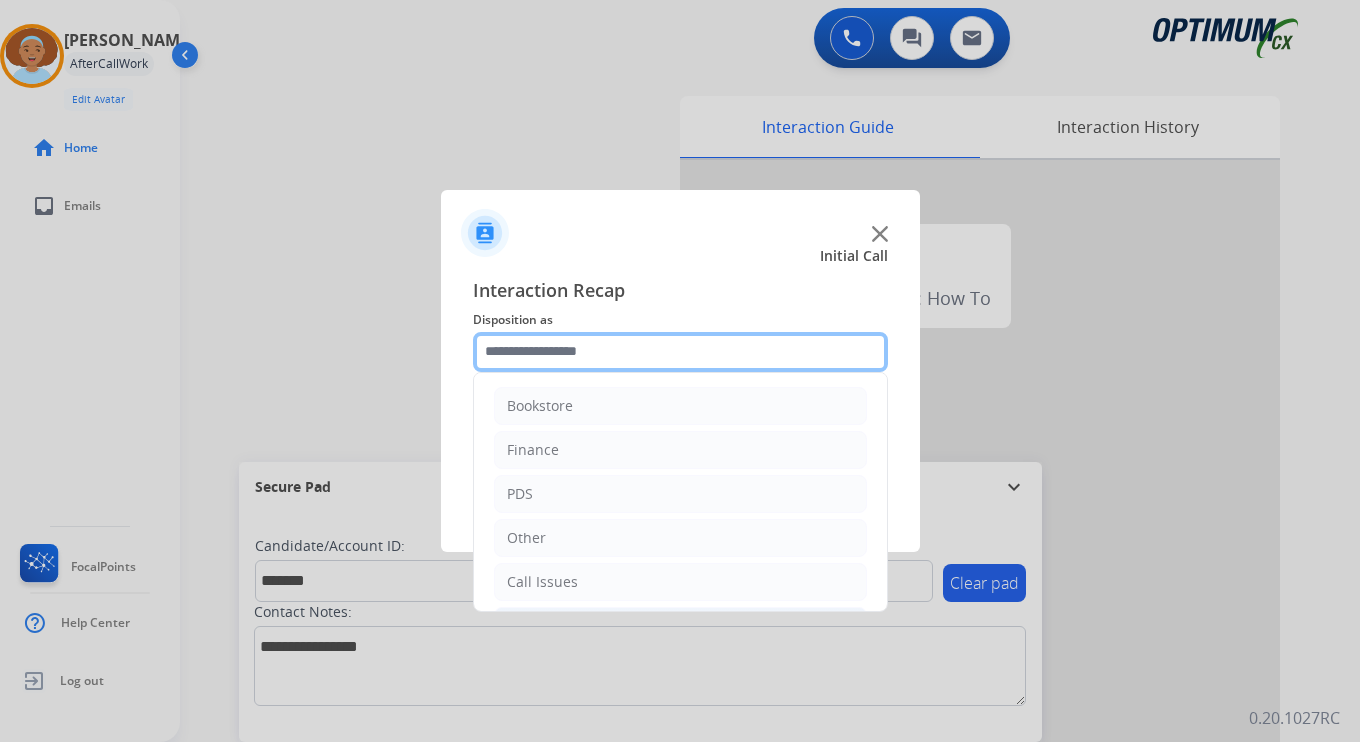 scroll, scrollTop: 136, scrollLeft: 0, axis: vertical 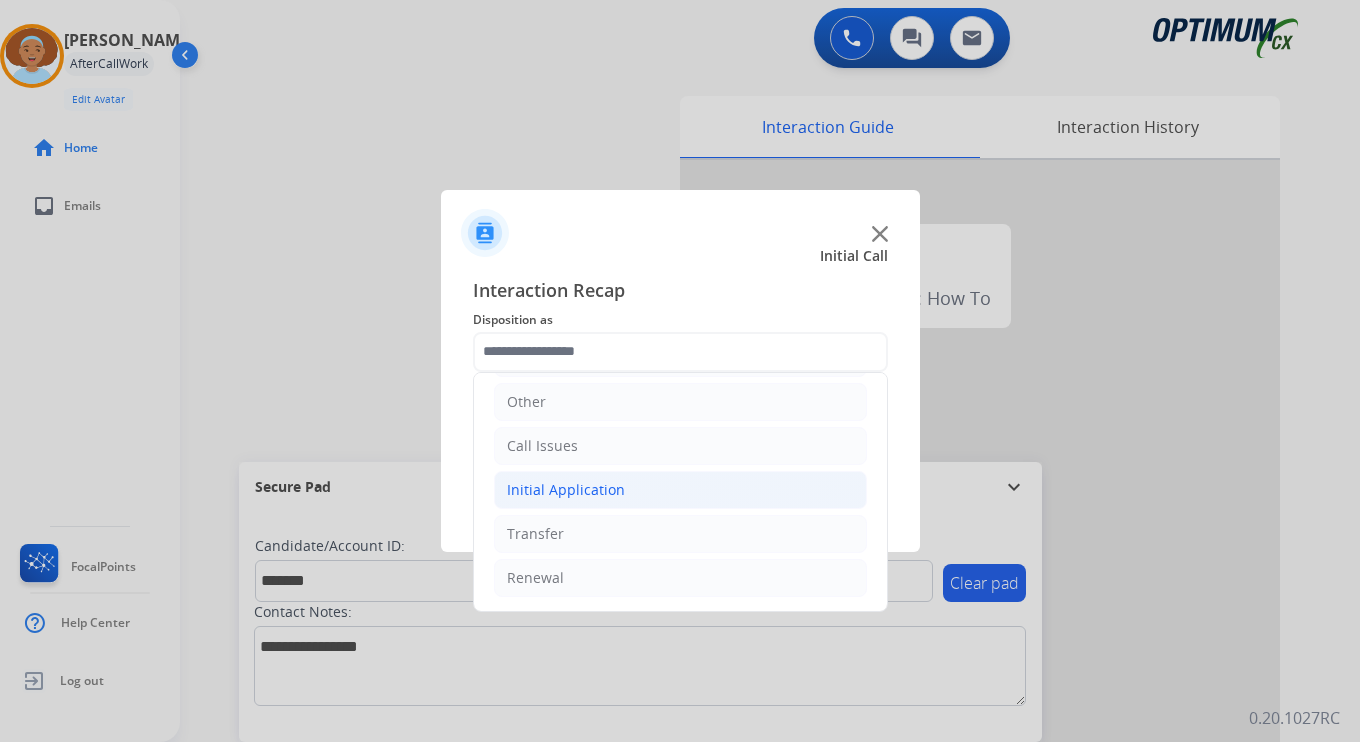 click on "Initial Application" 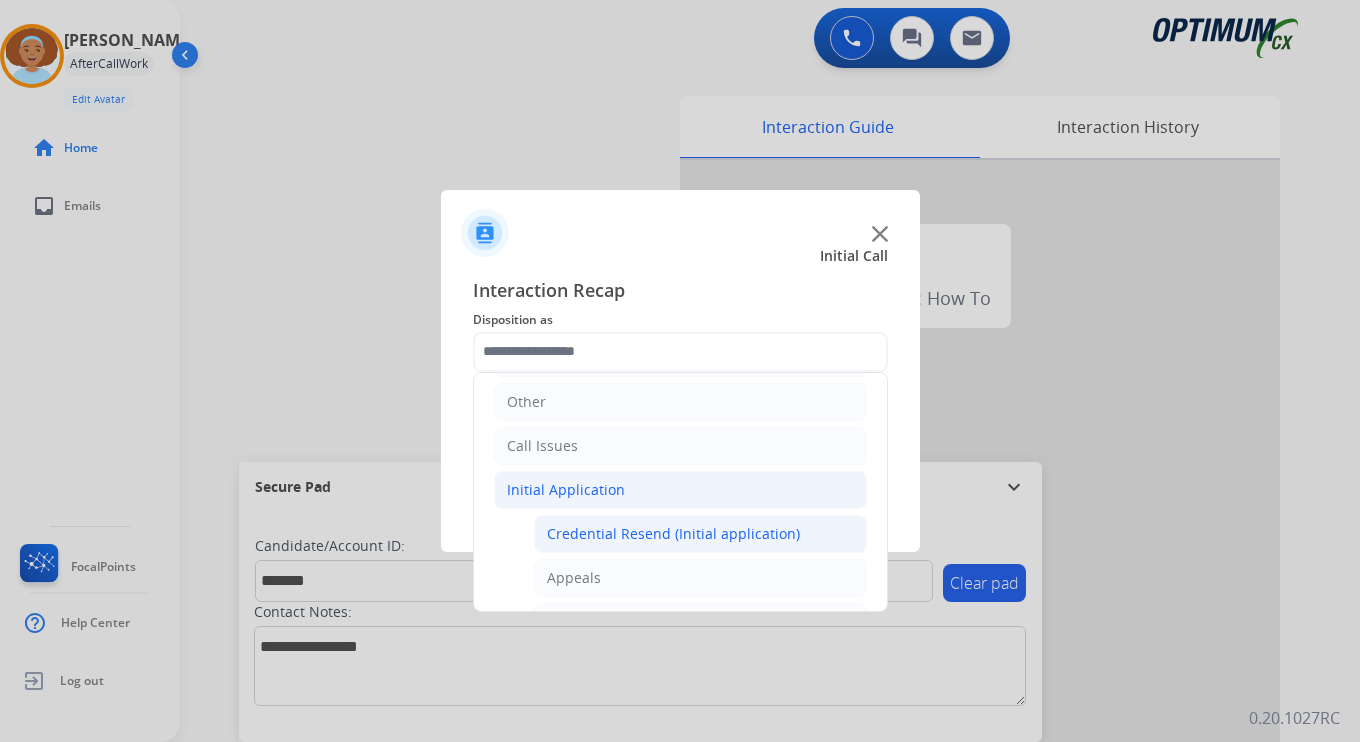 click on "Credential Resend (Initial application)" 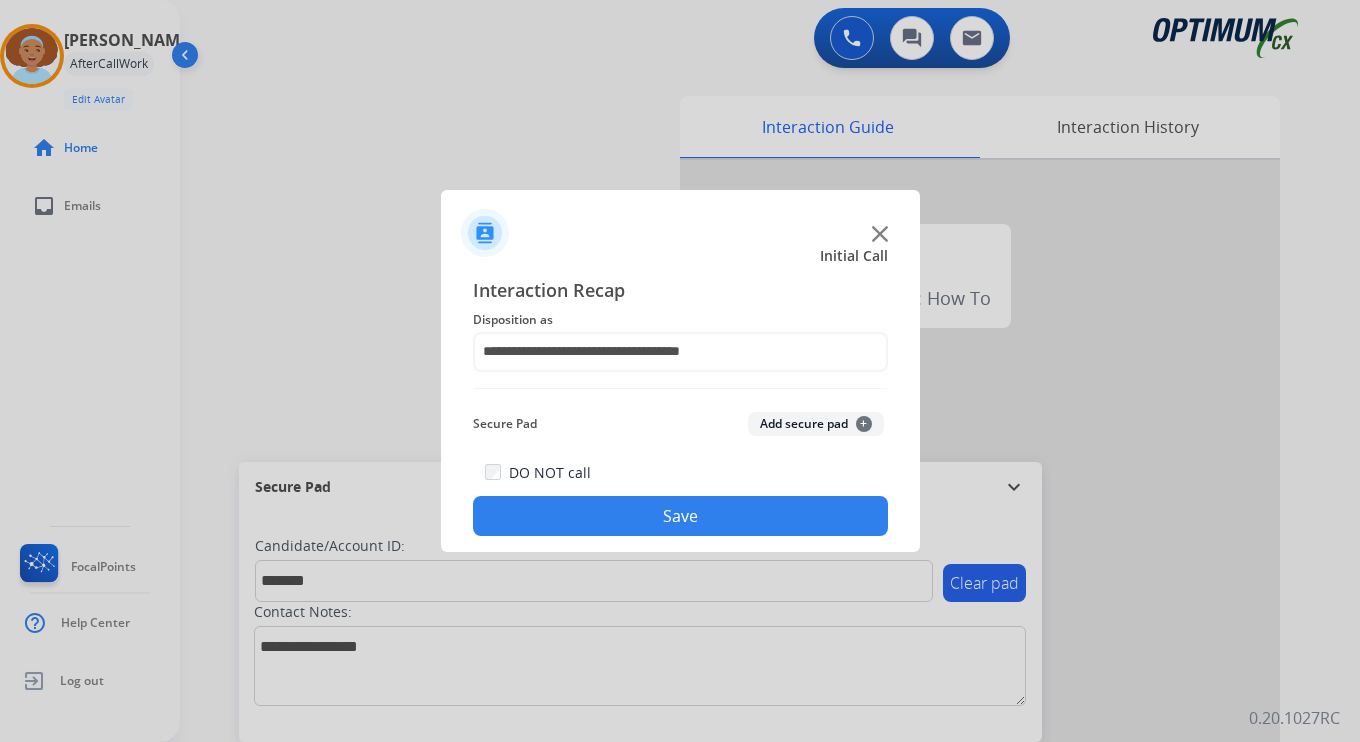 click on "Add secure pad  +" 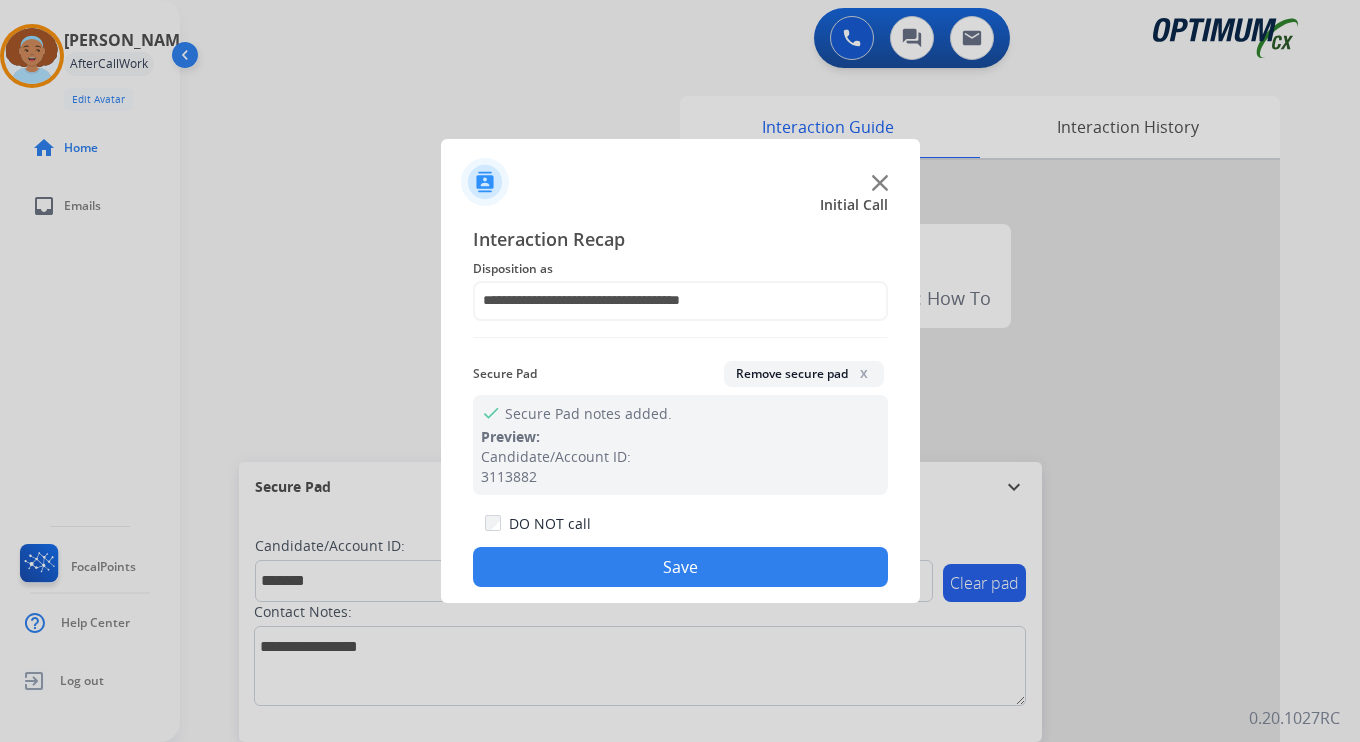 click on "Save" 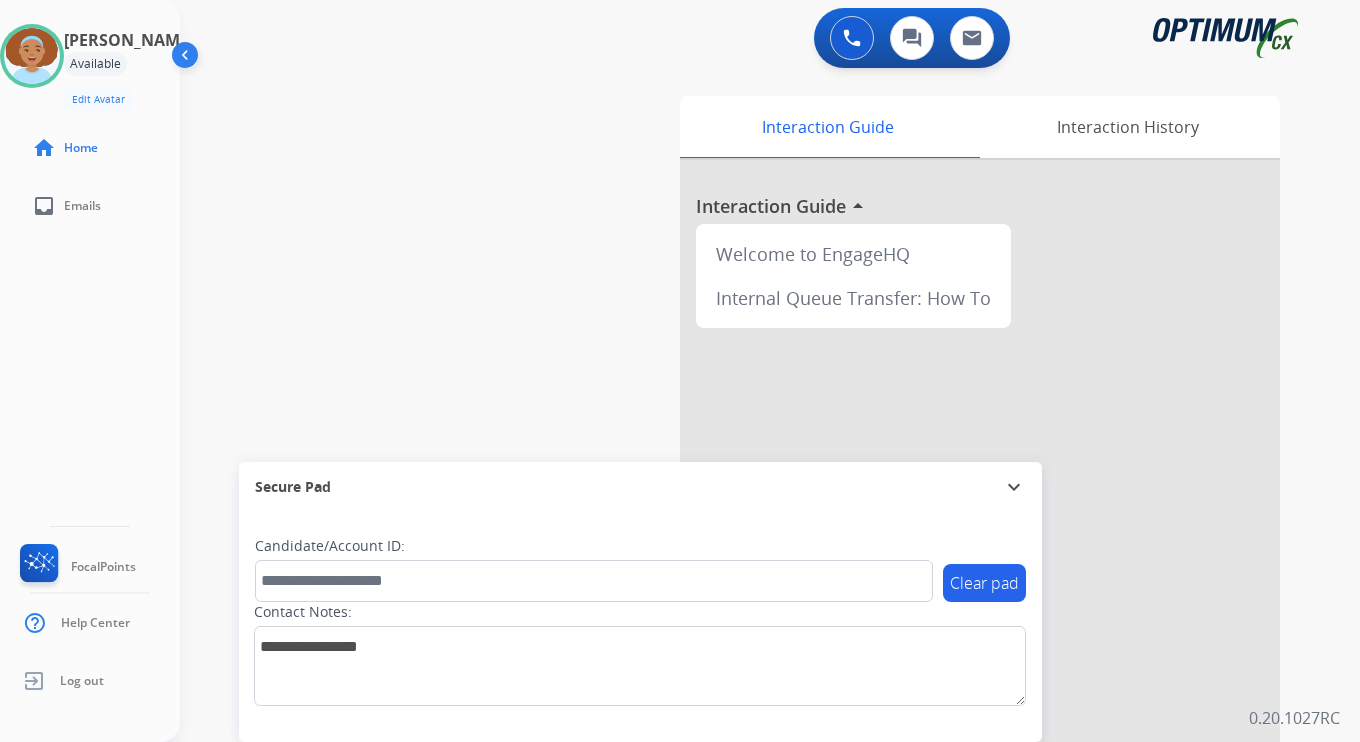 click on "0 Voice Interactions  0  Chat Interactions   0  Email Interactions swap_horiz Break voice bridge close_fullscreen Connect 3-Way Call merge_type Separate 3-Way Call  Interaction Guide   Interaction History  Interaction Guide arrow_drop_up  Welcome to EngageHQ   Internal Queue Transfer: How To  Secure Pad expand_more Clear pad Candidate/Account ID: Contact Notes:                  0.20.1027RC" at bounding box center (770, 371) 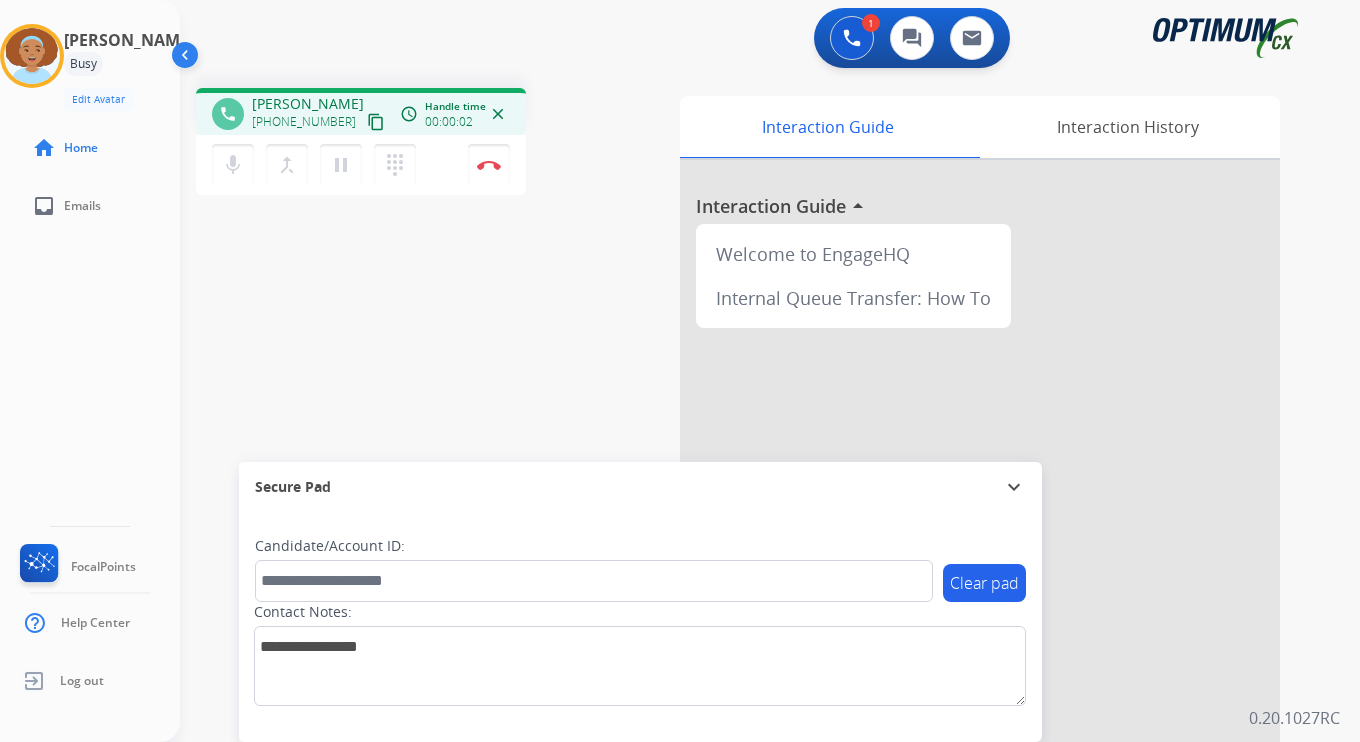click on "content_copy" at bounding box center [376, 122] 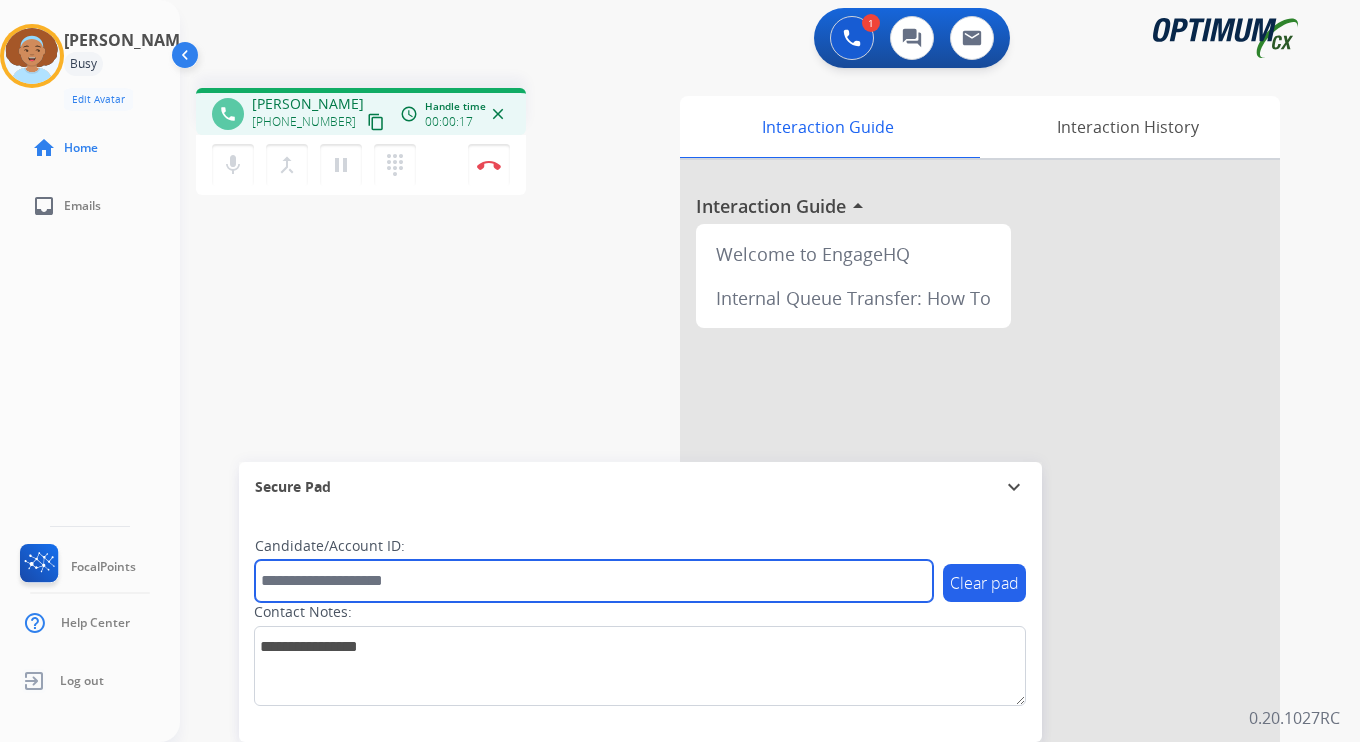 click at bounding box center (594, 581) 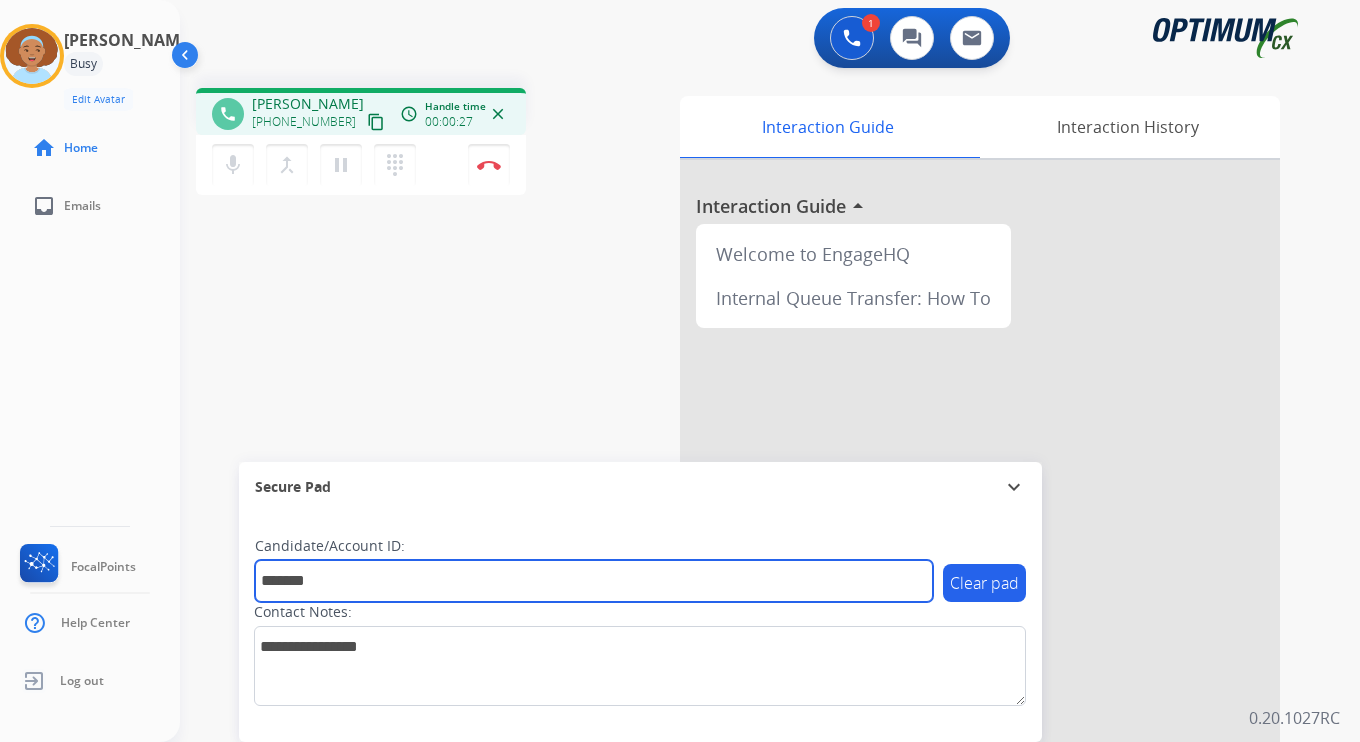 type on "*******" 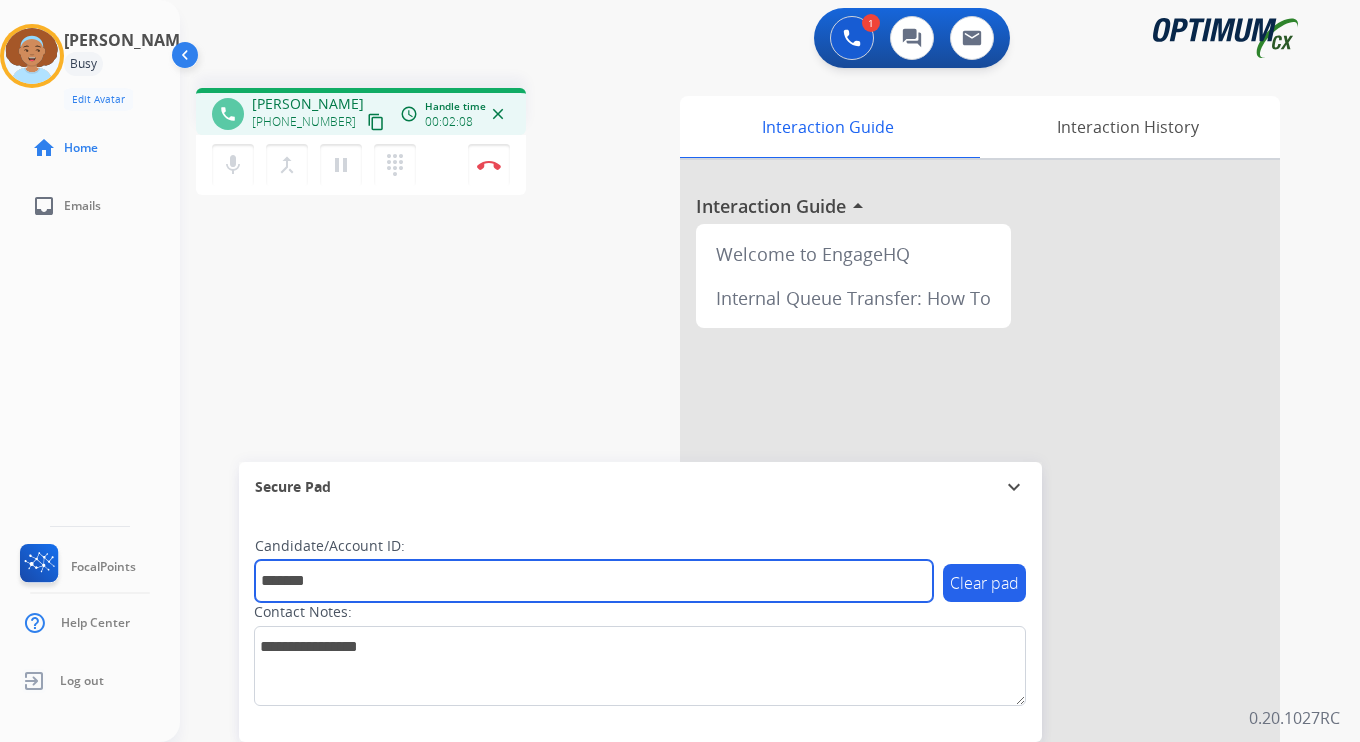 click on "*******" at bounding box center [594, 581] 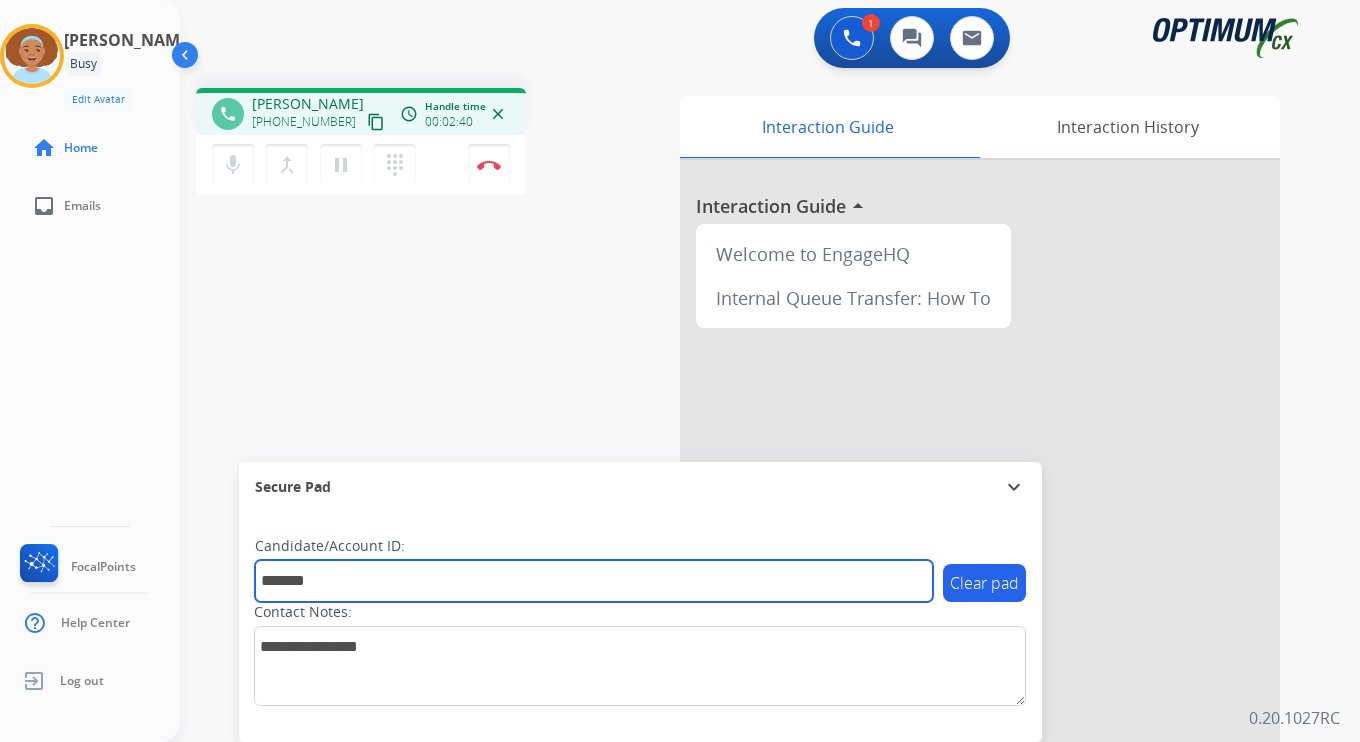 click on "*******" at bounding box center [594, 581] 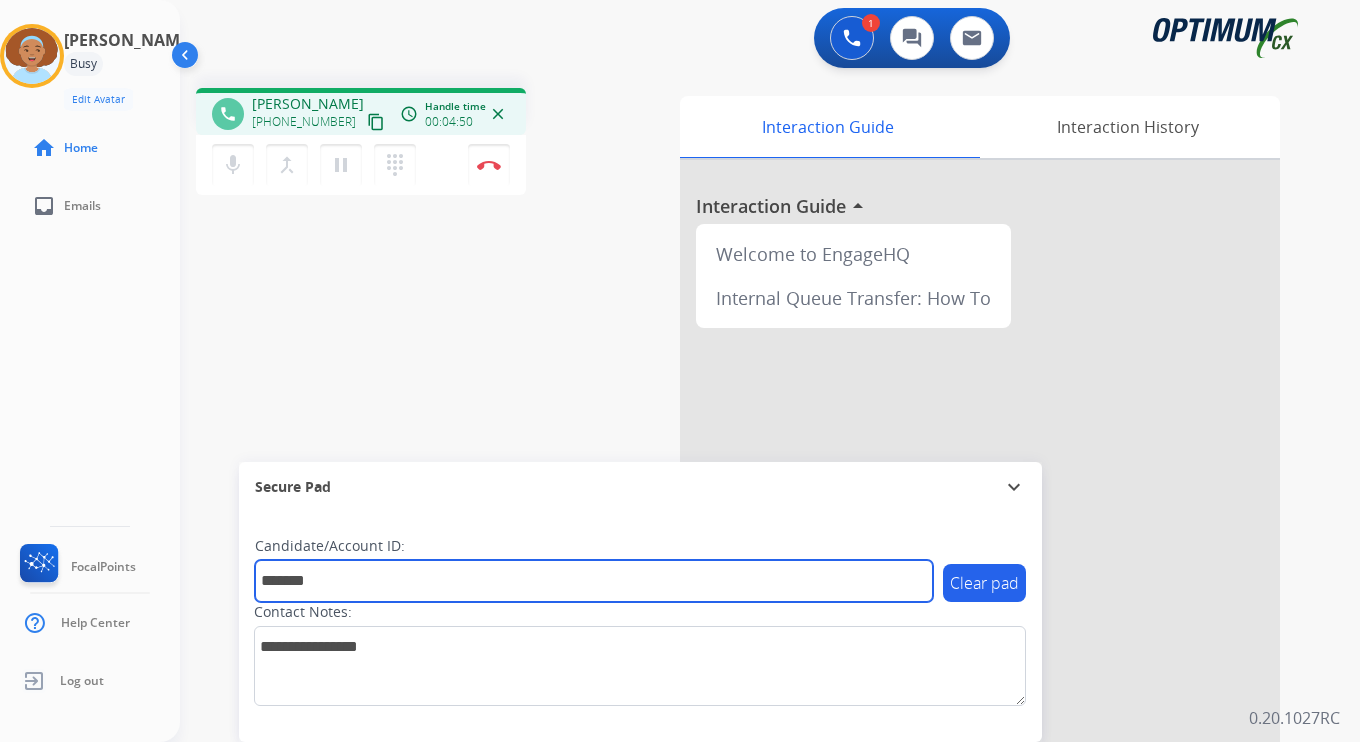 click on "*******" at bounding box center [594, 581] 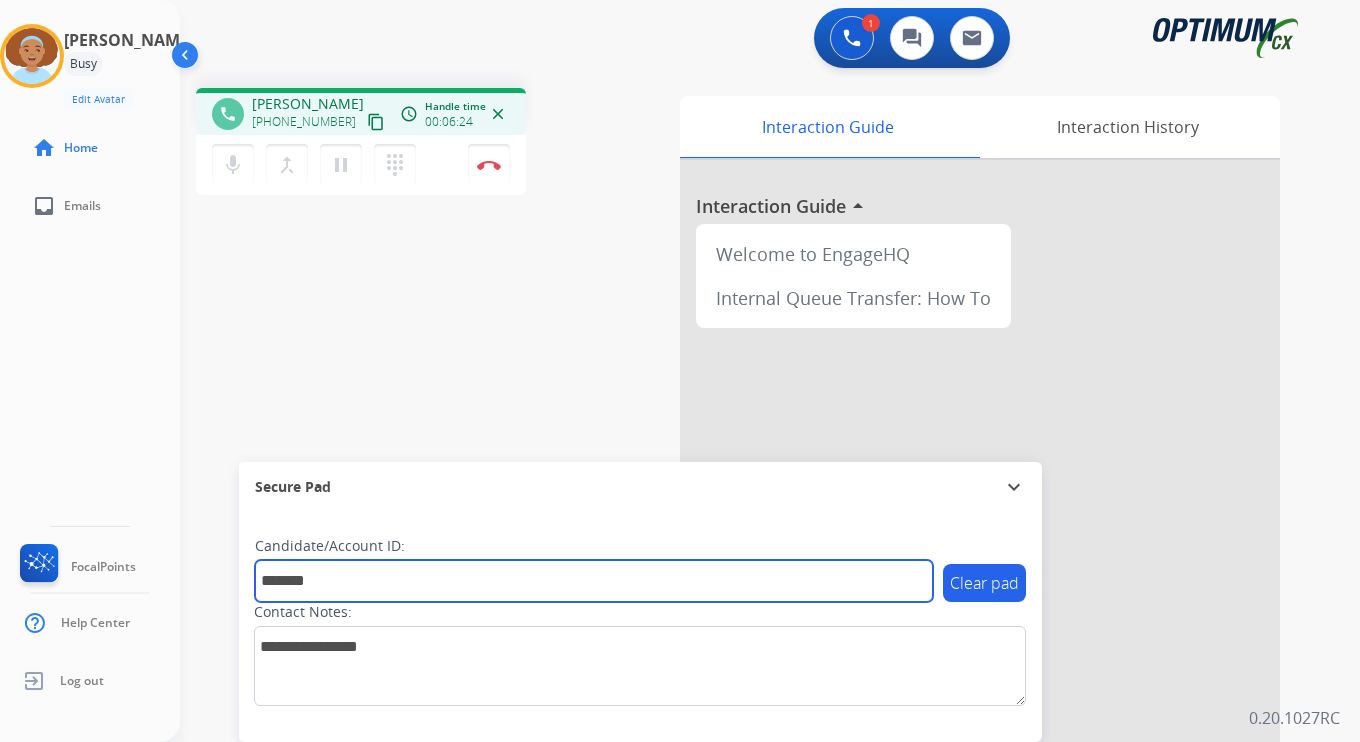 click on "*******" at bounding box center (594, 581) 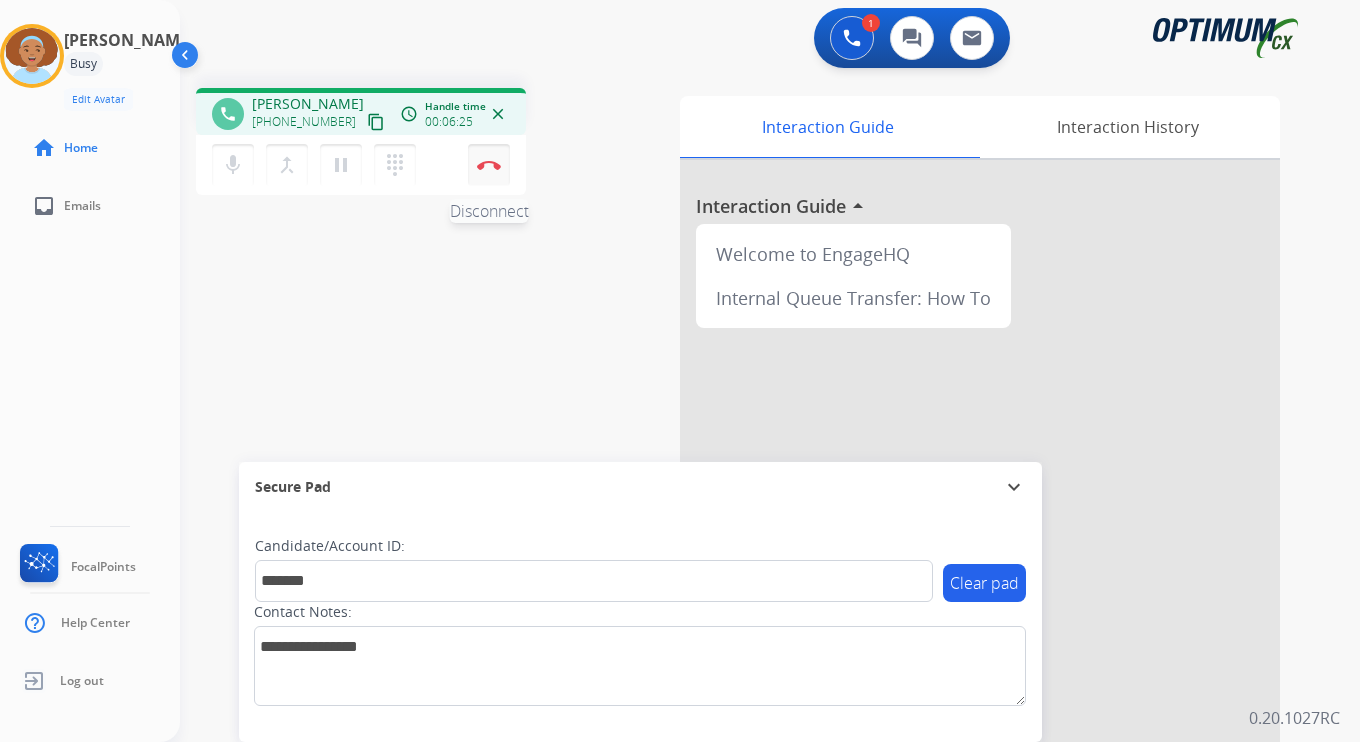 click at bounding box center [489, 165] 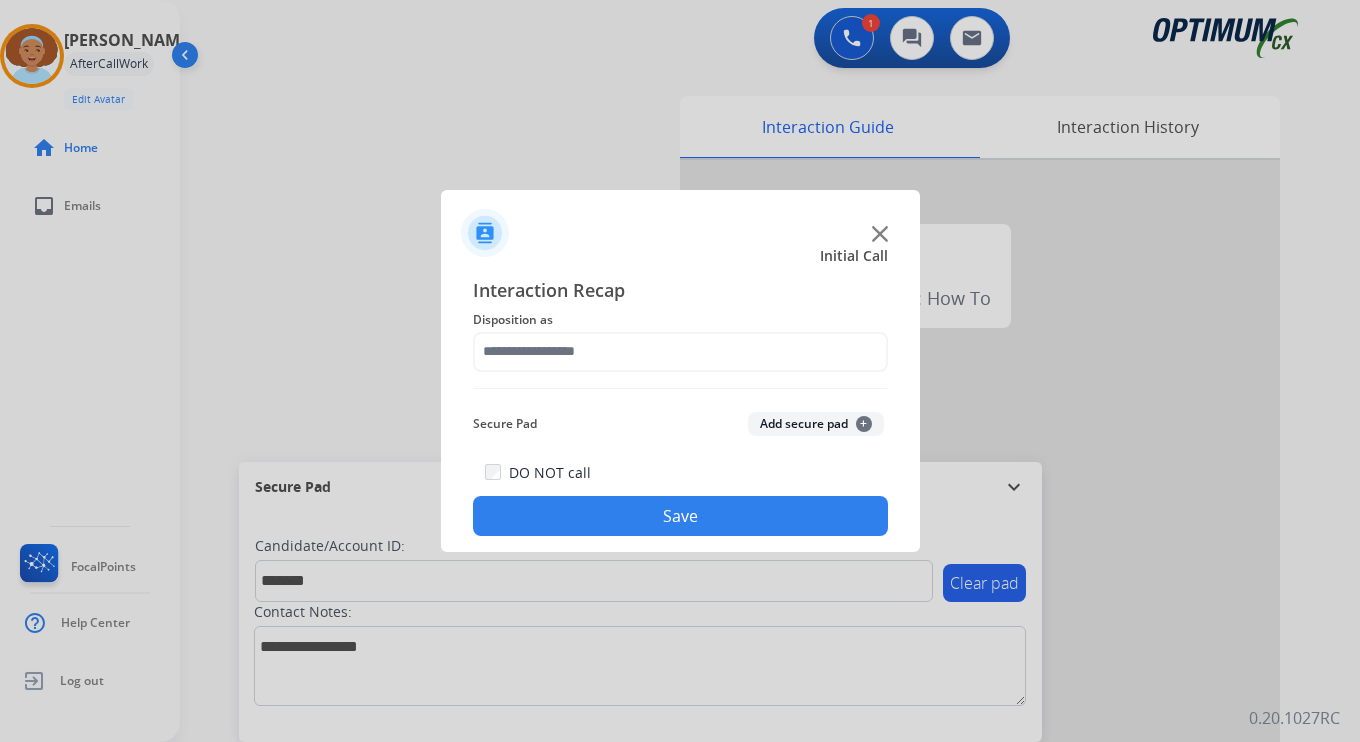 click on "+" 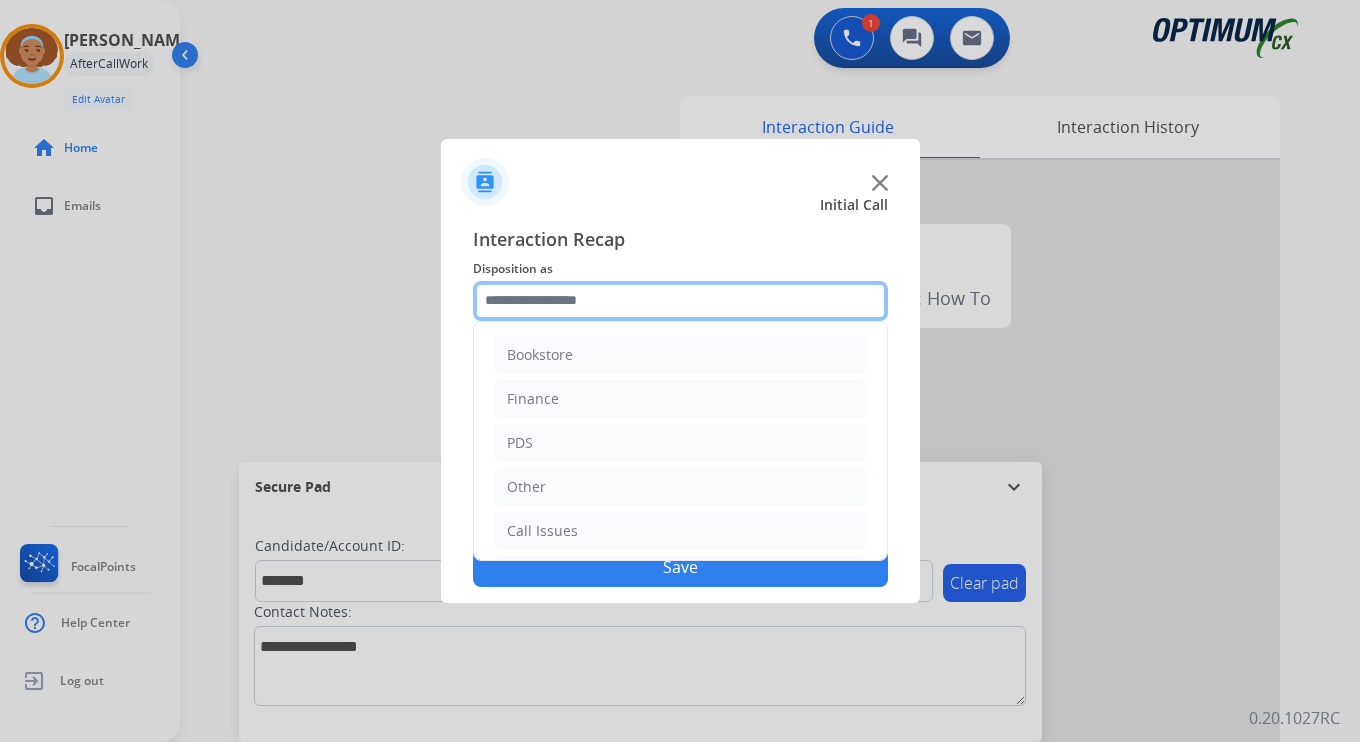 click 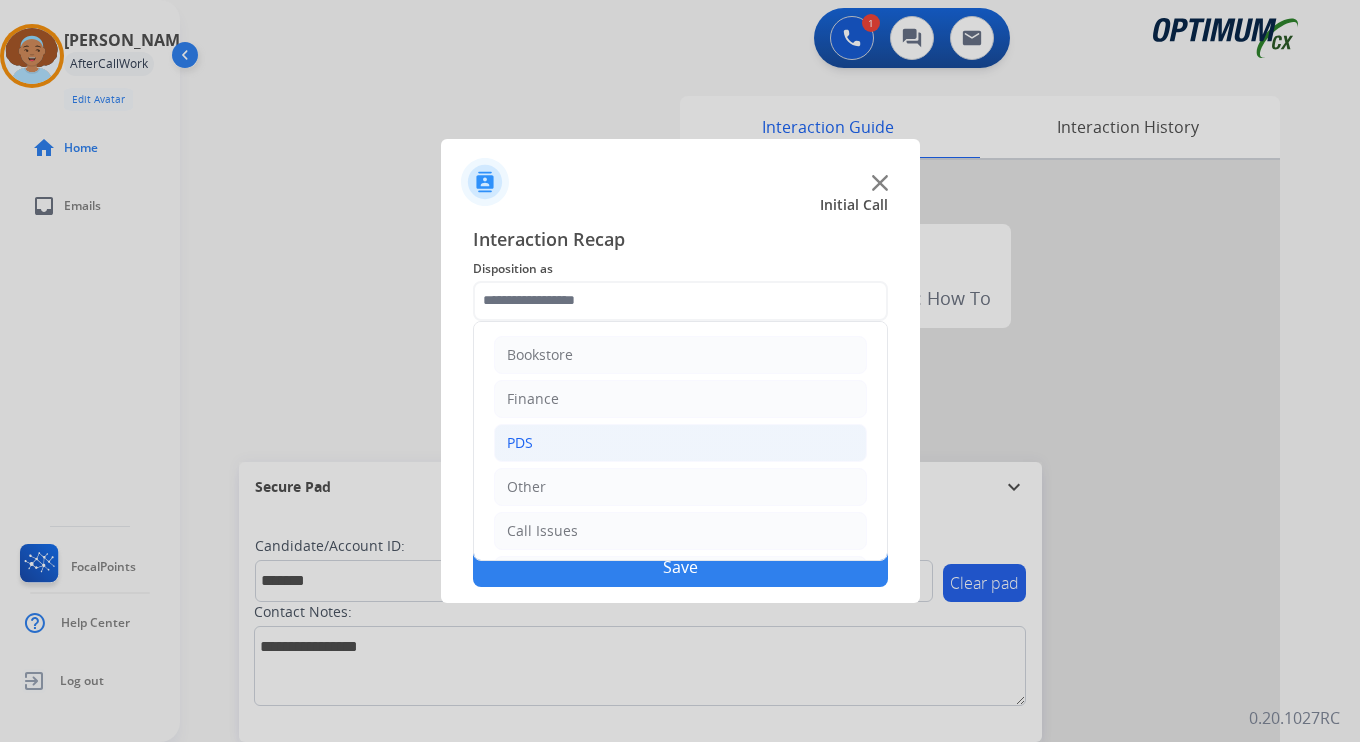 click on "PDS" 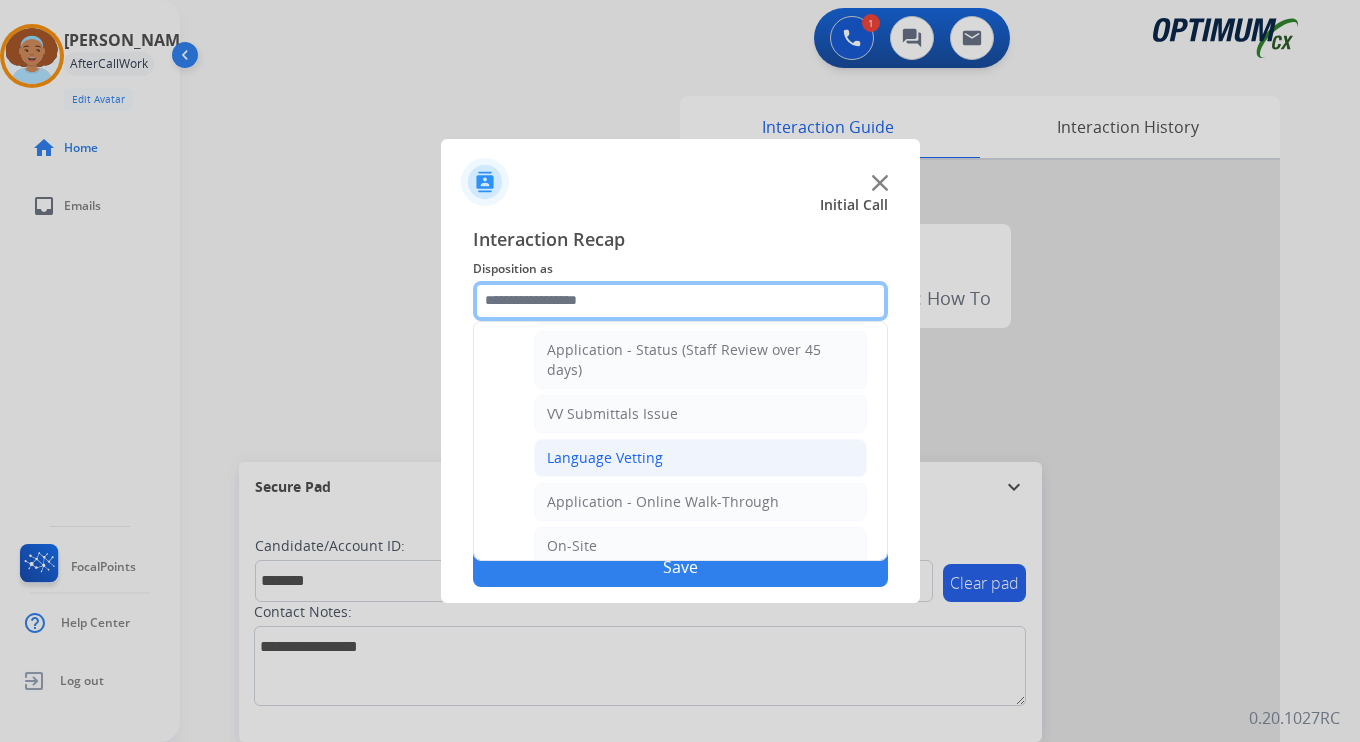scroll, scrollTop: 667, scrollLeft: 0, axis: vertical 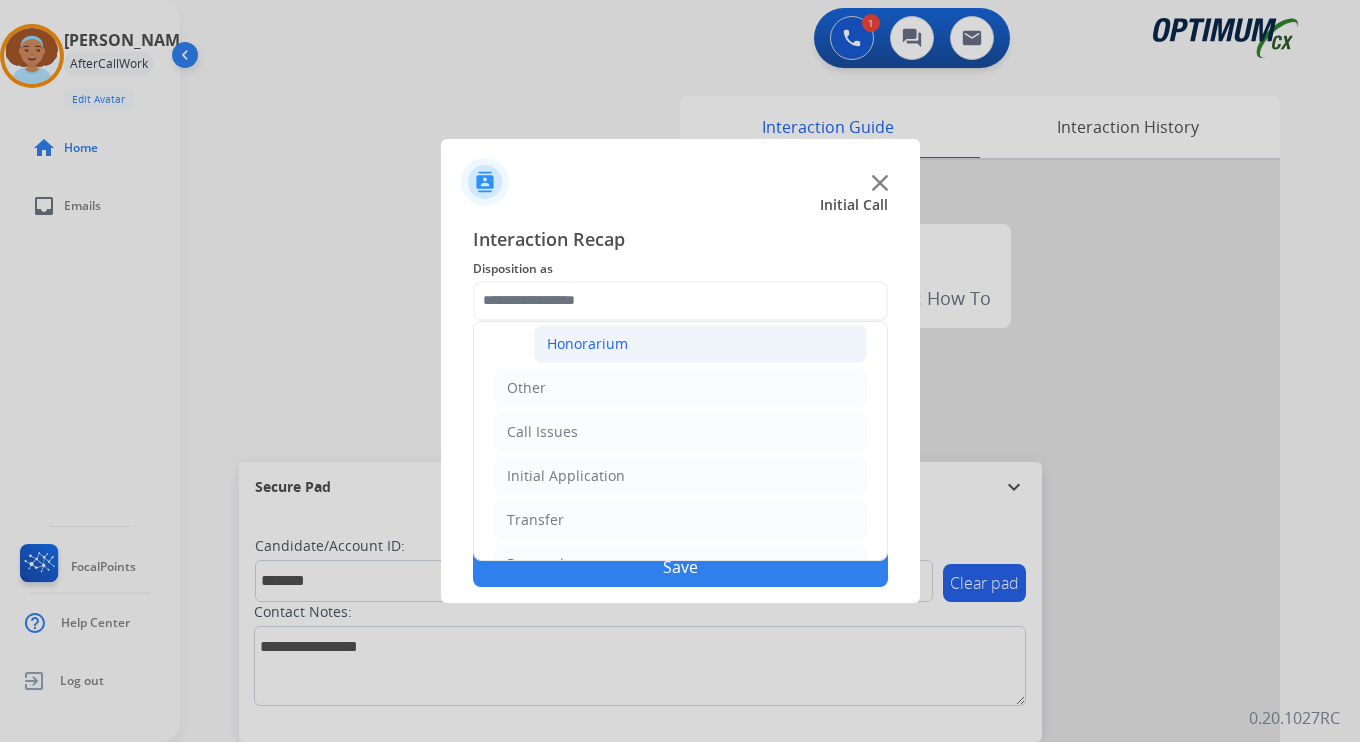 click on "Honorarium" 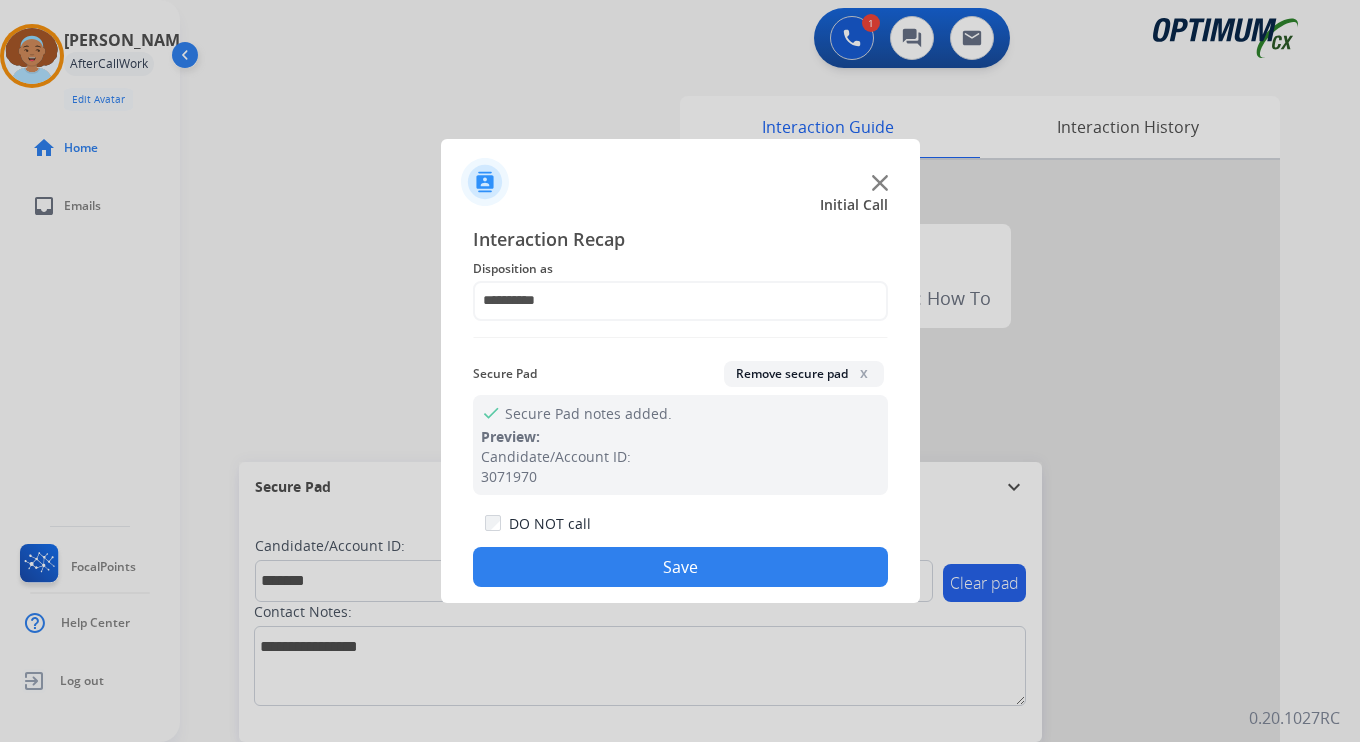 click on "Save" 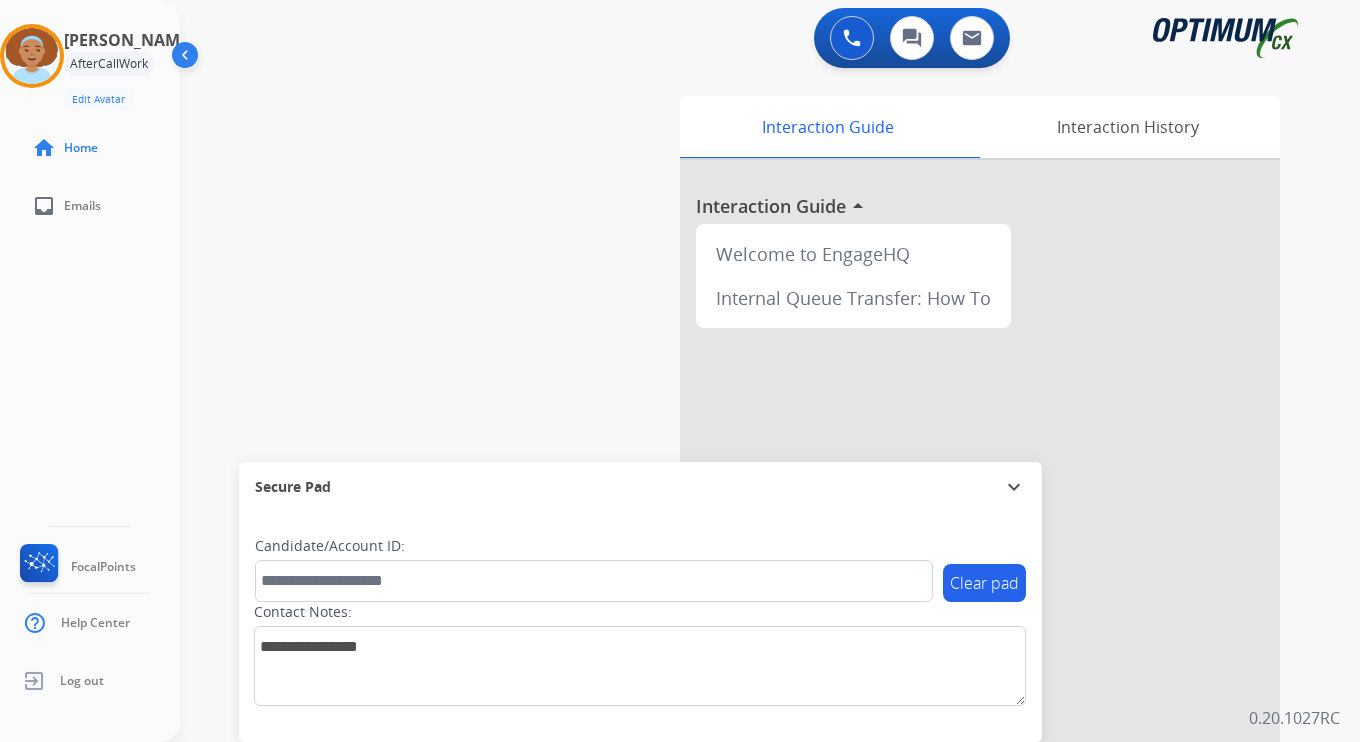 click on "0 Voice Interactions  0  Chat Interactions   0  Email Interactions swap_horiz Break voice bridge close_fullscreen Connect 3-Way Call merge_type Separate 3-Way Call  Interaction Guide   Interaction History  Interaction Guide arrow_drop_up  Welcome to EngageHQ   Internal Queue Transfer: How To  Secure Pad expand_more Clear pad Candidate/Account ID: Contact Notes:                  0.20.1027RC" at bounding box center (770, 371) 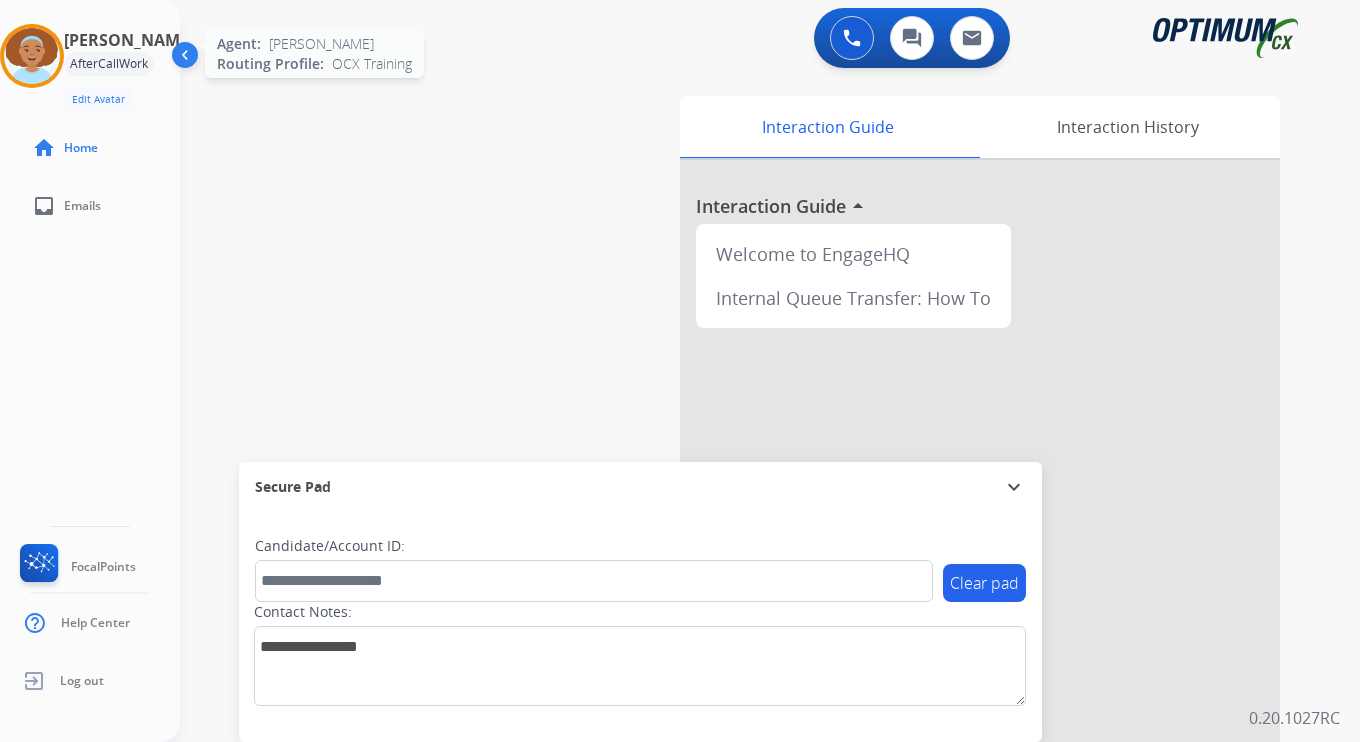 click at bounding box center [32, 56] 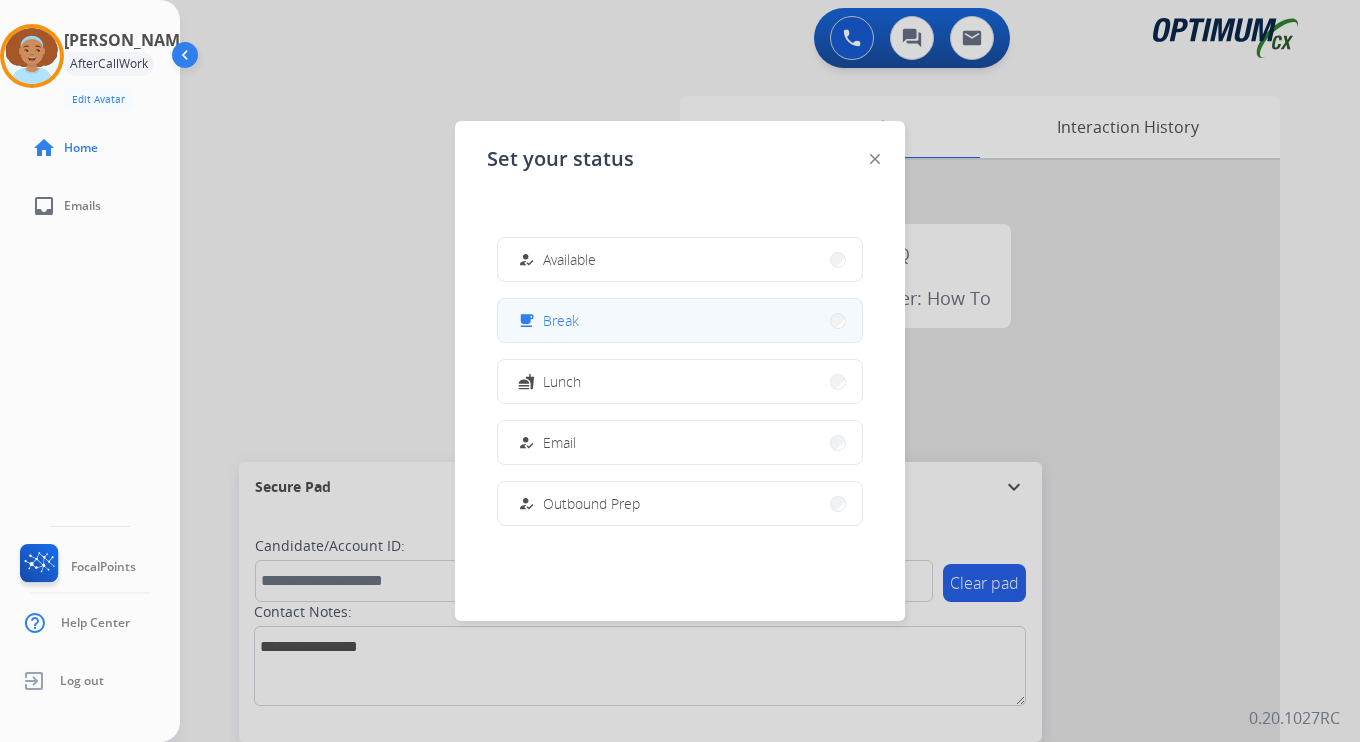 click on "Break" at bounding box center (561, 320) 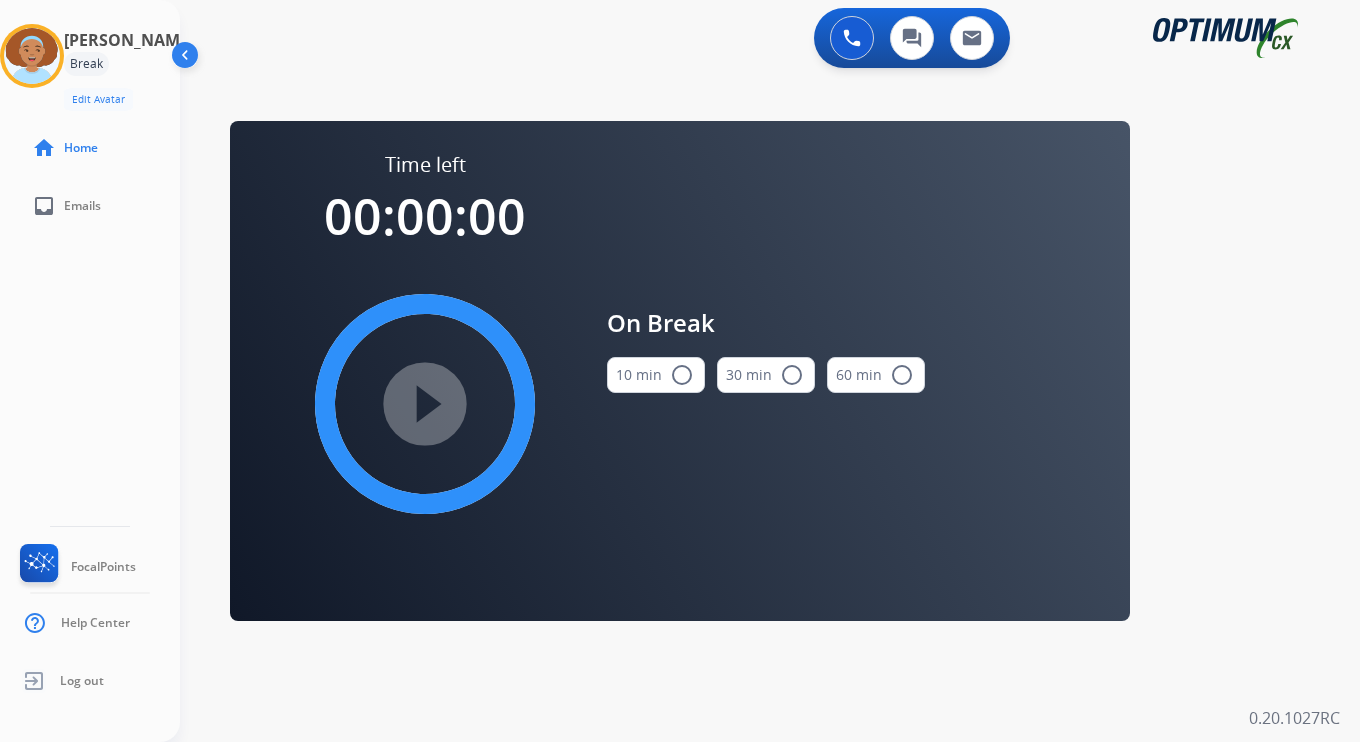 click on "0 Voice Interactions  0  Chat Interactions   0  Email Interactions swap_horiz Break voice bridge close_fullscreen Connect 3-Way Call merge_type Separate 3-Way Call Time left 00:00:00 play_circle_filled On Break  10 min  radio_button_unchecked  30 min  radio_button_unchecked  60 min  radio_button_unchecked  Interaction Guide   Interaction History  Interaction Guide arrow_drop_up  Welcome to EngageHQ   Internal Queue Transfer: How To  Secure Pad expand_more Clear pad Candidate/Account ID: Contact Notes:                  0.20.1027RC" at bounding box center [770, 371] 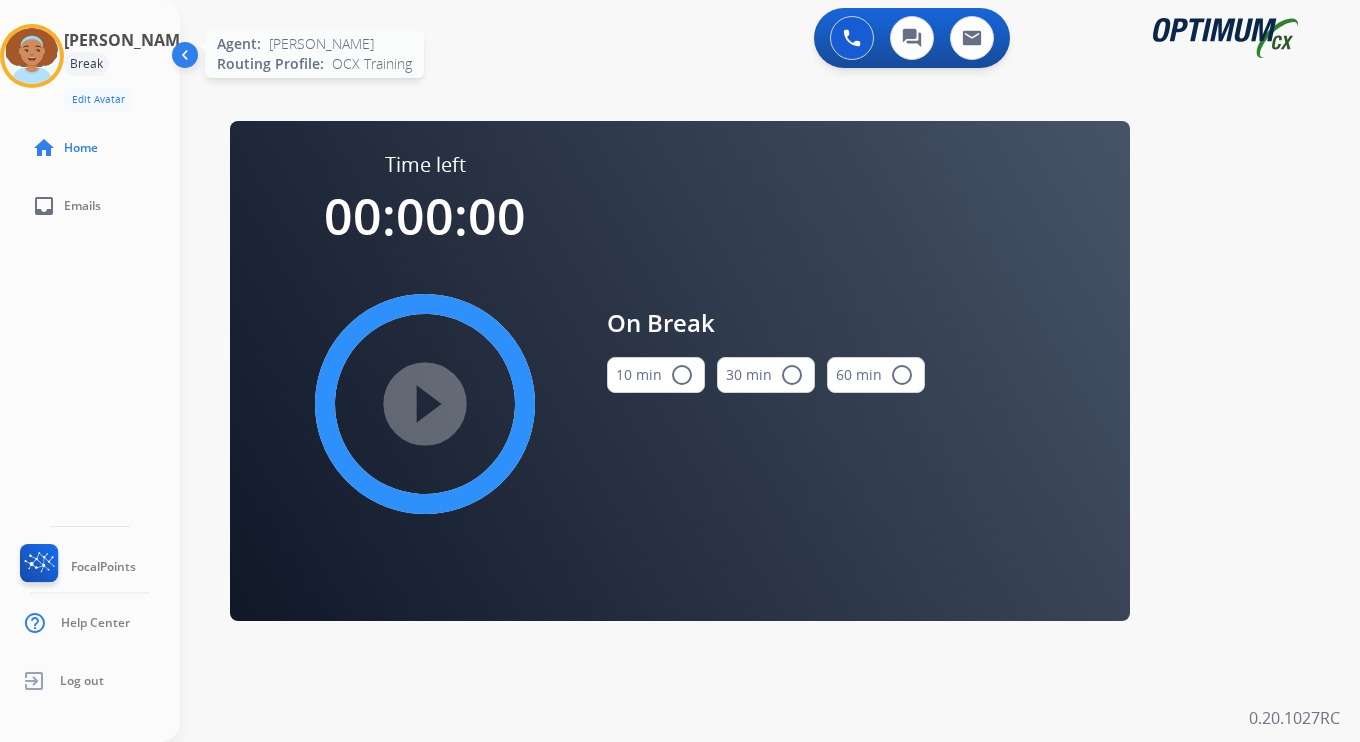 click at bounding box center (32, 56) 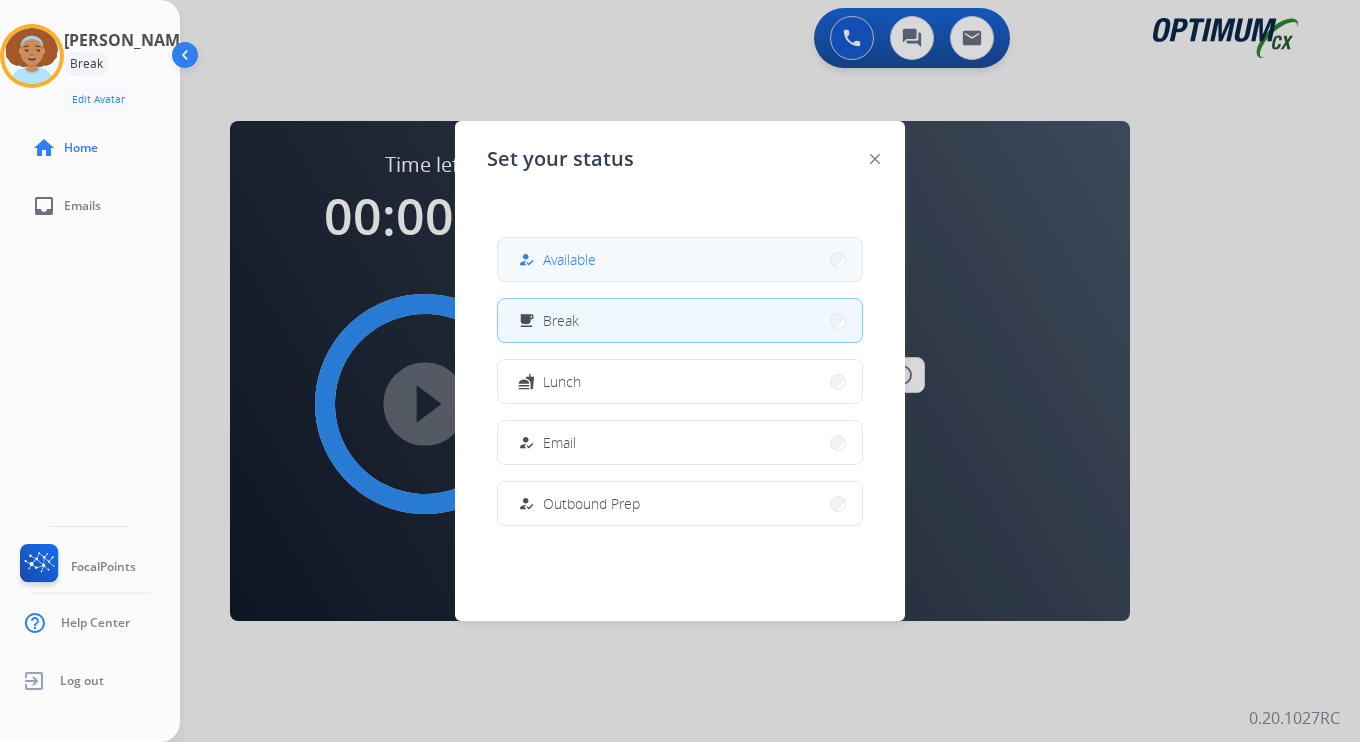 click on "Available" at bounding box center [569, 259] 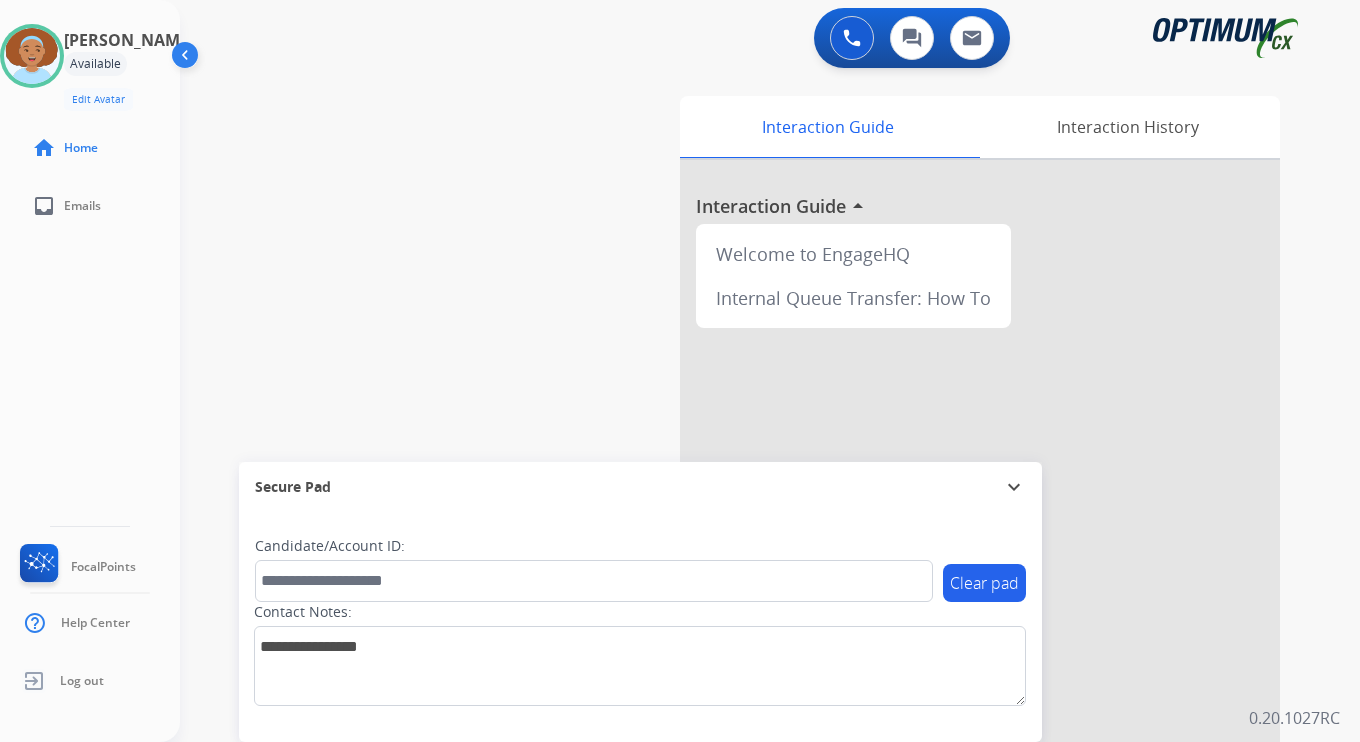 click on "Interaction Guide   Interaction History  Interaction Guide arrow_drop_up  Welcome to EngageHQ   Internal Queue Transfer: How To" at bounding box center (995, 497) 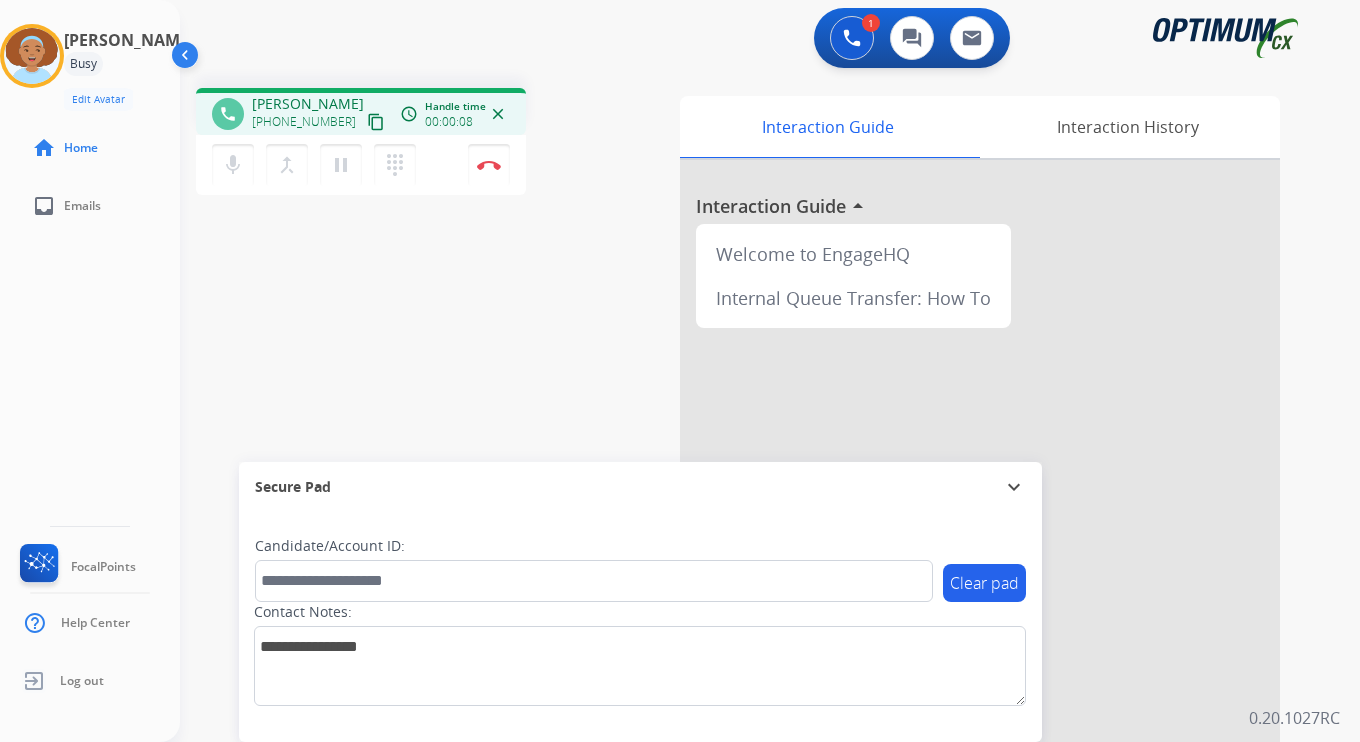 click on "content_copy" at bounding box center [376, 122] 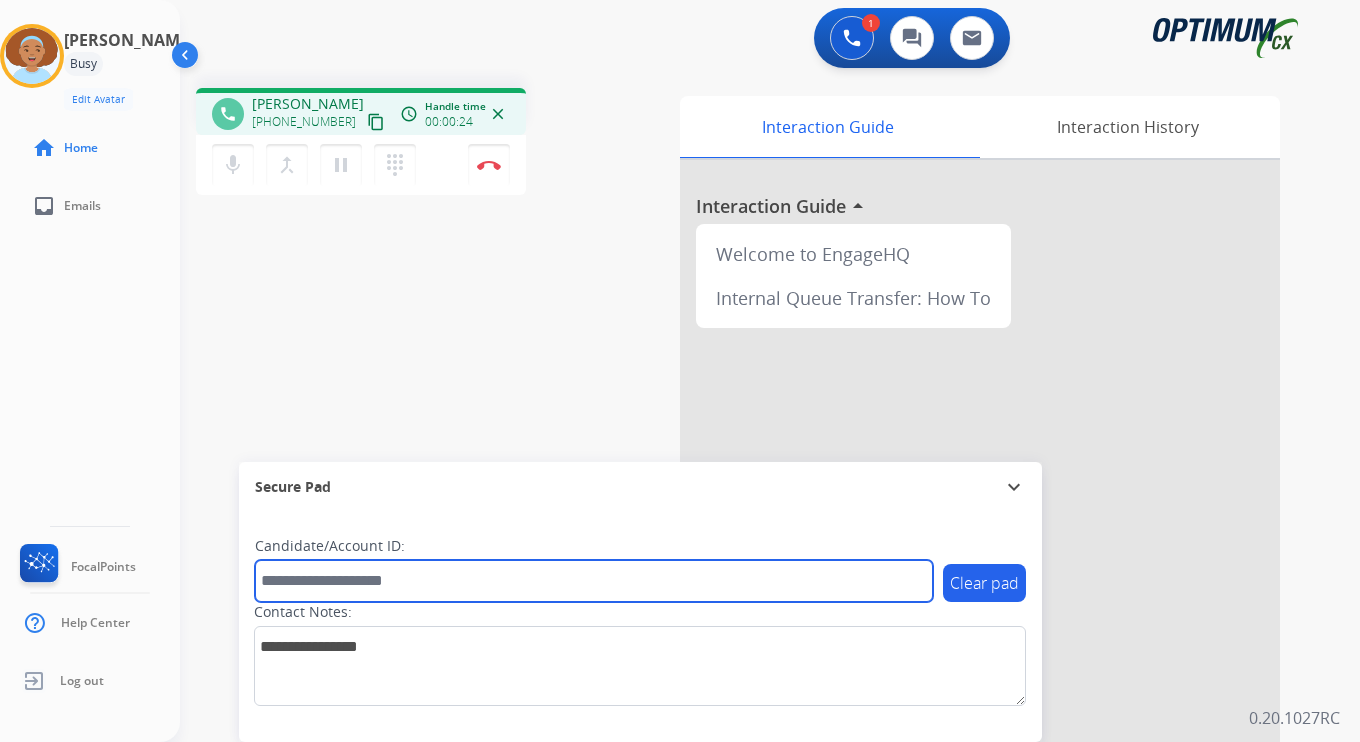 click at bounding box center [594, 581] 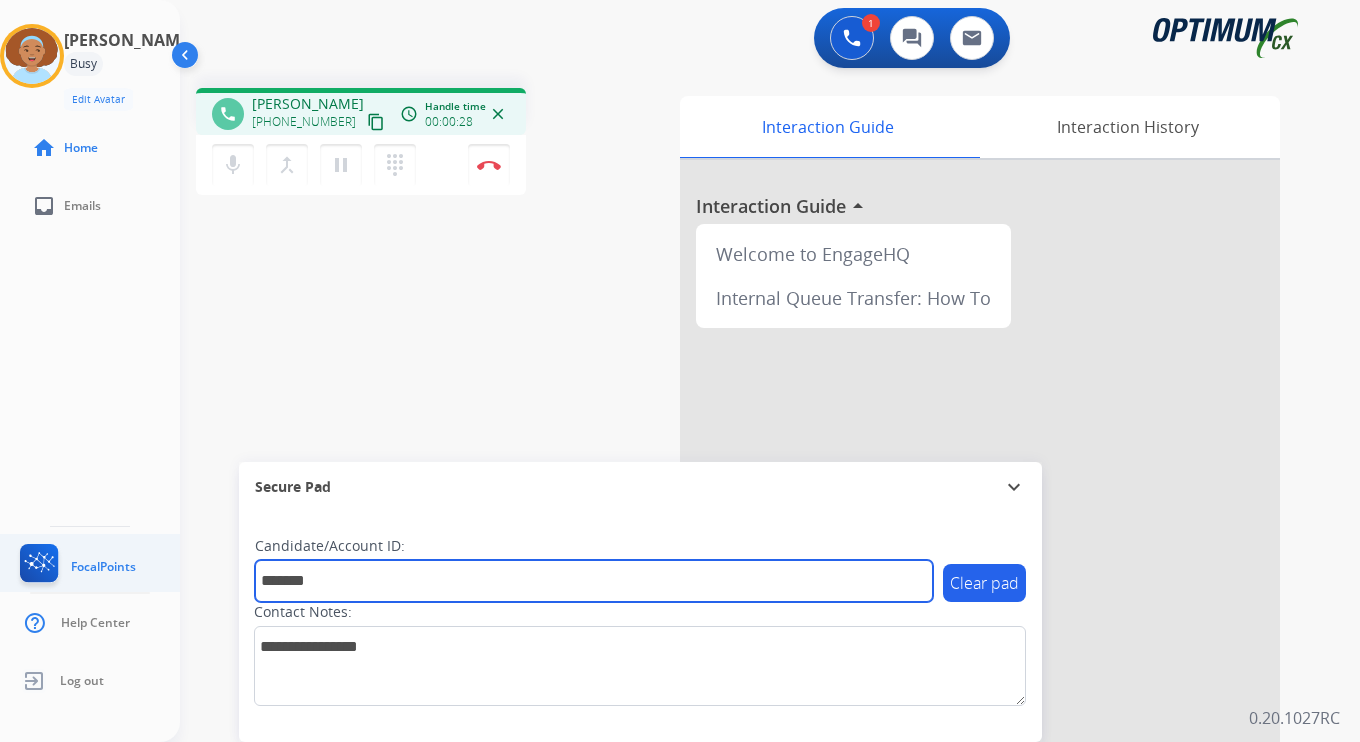 type on "*******" 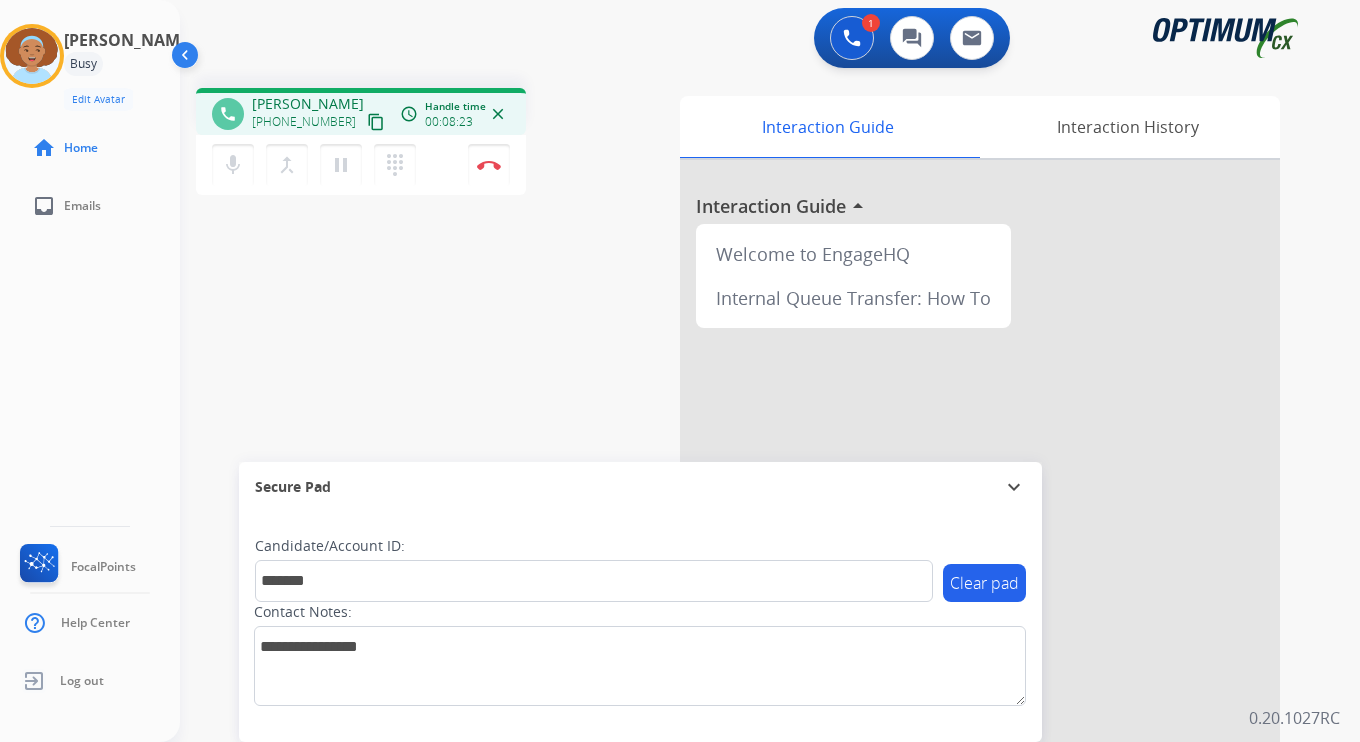 click on "1 Voice Interactions  0  Chat Interactions   0  Email Interactions phone [PERSON_NAME] [PHONE_NUMBER] content_copy access_time Call metrics Queue   00:08 Hold   00:00 Talk   08:17 Total   08:24 Handle time 00:08:23 close mic Mute merge_type Bridge pause Hold dialpad Dialpad Disconnect swap_horiz Break voice bridge close_fullscreen Connect 3-Way Call merge_type Separate 3-Way Call  Interaction Guide   Interaction History  Interaction Guide arrow_drop_up  Welcome to EngageHQ   Internal Queue Transfer: How To  Secure Pad expand_more Clear pad Candidate/Account ID: ******* Contact Notes:                  0.20.1027RC" at bounding box center (770, 371) 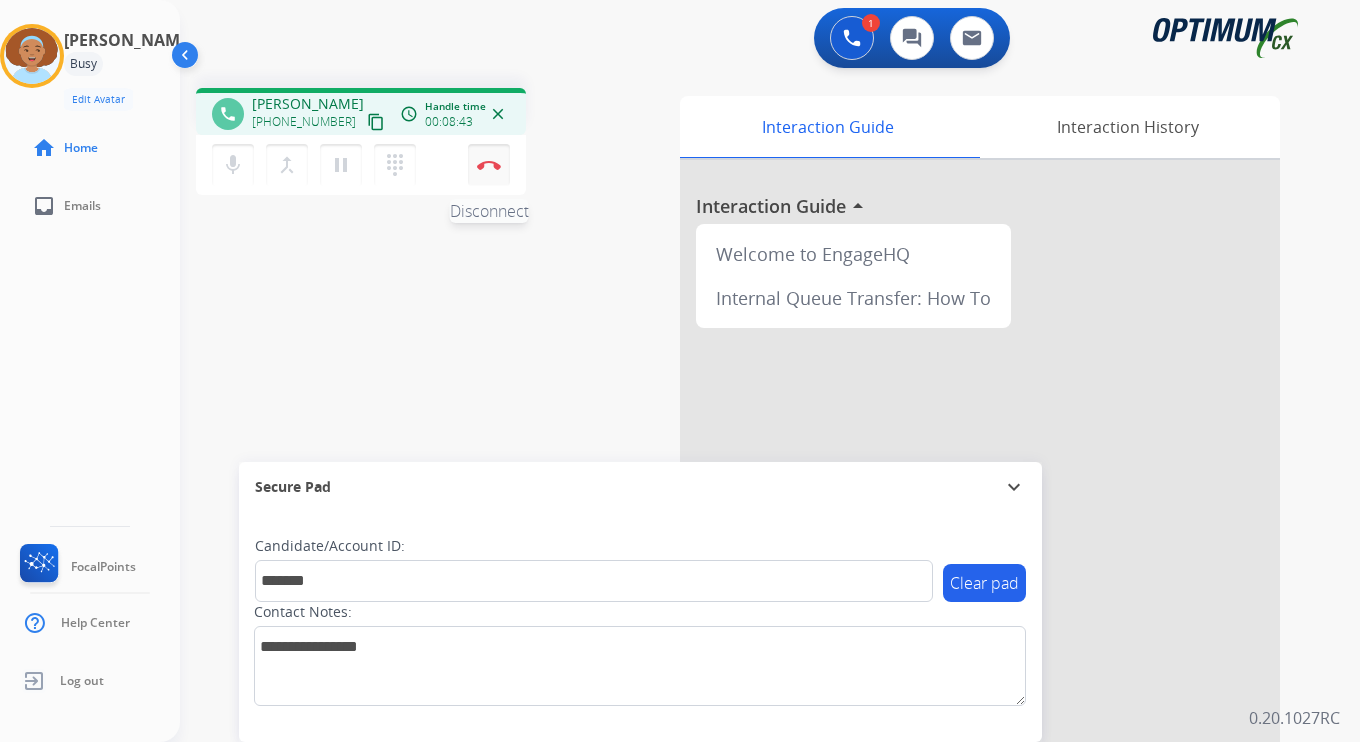 click on "Disconnect" at bounding box center [489, 165] 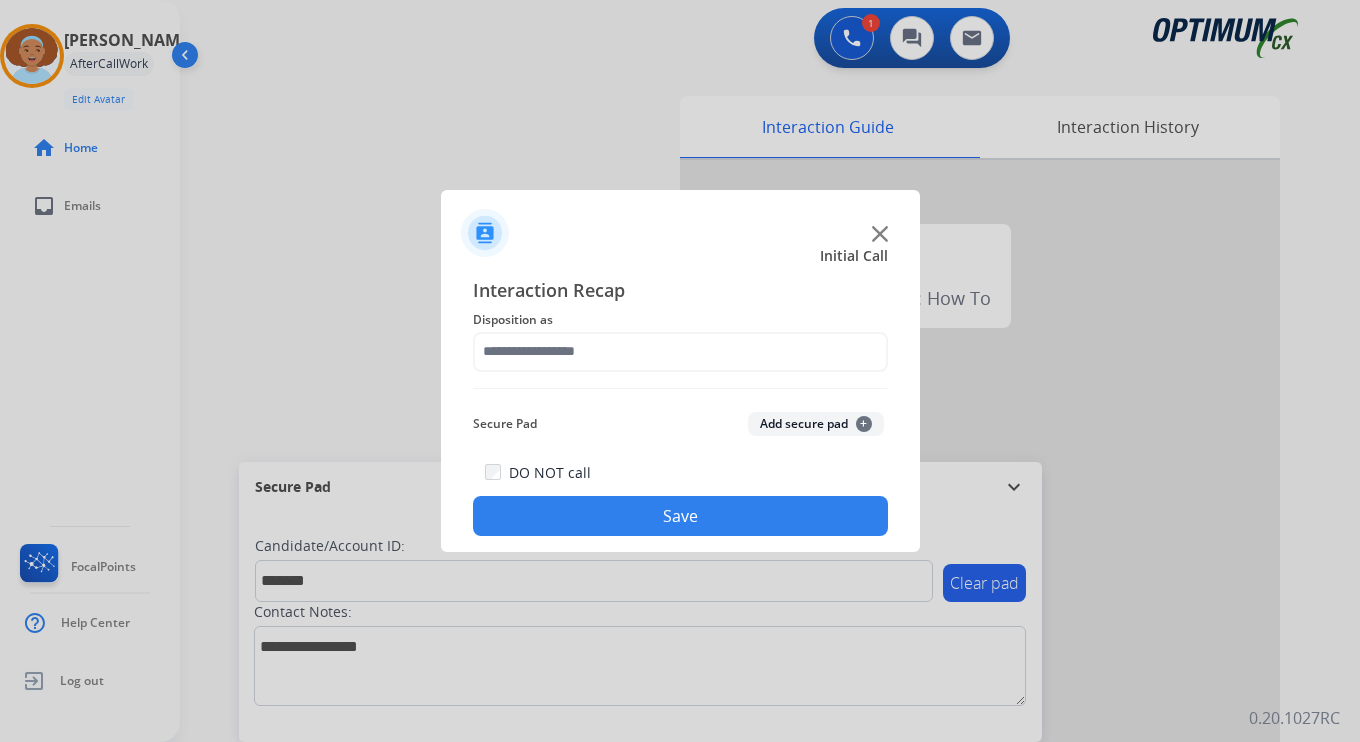 click on "Add secure pad  +" 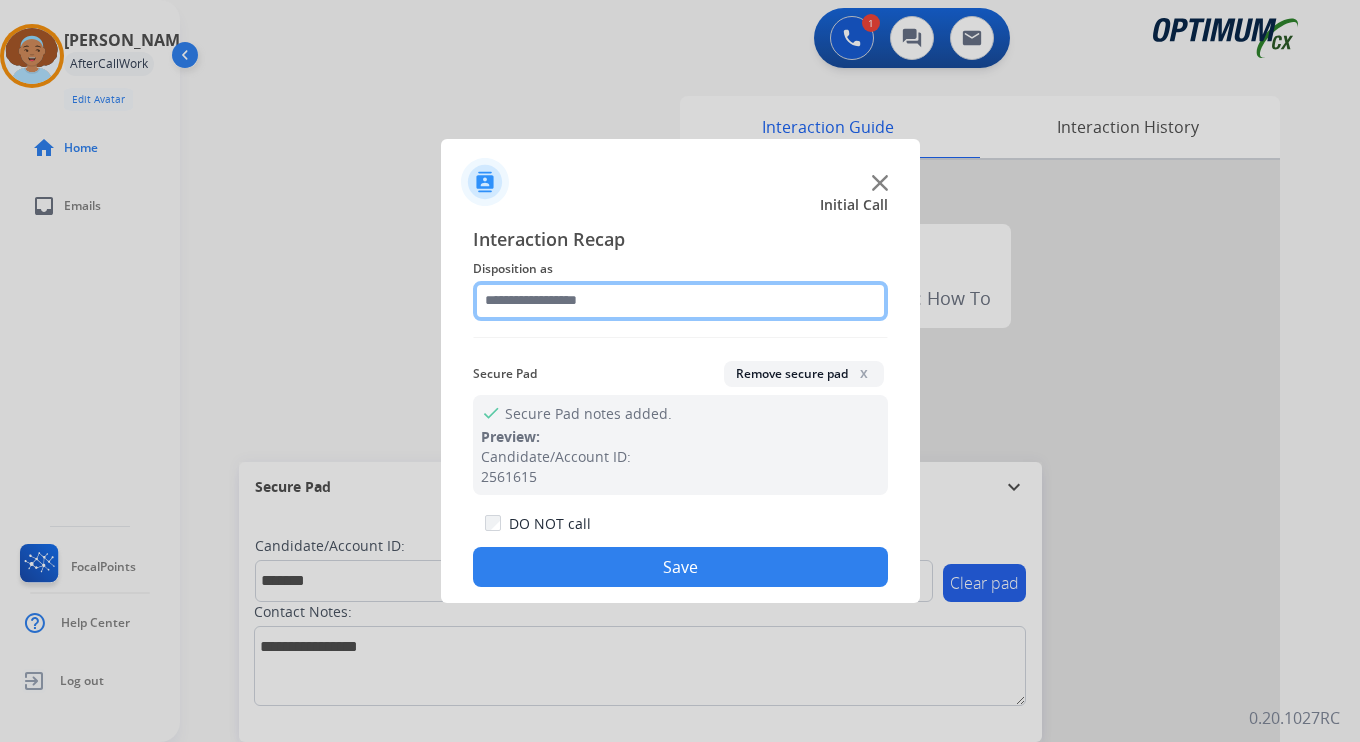 click 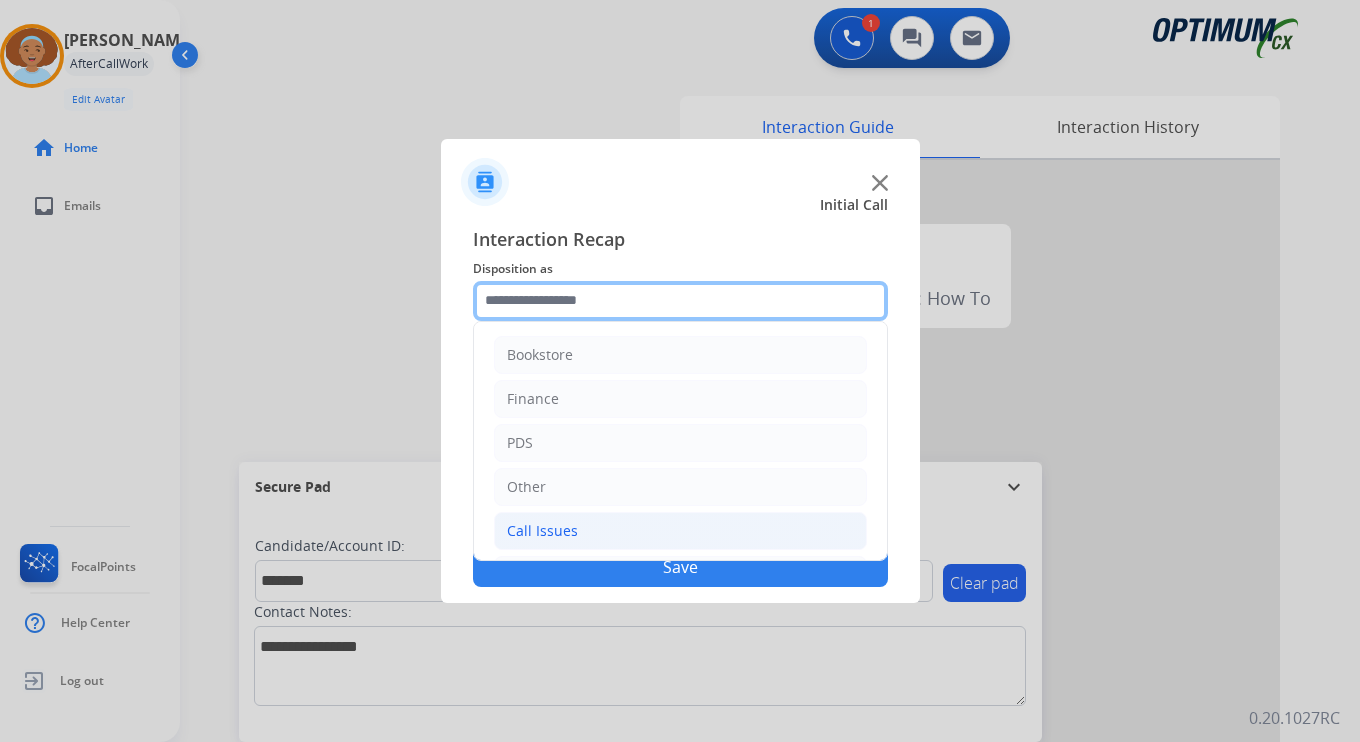 scroll, scrollTop: 136, scrollLeft: 0, axis: vertical 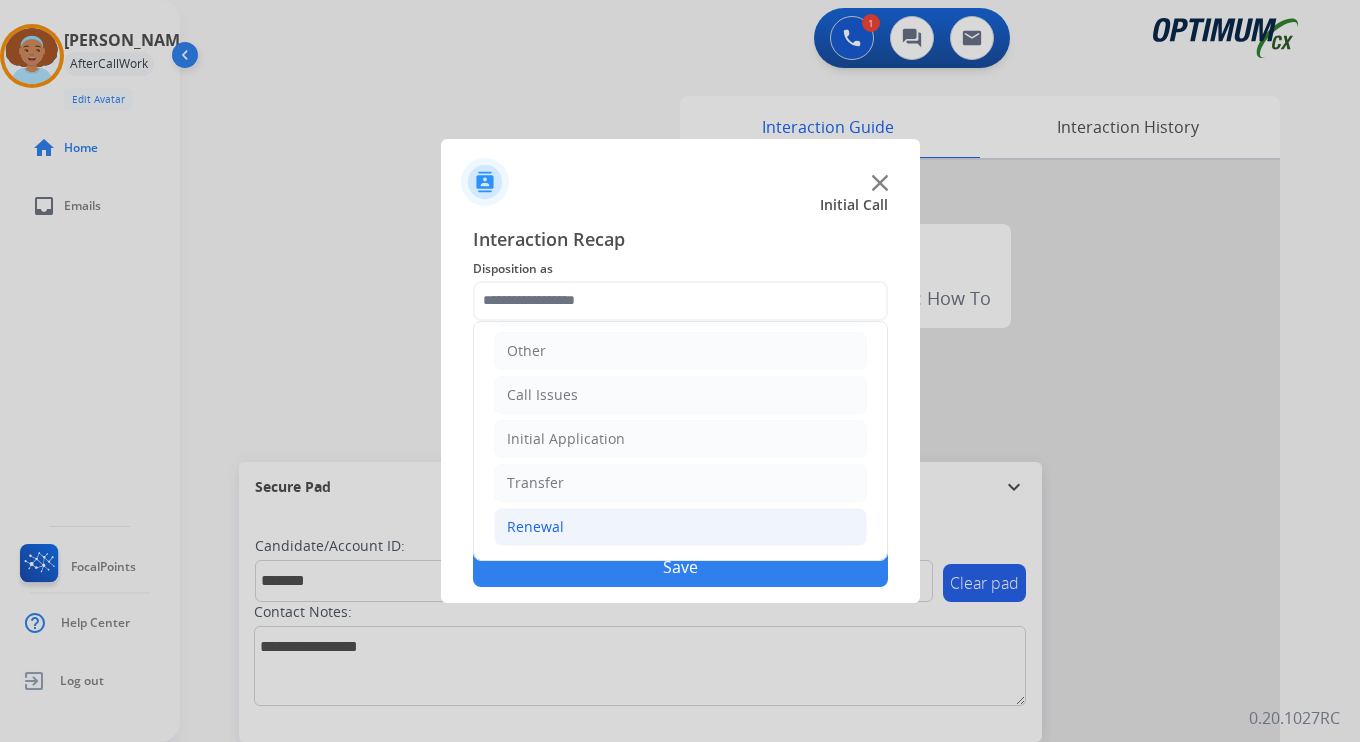 click on "Renewal" 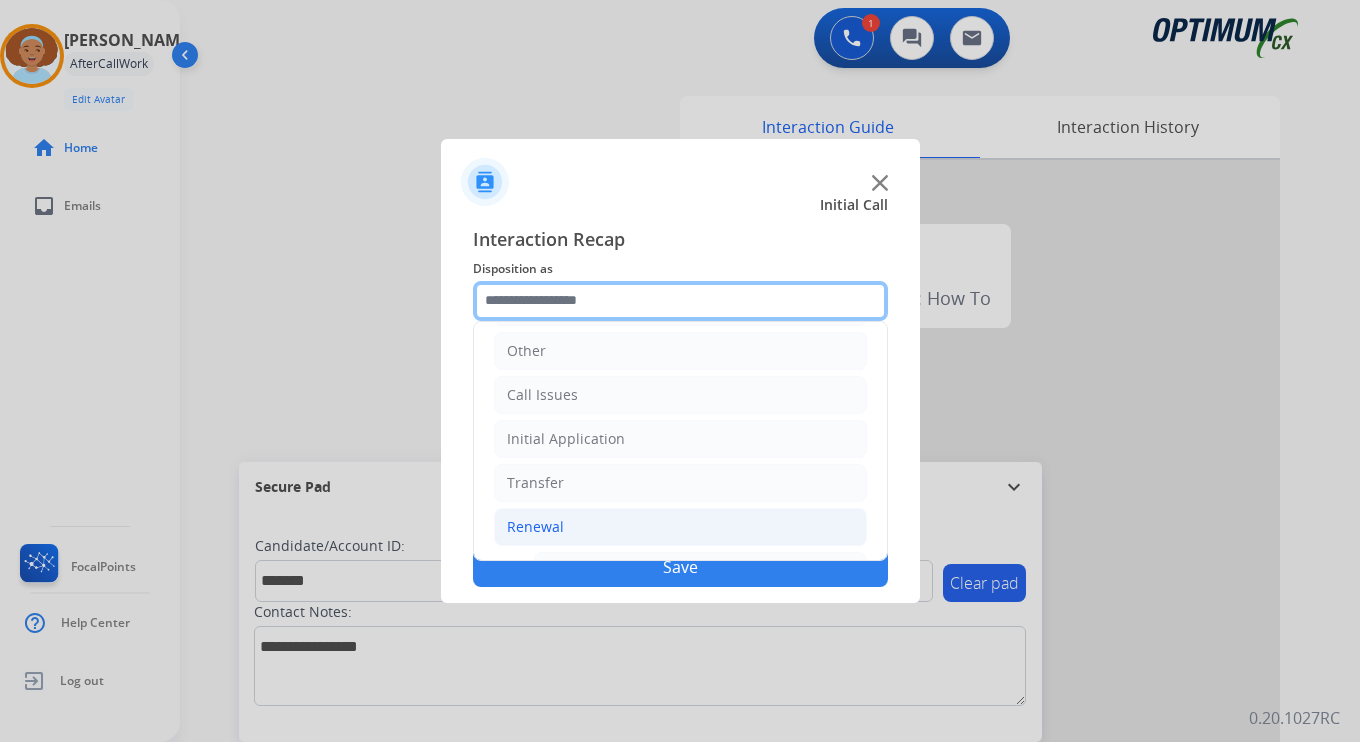 scroll, scrollTop: 469, scrollLeft: 0, axis: vertical 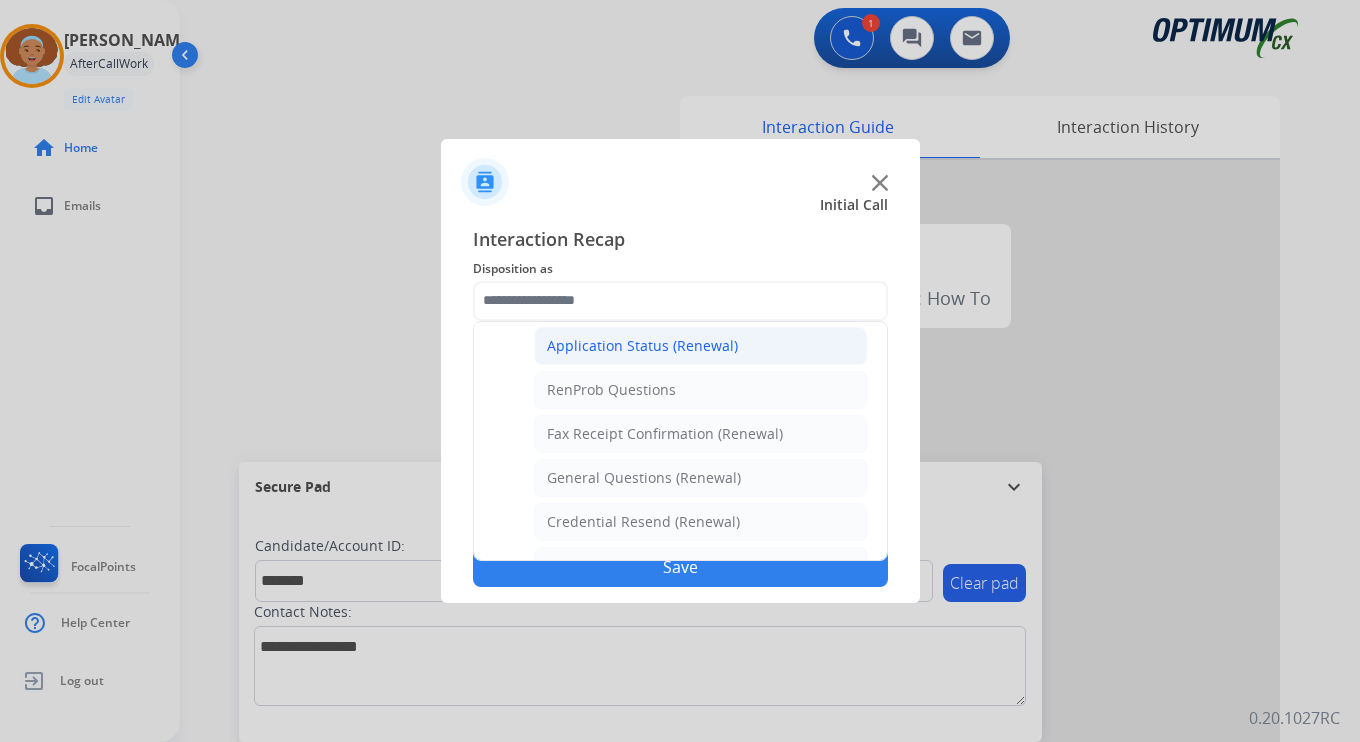 click on "Application Status (Renewal)" 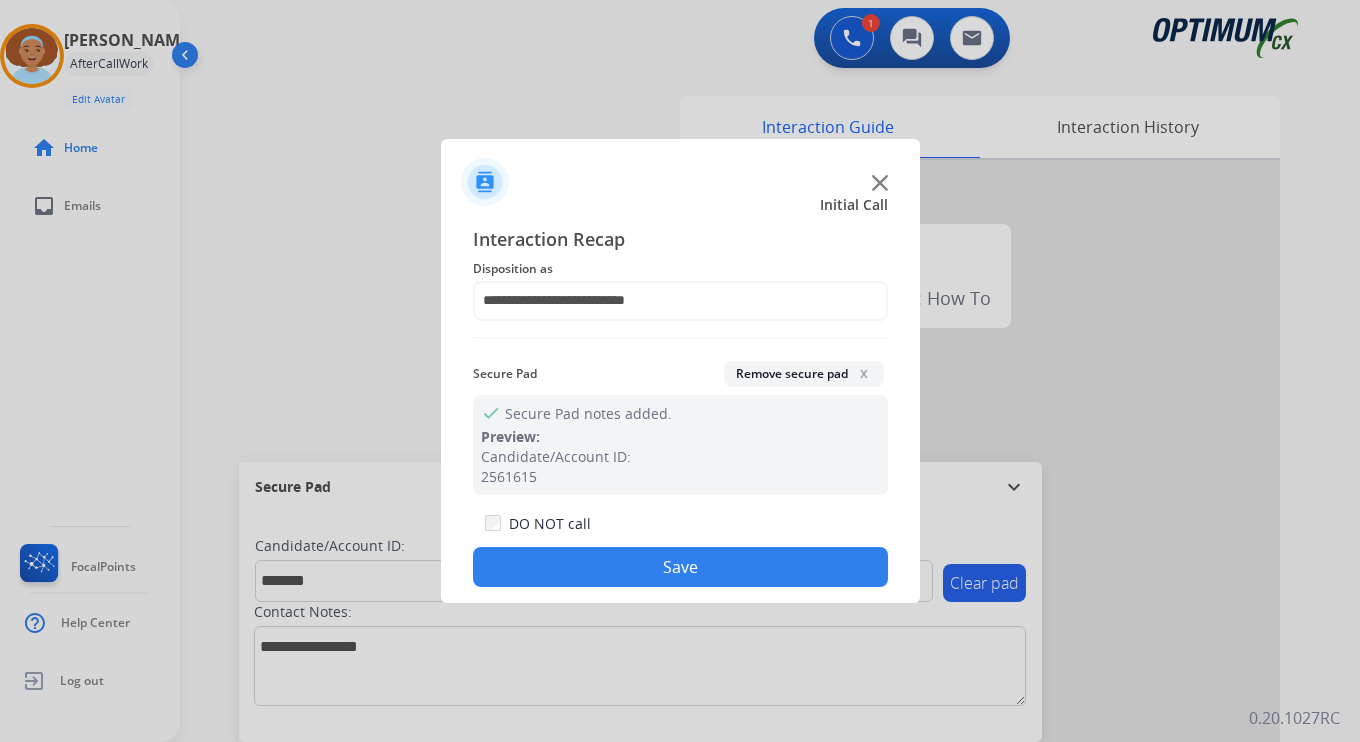 click on "Save" 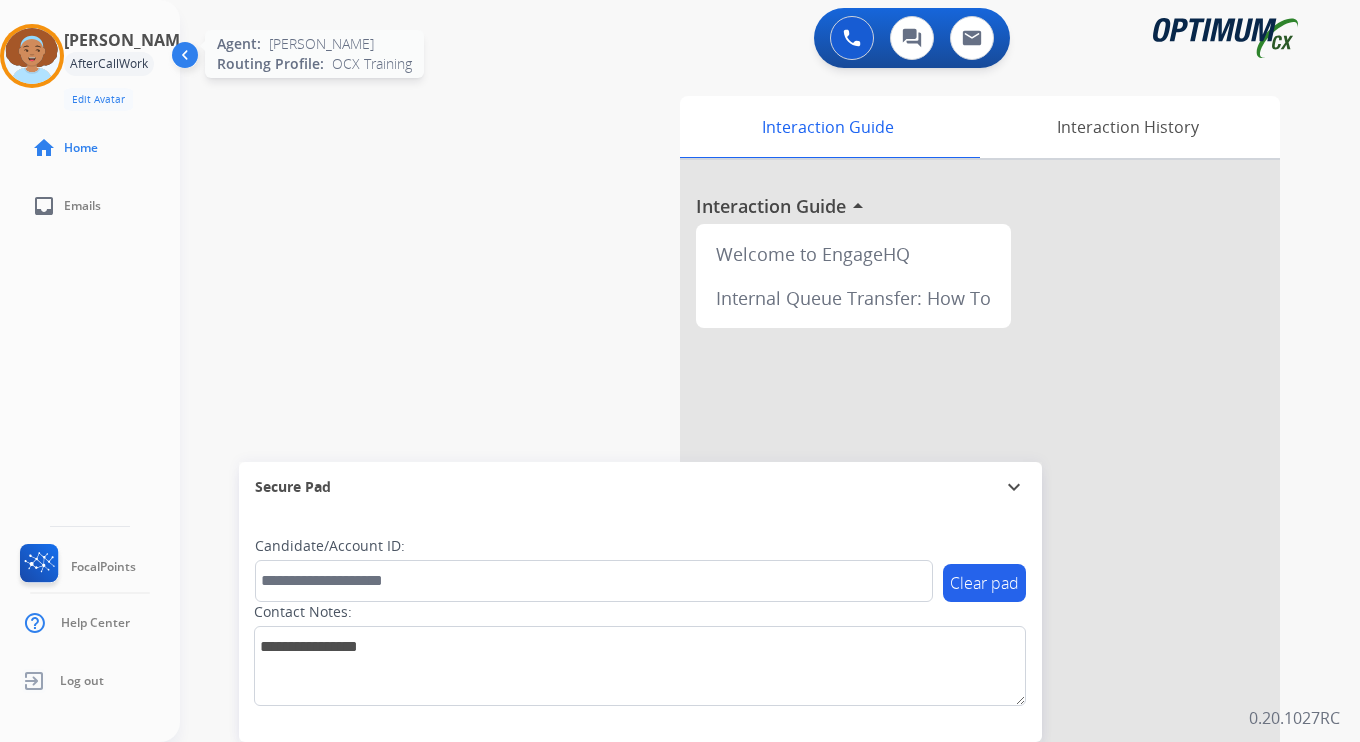 click at bounding box center (32, 56) 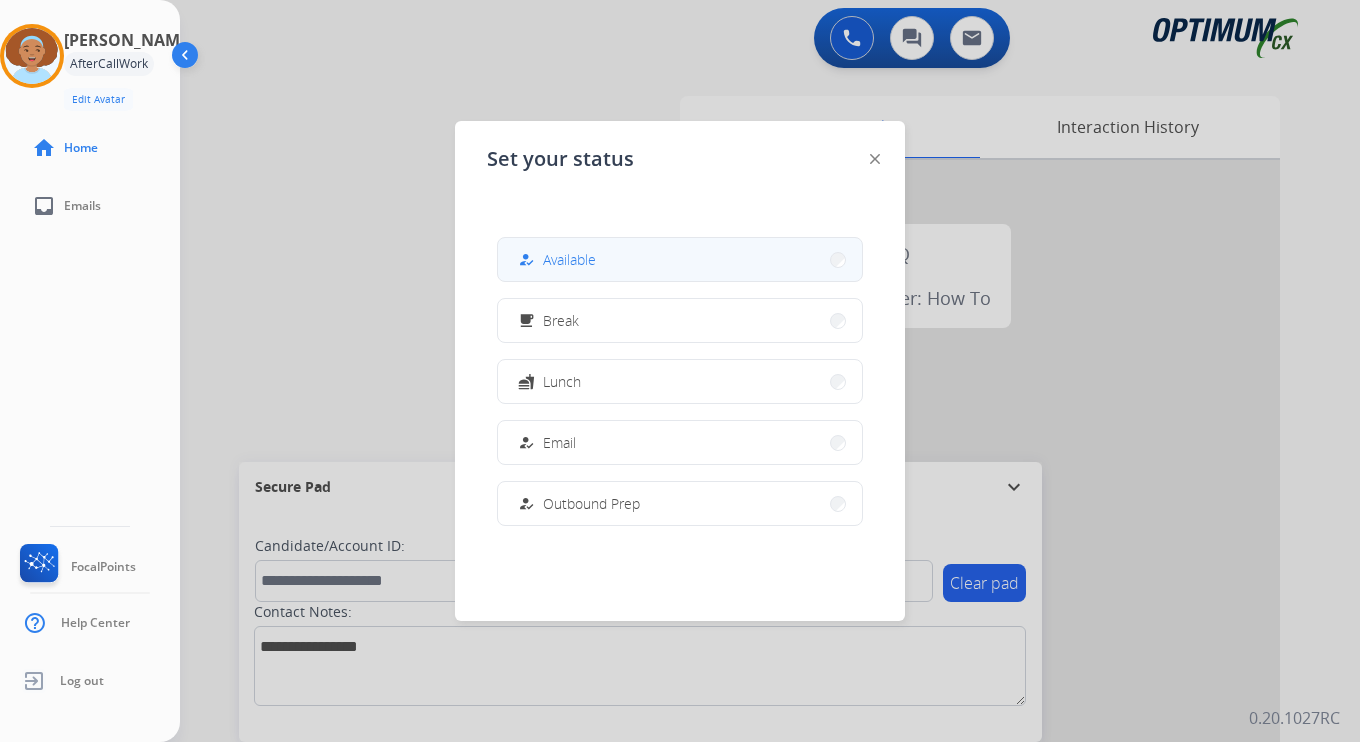 click on "Available" at bounding box center [569, 259] 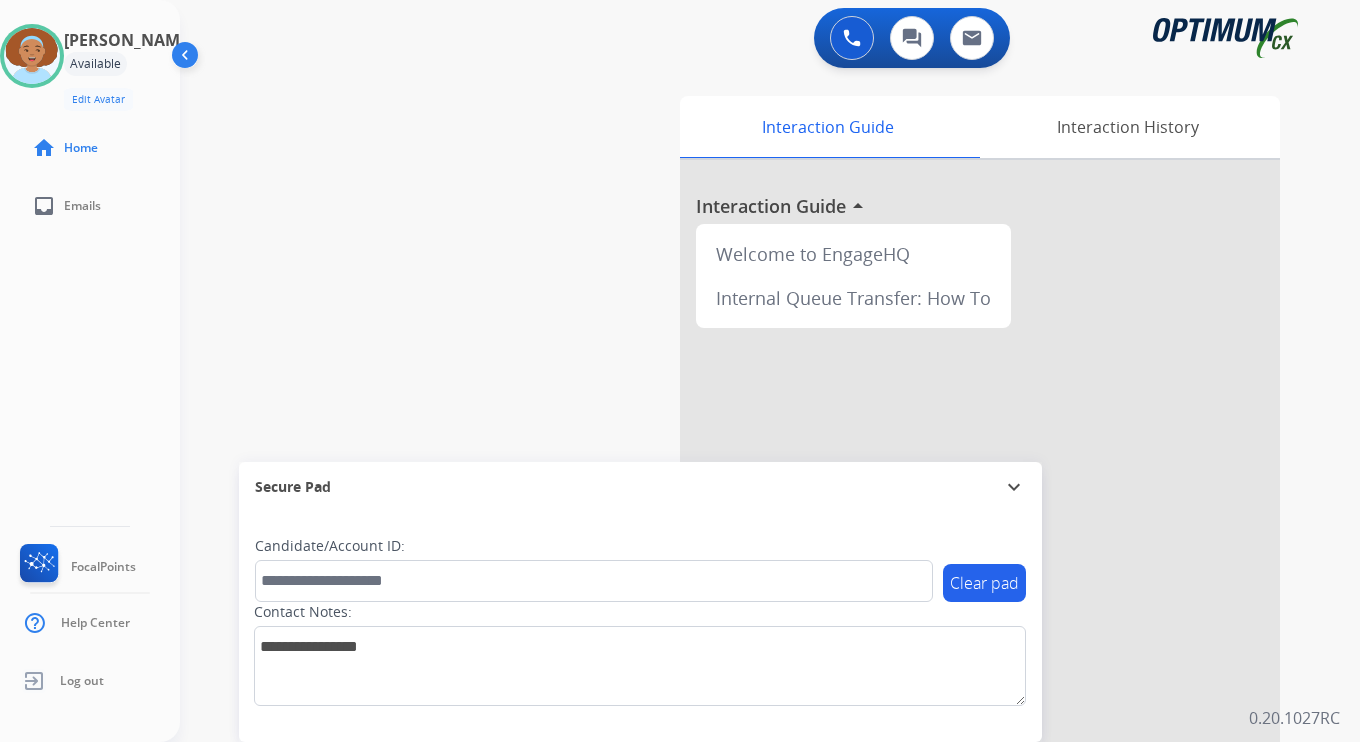 click on "0 Voice Interactions  0  Chat Interactions   0  Email Interactions swap_horiz Break voice bridge close_fullscreen Connect 3-Way Call merge_type Separate 3-Way Call  Interaction Guide   Interaction History  Interaction Guide arrow_drop_up  Welcome to EngageHQ   Internal Queue Transfer: How To  Secure Pad expand_more Clear pad Candidate/Account ID: Contact Notes:                  0.20.1027RC" at bounding box center (770, 371) 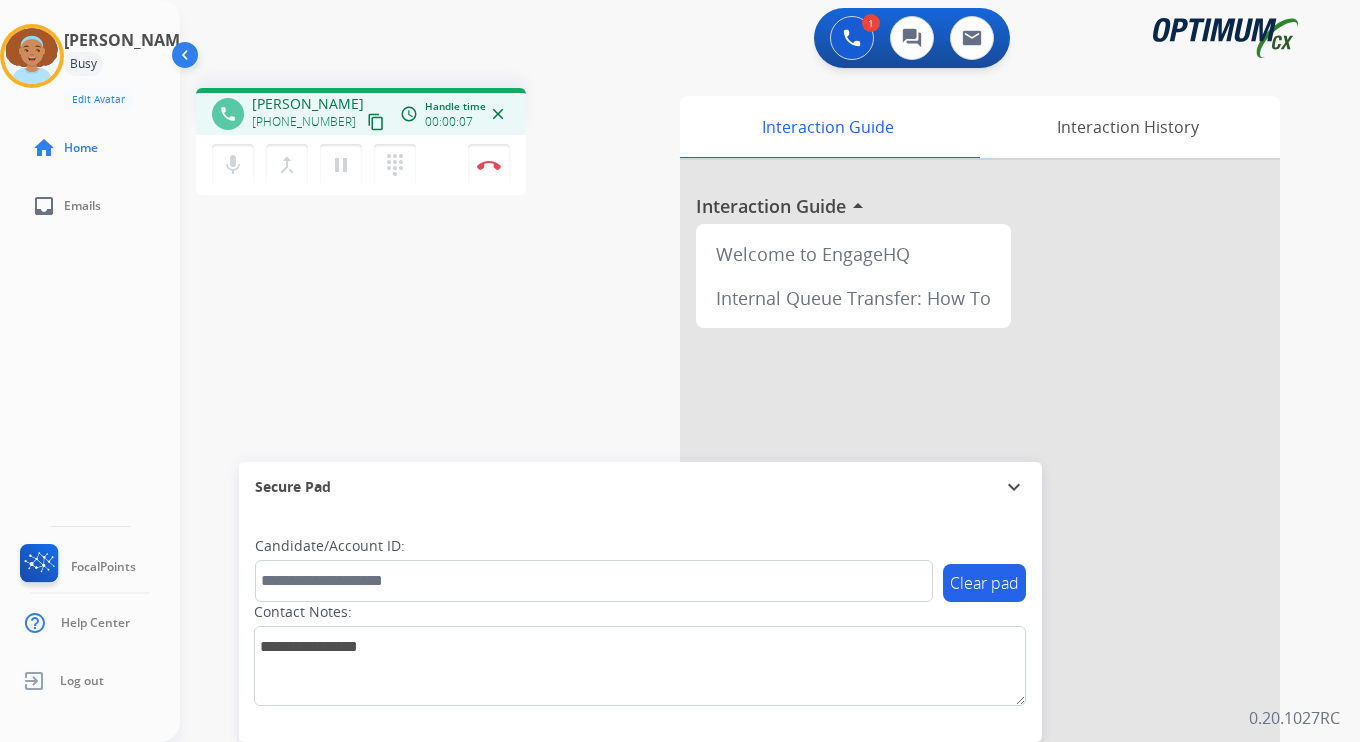 click on "content_copy" at bounding box center (376, 122) 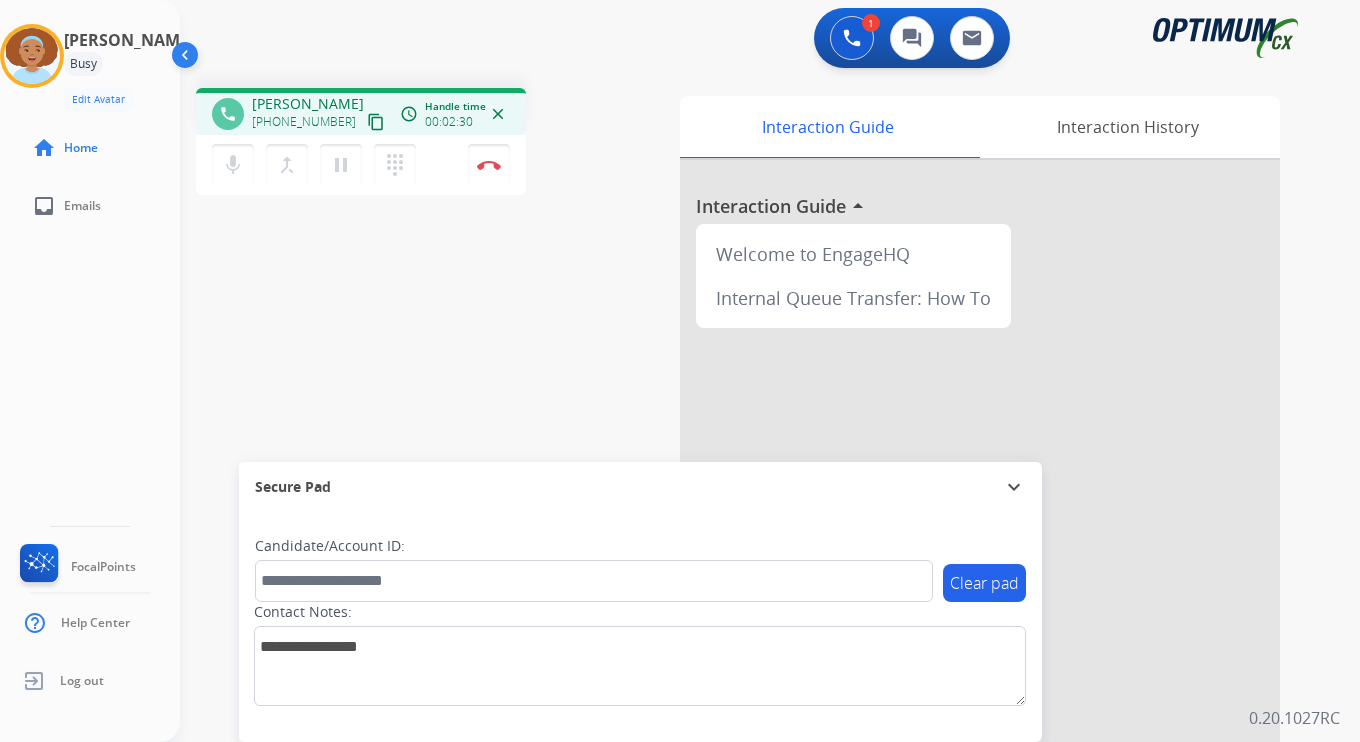 click on "Interaction Guide   Interaction History  Interaction Guide arrow_drop_up  Welcome to EngageHQ   Internal Queue Transfer: How To" at bounding box center (995, 497) 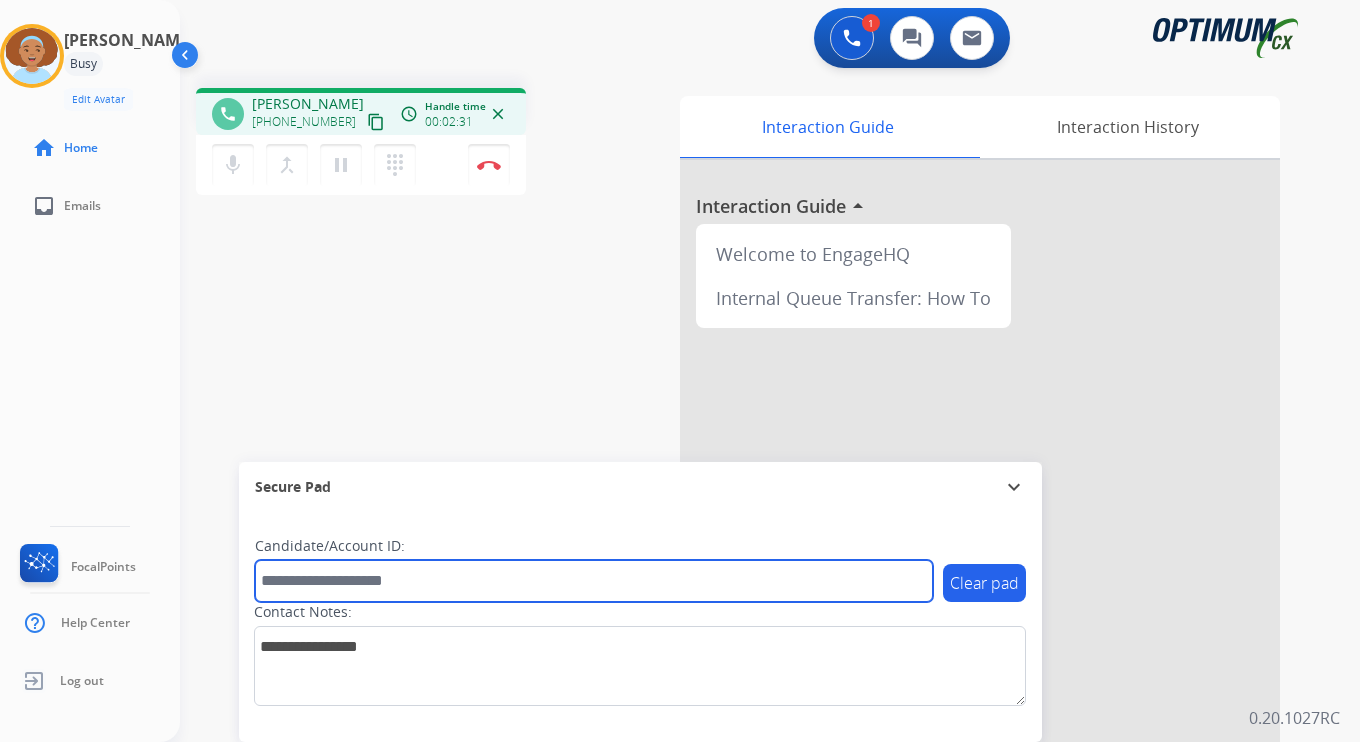 click at bounding box center [594, 581] 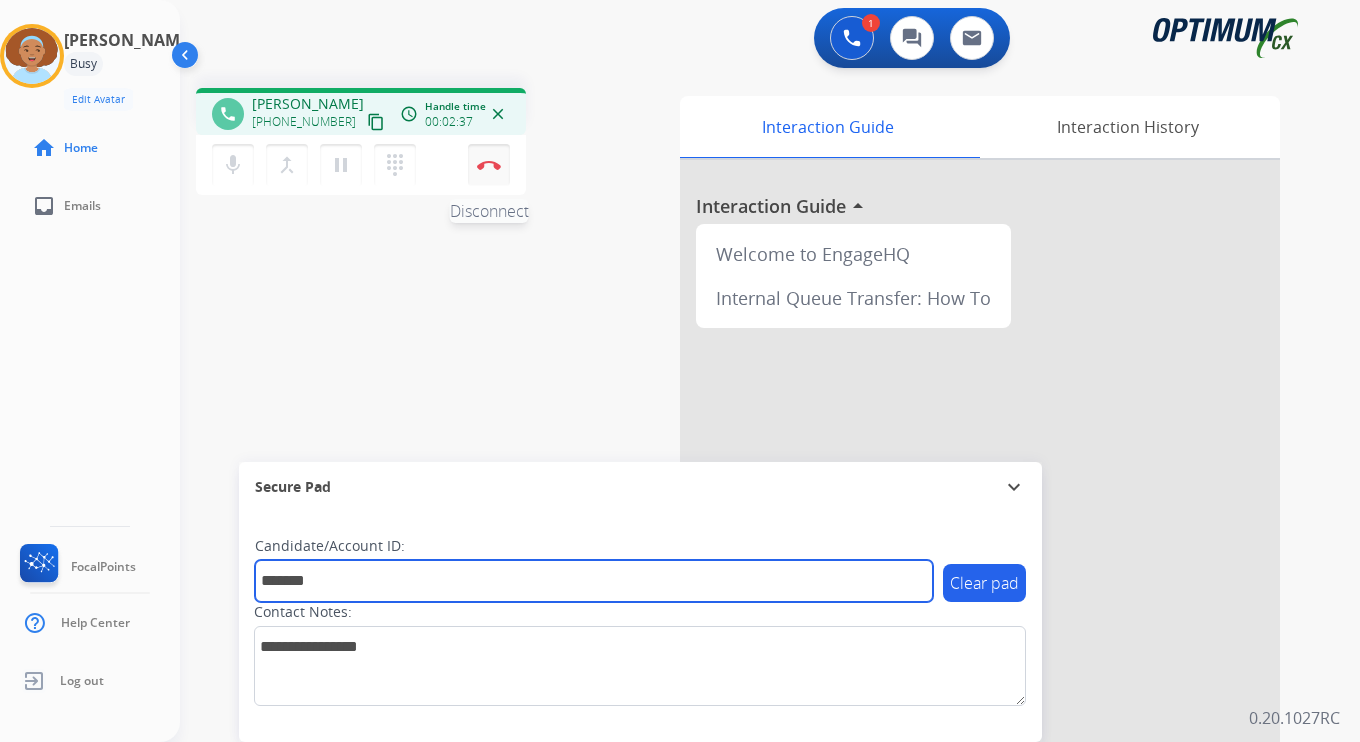 type on "*******" 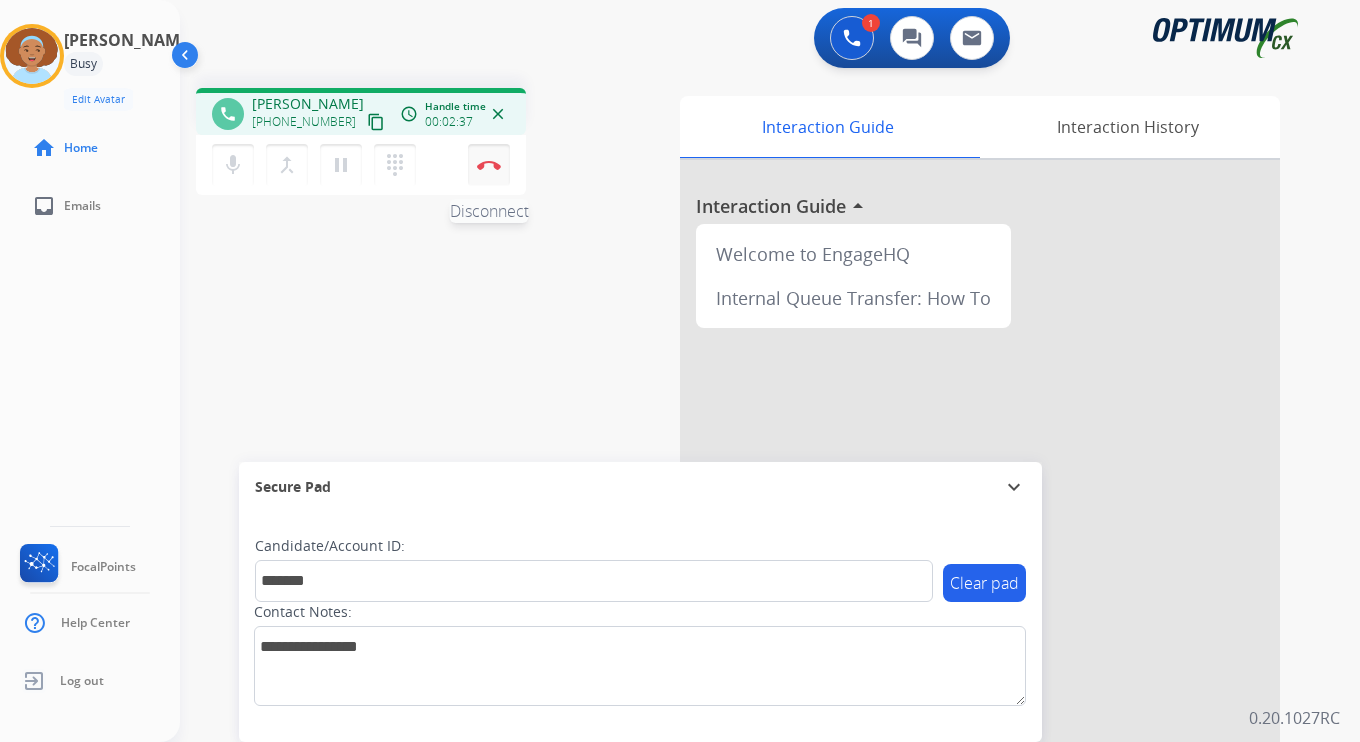 click on "Disconnect" at bounding box center [489, 165] 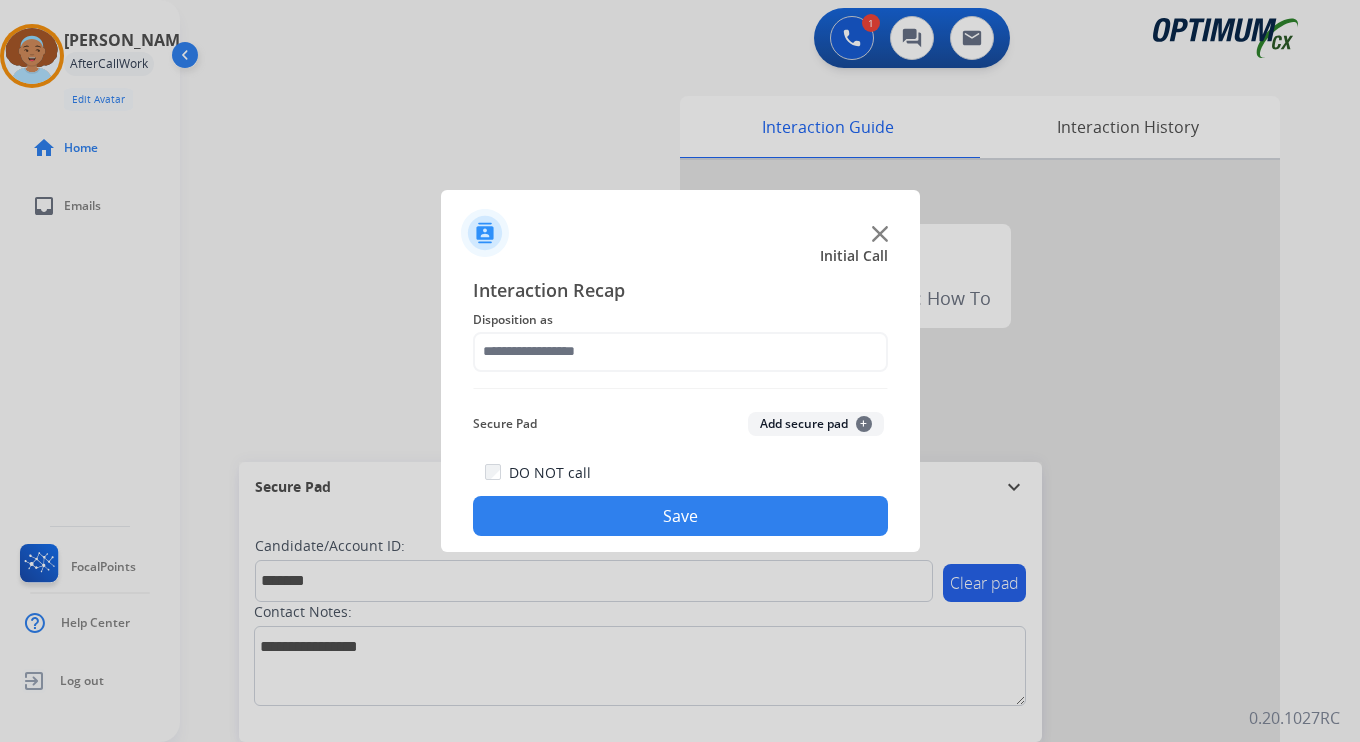 click on "Add secure pad  +" 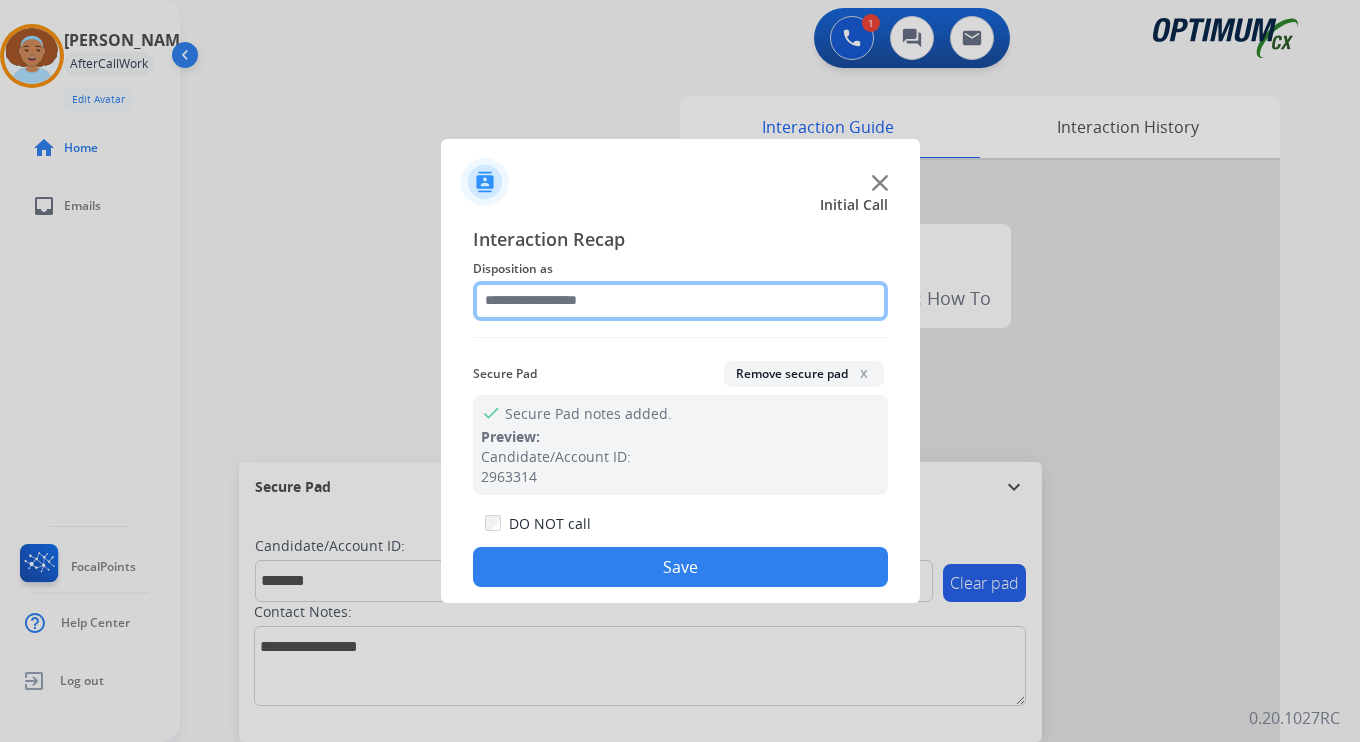 click 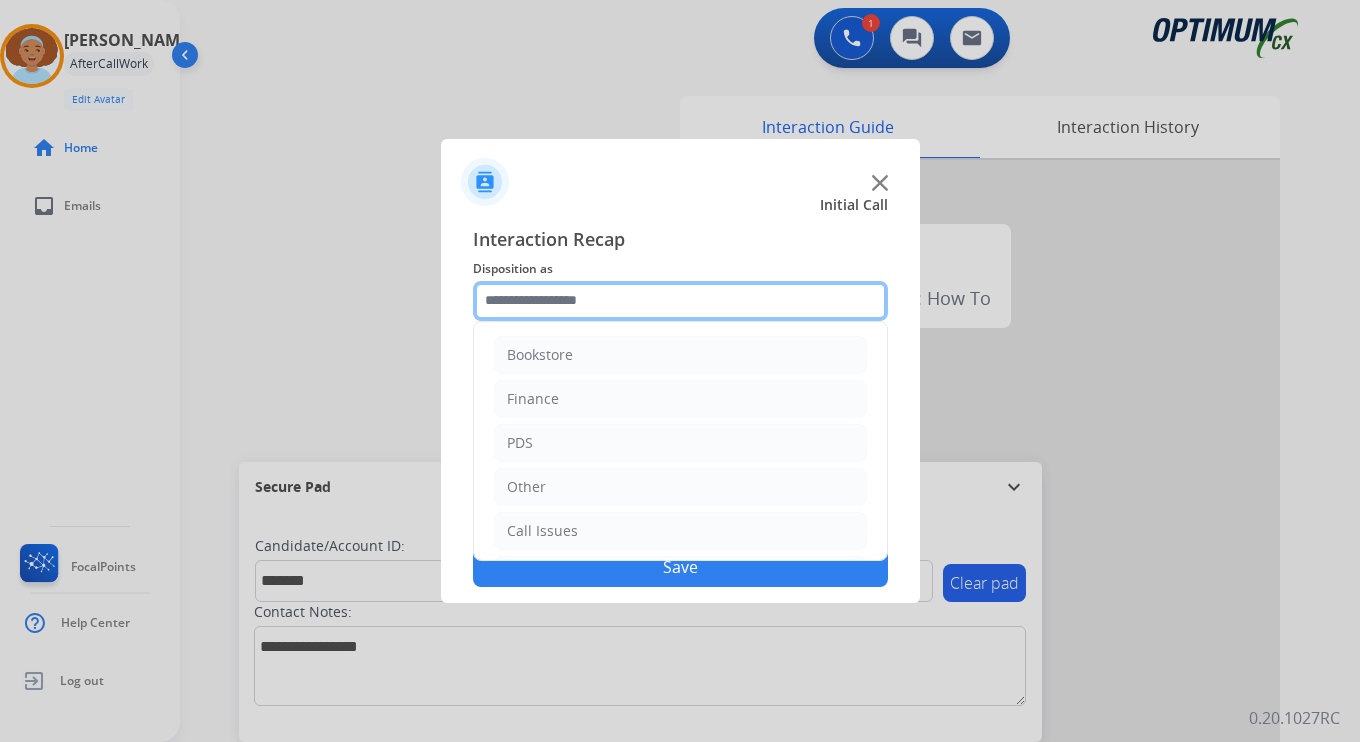scroll, scrollTop: 136, scrollLeft: 0, axis: vertical 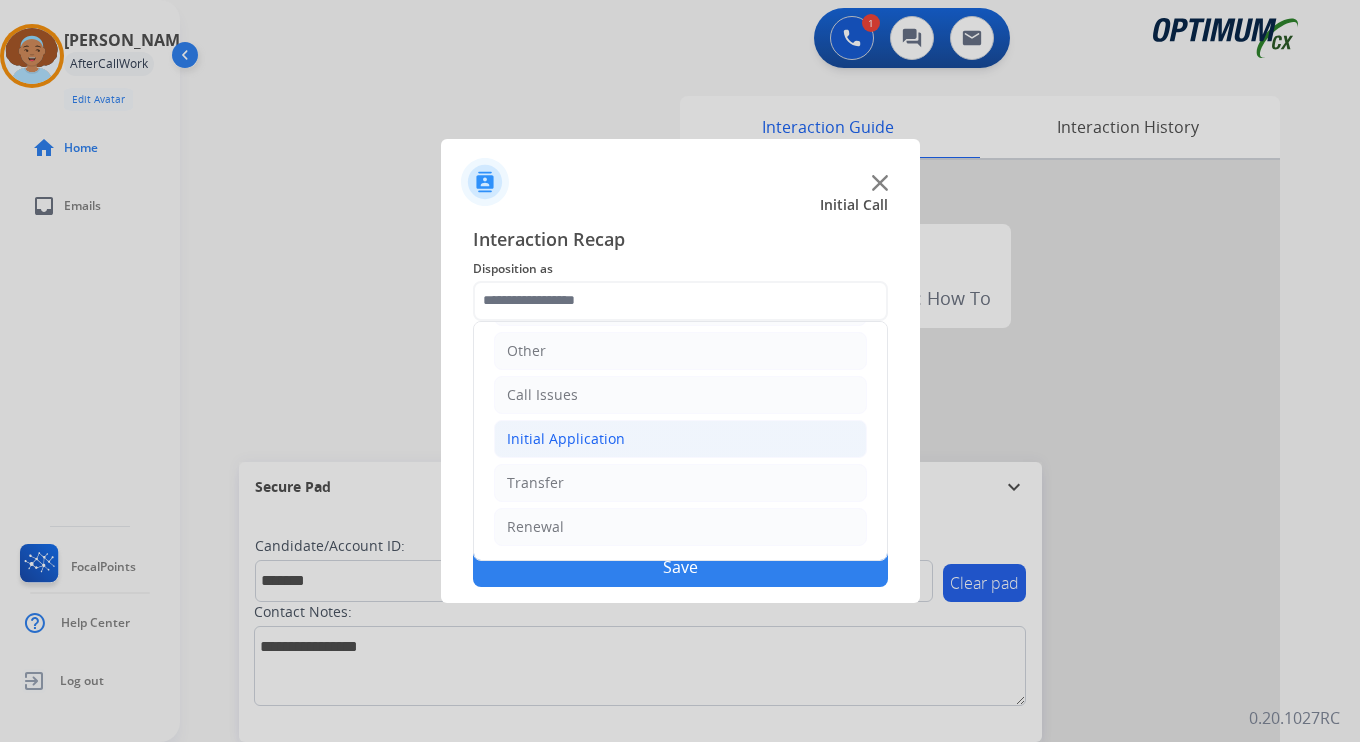click on "Initial Application" 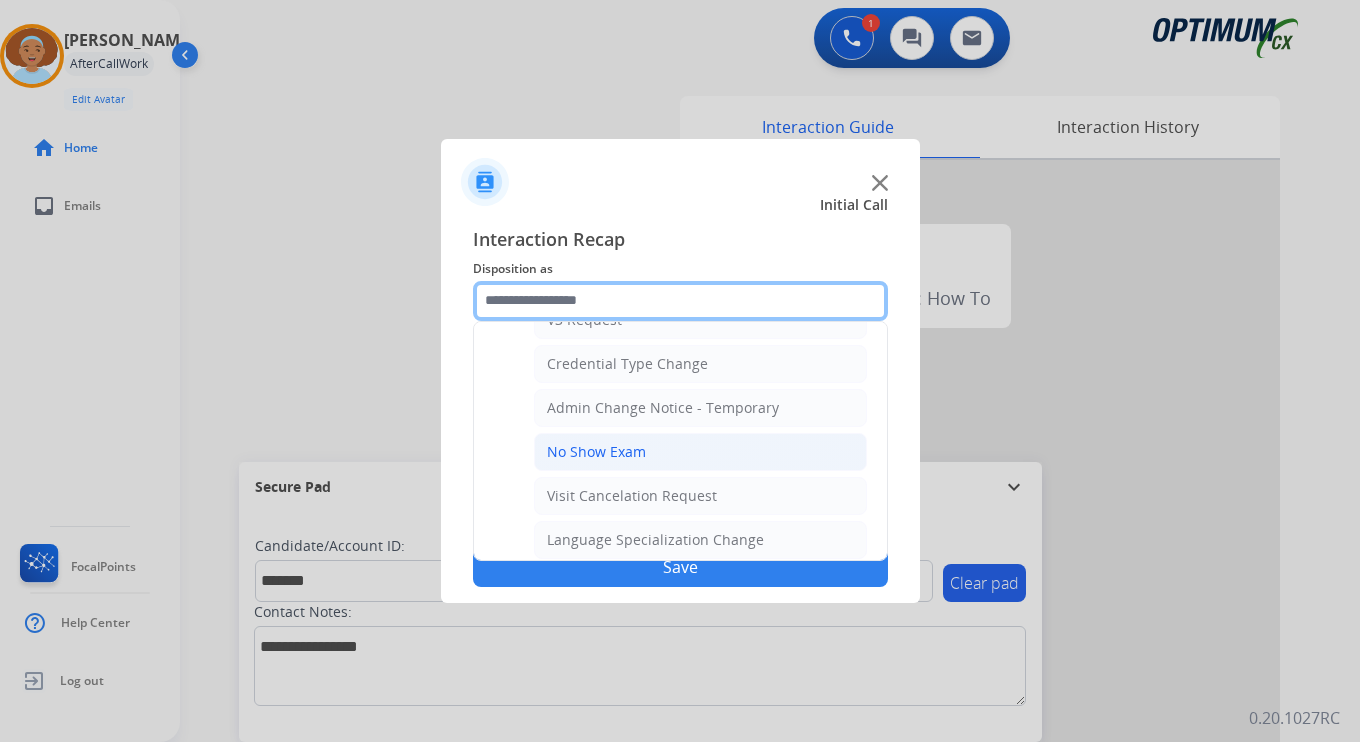 scroll, scrollTop: 1136, scrollLeft: 0, axis: vertical 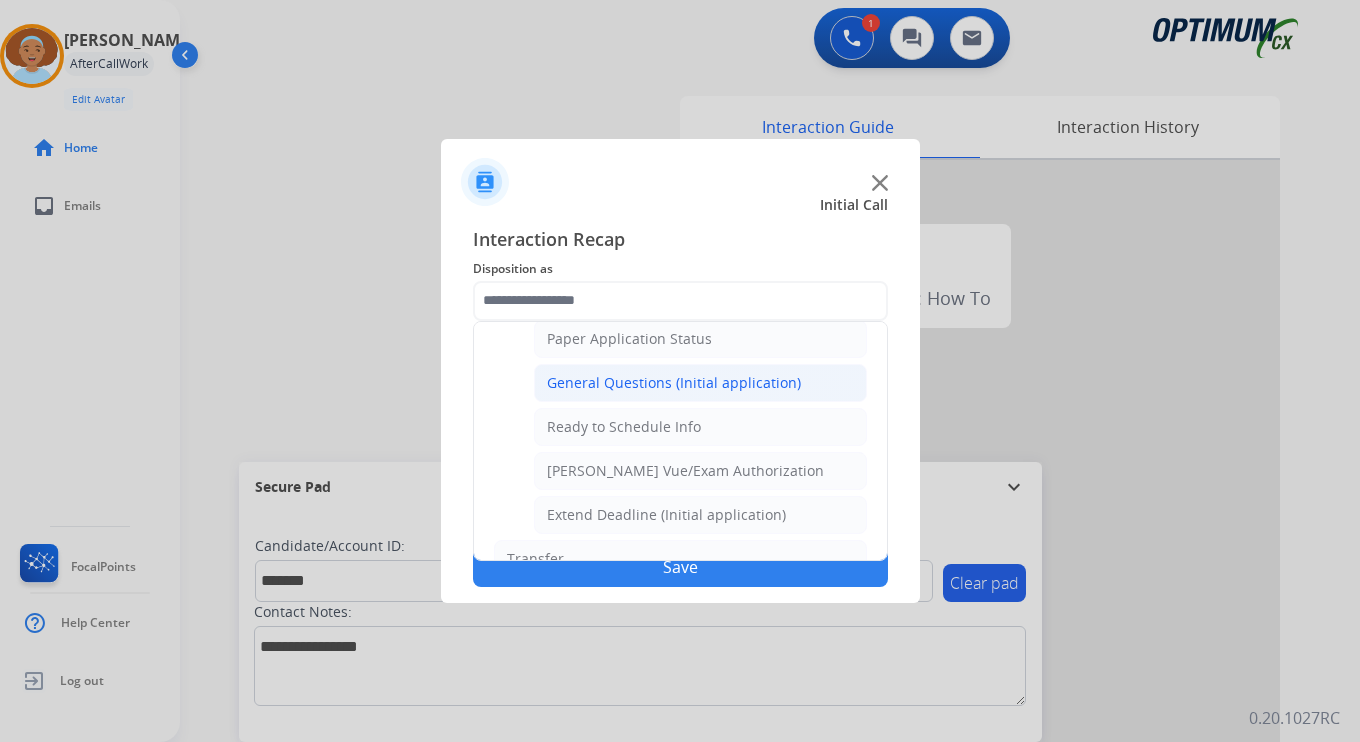 click on "General Questions (Initial application)" 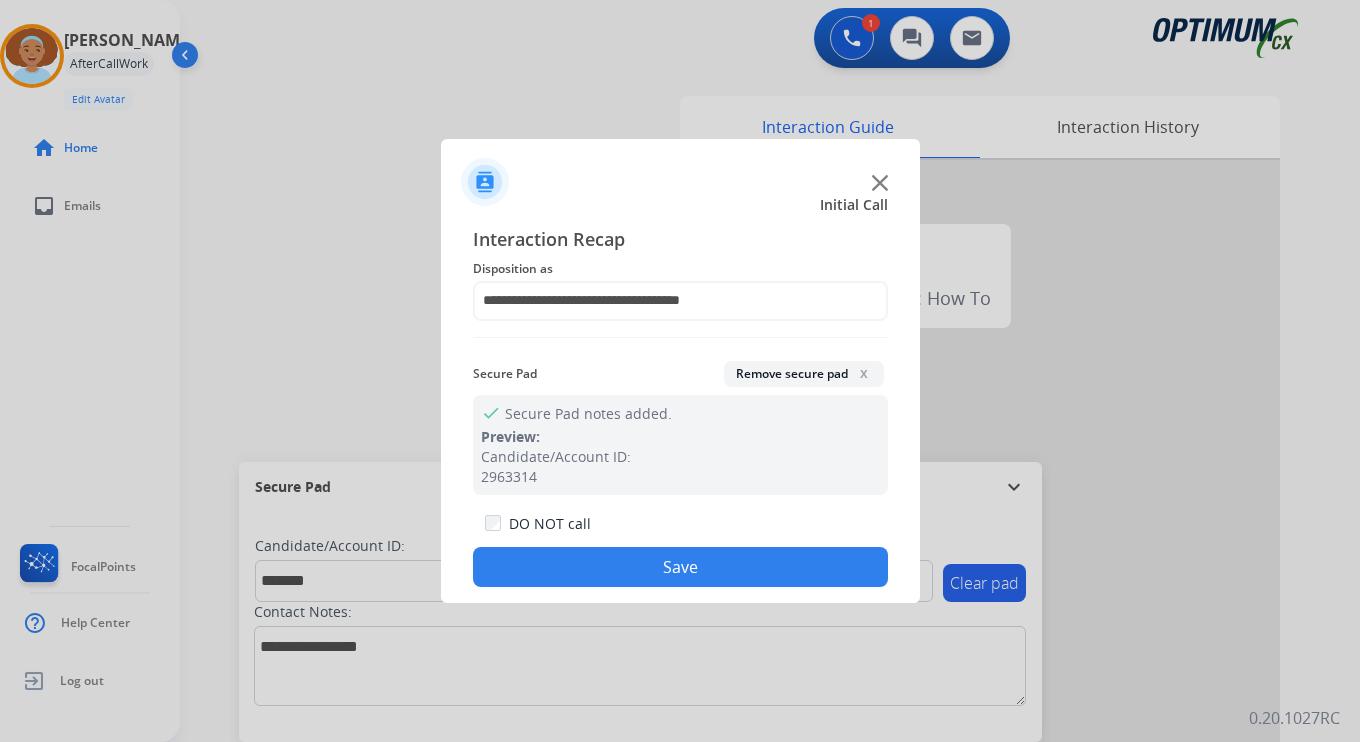 click on "Save" 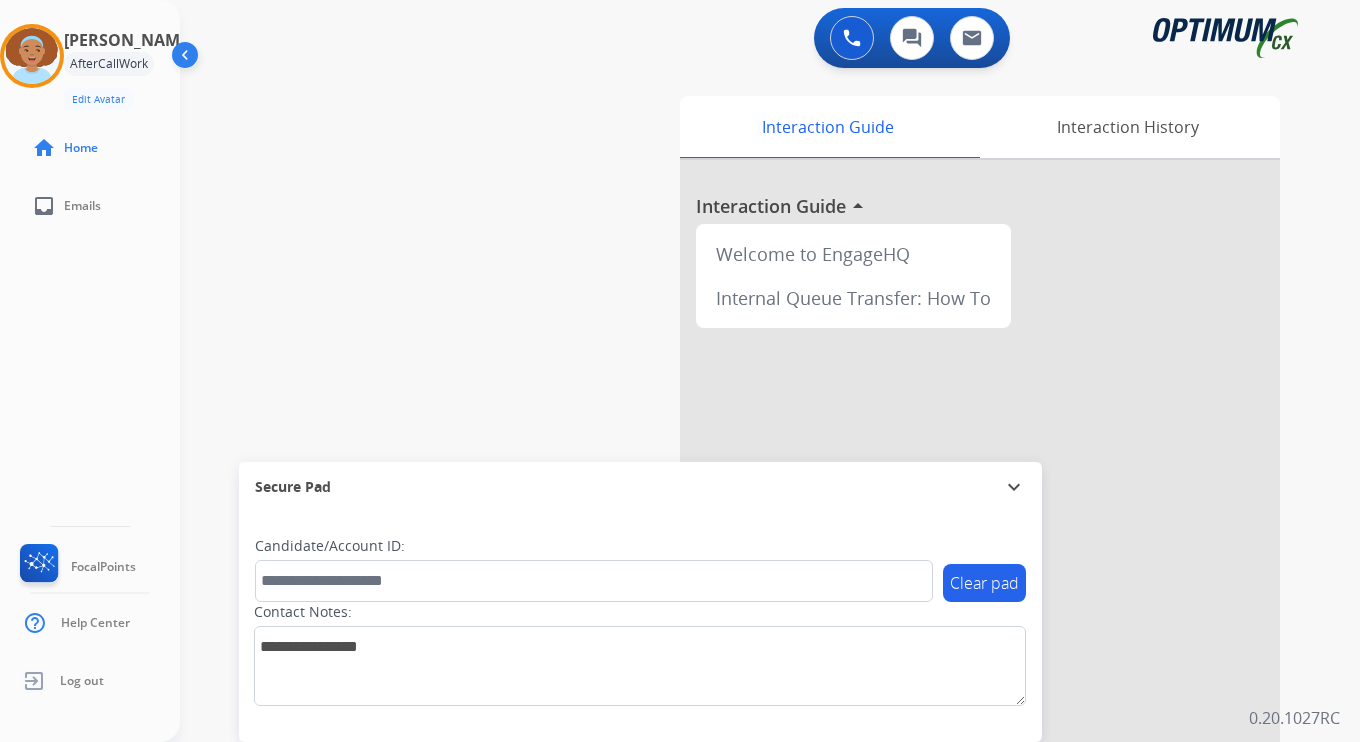 click on "0 Voice Interactions  0  Chat Interactions   0  Email Interactions swap_horiz Break voice bridge close_fullscreen Connect 3-Way Call merge_type Separate 3-Way Call  Interaction Guide   Interaction History  Interaction Guide arrow_drop_up  Welcome to EngageHQ   Internal Queue Transfer: How To  Secure Pad expand_more Clear pad Candidate/Account ID: Contact Notes:                  0.20.1027RC" at bounding box center (770, 371) 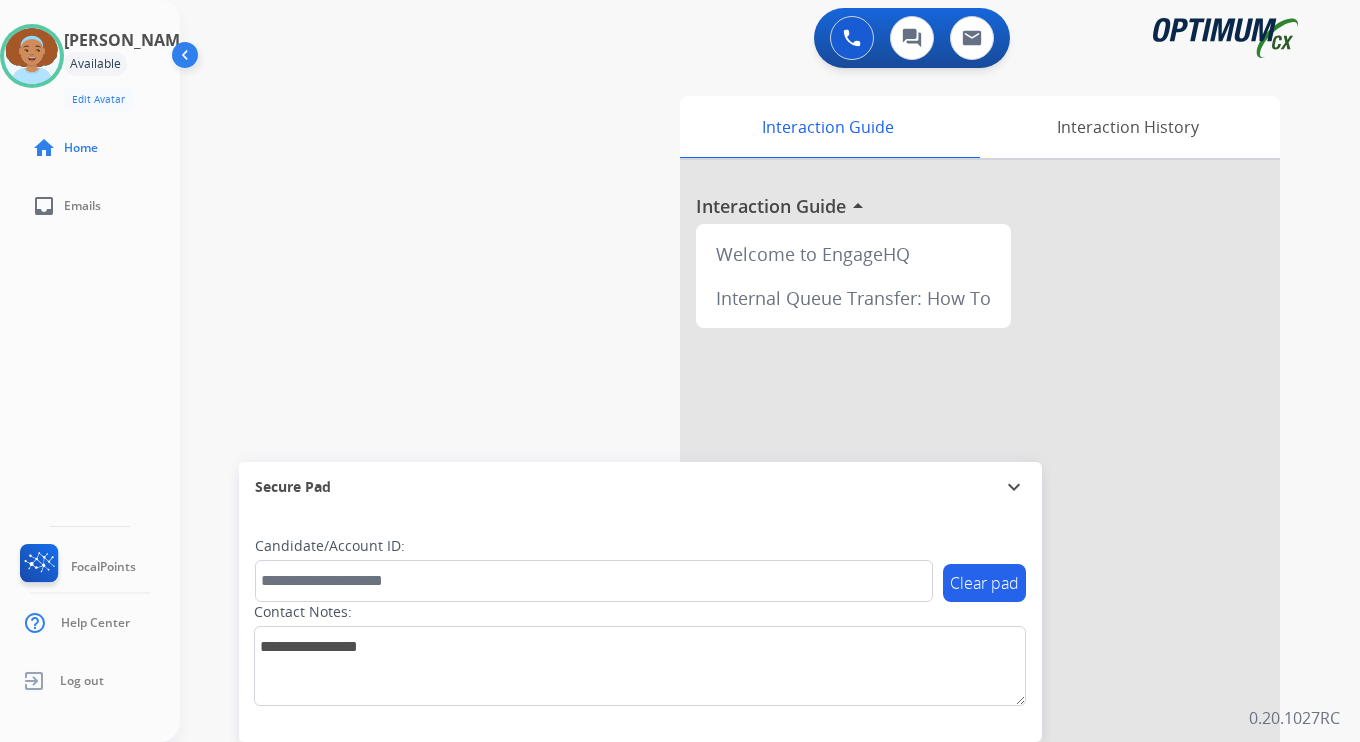 click on "Interaction Guide   Interaction History  Interaction Guide arrow_drop_up  Welcome to EngageHQ   Internal Queue Transfer: How To" at bounding box center [995, 497] 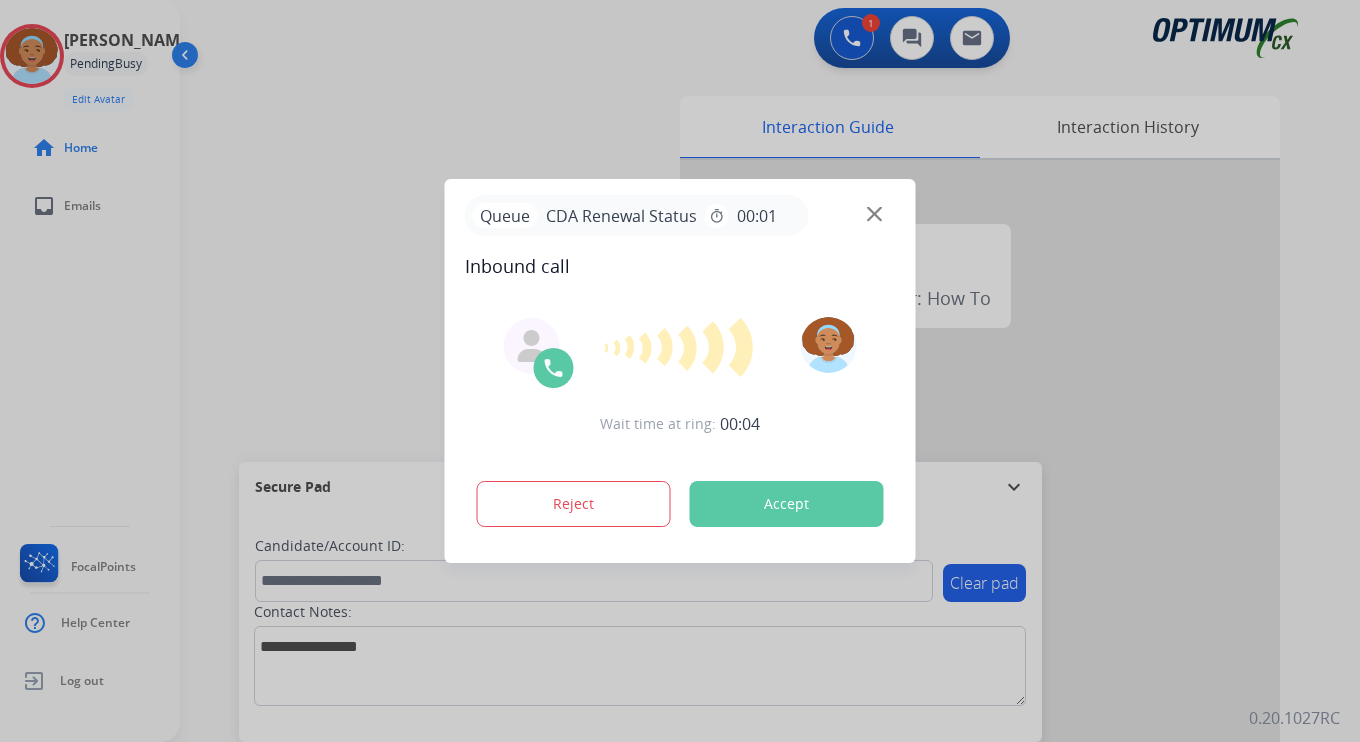 click at bounding box center (680, 371) 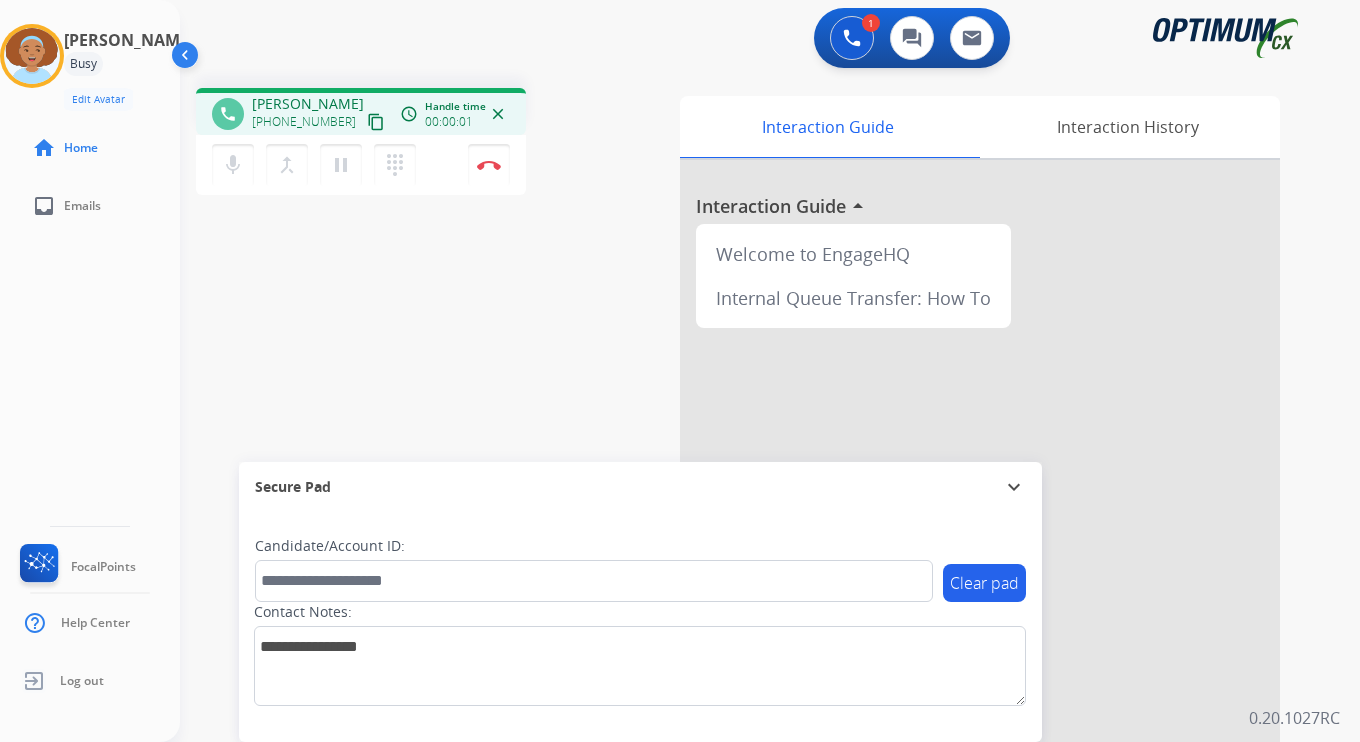 click on "content_copy" at bounding box center (376, 122) 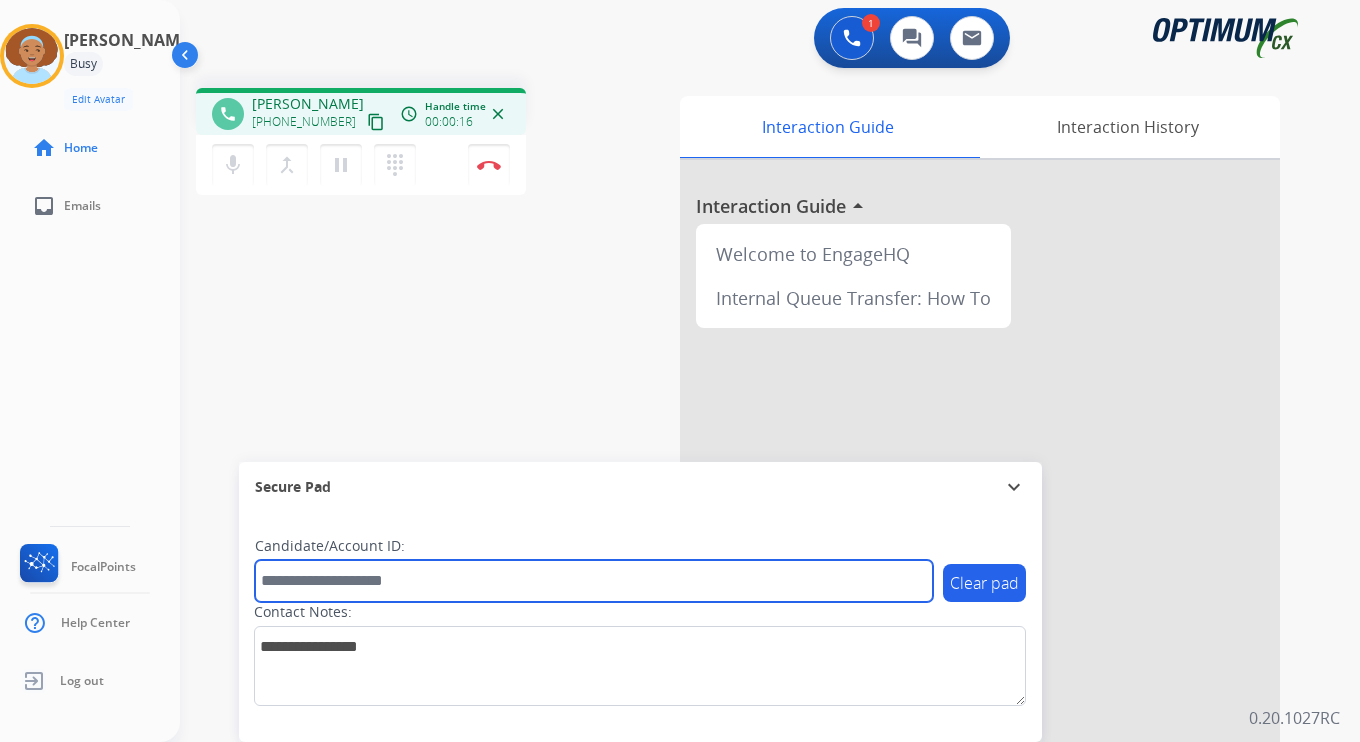 click at bounding box center [594, 581] 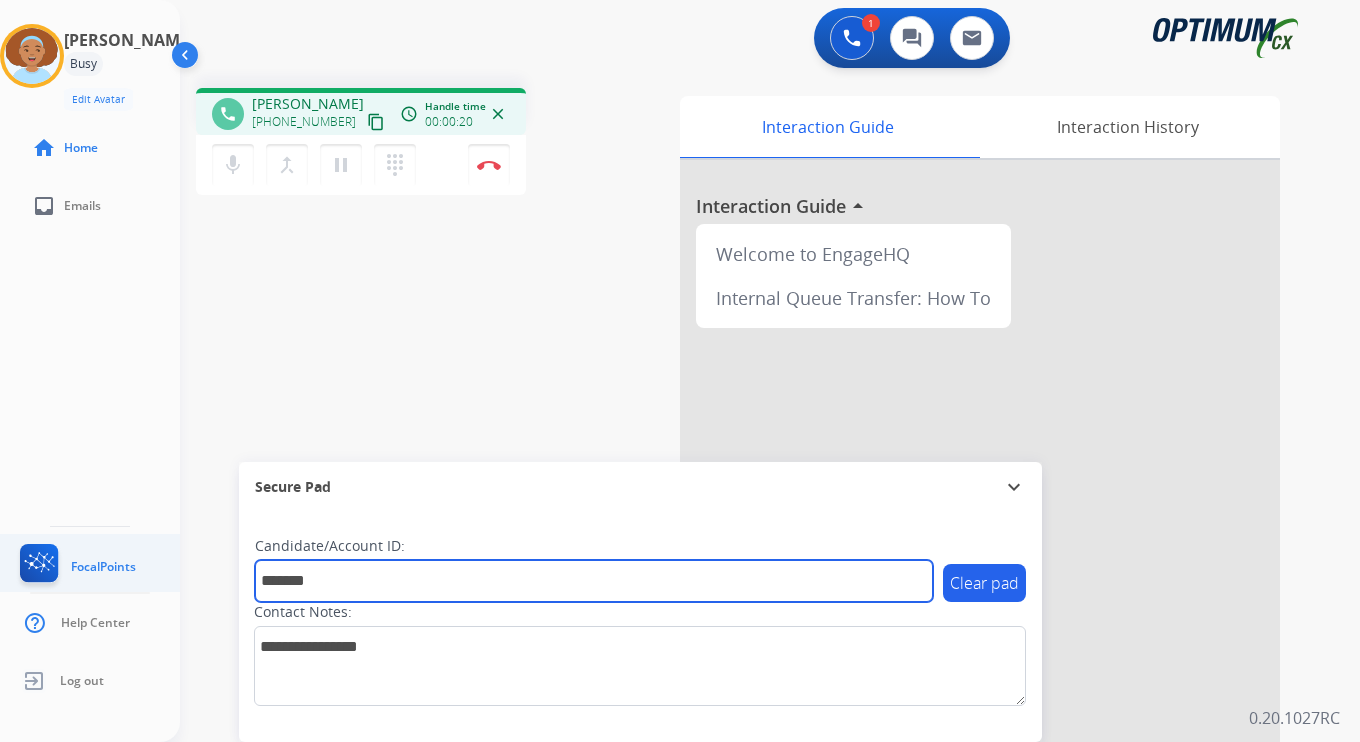 type on "*******" 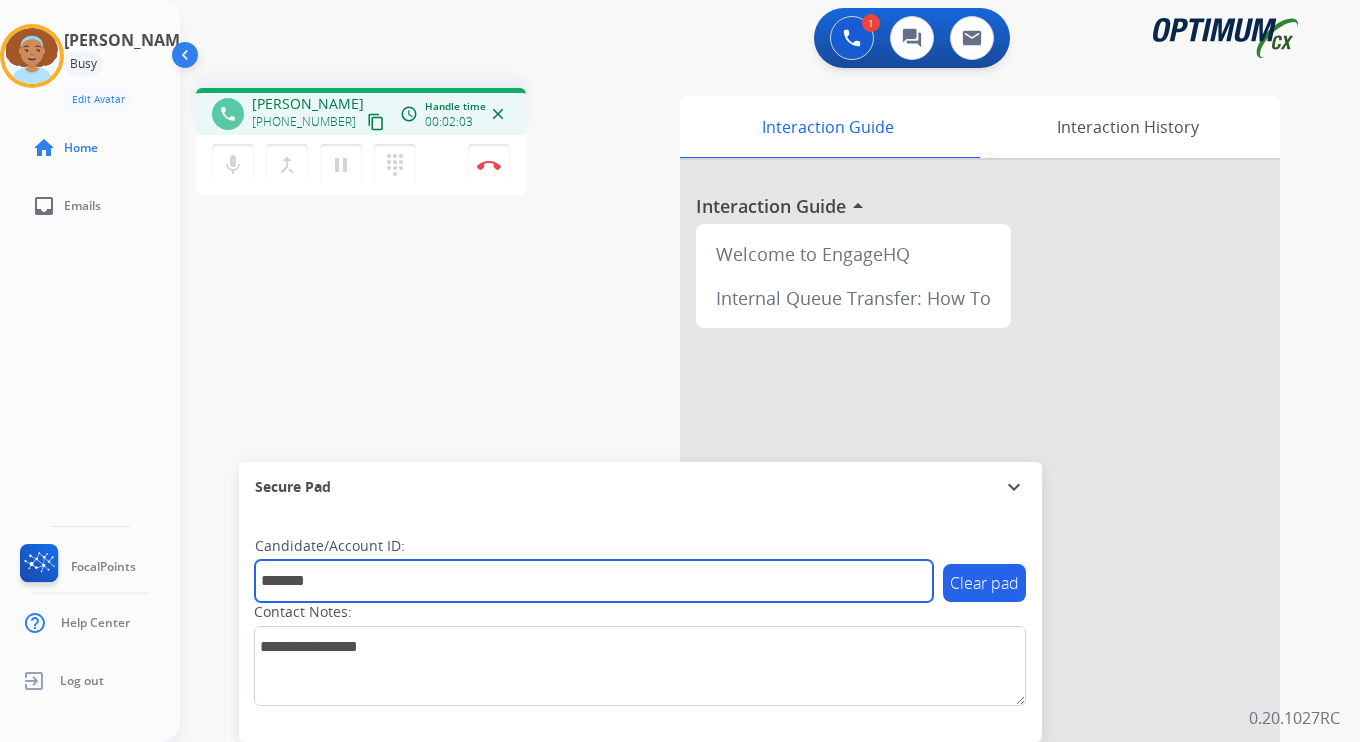 click on "*******" at bounding box center [594, 581] 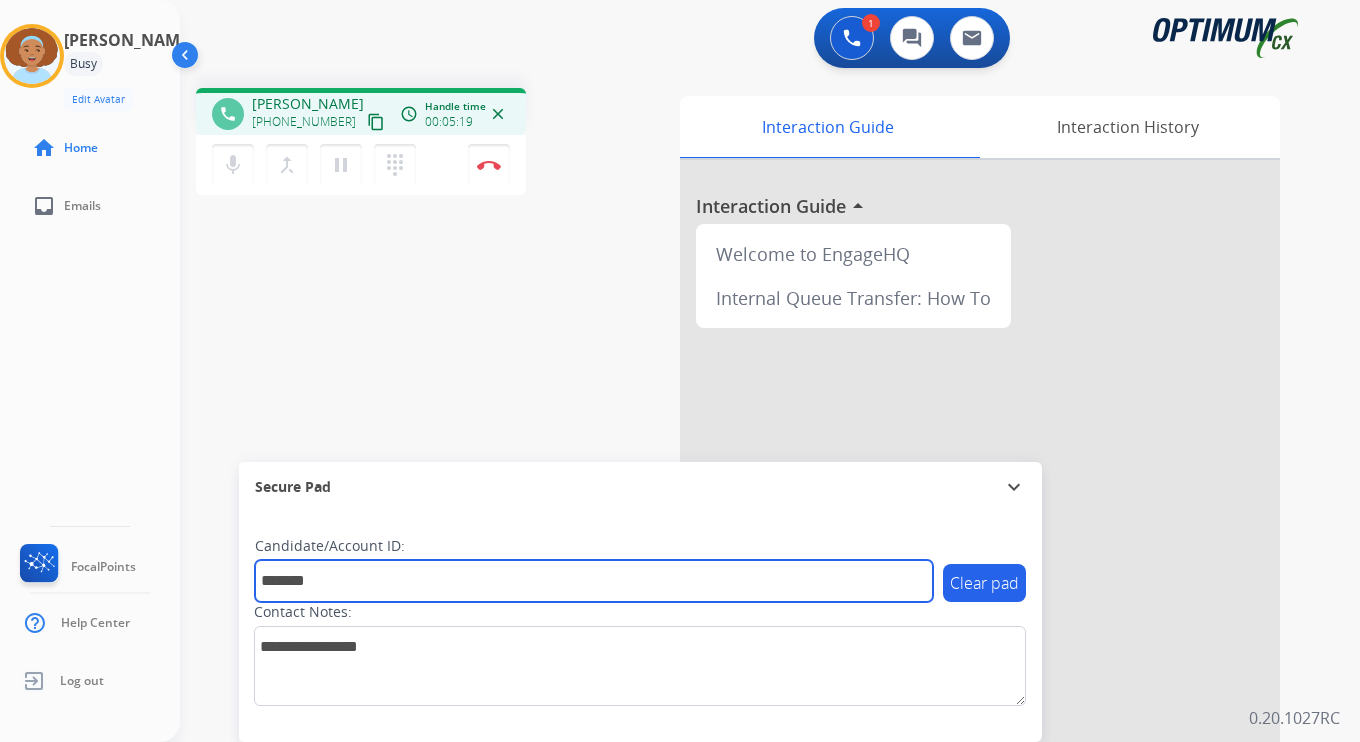 click on "*******" at bounding box center [594, 581] 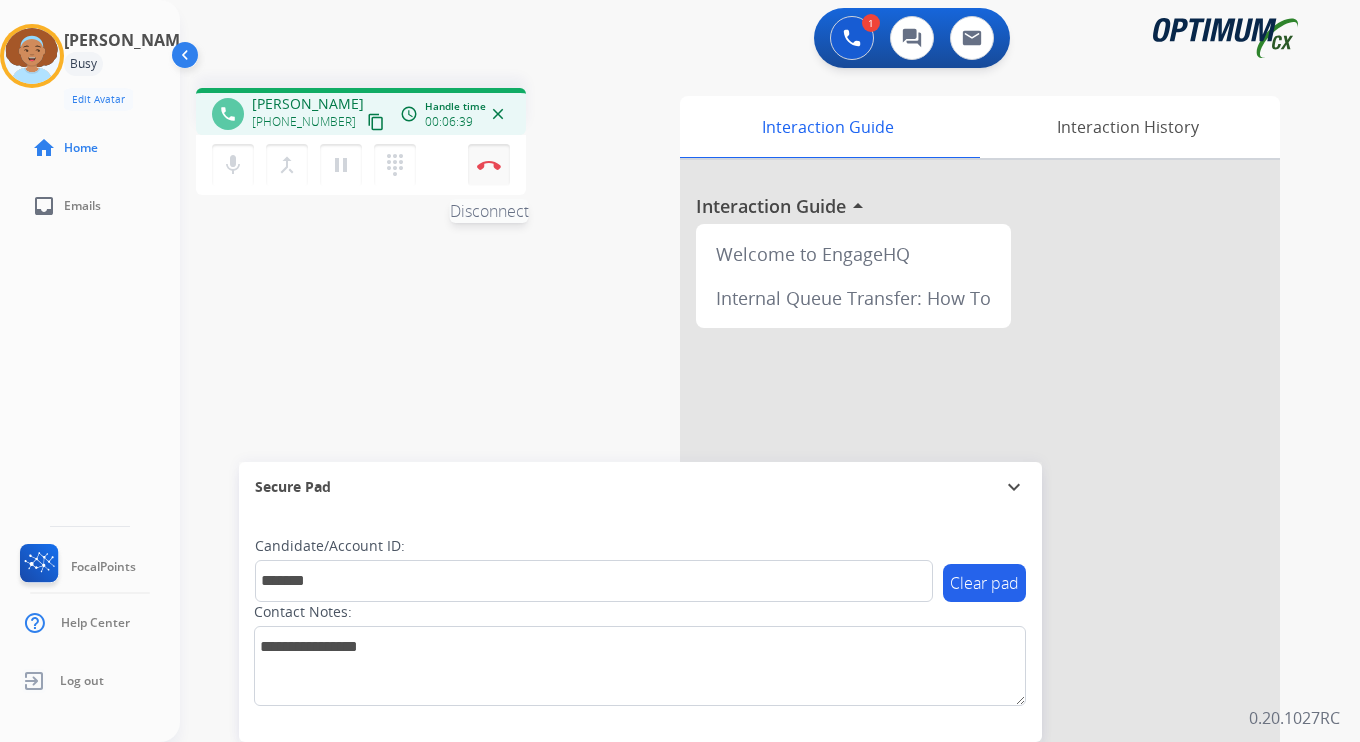 click at bounding box center (489, 165) 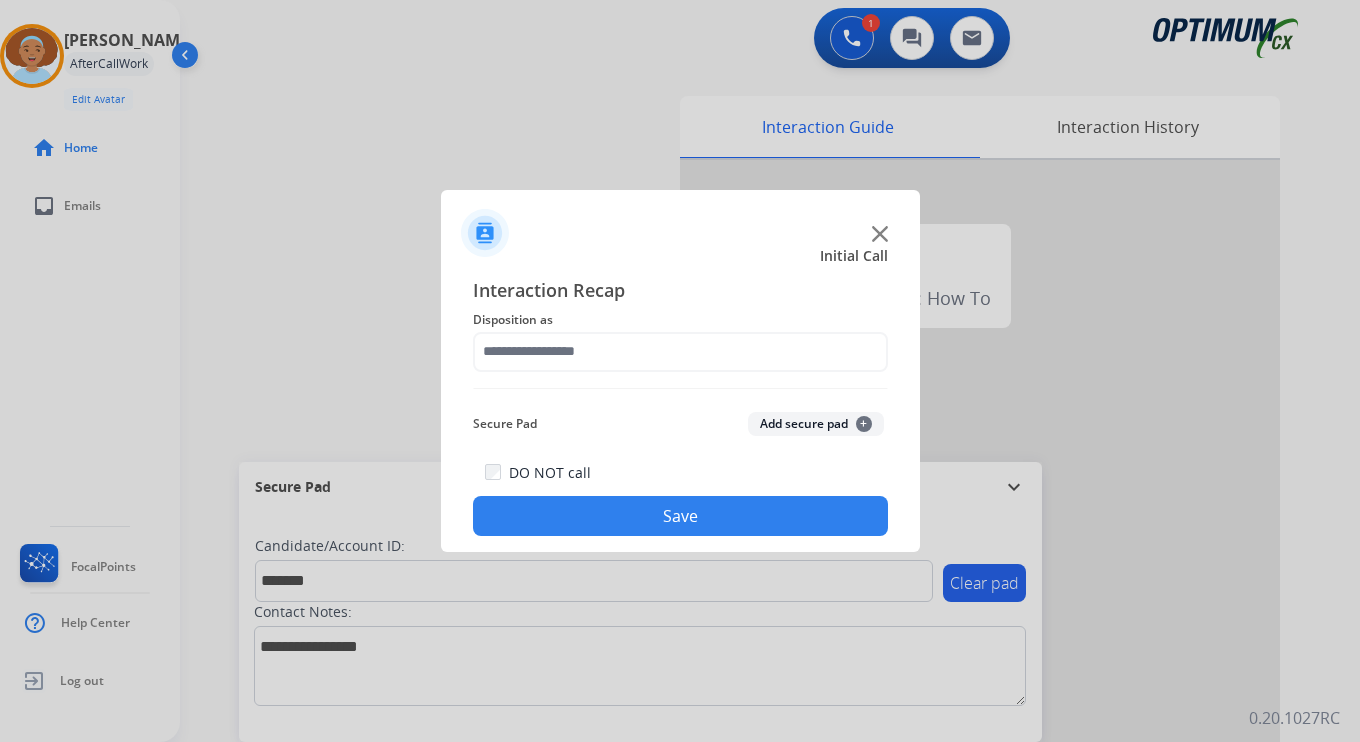 click on "Add secure pad  +" 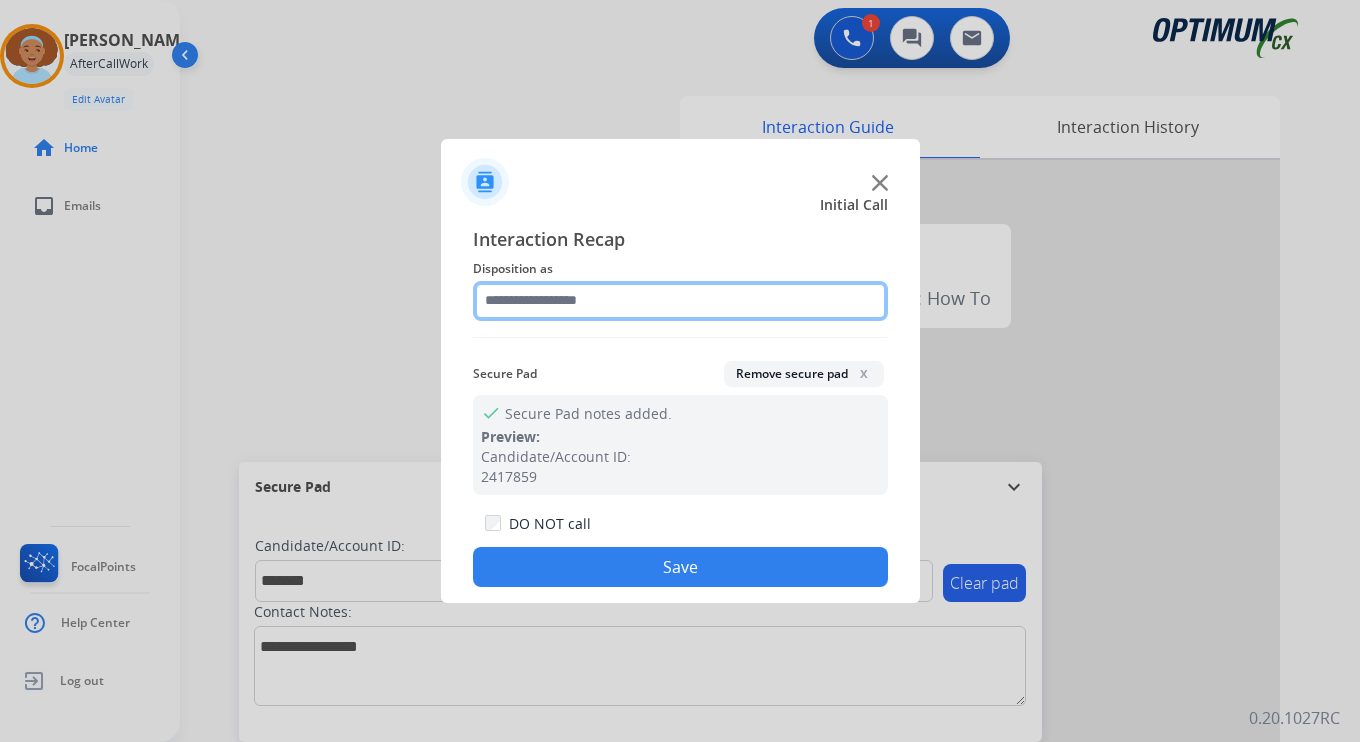 click 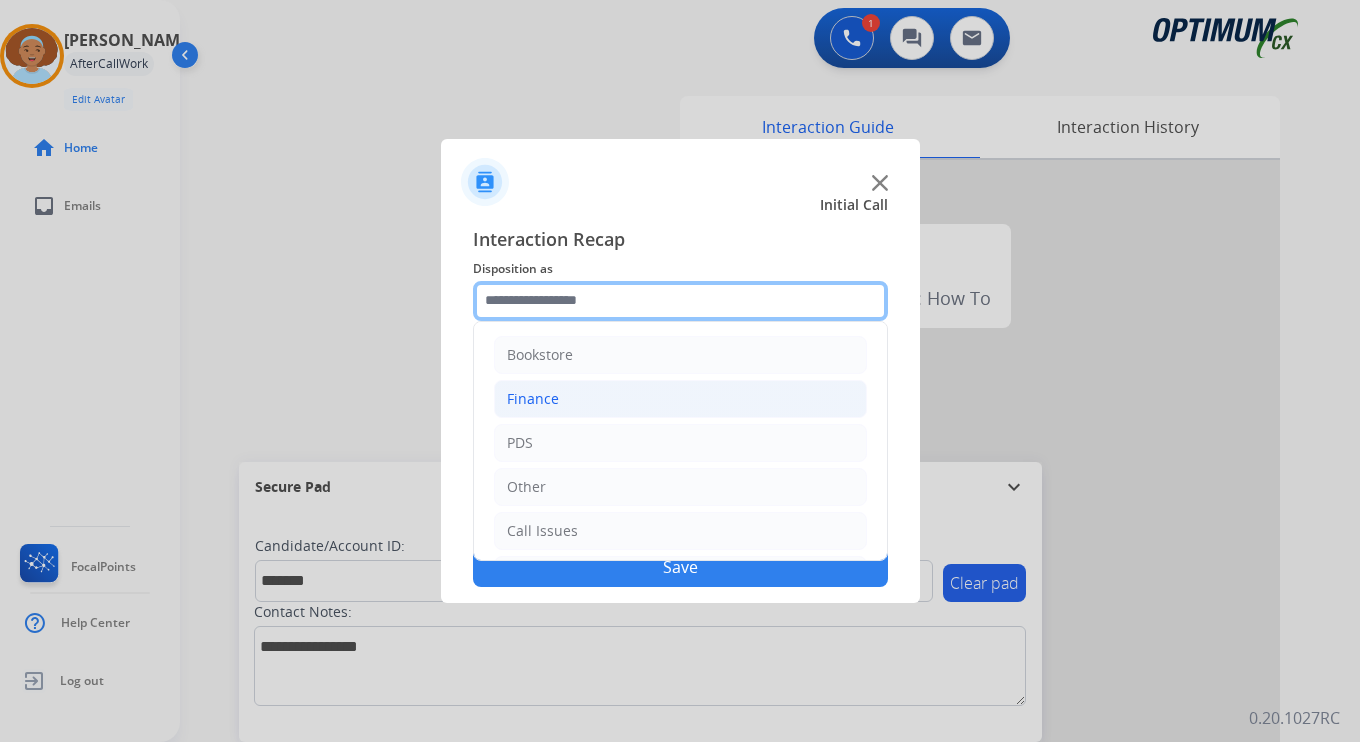 scroll, scrollTop: 136, scrollLeft: 0, axis: vertical 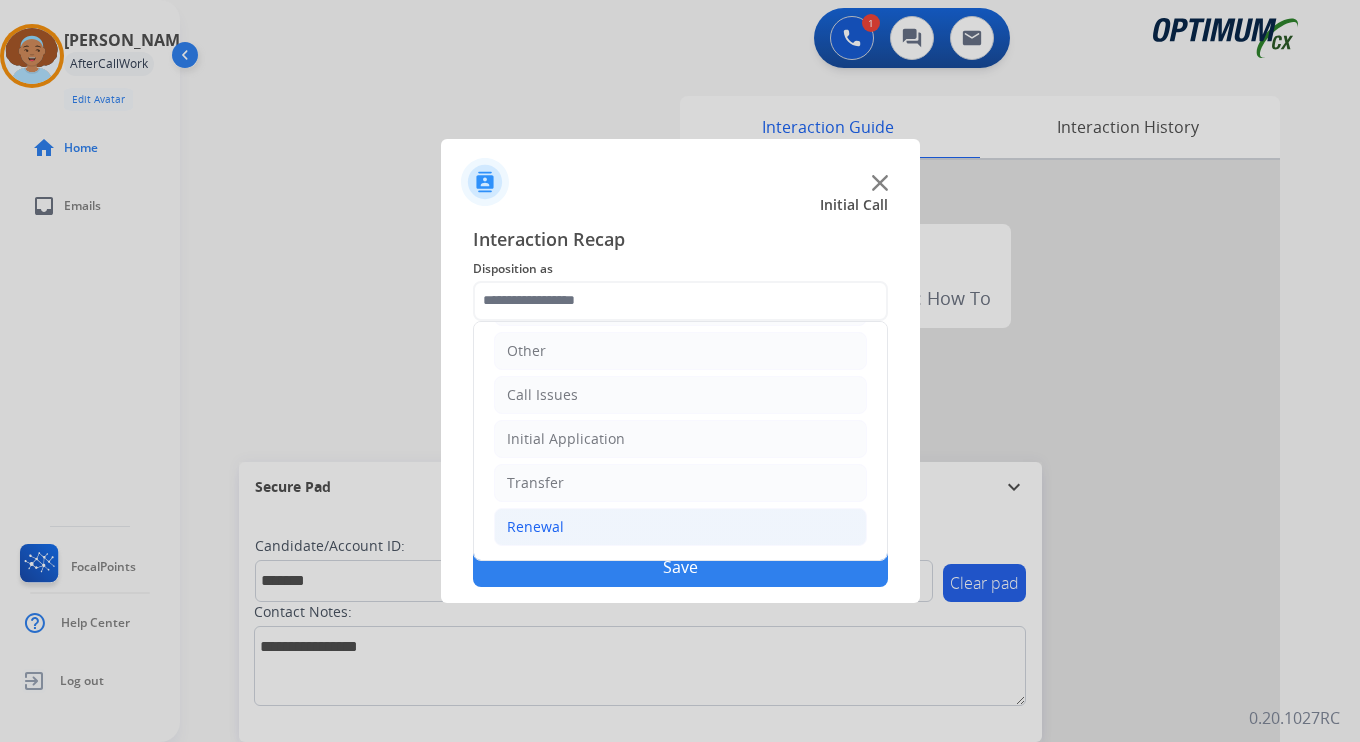 click on "Renewal" 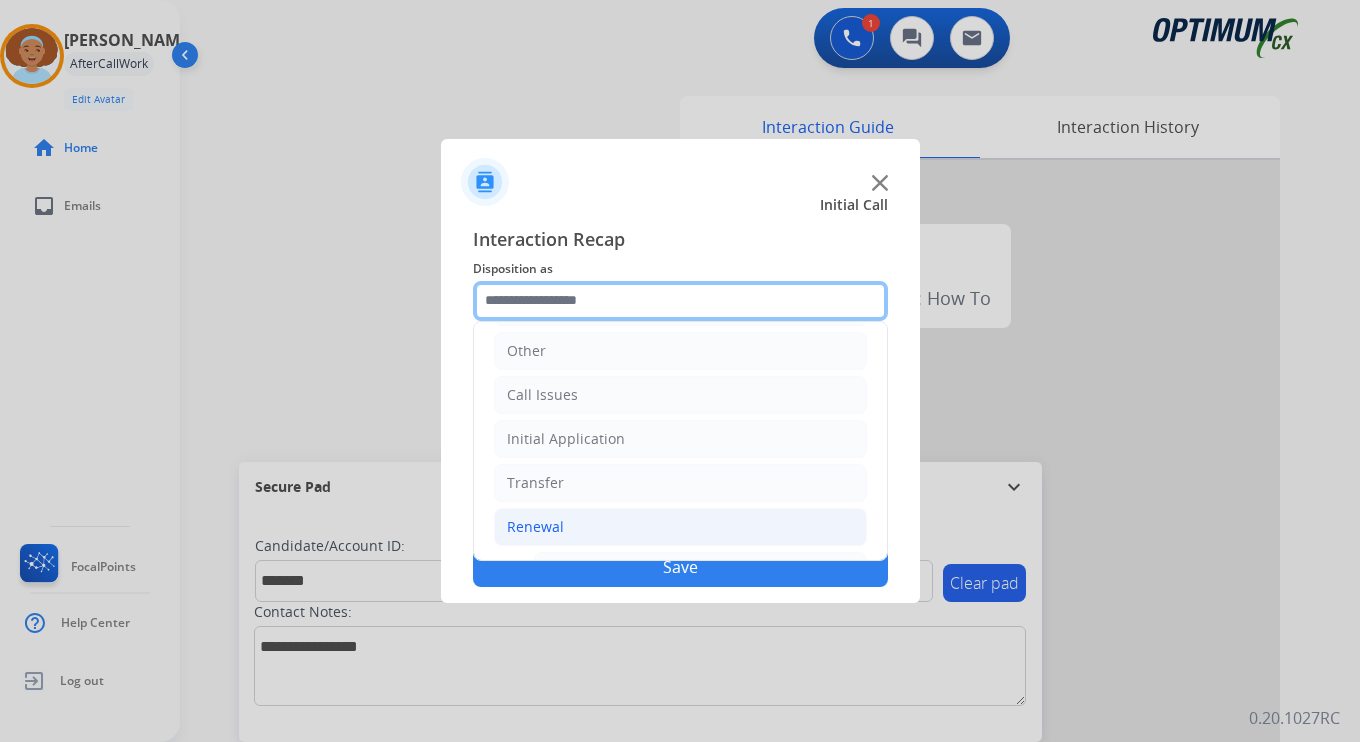 scroll, scrollTop: 469, scrollLeft: 0, axis: vertical 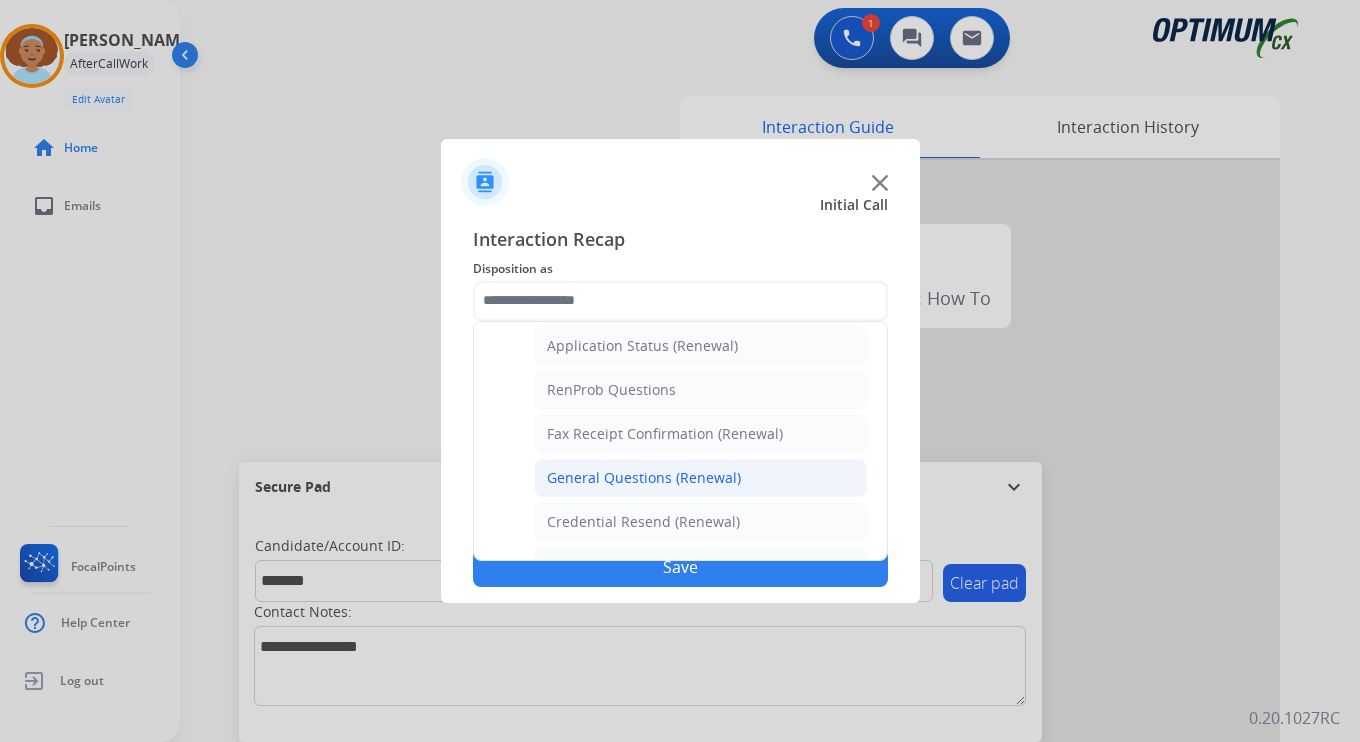 click on "General Questions (Renewal)" 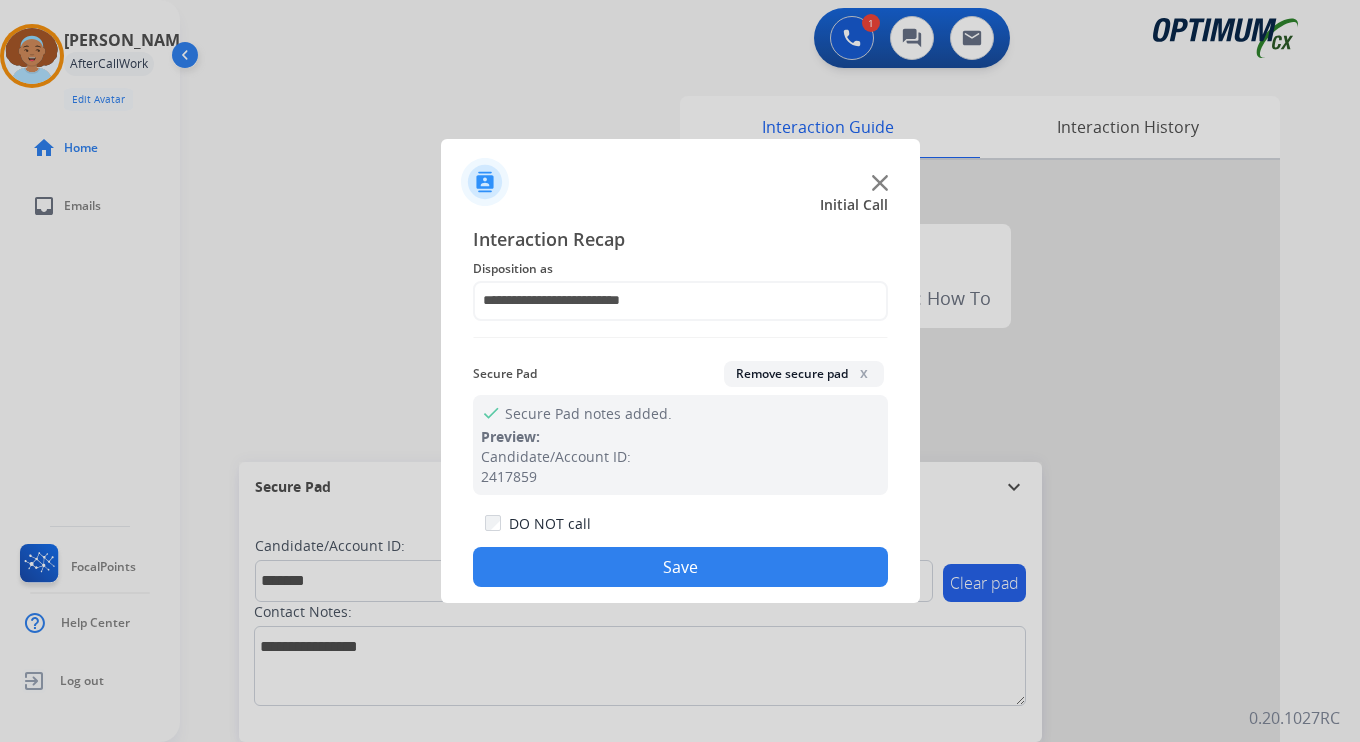 click on "Save" 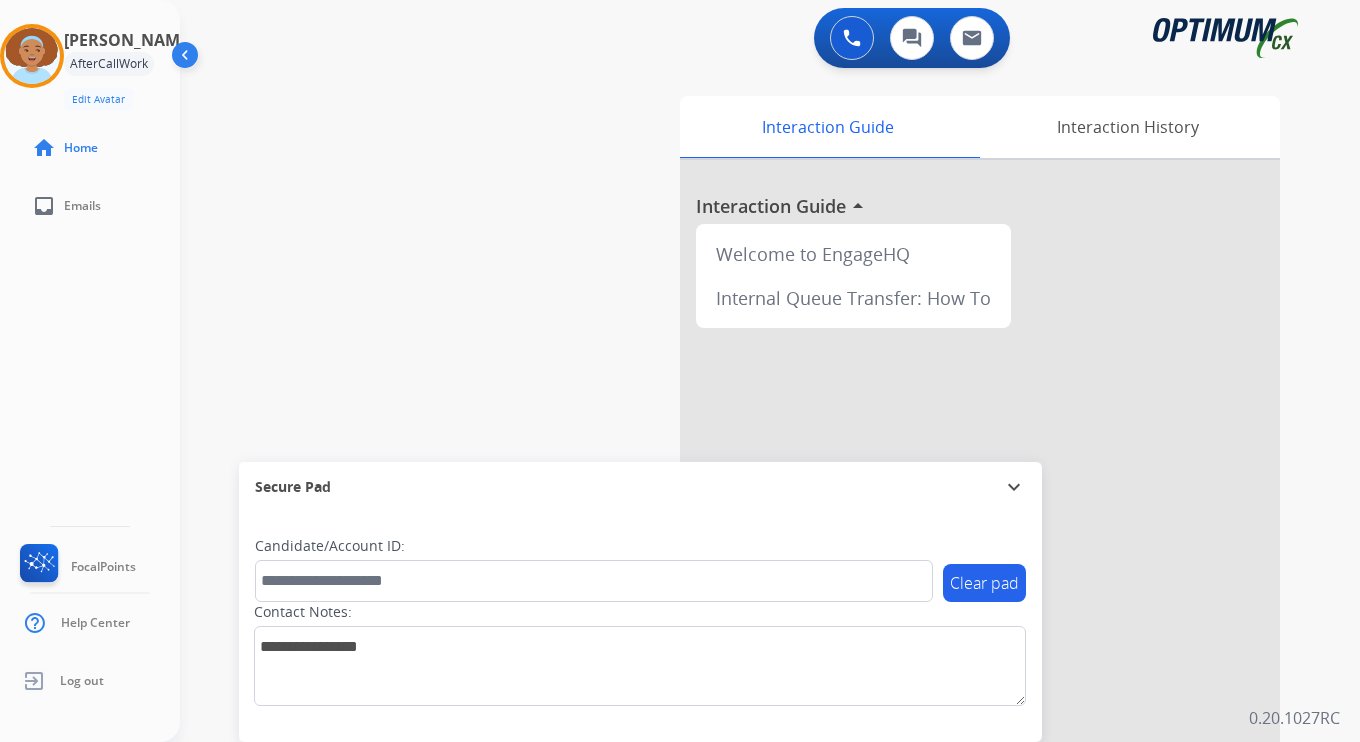 click on "0.20.1027RC" at bounding box center (1294, 718) 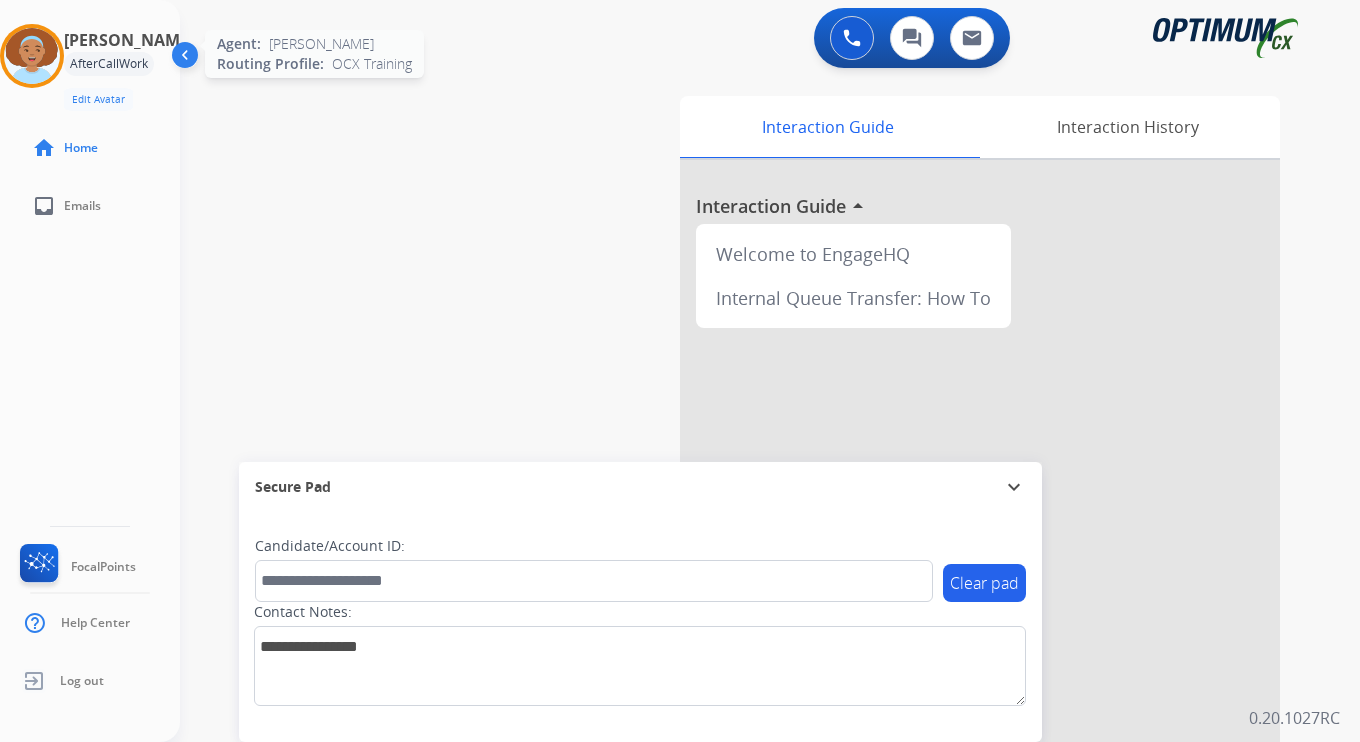 click at bounding box center [32, 56] 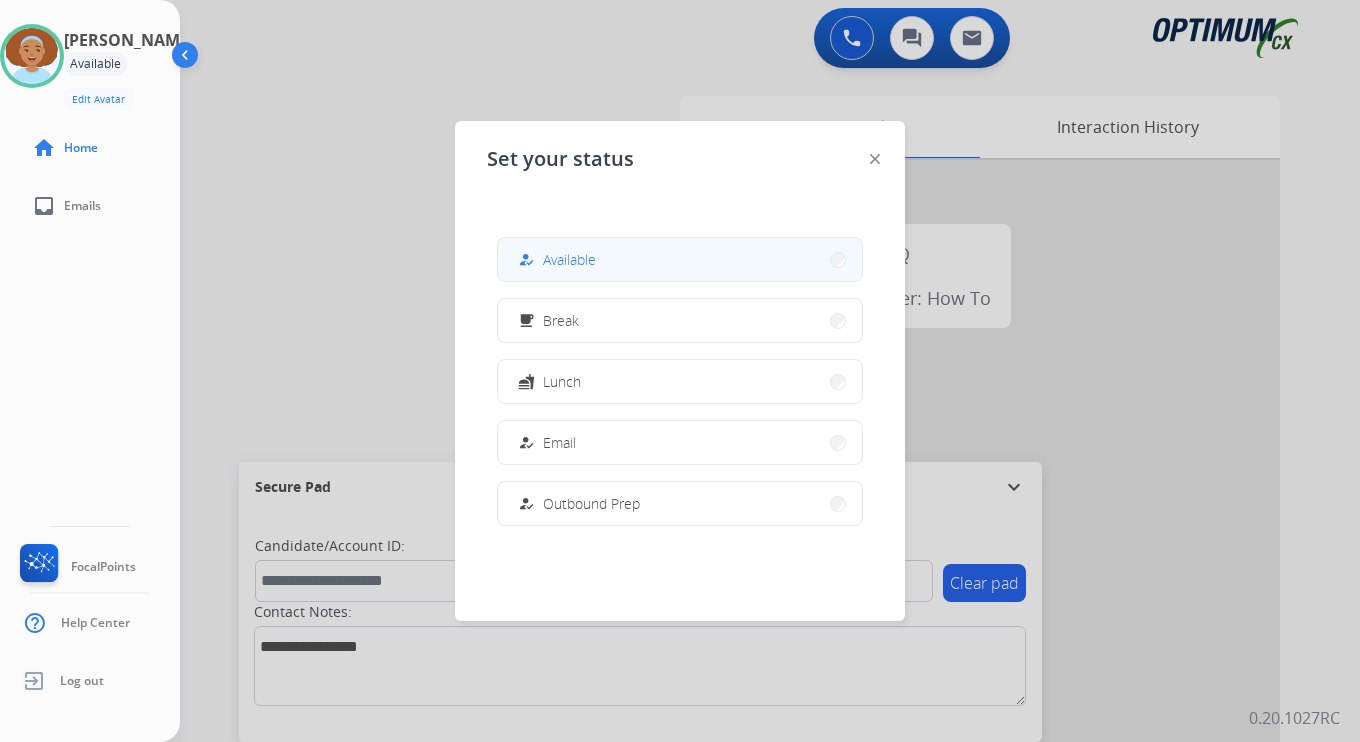 click on "how_to_reg Available" at bounding box center (680, 259) 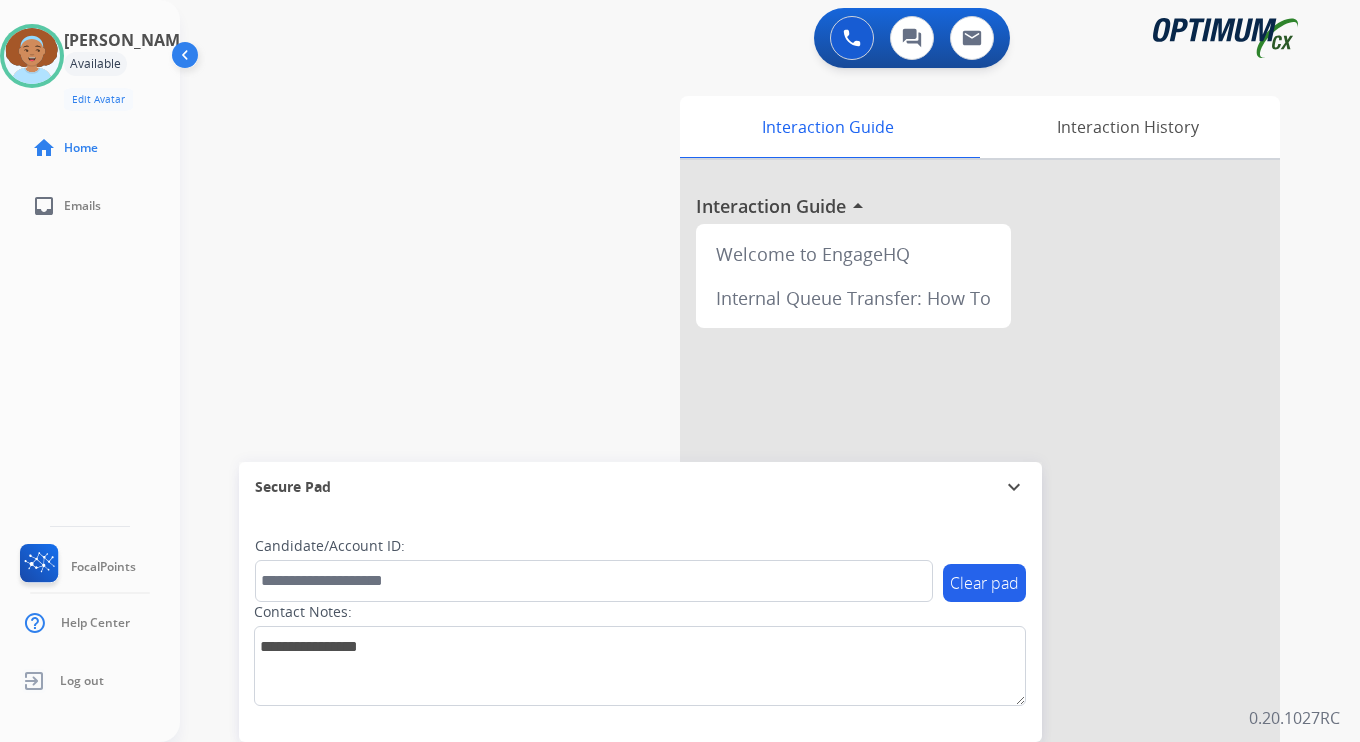 drag, startPoint x: 1319, startPoint y: 709, endPoint x: 1308, endPoint y: 711, distance: 11.18034 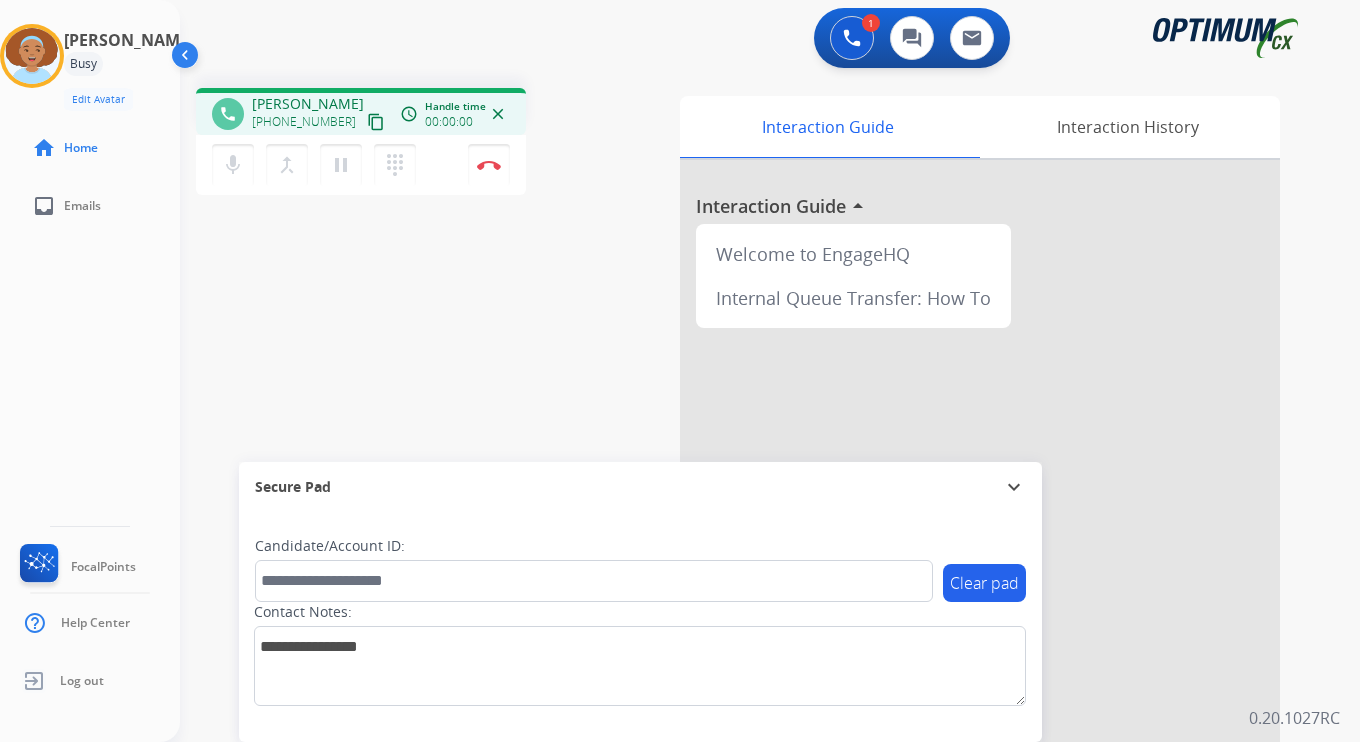 click on "content_copy" at bounding box center [376, 122] 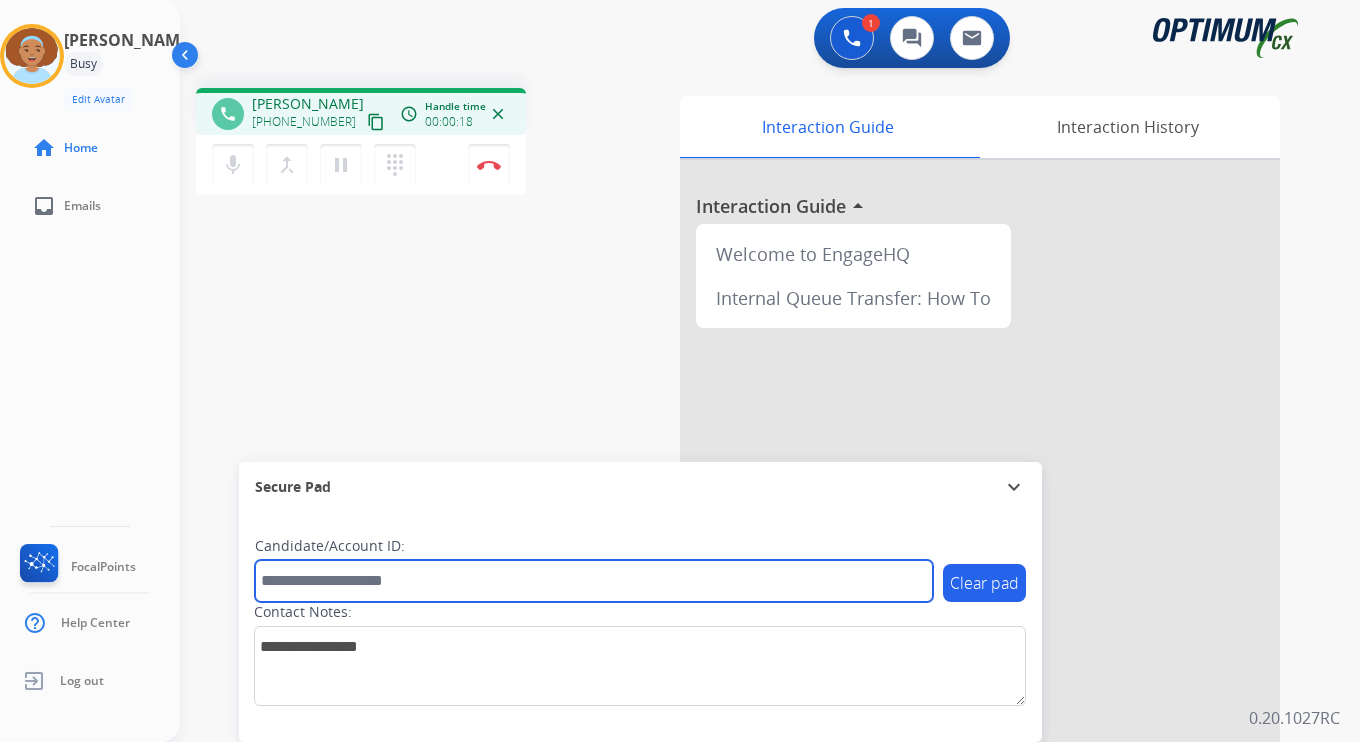 click at bounding box center [594, 581] 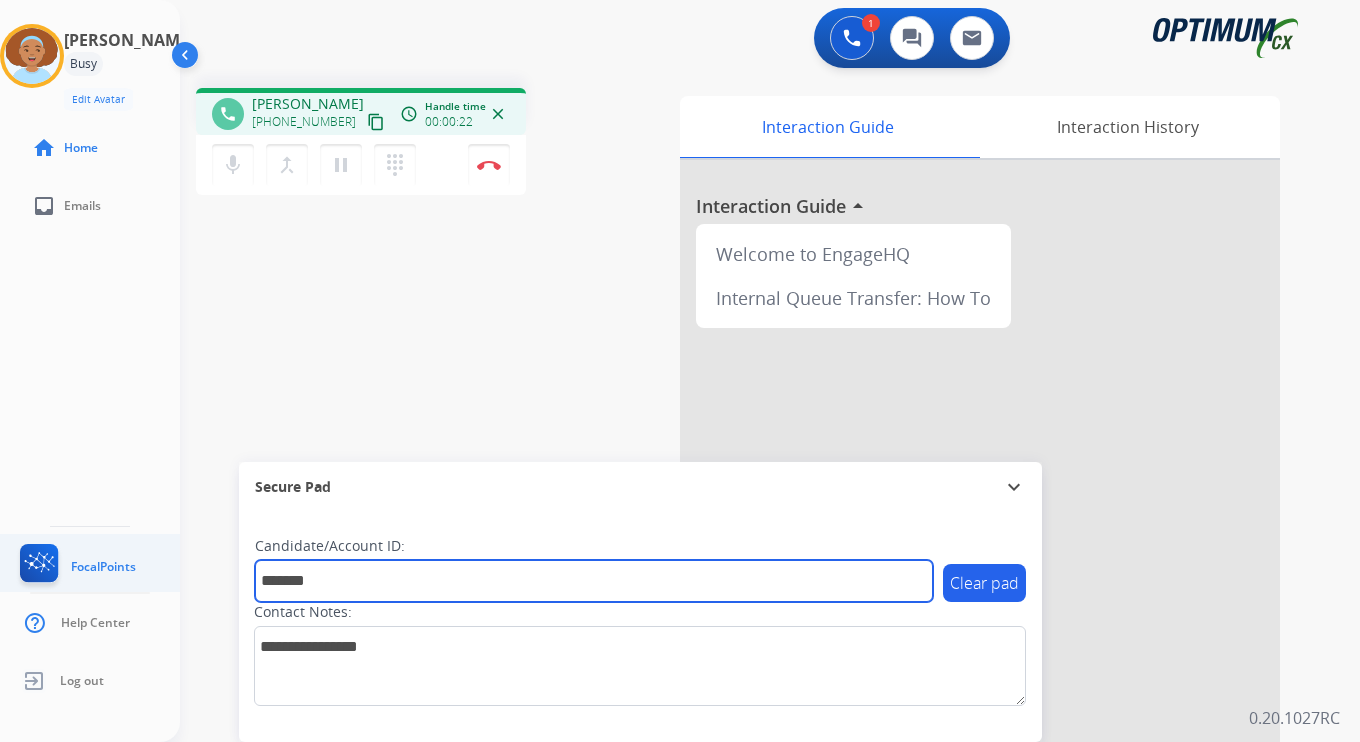 type on "*******" 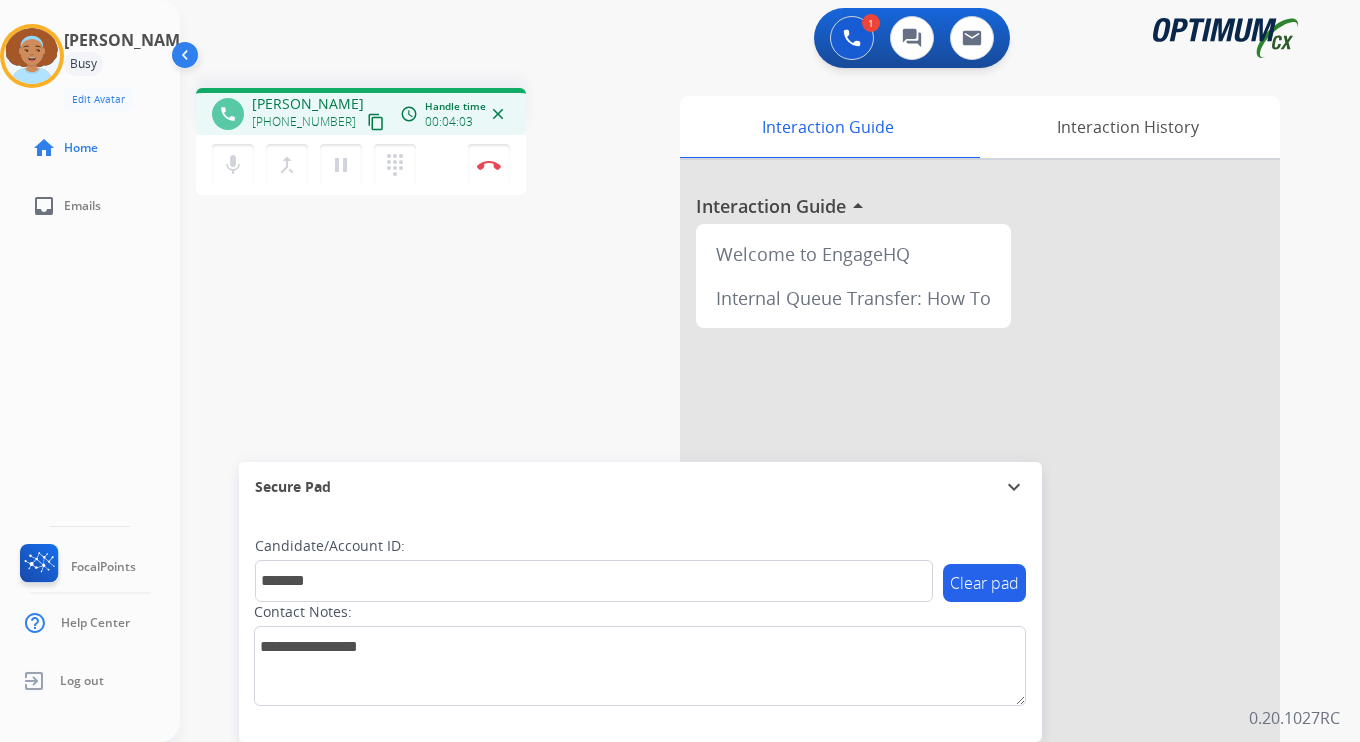 click on "1 Voice Interactions  0  Chat Interactions   0  Email Interactions phone [PERSON_NAME] [PHONE_NUMBER] content_copy access_time Call metrics Queue   00:08 Hold   00:00 Talk   04:04 Total   04:11 Handle time 00:04:03 close mic Mute merge_type Bridge pause Hold dialpad Dialpad Disconnect swap_horiz Break voice bridge close_fullscreen Connect 3-Way Call merge_type Separate 3-Way Call  Interaction Guide   Interaction History  Interaction Guide arrow_drop_up  Welcome to EngageHQ   Internal Queue Transfer: How To  Secure Pad expand_more Clear pad Candidate/Account ID: ******* Contact Notes:                  0.20.1027RC" at bounding box center [770, 371] 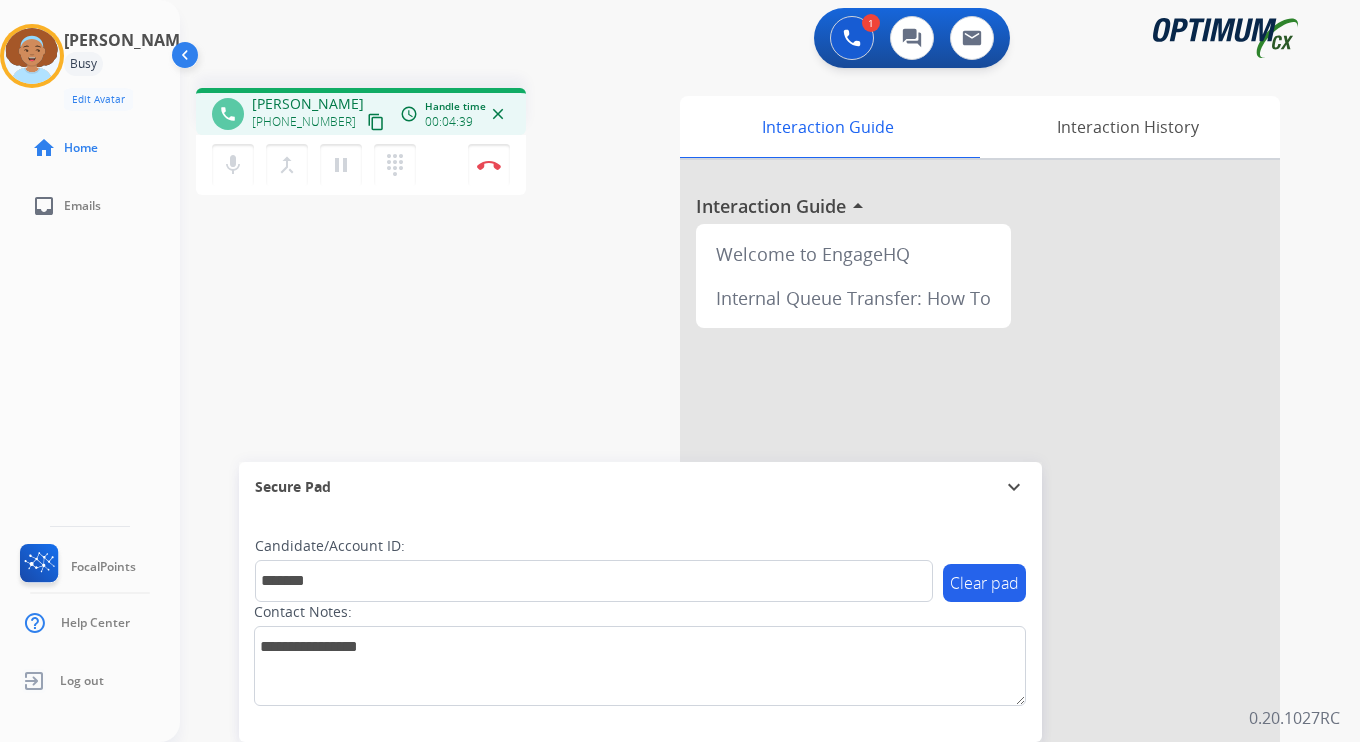 click on "Interaction Guide   Interaction History  Interaction Guide arrow_drop_up  Welcome to EngageHQ   Internal Queue Transfer: How To" at bounding box center [995, 497] 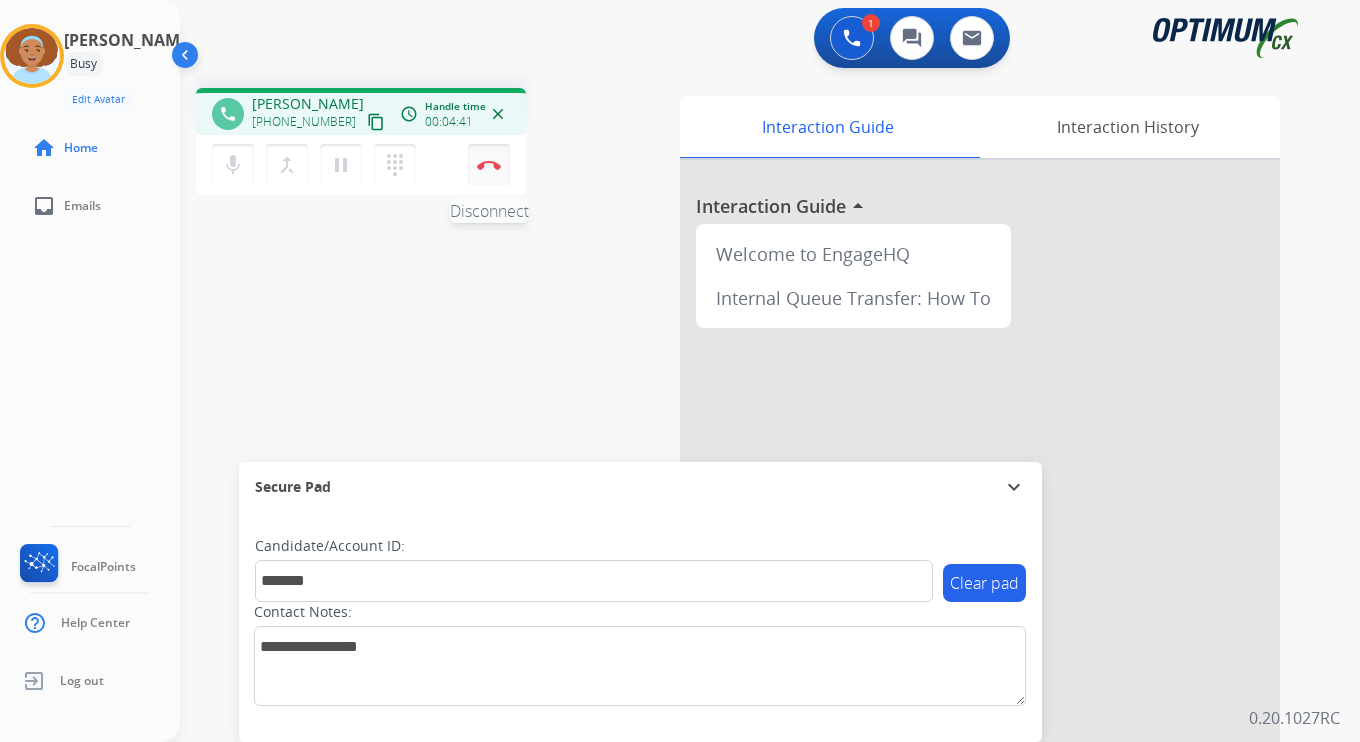 click at bounding box center [489, 165] 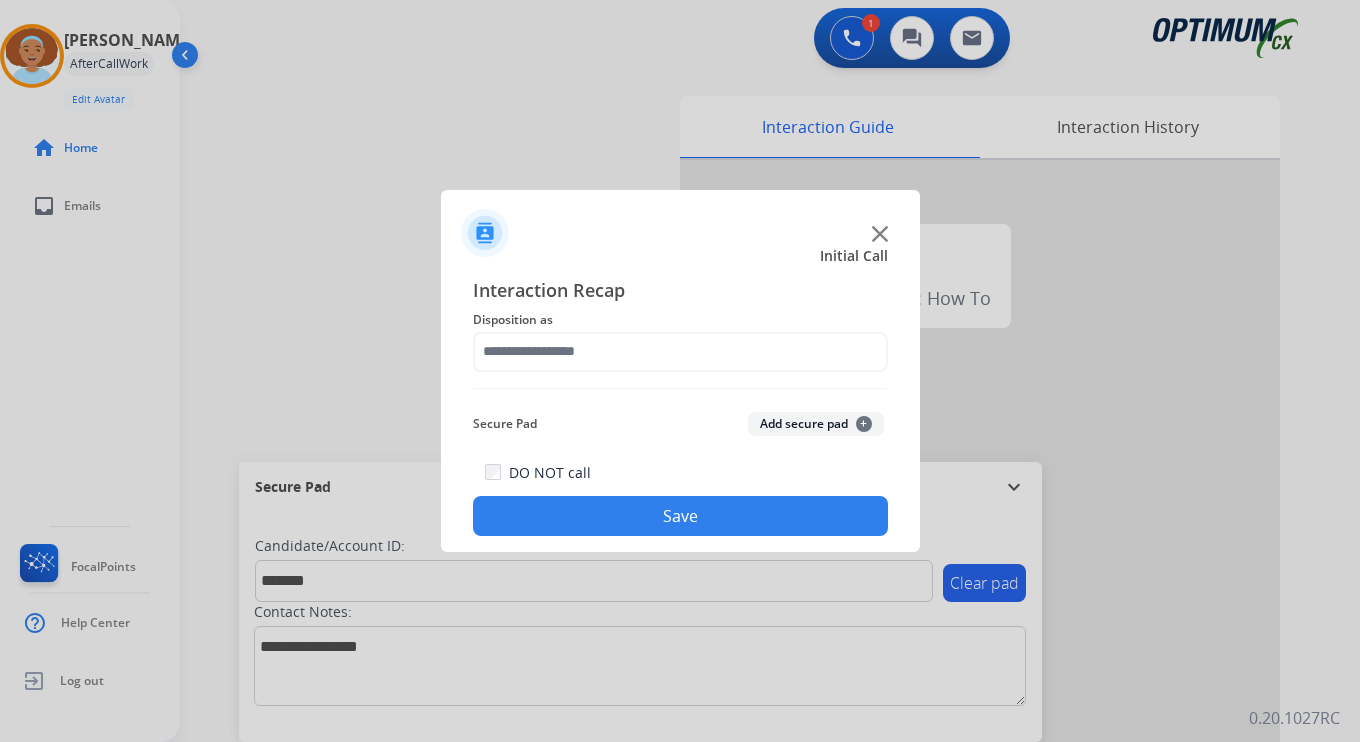 click on "+" 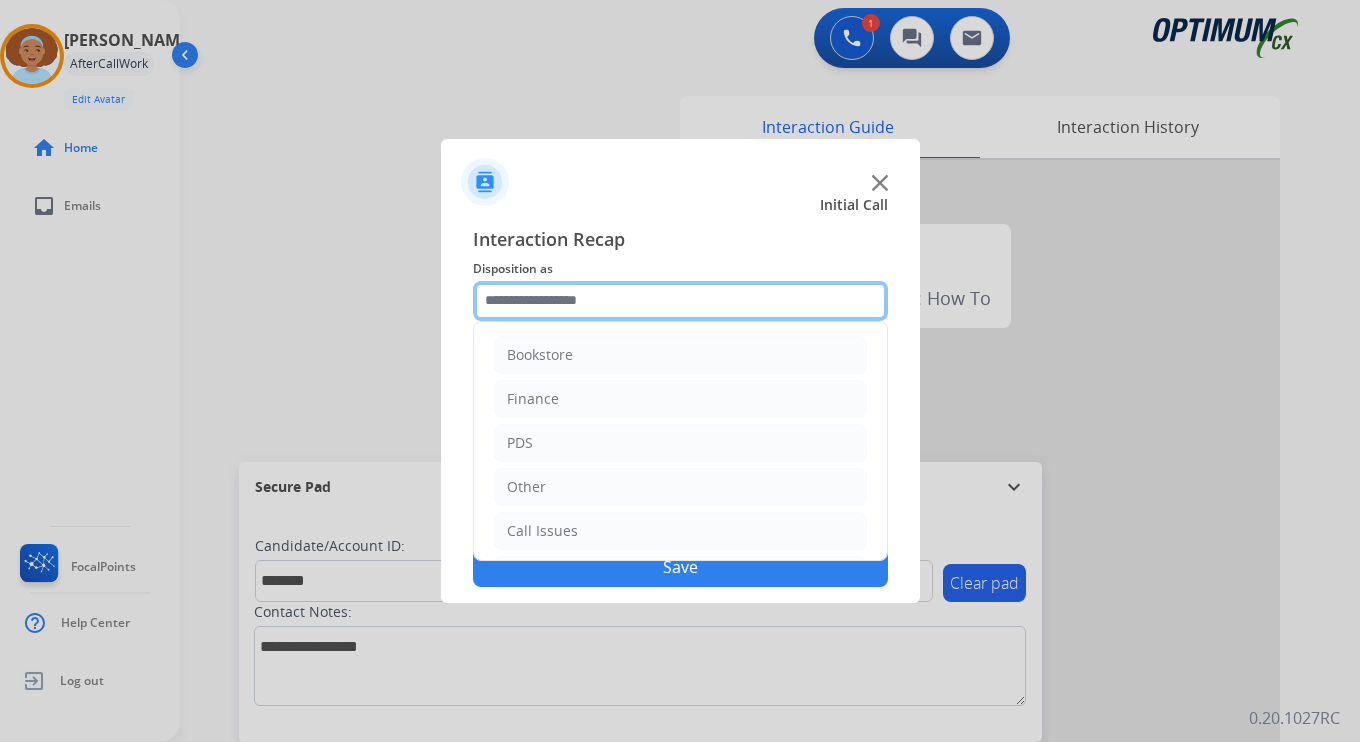 click 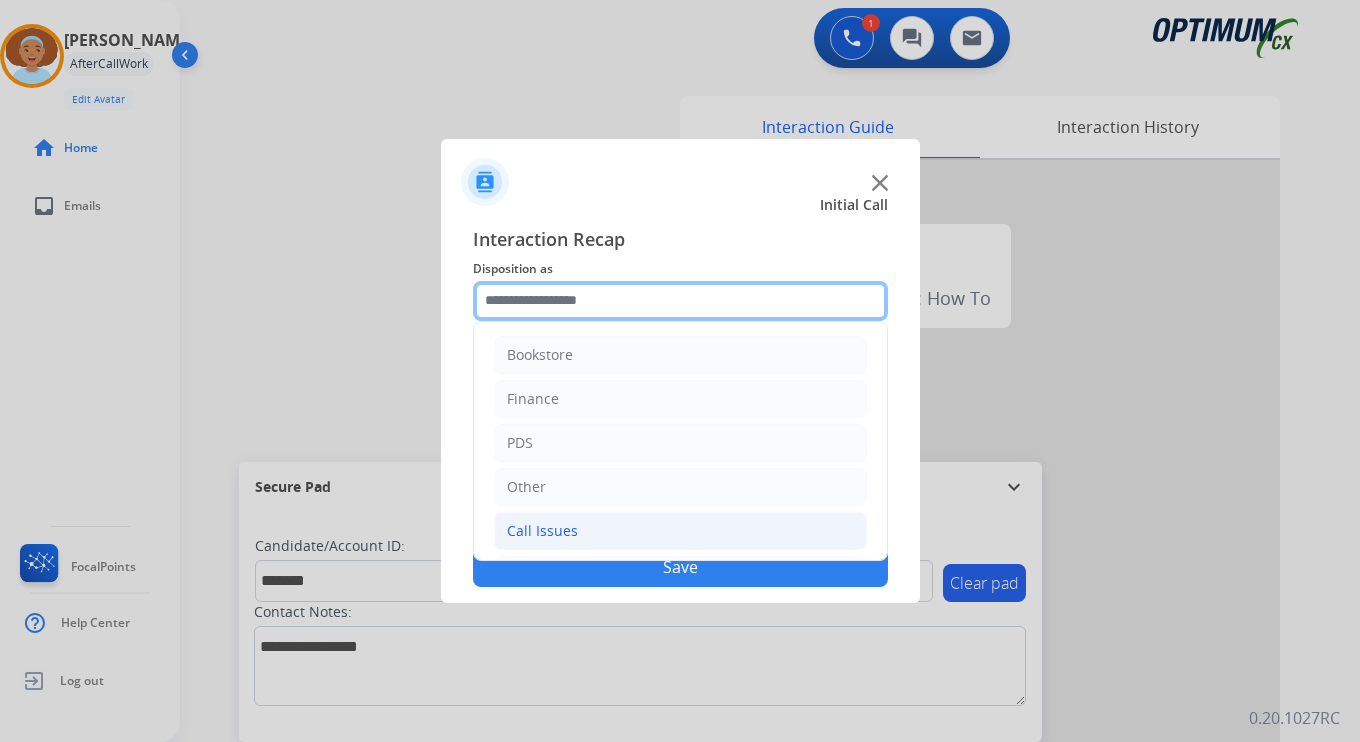 scroll, scrollTop: 136, scrollLeft: 0, axis: vertical 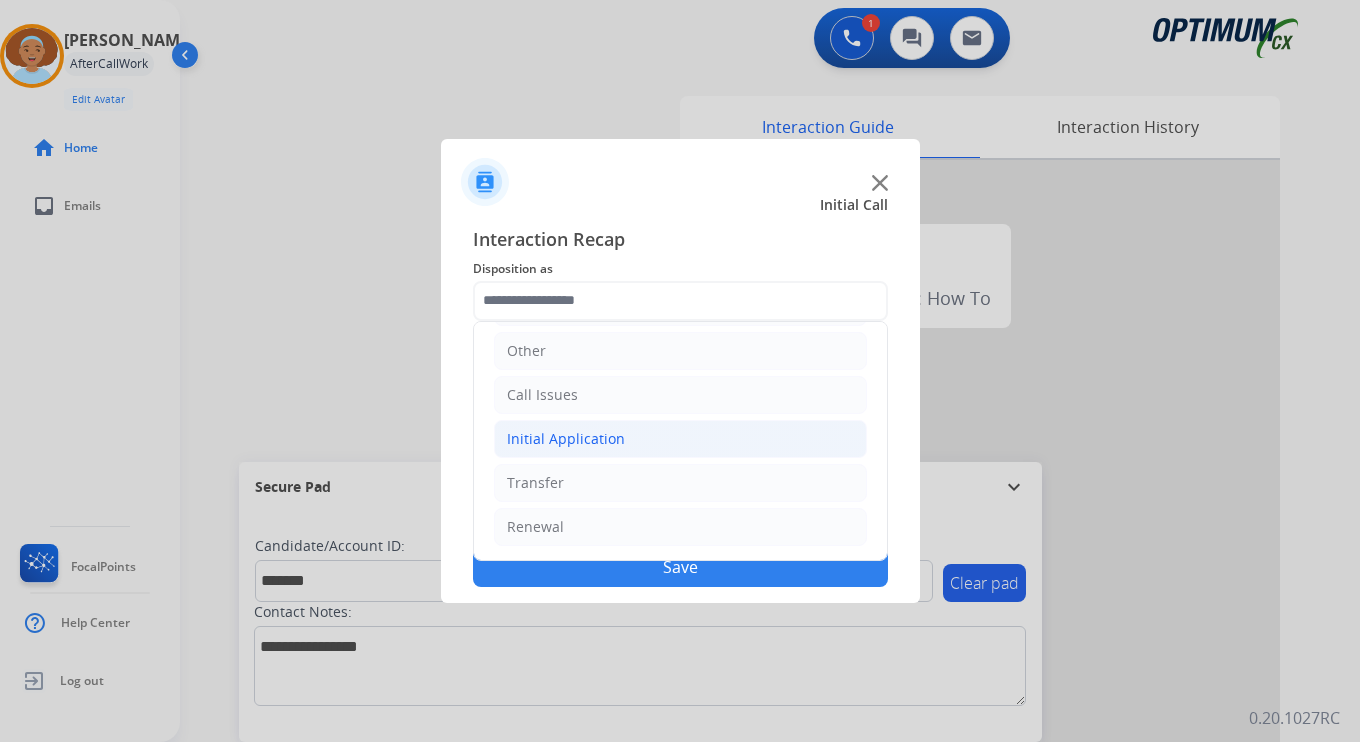 click on "Initial Application" 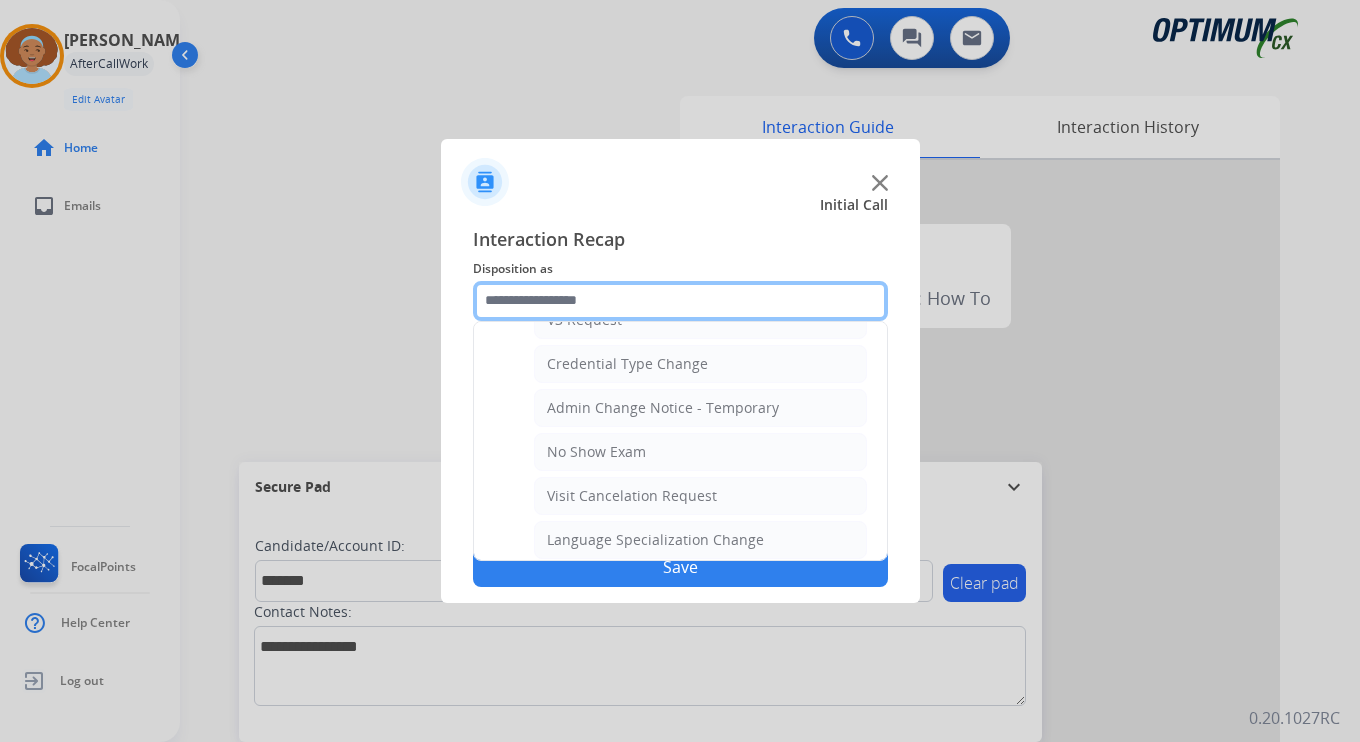 scroll, scrollTop: 1136, scrollLeft: 0, axis: vertical 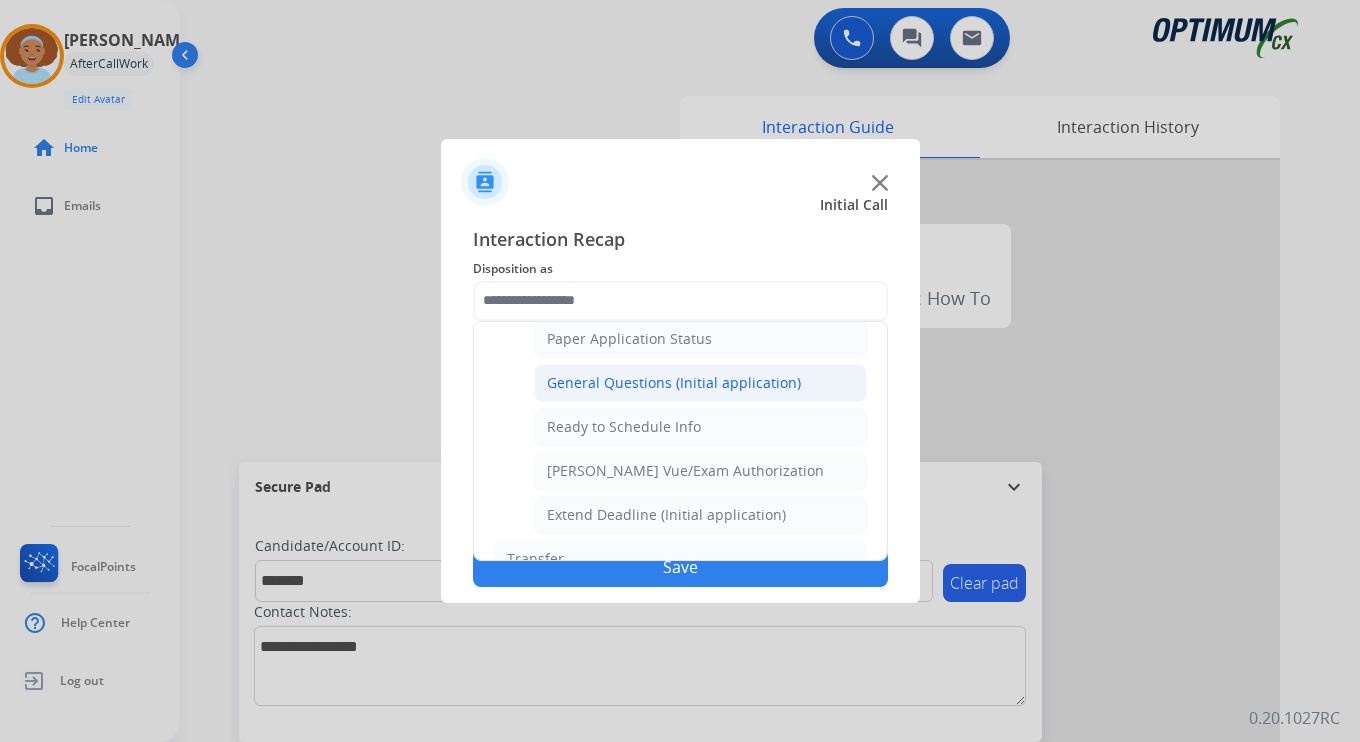 click on "General Questions (Initial application)" 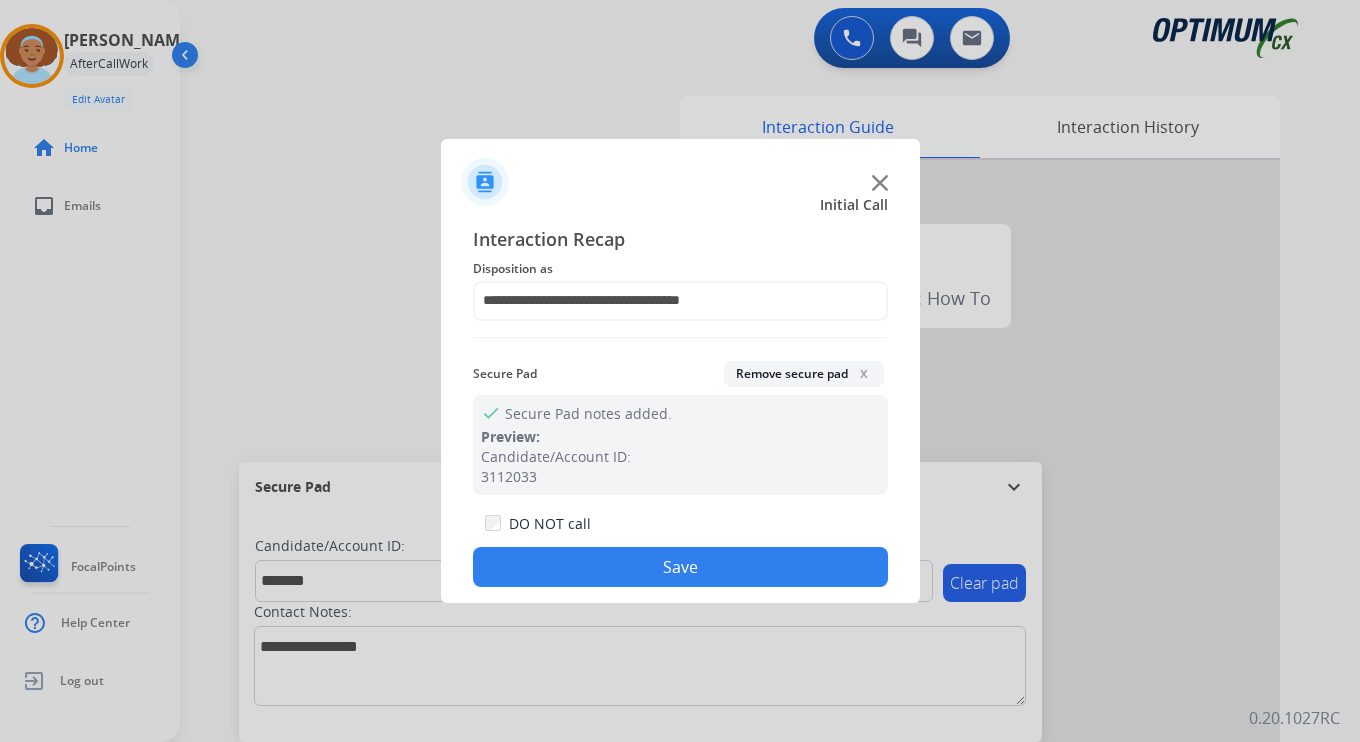 click on "Save" 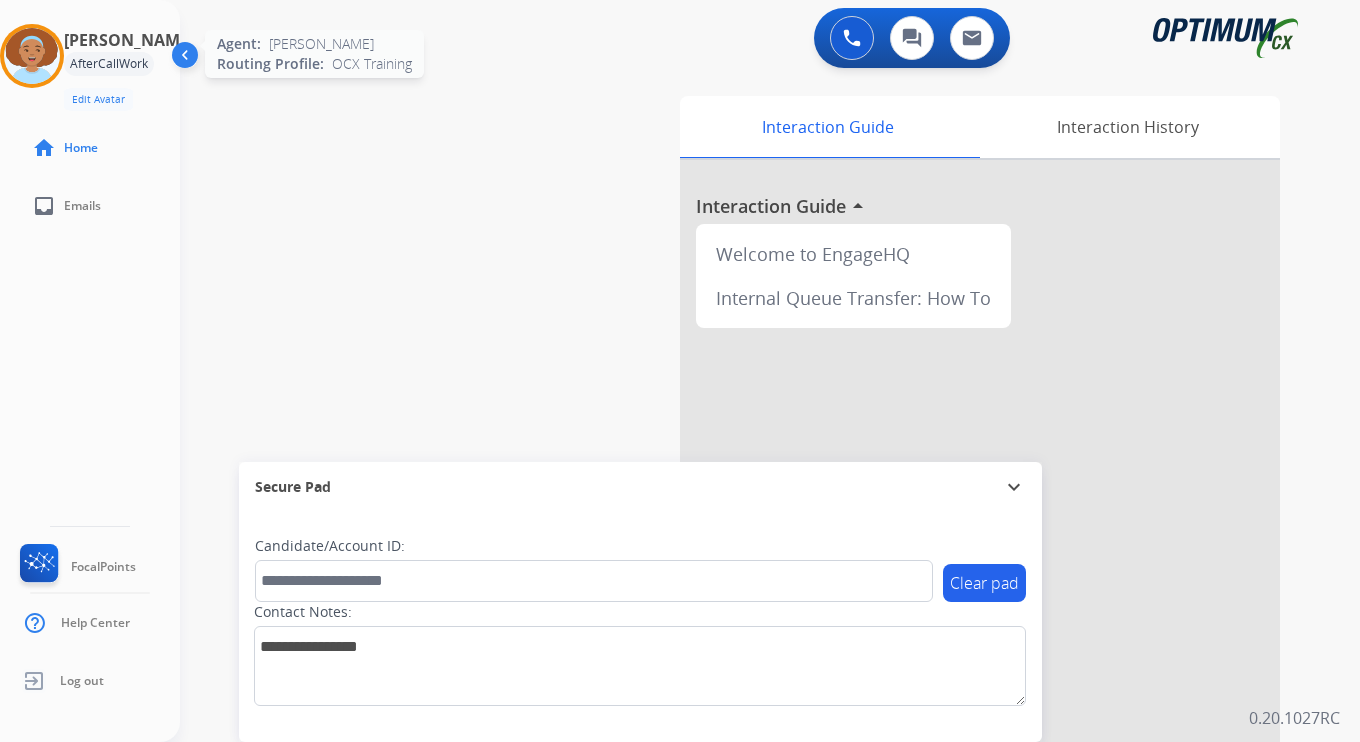 click at bounding box center [32, 56] 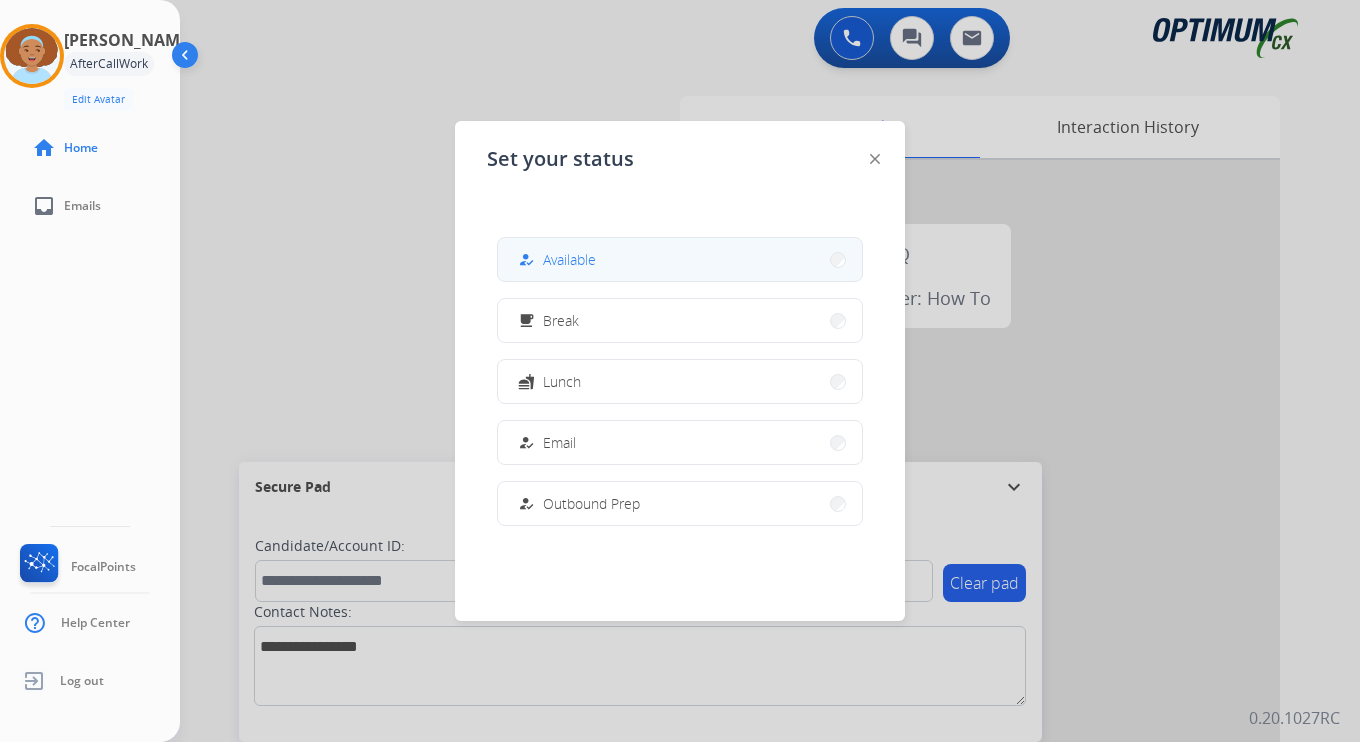 click on "Available" at bounding box center [569, 259] 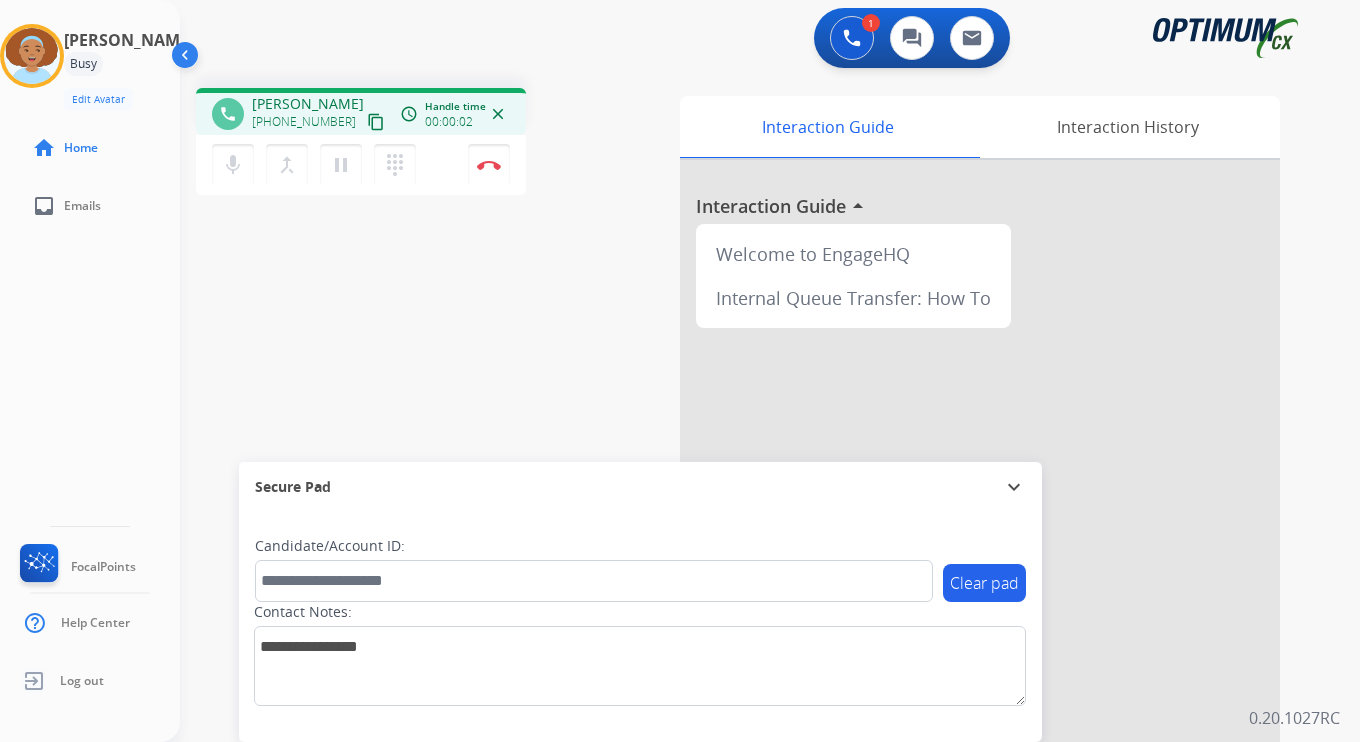 click on "content_copy" at bounding box center (376, 122) 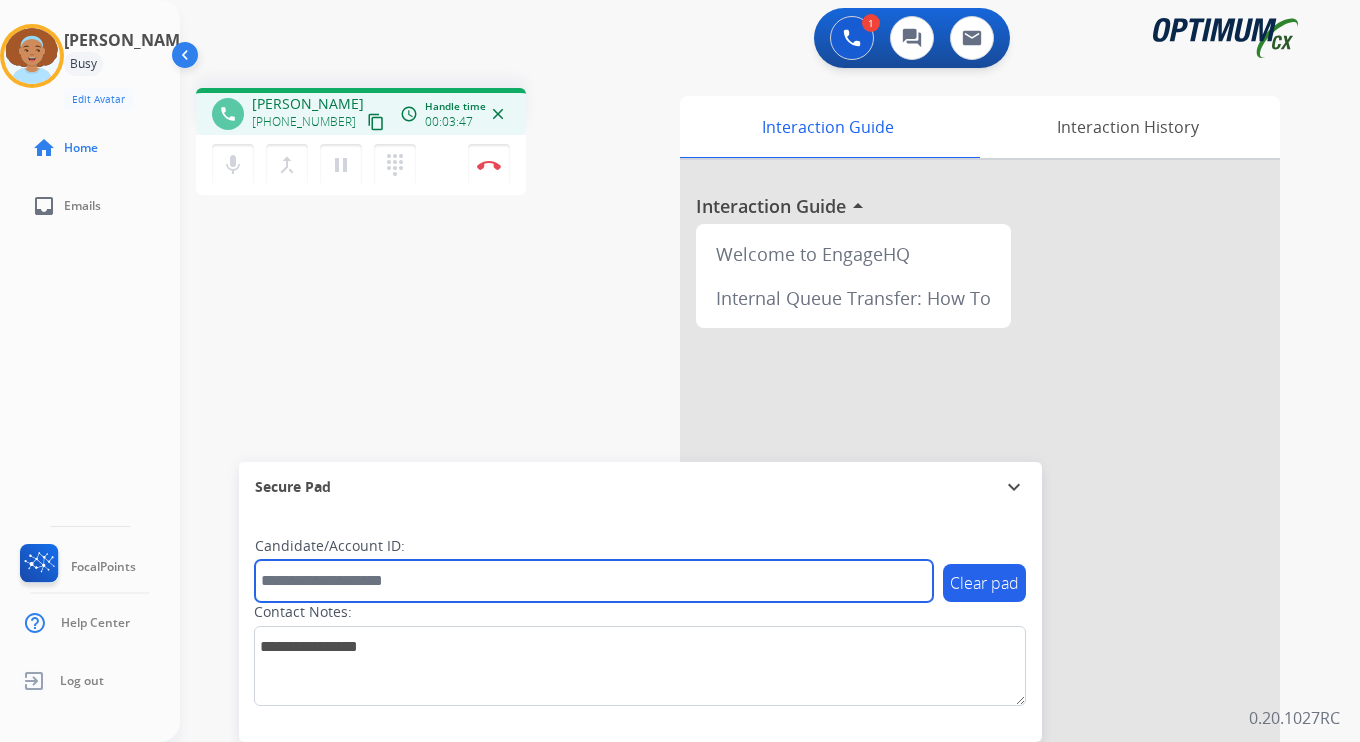click at bounding box center (594, 581) 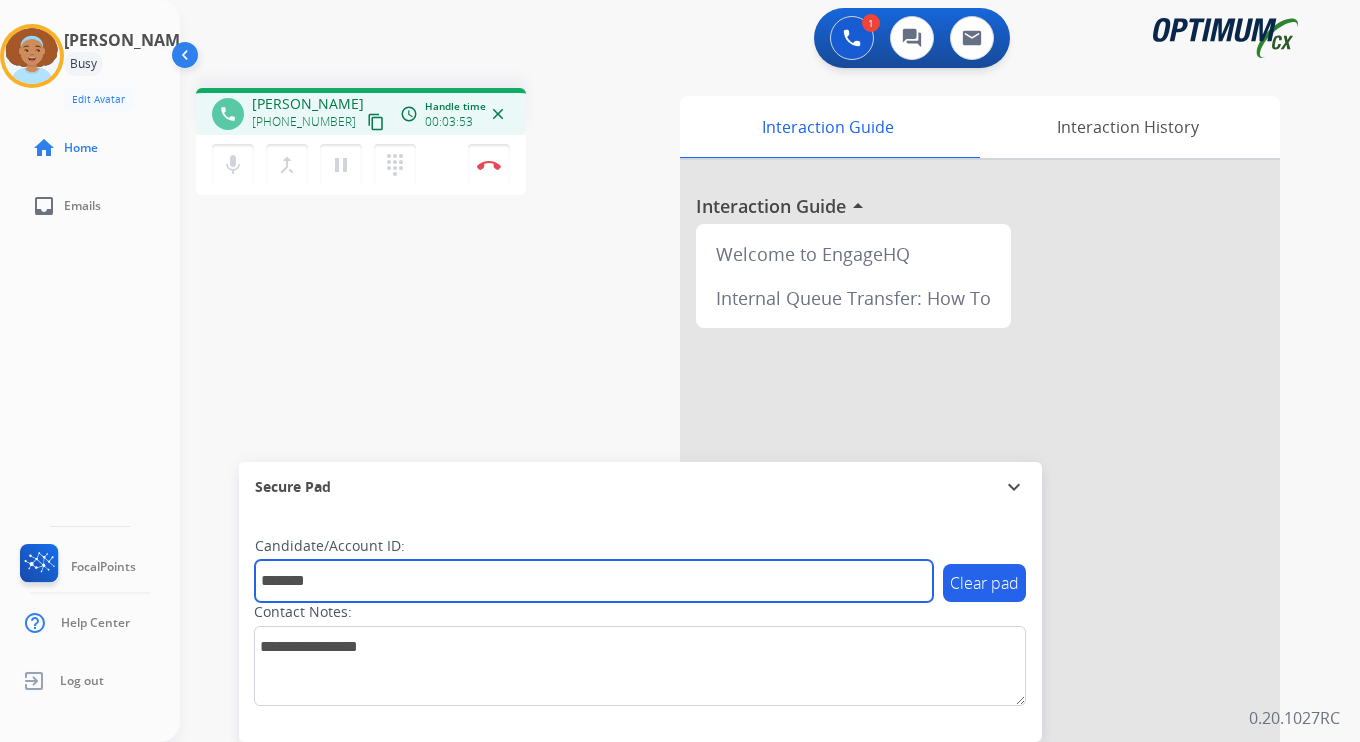type on "*******" 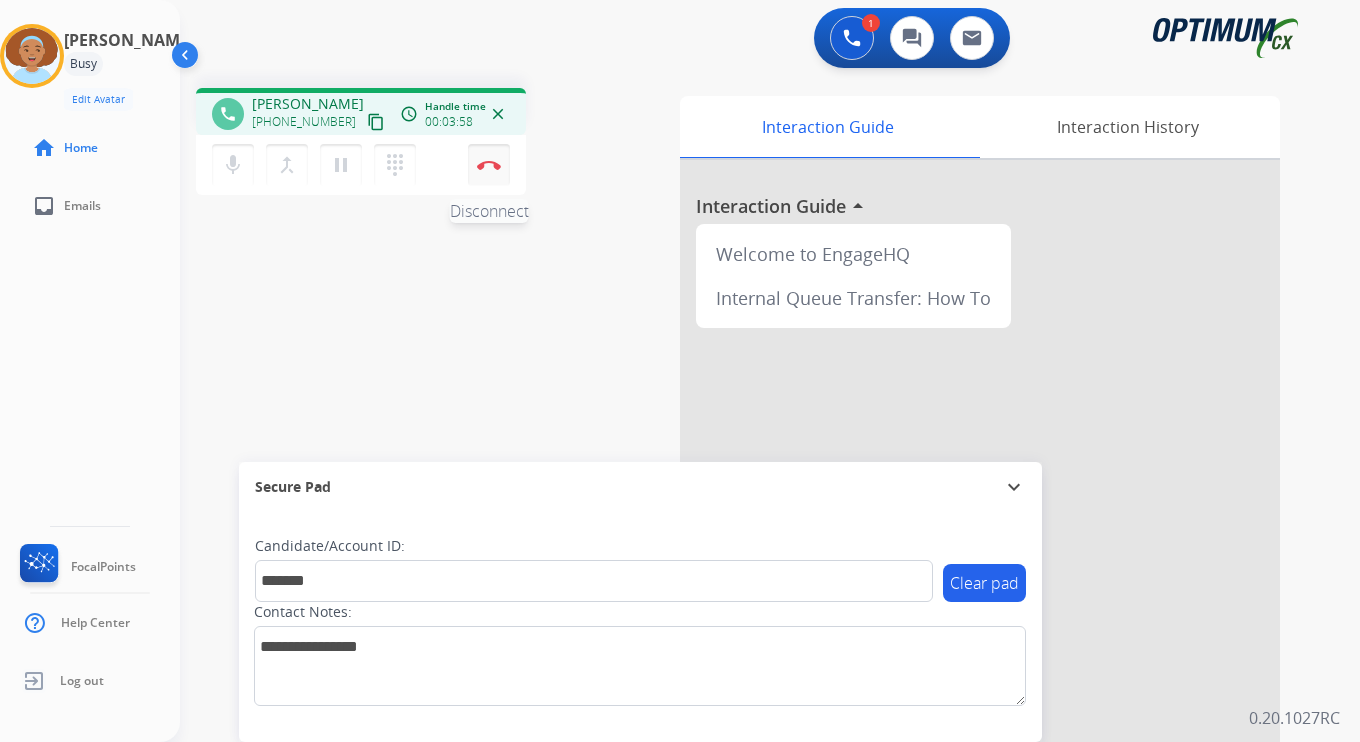 click on "Disconnect" at bounding box center [489, 165] 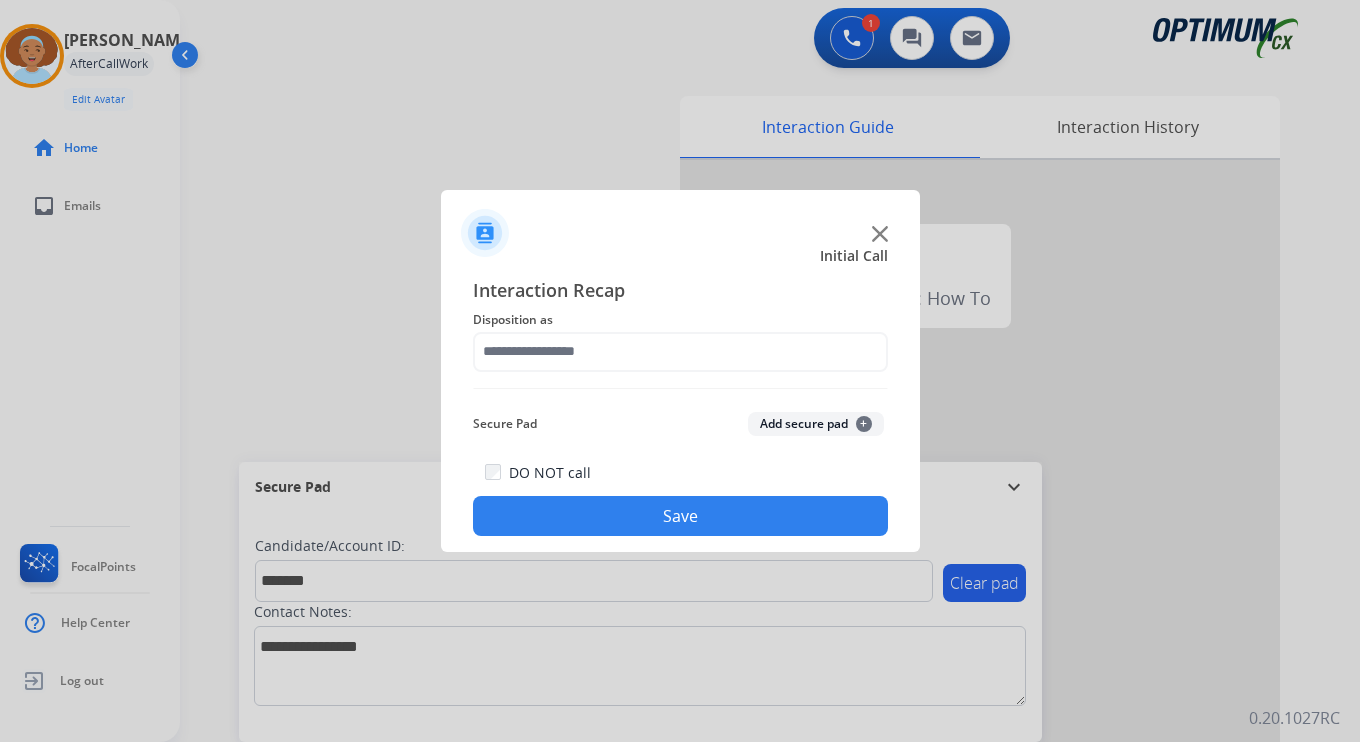 click on "+" 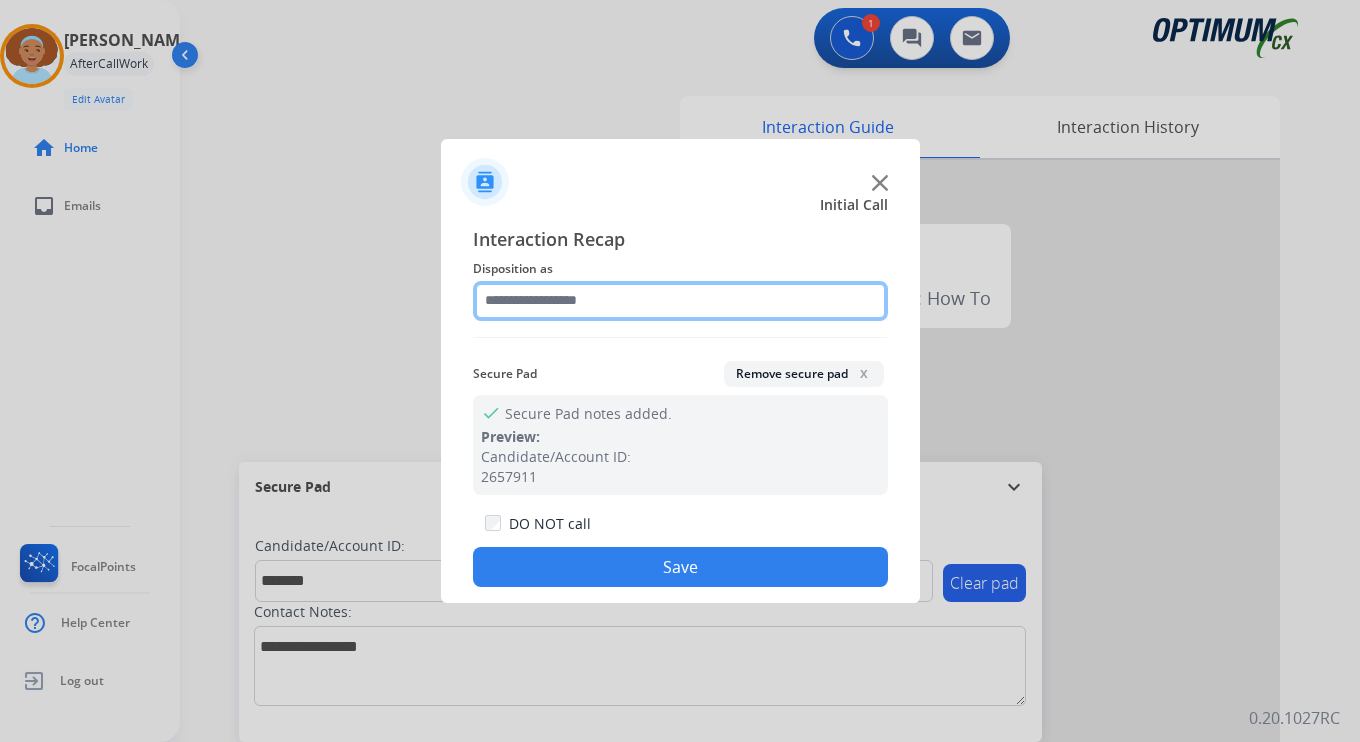 click 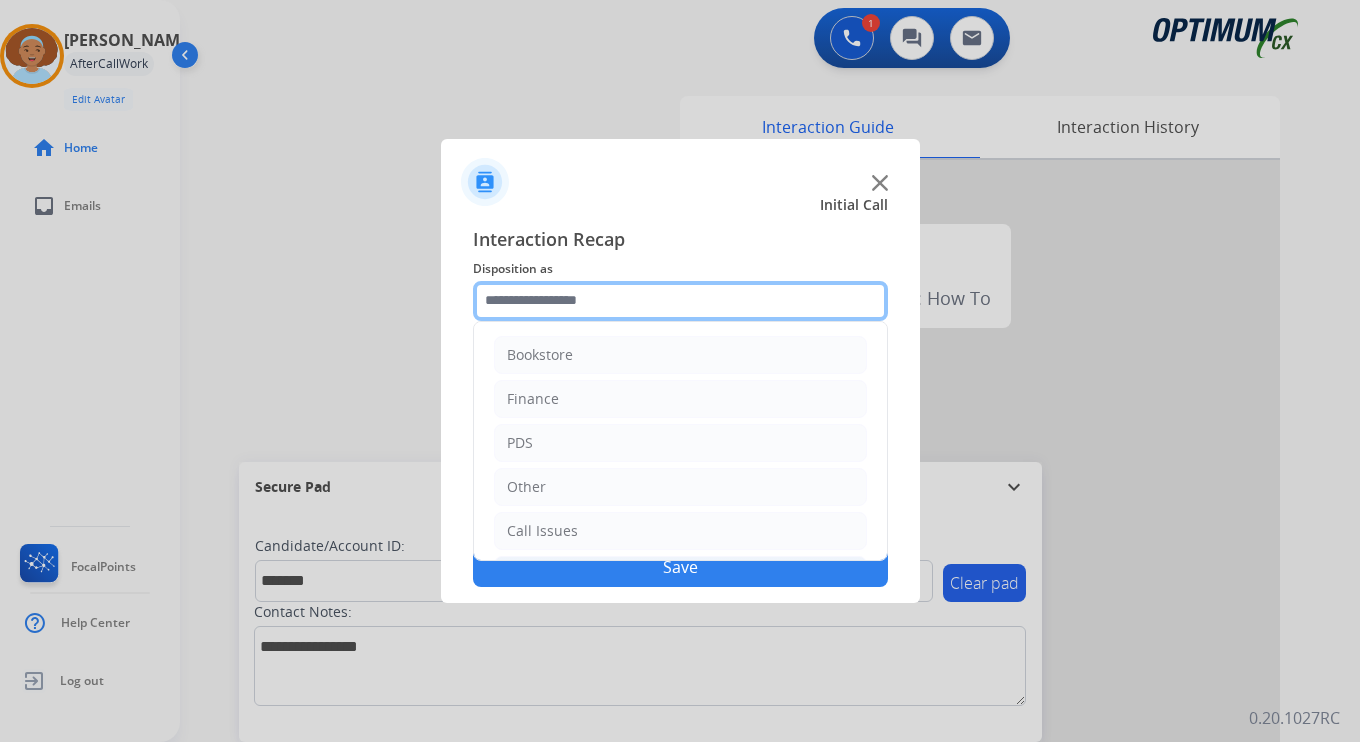 scroll, scrollTop: 136, scrollLeft: 0, axis: vertical 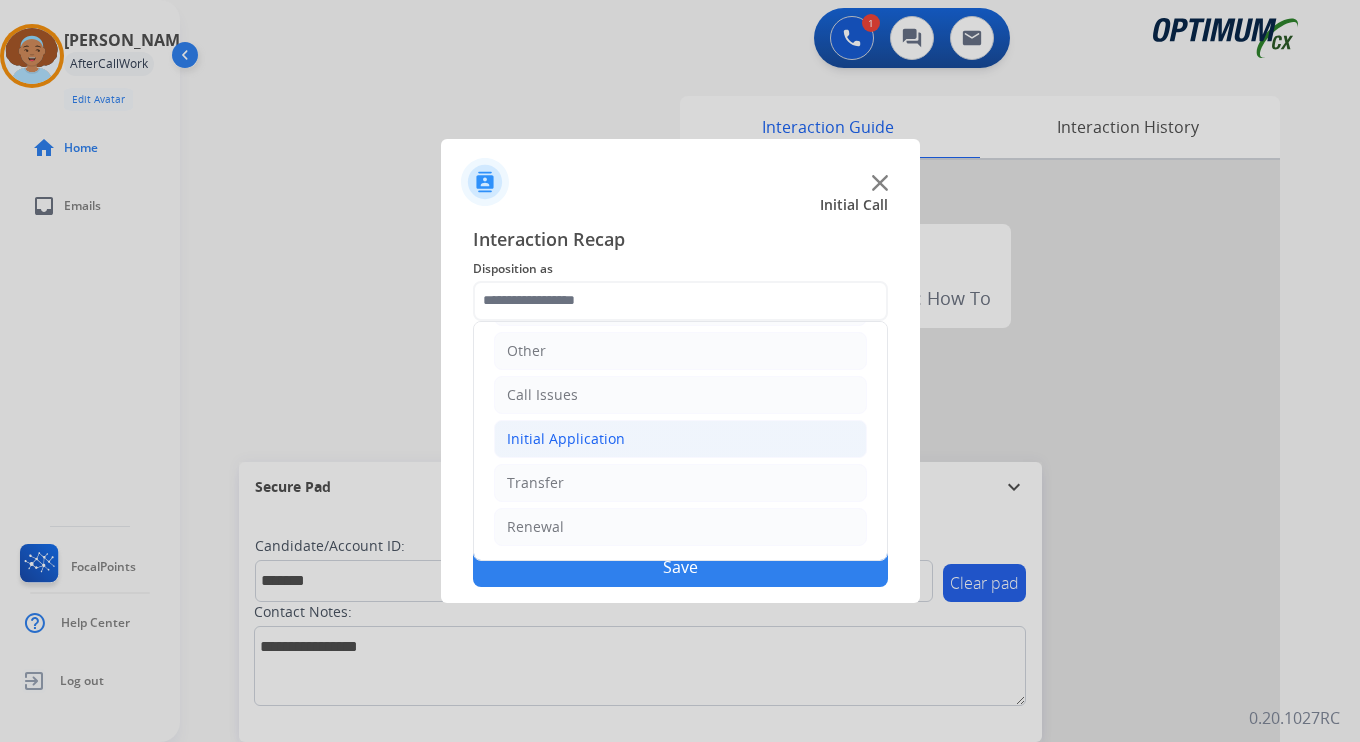 click on "Initial Application" 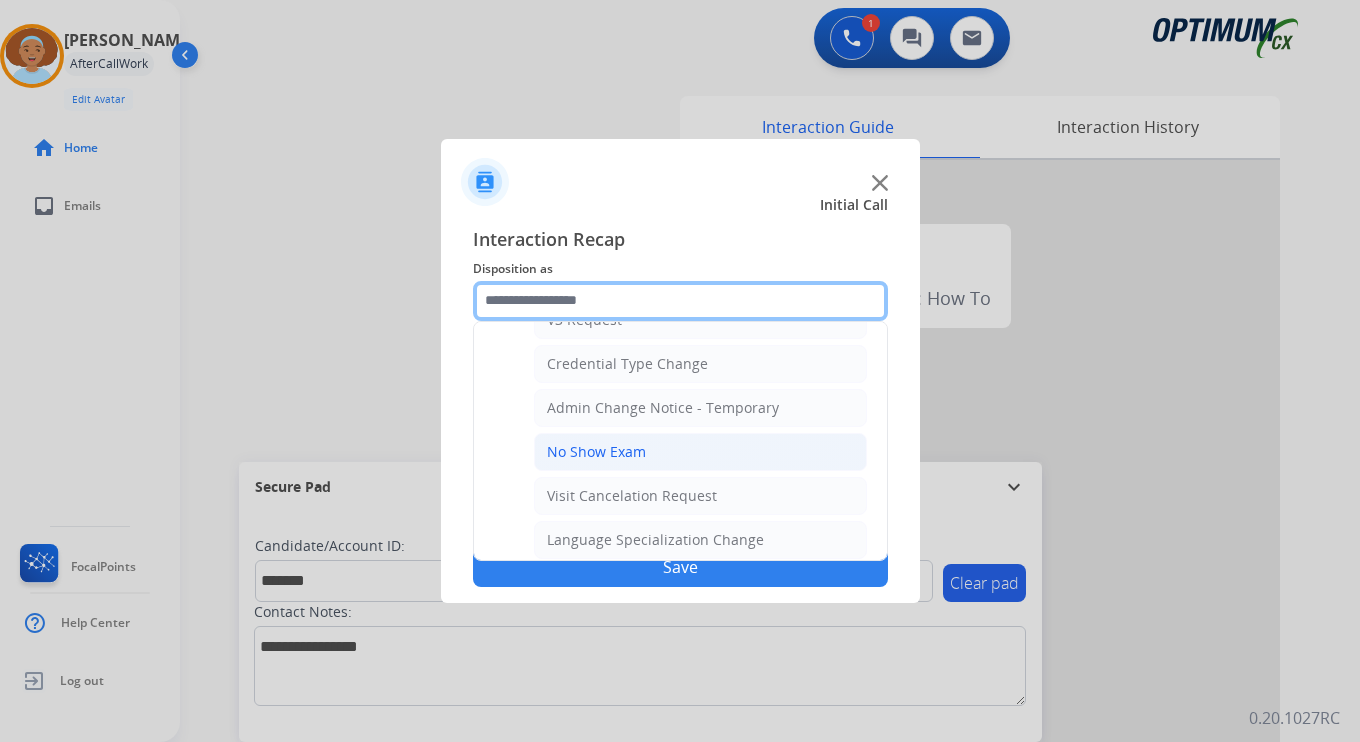scroll, scrollTop: 1136, scrollLeft: 0, axis: vertical 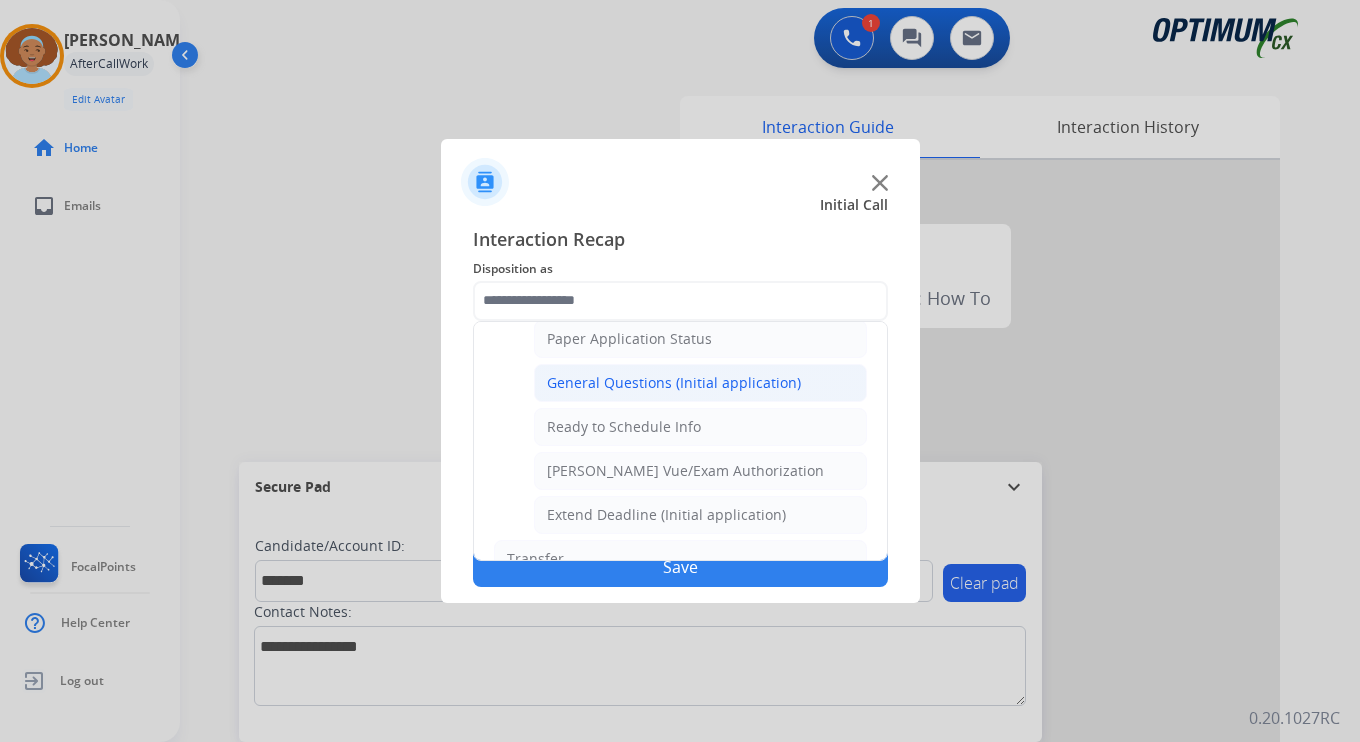 click on "General Questions (Initial application)" 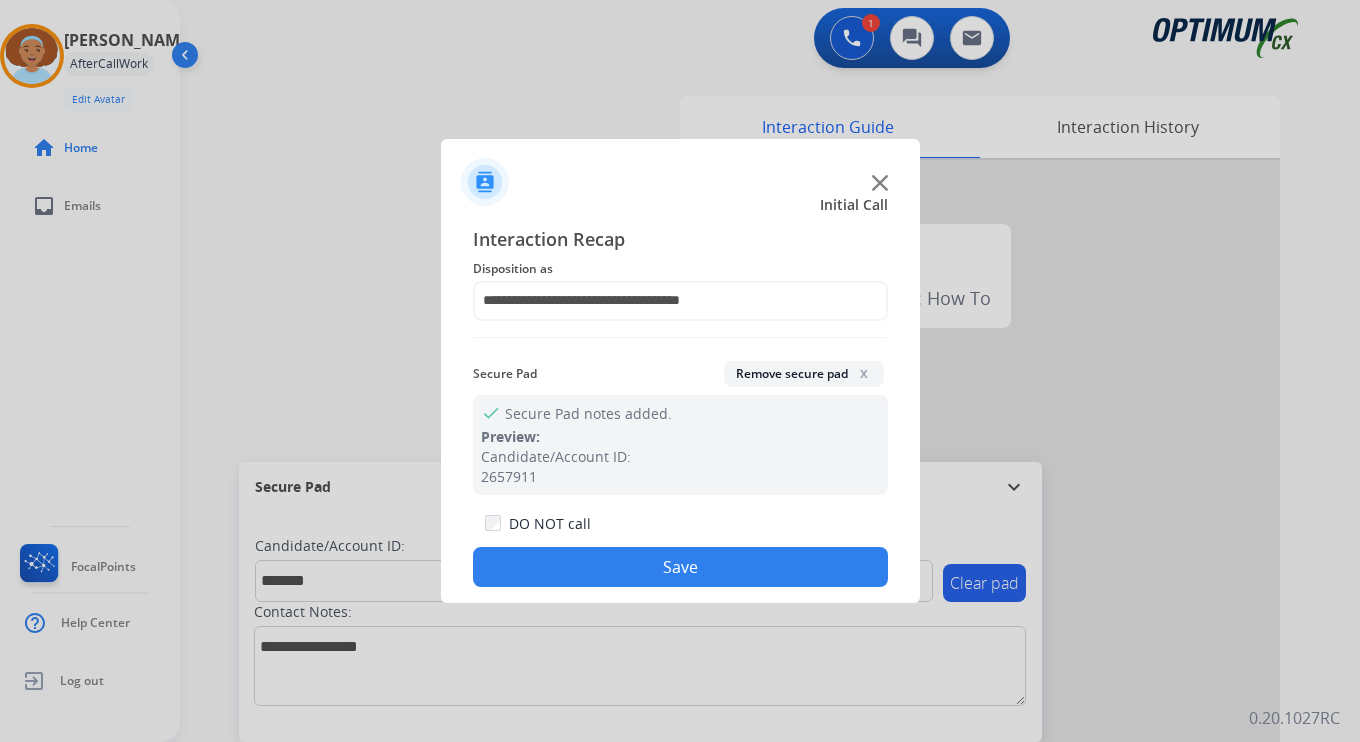 click on "Save" 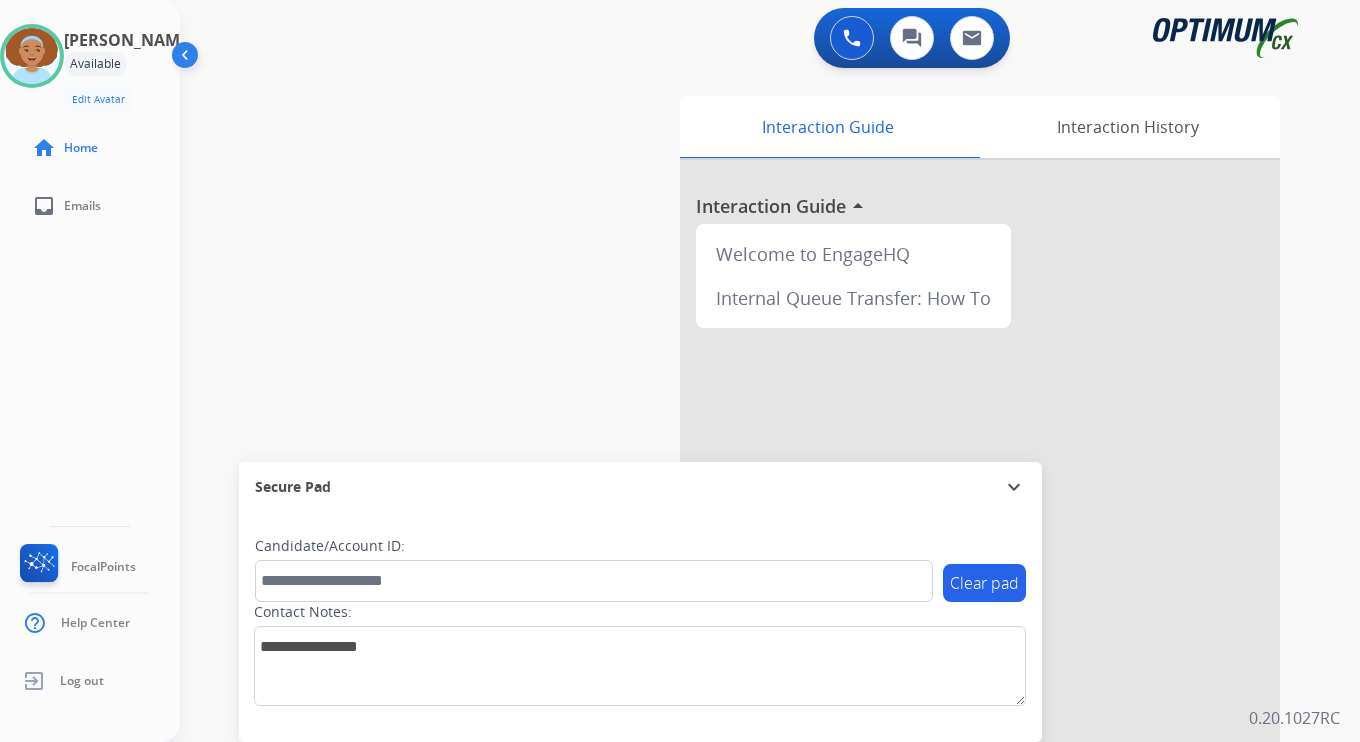 click on "0.20.1027RC" at bounding box center [1294, 718] 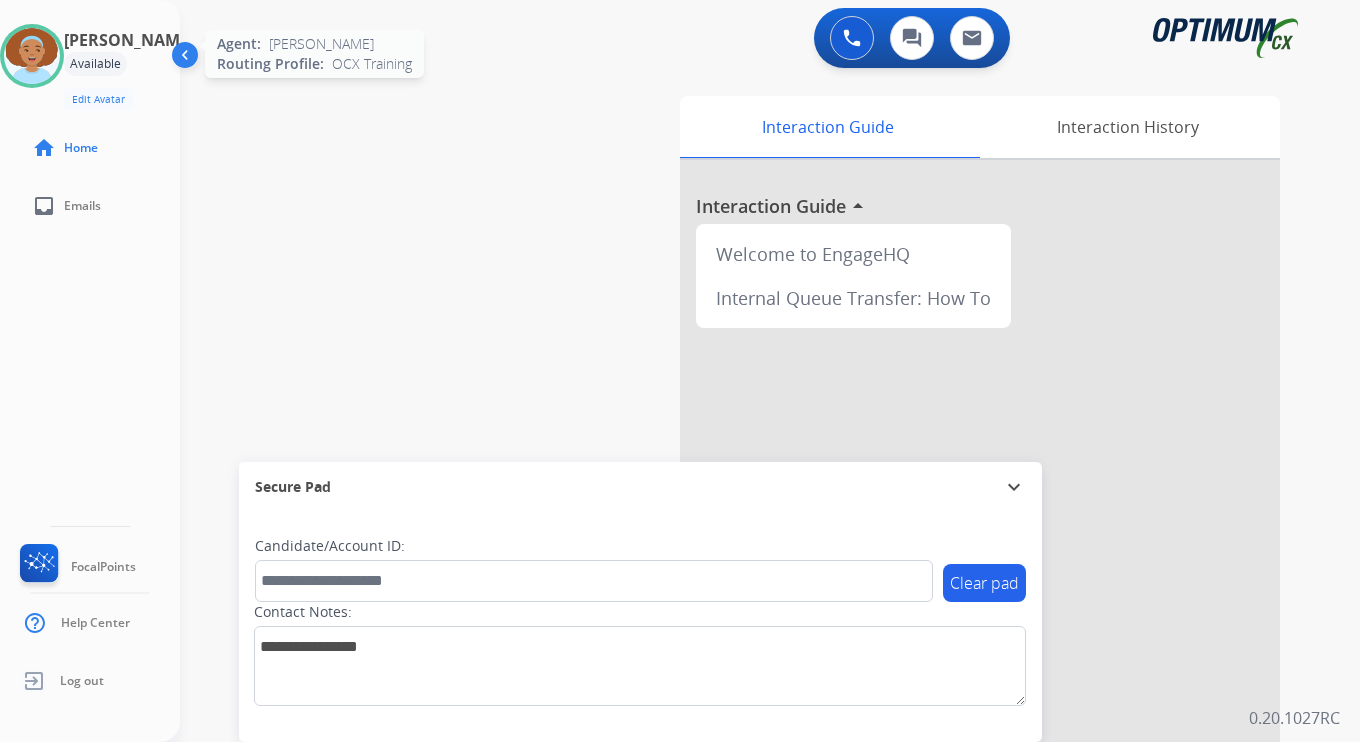 click at bounding box center [32, 56] 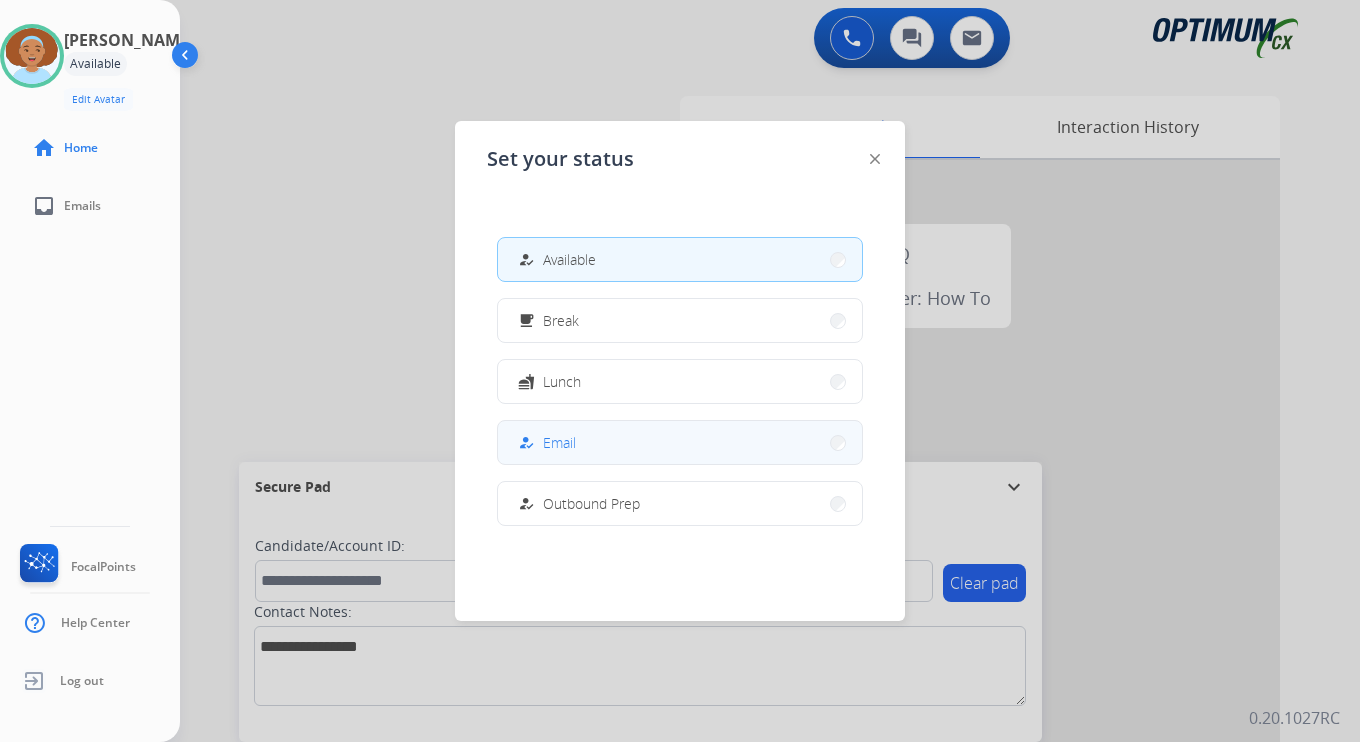 click on "Email" at bounding box center [559, 442] 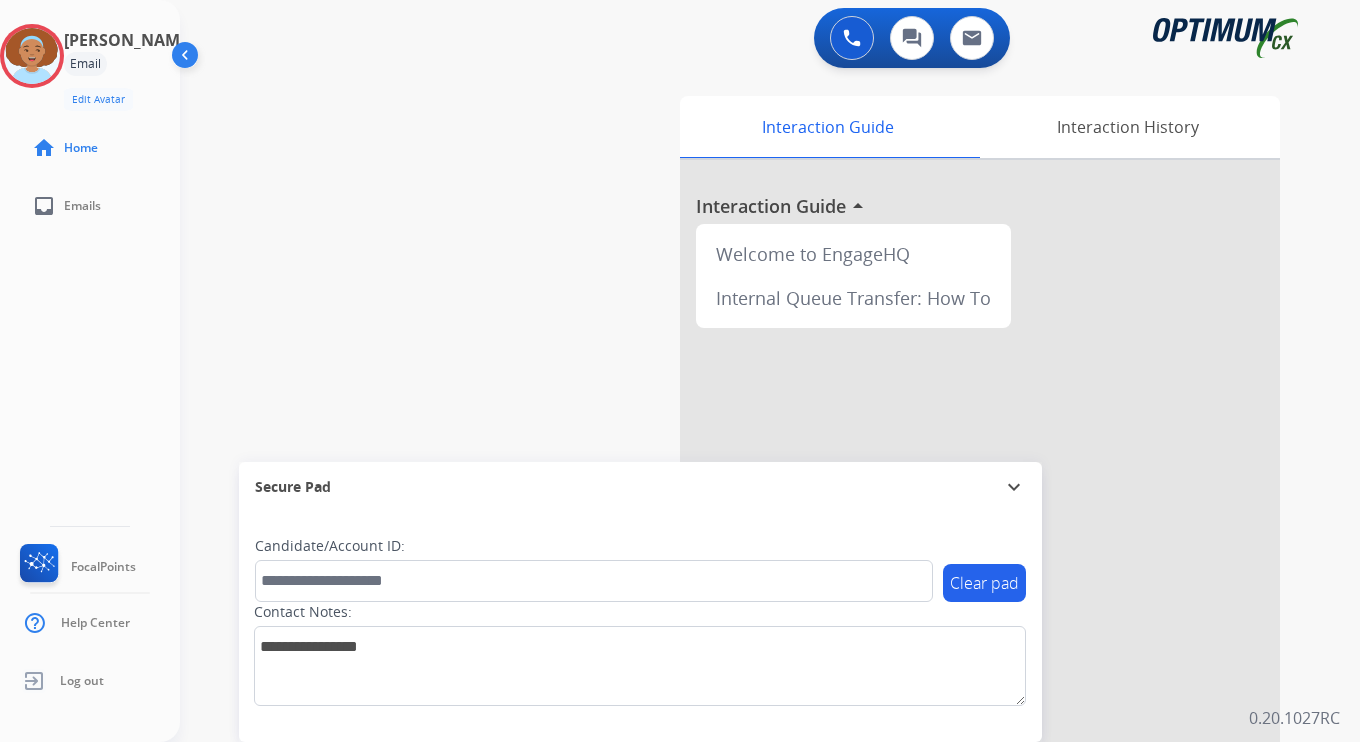 click on "0 Voice Interactions  0  Chat Interactions   0  Email Interactions swap_horiz Break voice bridge close_fullscreen Connect 3-Way Call merge_type Separate 3-Way Call  Interaction Guide   Interaction History  Interaction Guide arrow_drop_up  Welcome to EngageHQ   Internal Queue Transfer: How To  Secure Pad expand_more Clear pad Candidate/Account ID: Contact Notes:                  0.20.1027RC" at bounding box center [770, 371] 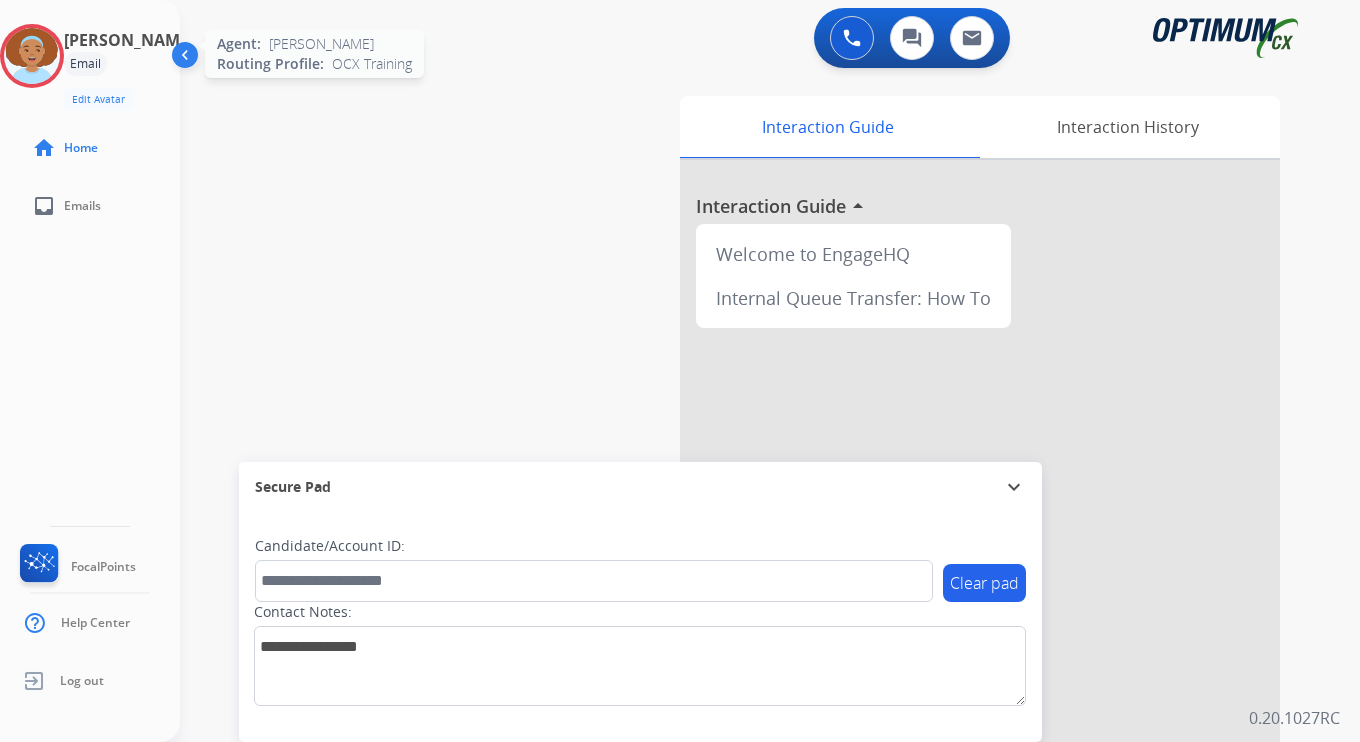 click at bounding box center (32, 56) 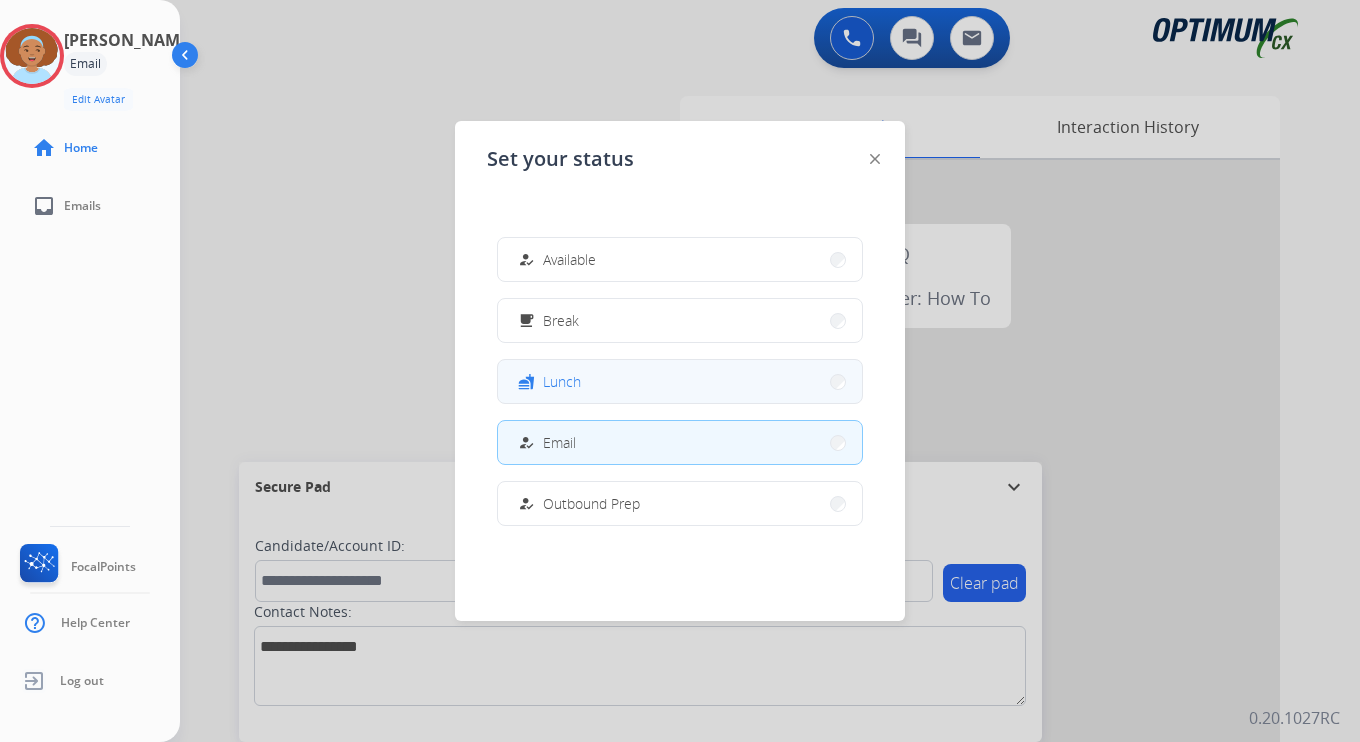 click on "Lunch" at bounding box center (562, 381) 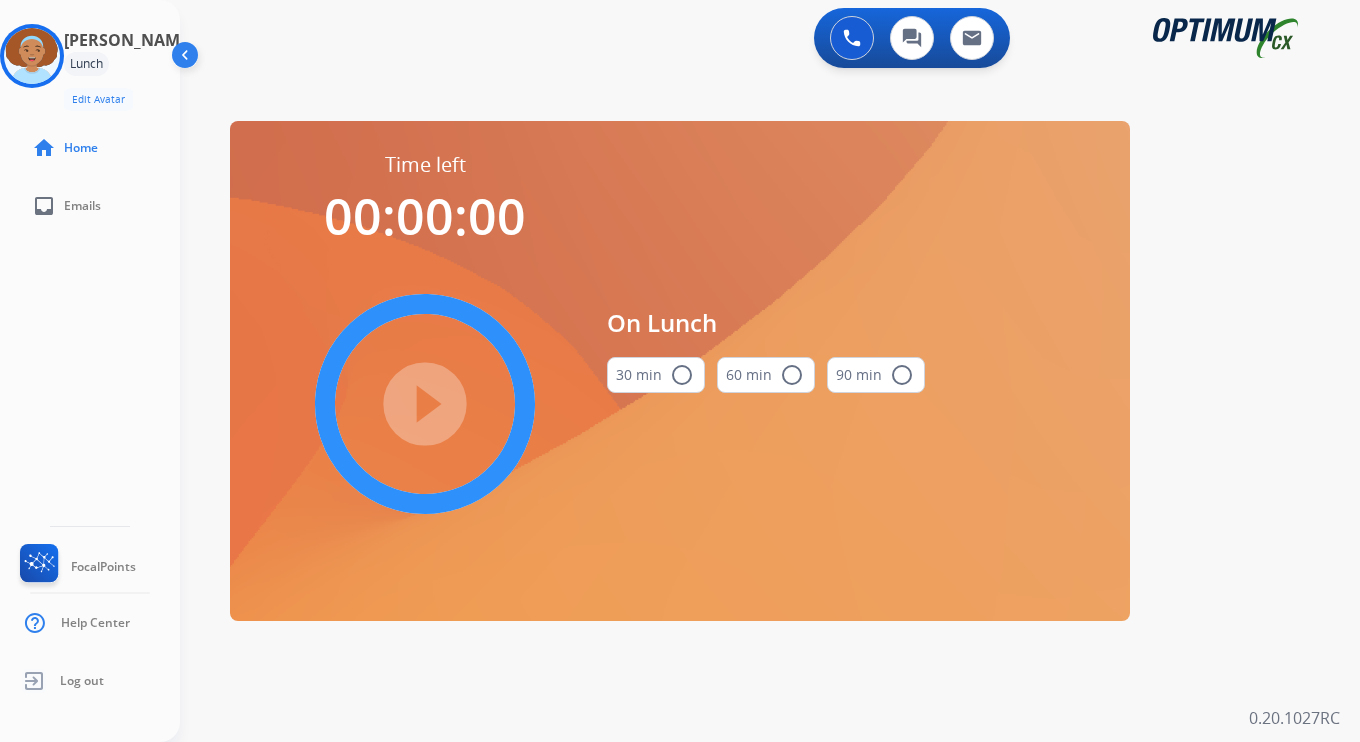 click on "0 Voice Interactions  0  Chat Interactions   0  Email Interactions swap_horiz Break voice bridge close_fullscreen Connect 3-Way Call merge_type Separate 3-Way Call Time left 00:00:00 play_circle_filled On Lunch  30 min  radio_button_unchecked  60 min  radio_button_unchecked  90 min  radio_button_unchecked  Interaction Guide   Interaction History  Interaction Guide arrow_drop_up  Welcome to EngageHQ   Internal Queue Transfer: How To  Secure Pad expand_more Clear pad Candidate/Account ID: Contact Notes:                  0.20.1027RC" at bounding box center (770, 371) 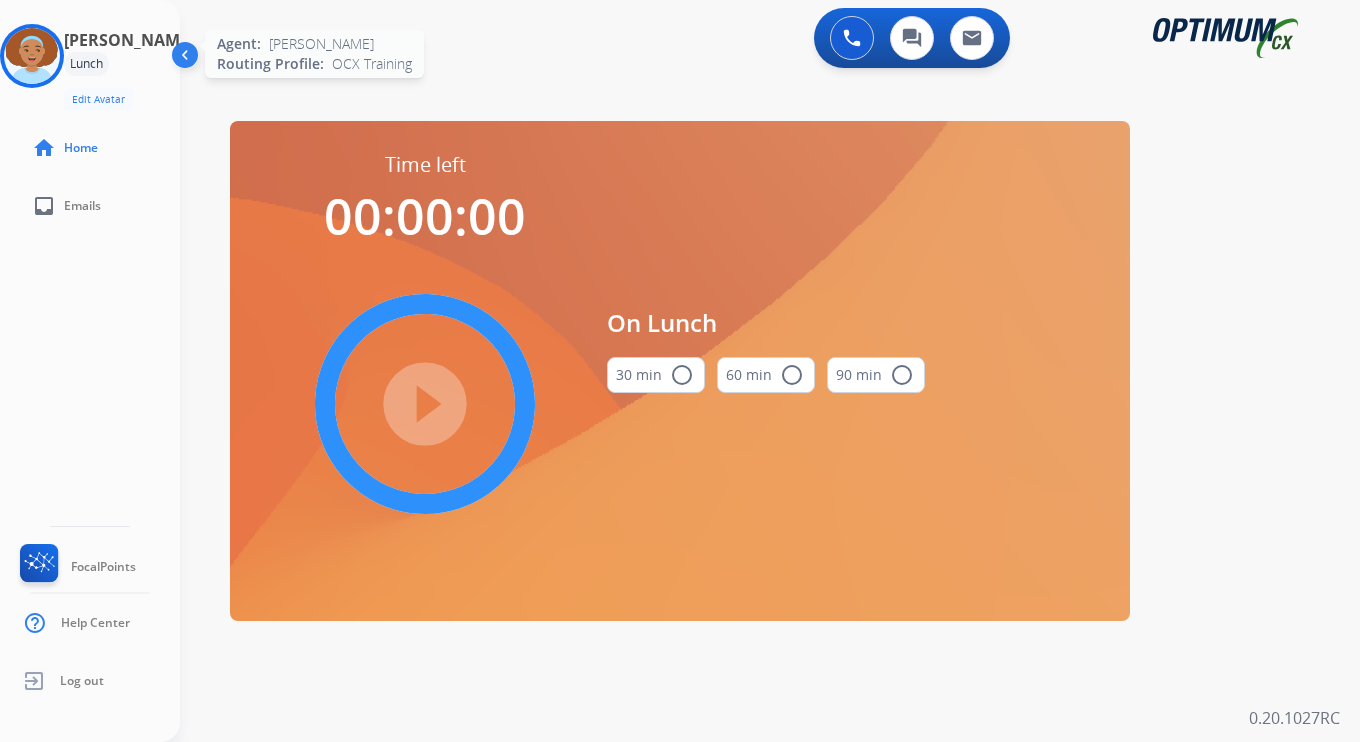 click at bounding box center [32, 56] 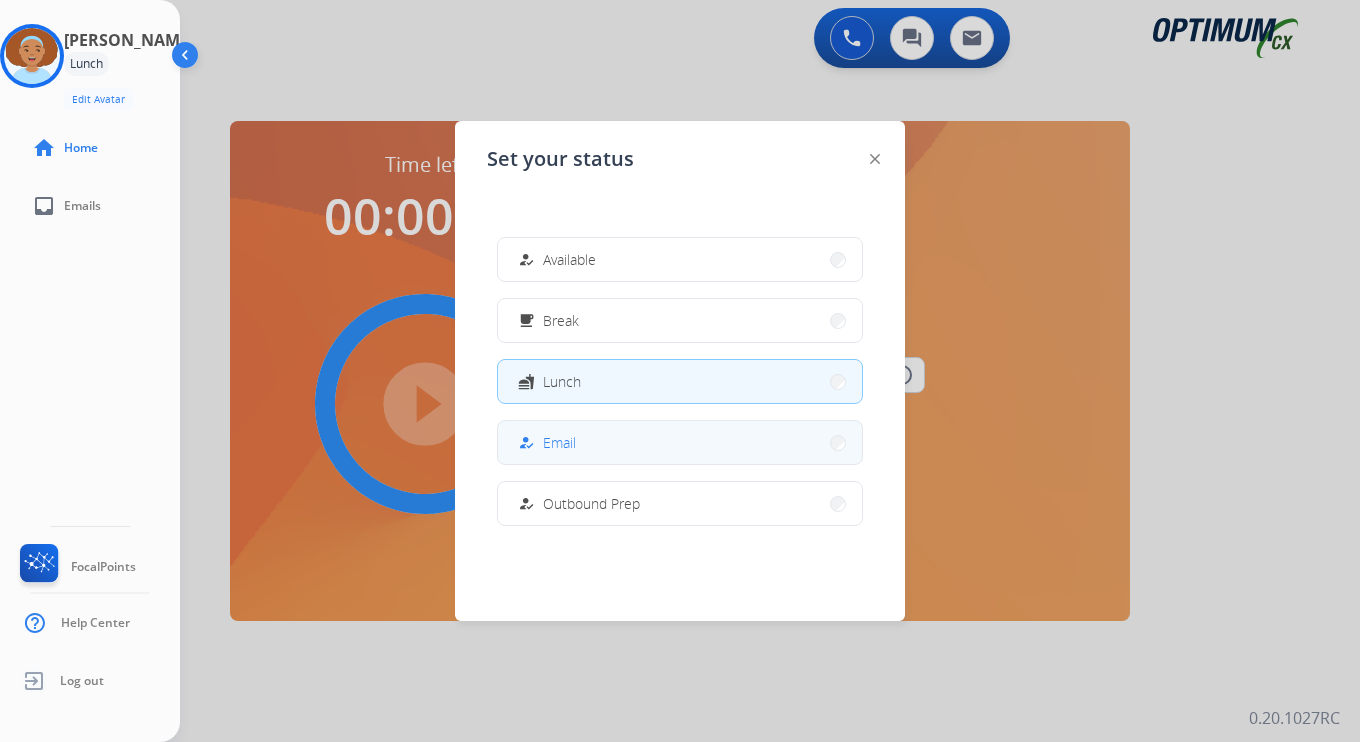 click on "how_to_reg Email" at bounding box center [680, 442] 